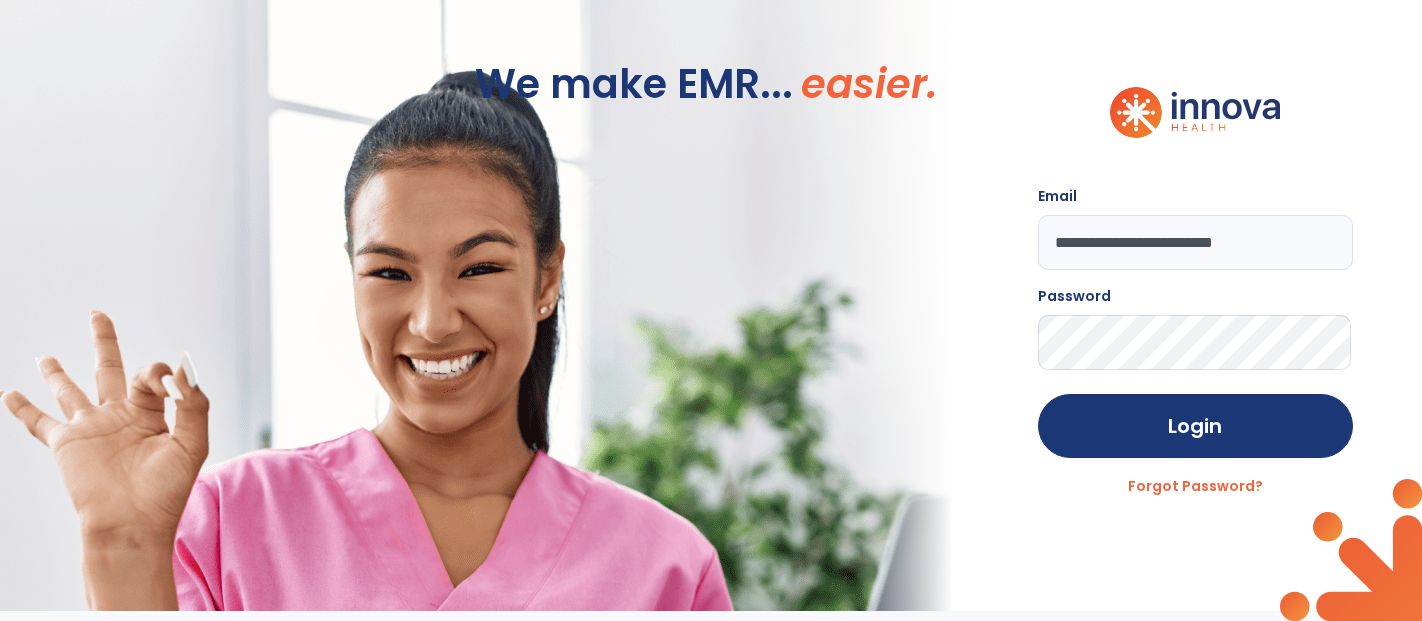 scroll, scrollTop: 0, scrollLeft: 0, axis: both 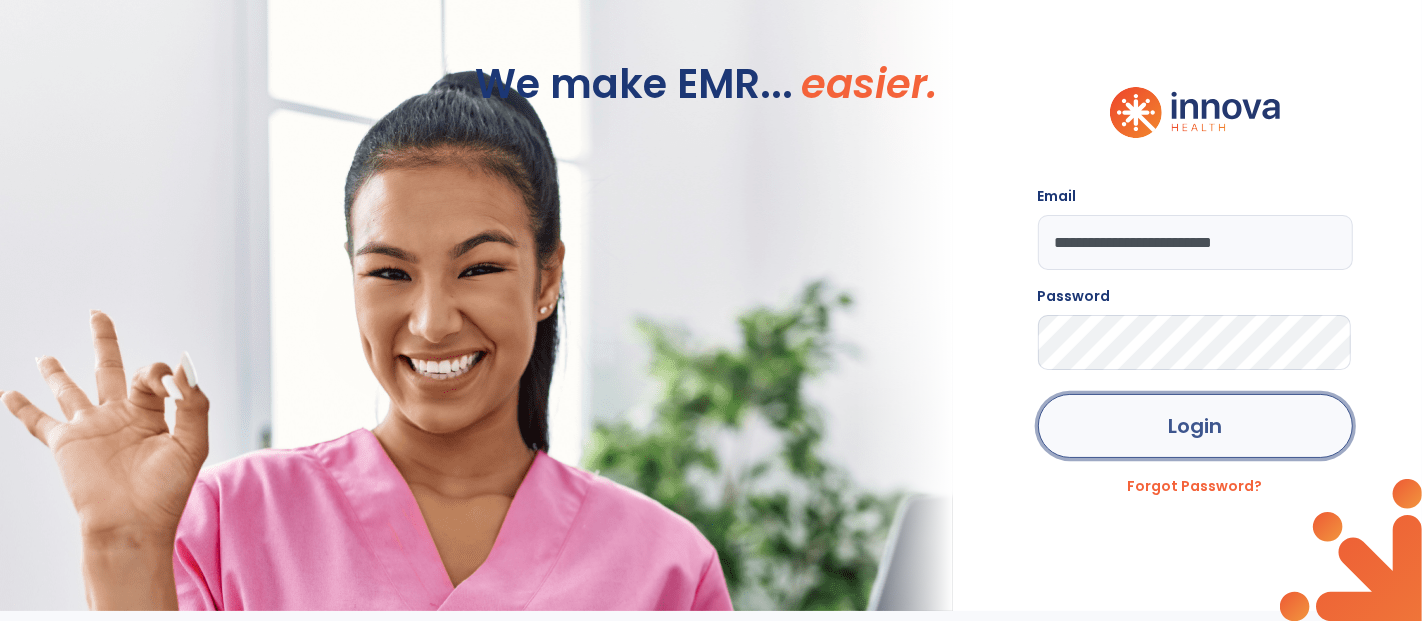 click on "Login" 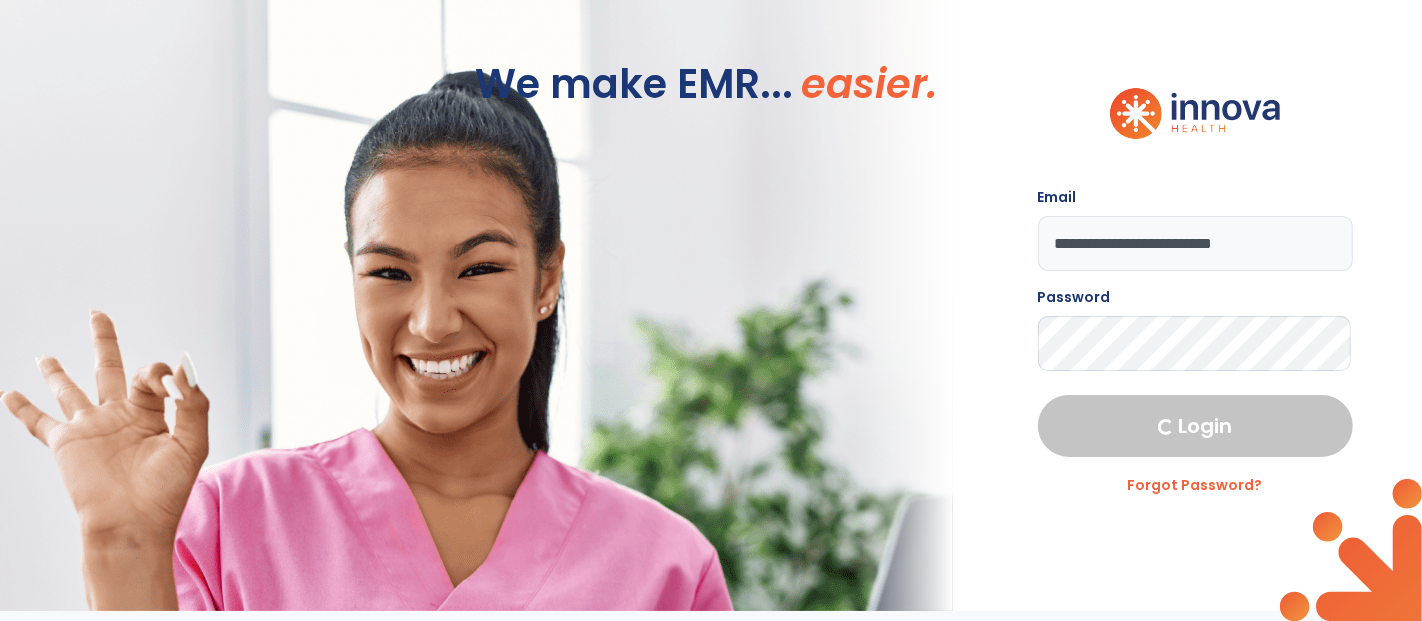 select on "***" 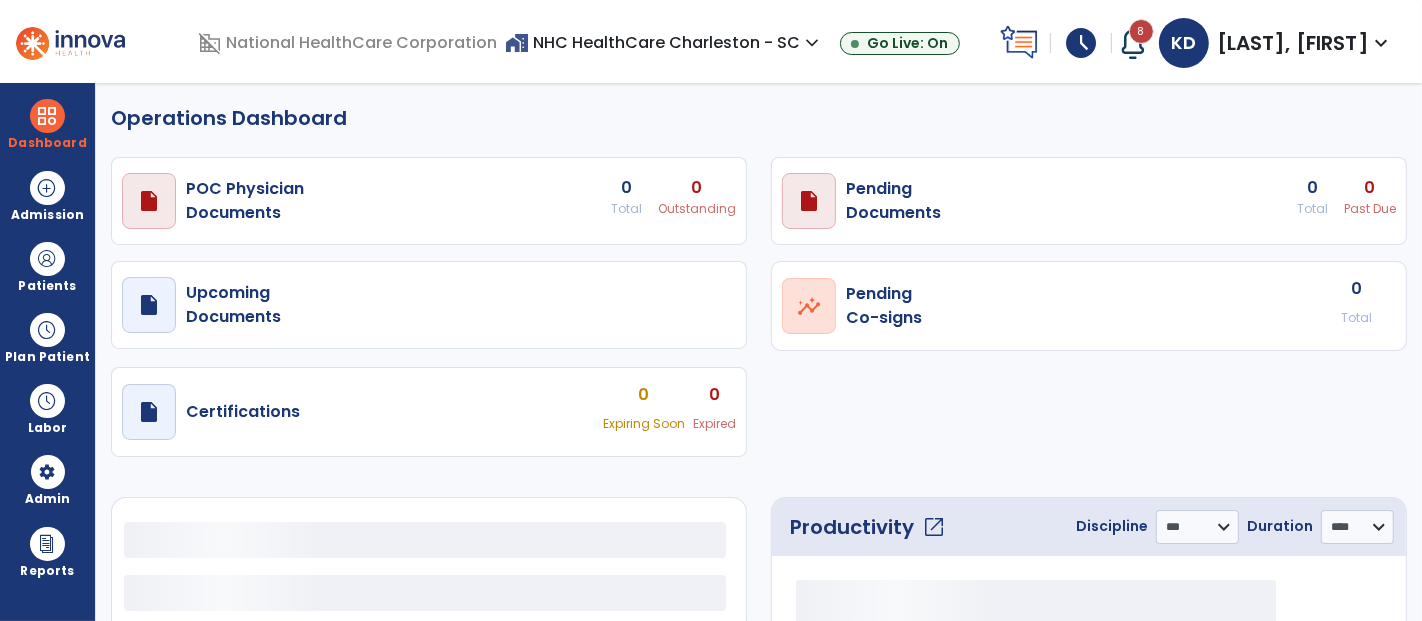 select on "***" 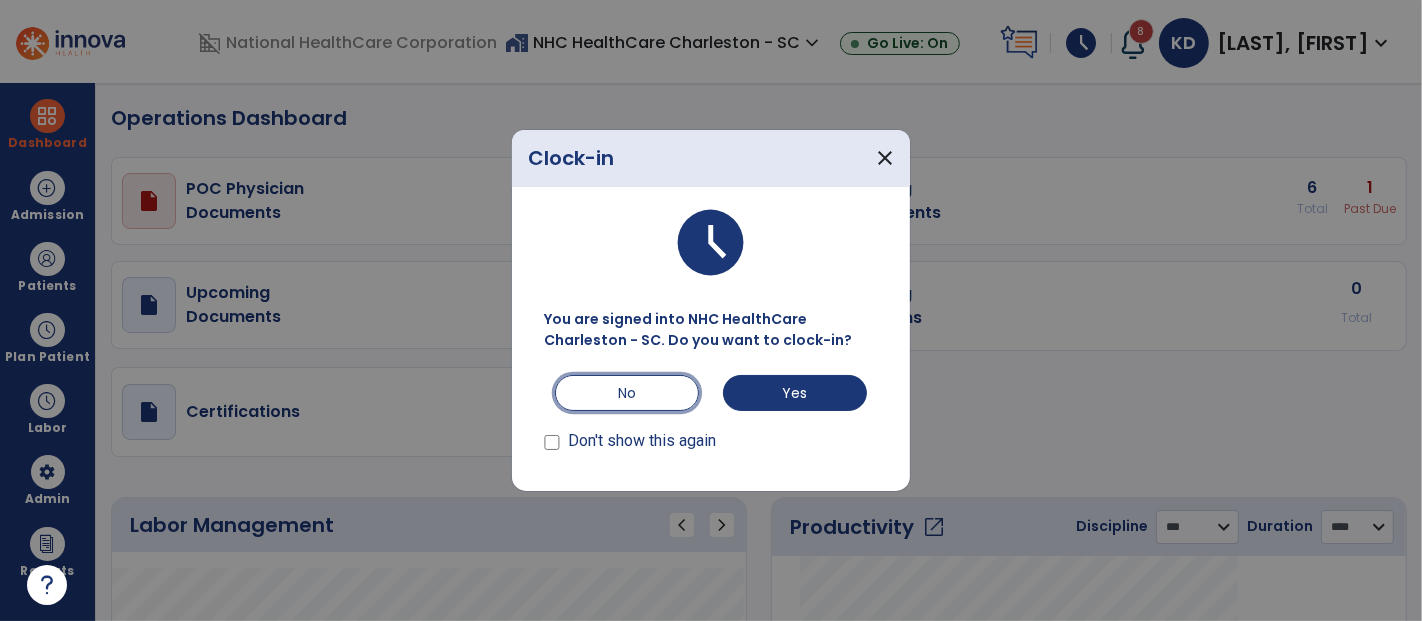 click on "No" at bounding box center (627, 393) 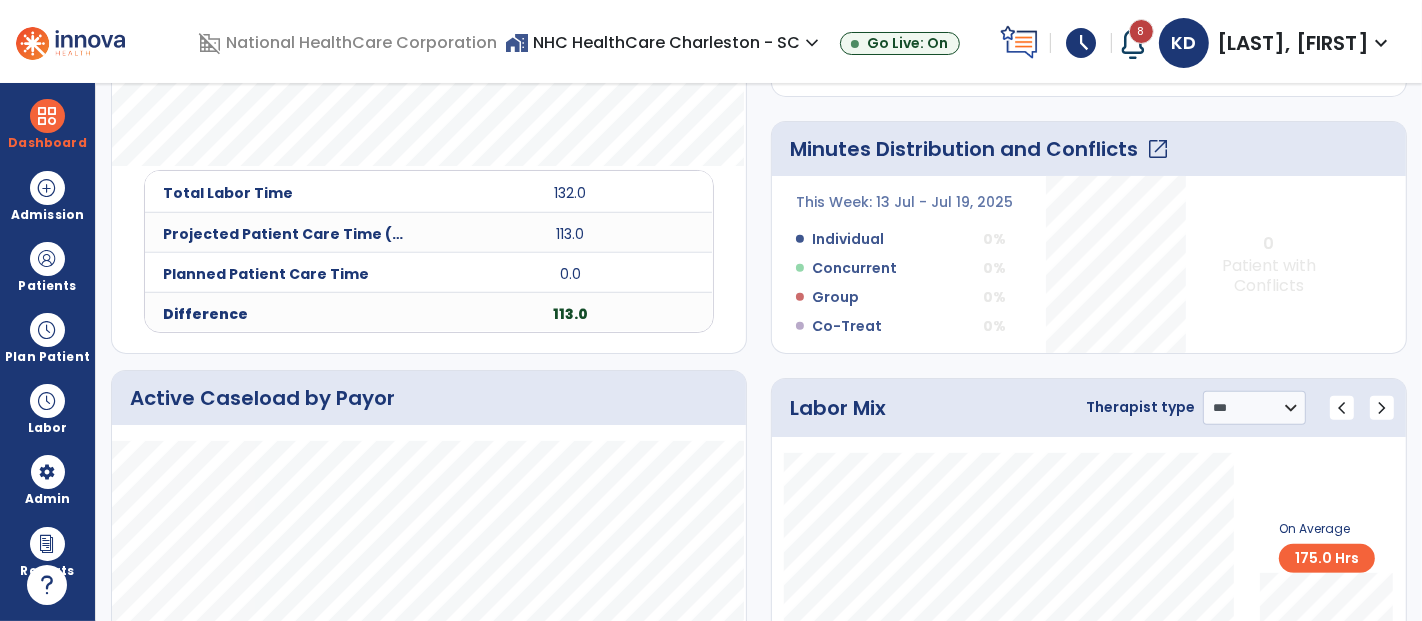 scroll, scrollTop: 666, scrollLeft: 0, axis: vertical 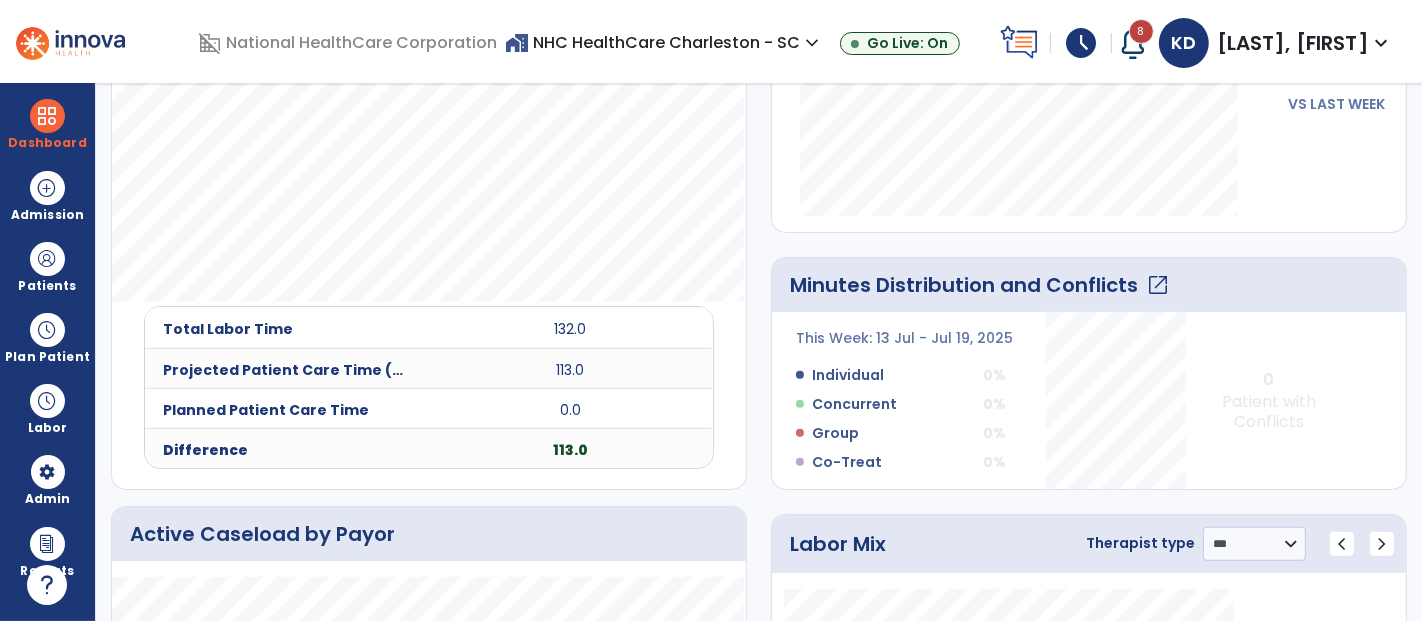 click on "open_in_new" 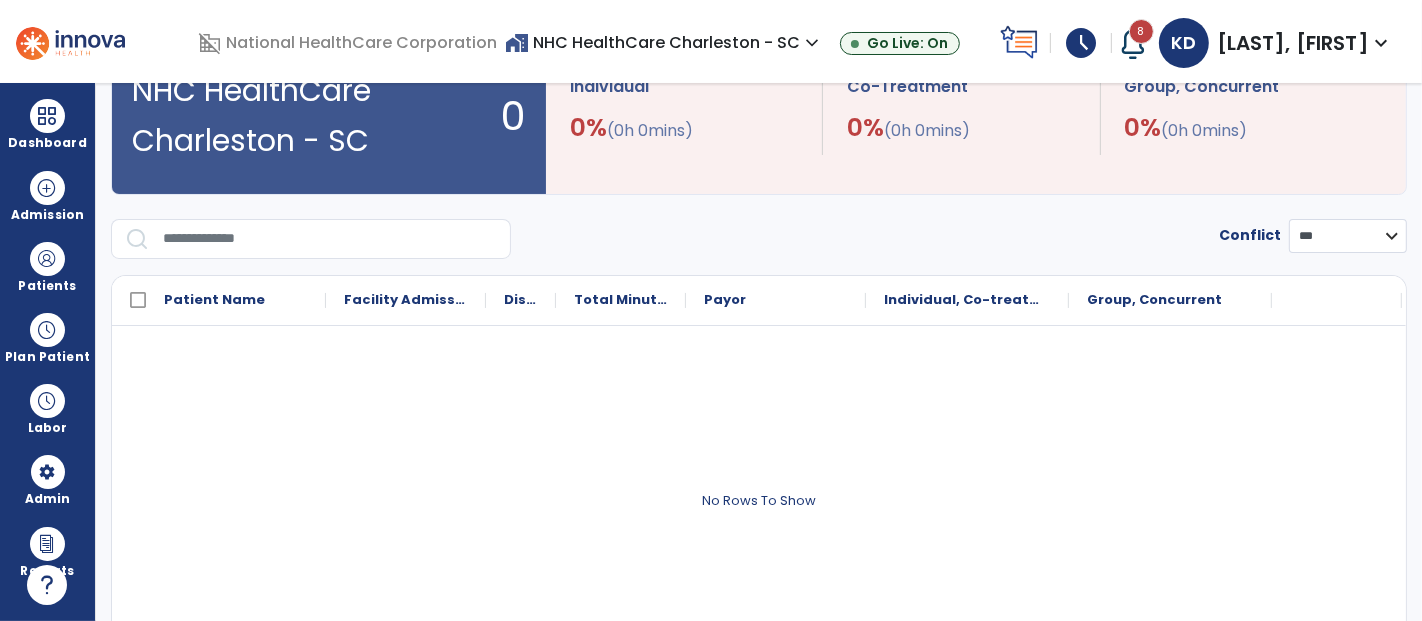scroll, scrollTop: 0, scrollLeft: 0, axis: both 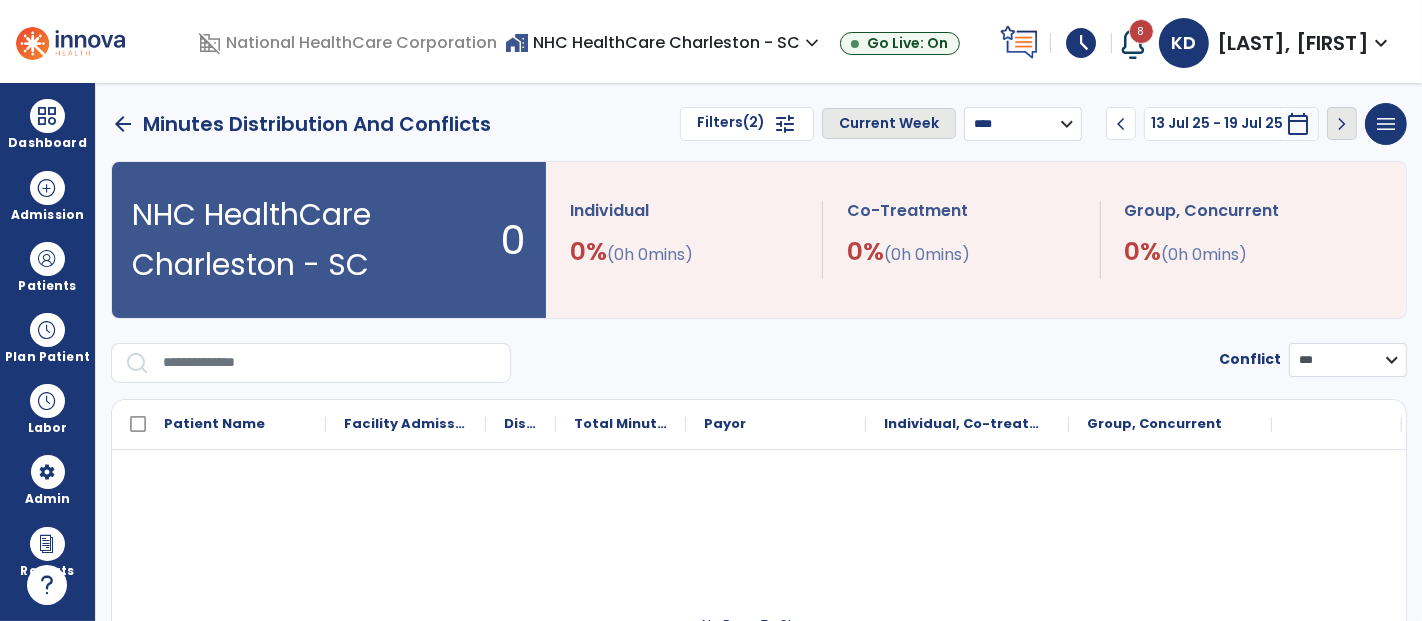 click on "calendar_today" at bounding box center (1298, 124) 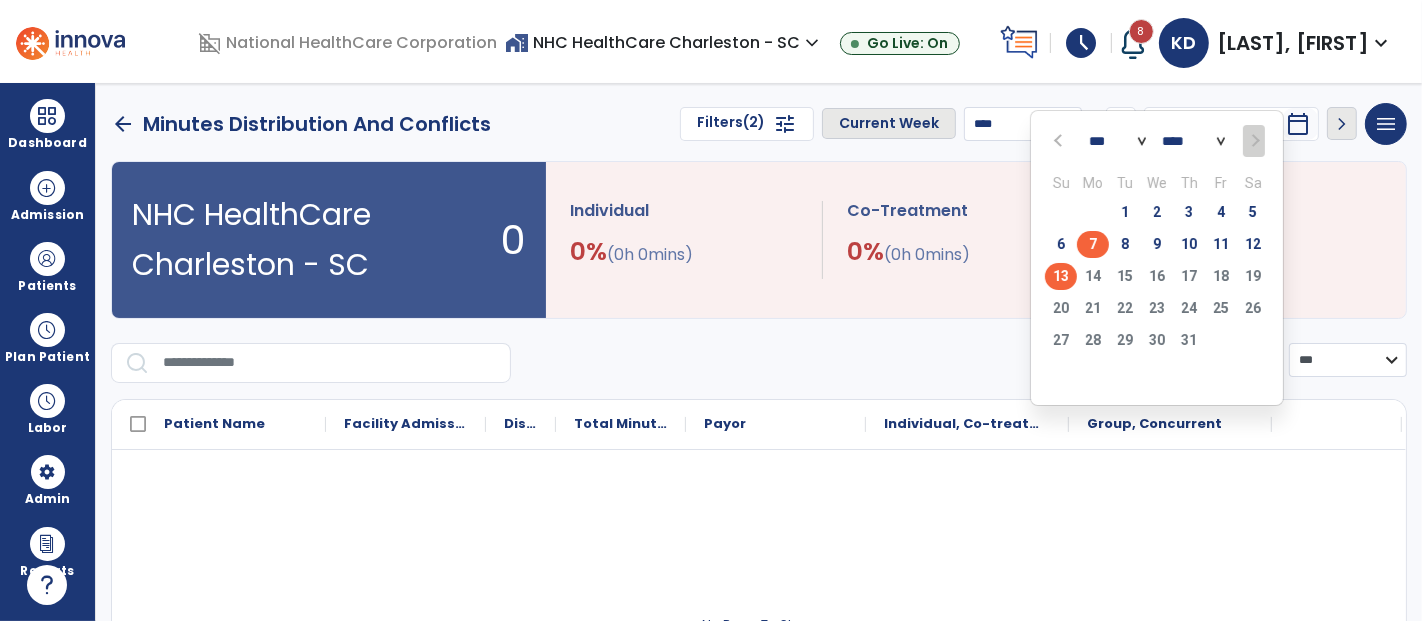 click on "7" at bounding box center [1093, 244] 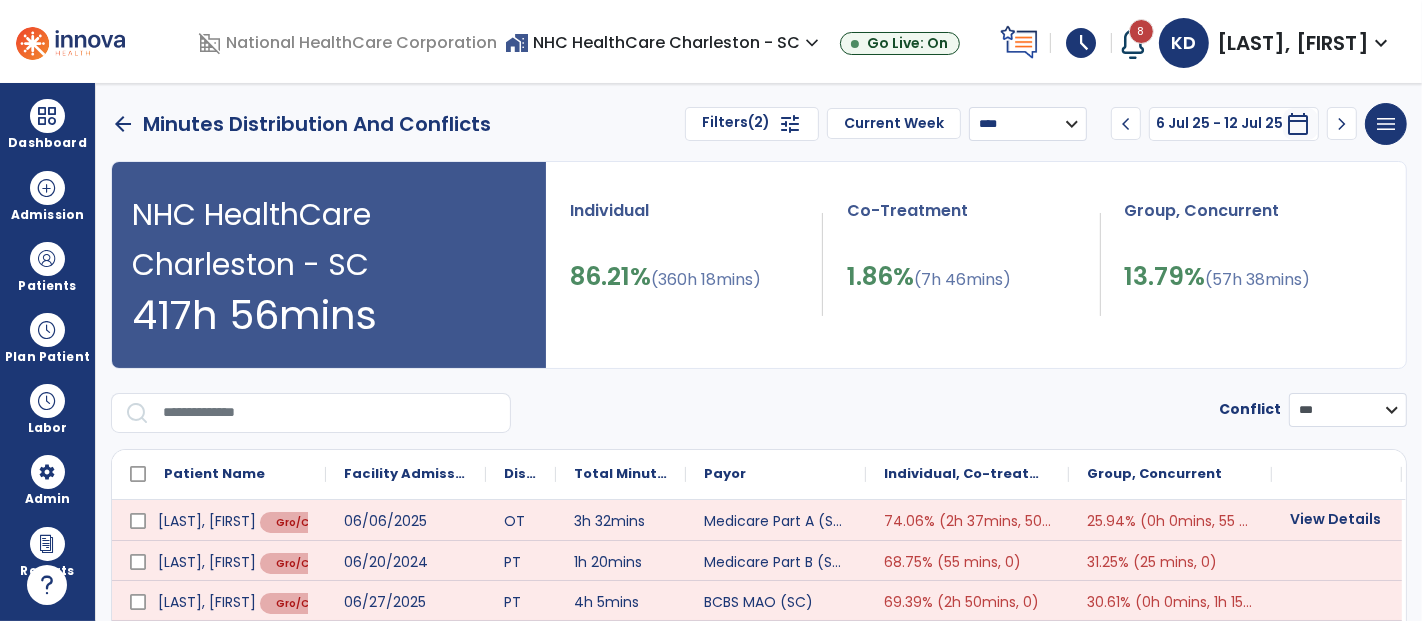 click on "chevron_right" at bounding box center [1342, 124] 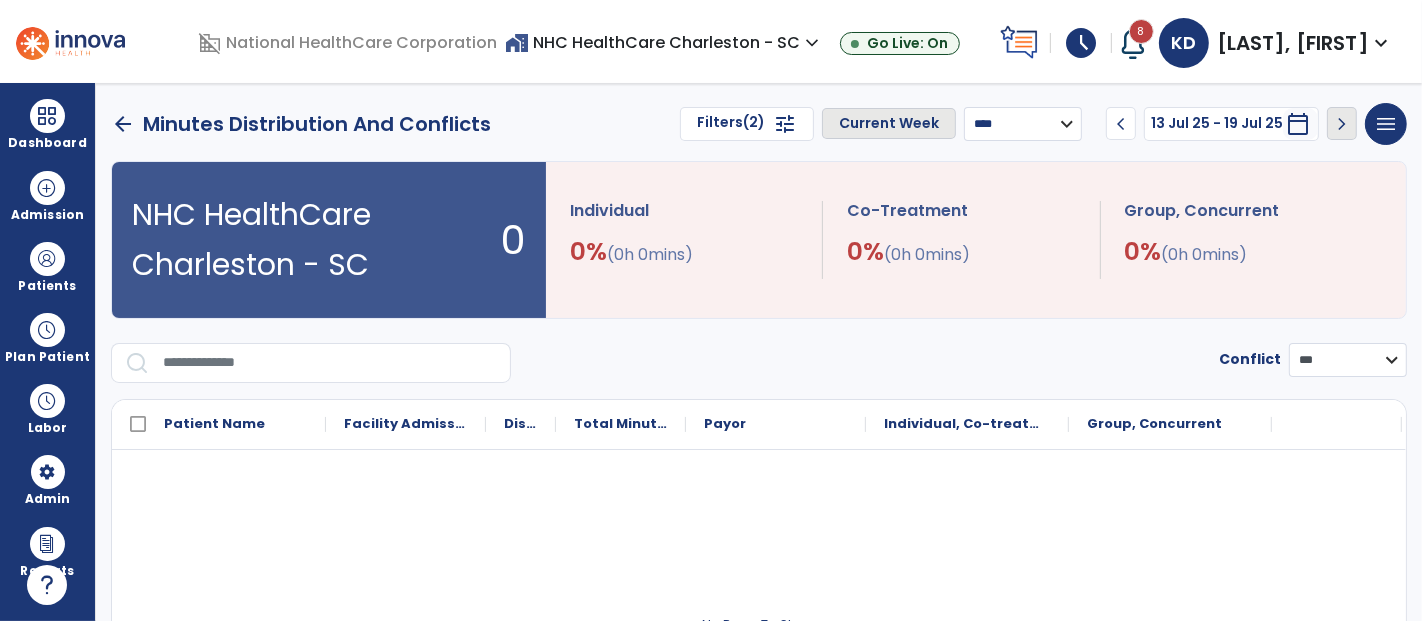 click on "**********" at bounding box center [1348, 360] 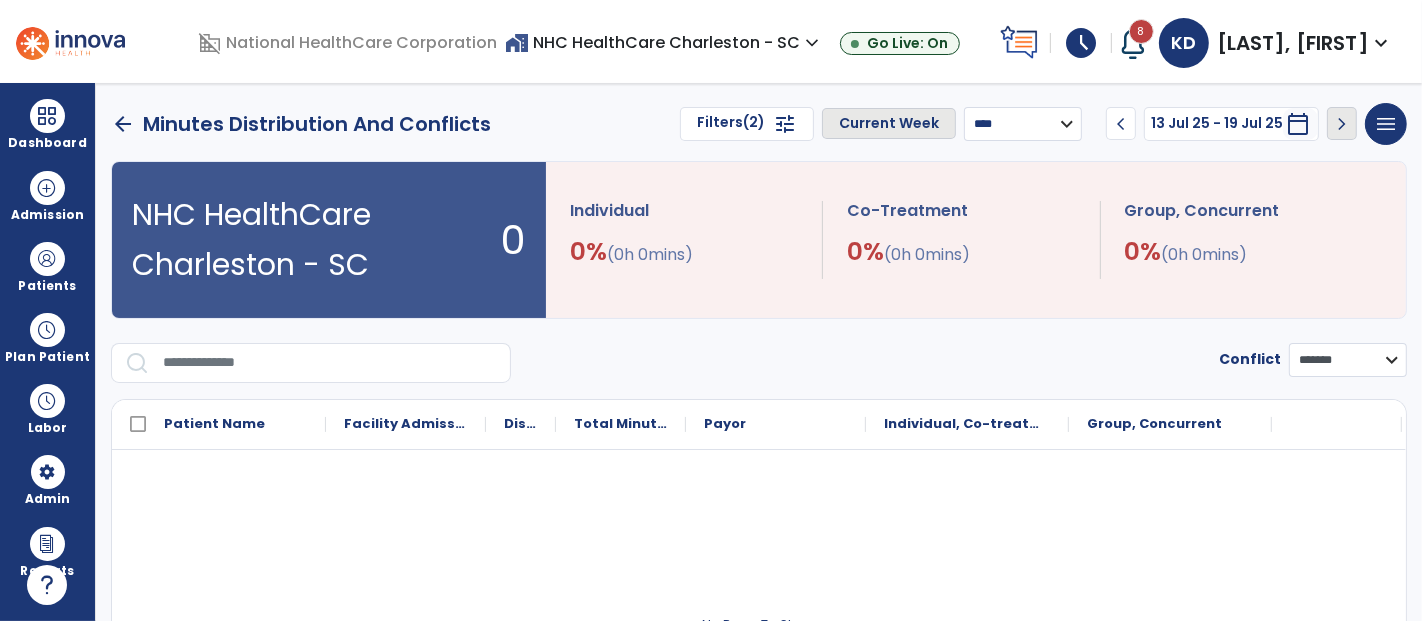 click on "**********" at bounding box center (1023, 124) 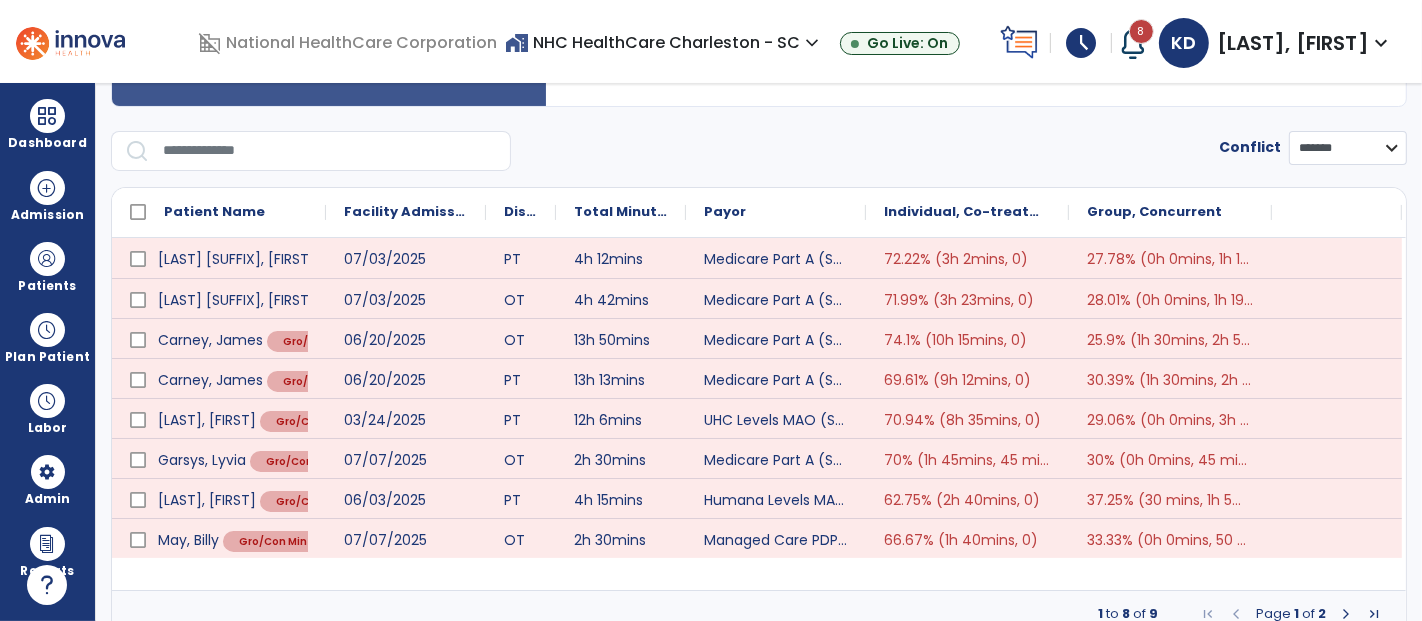 scroll, scrollTop: 277, scrollLeft: 0, axis: vertical 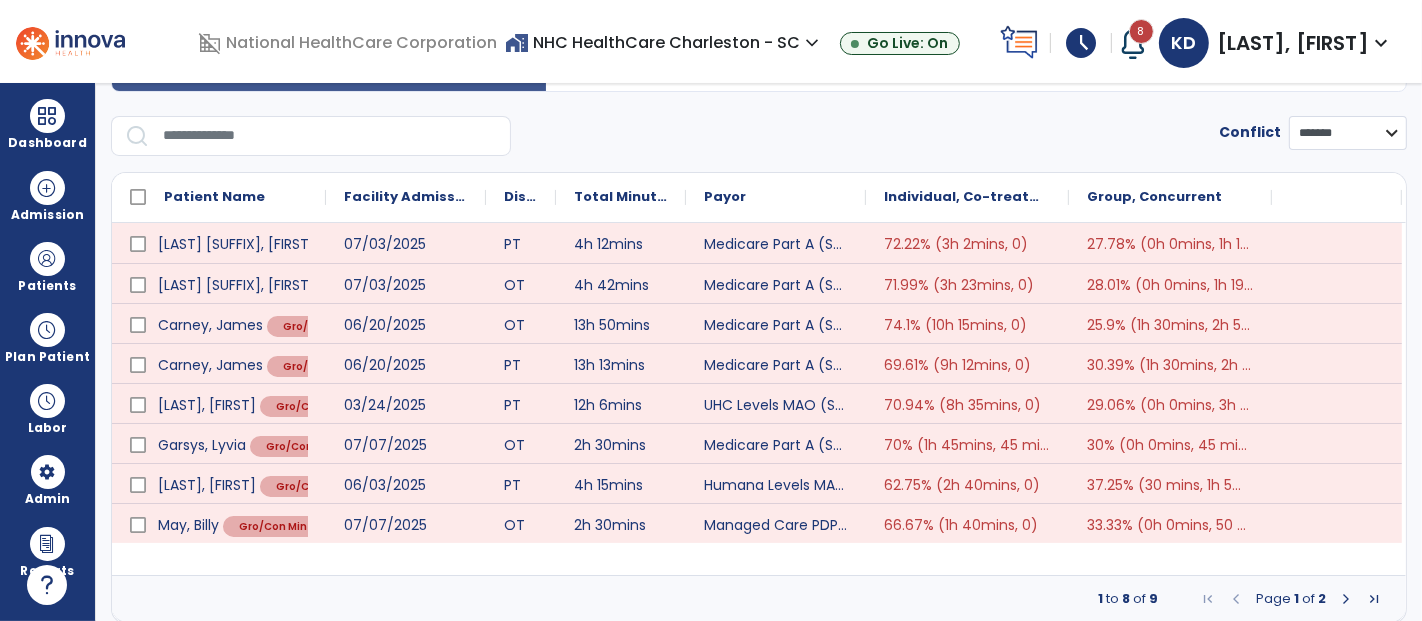 click at bounding box center (1346, 599) 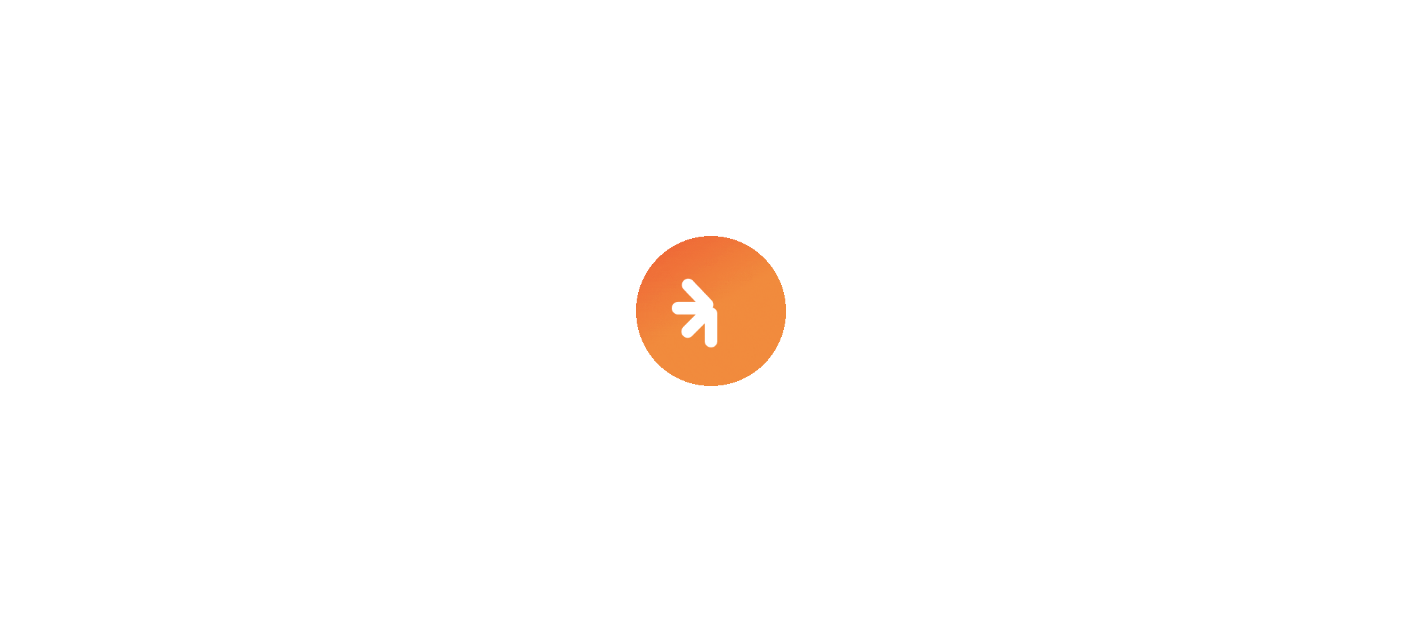 scroll, scrollTop: 0, scrollLeft: 0, axis: both 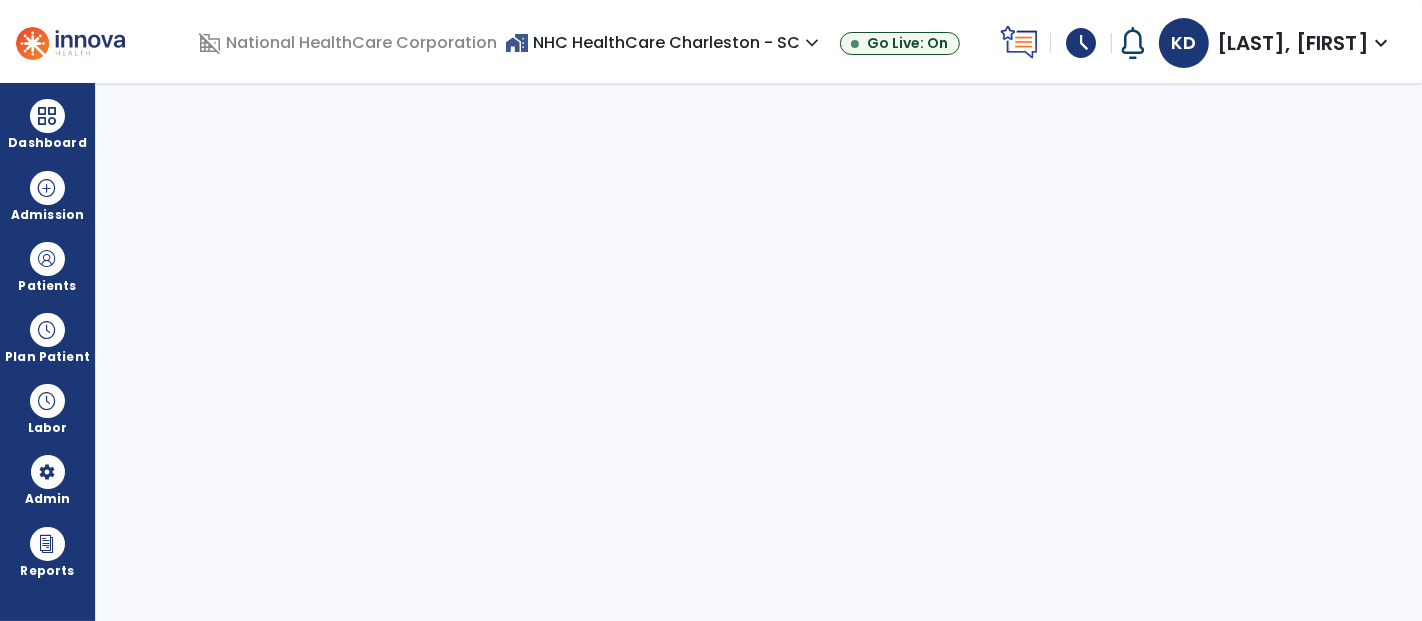 select on "***" 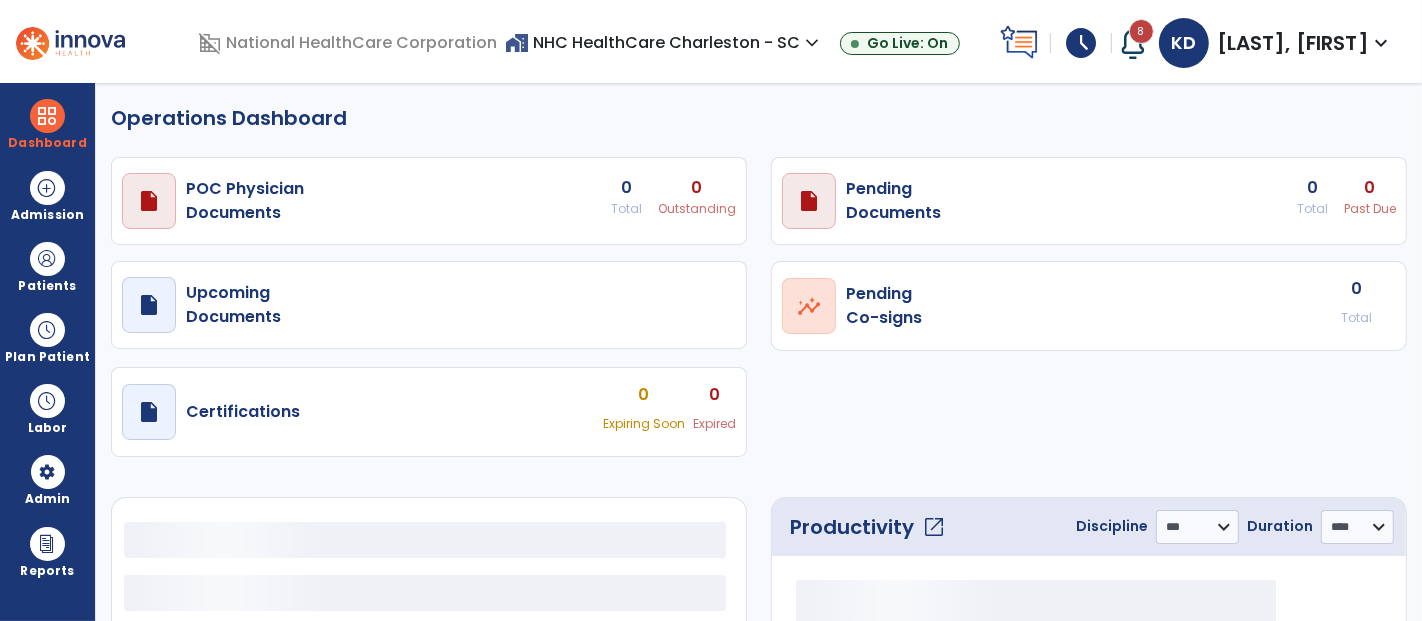 select on "***" 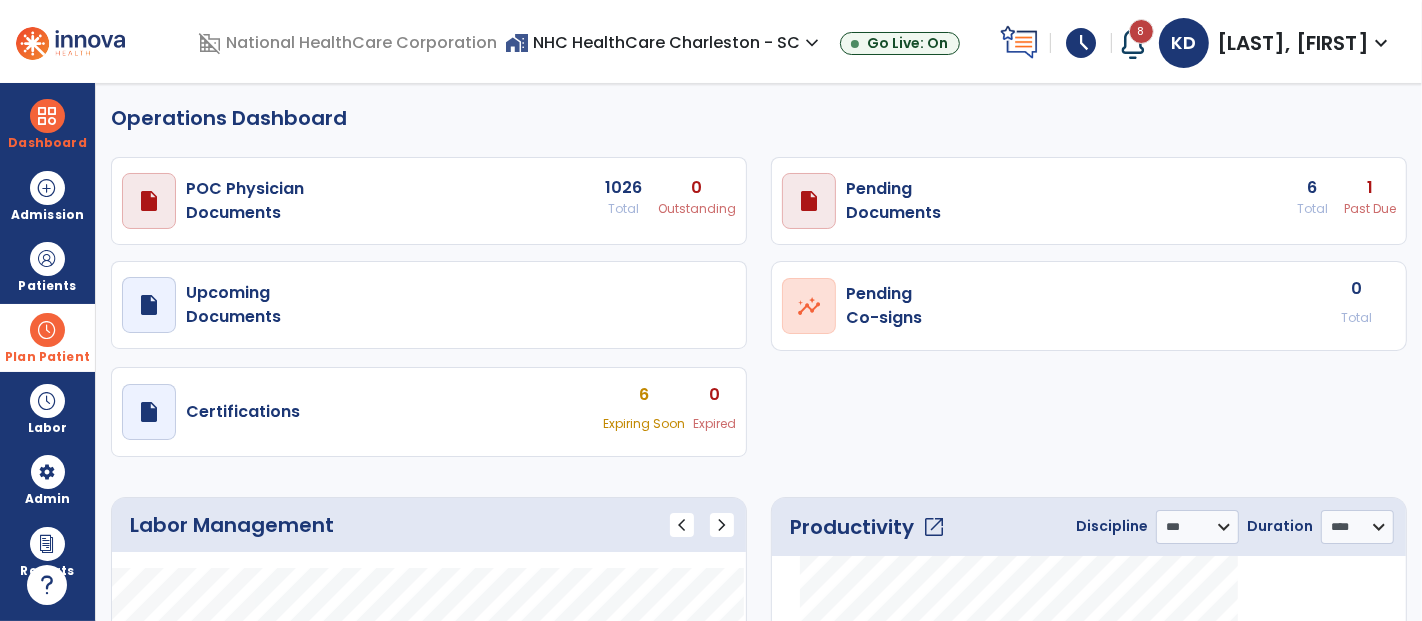 click at bounding box center [47, 330] 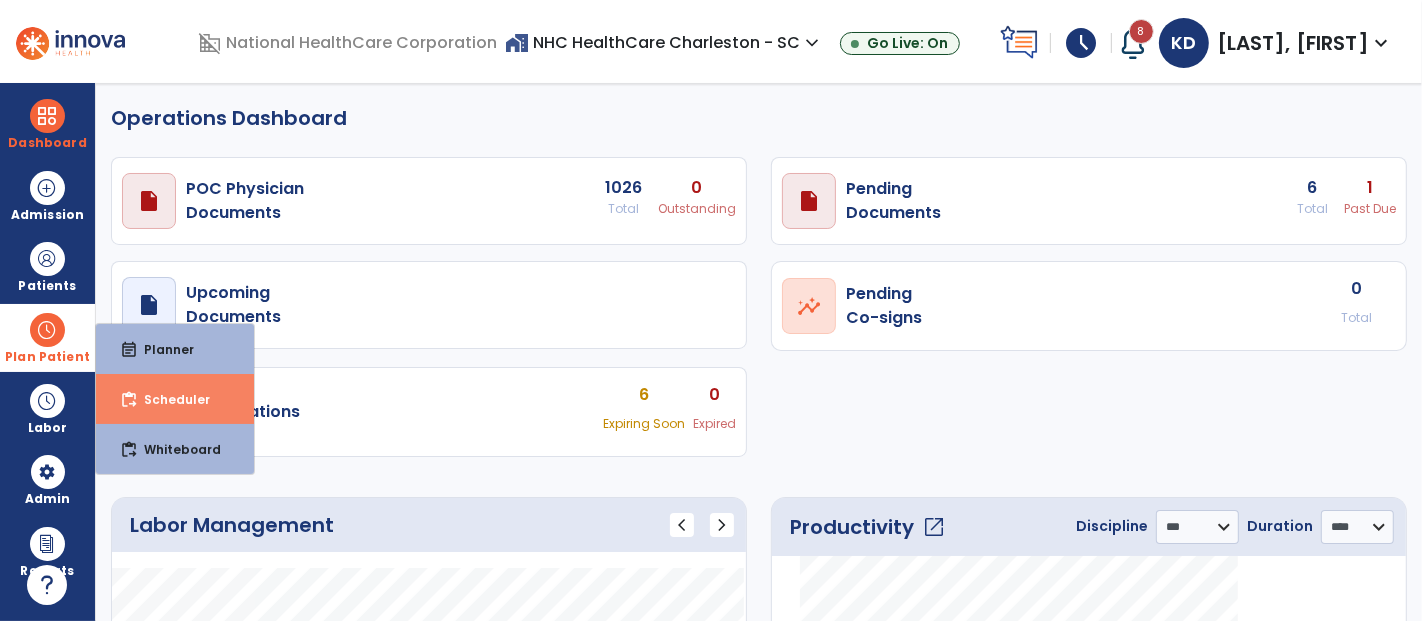 click on "Scheduler" at bounding box center (169, 399) 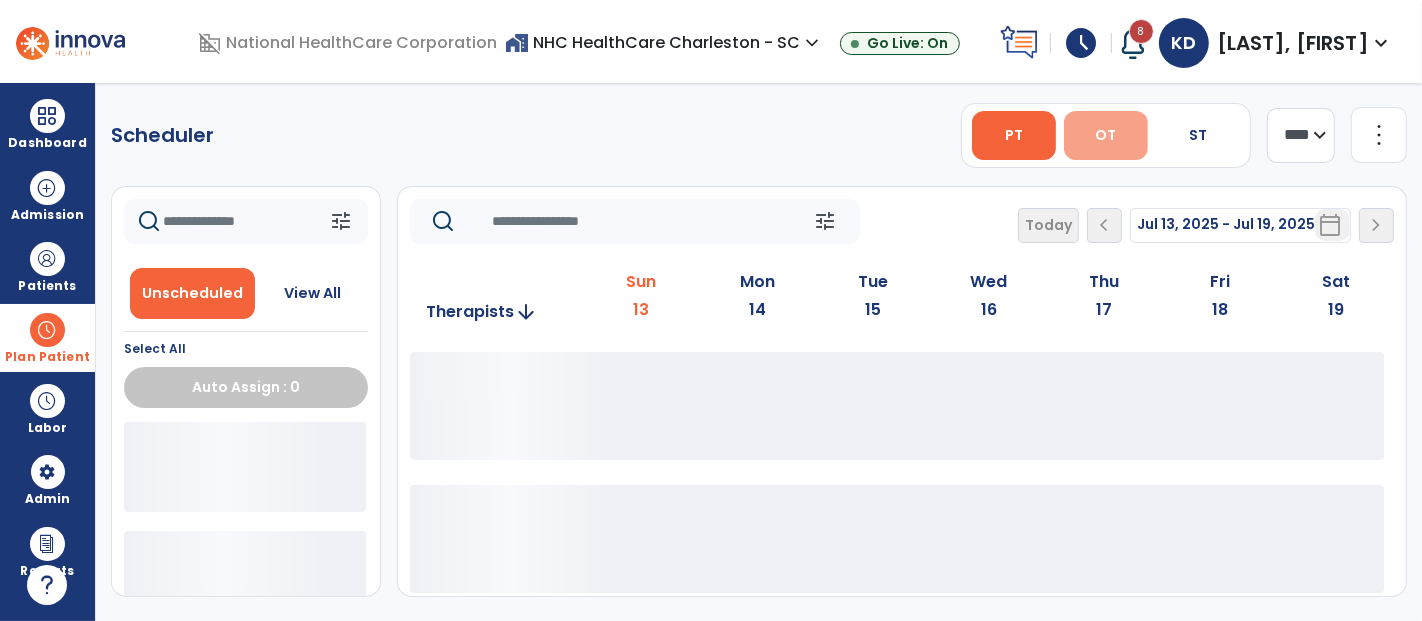 click on "OT" at bounding box center (1106, 135) 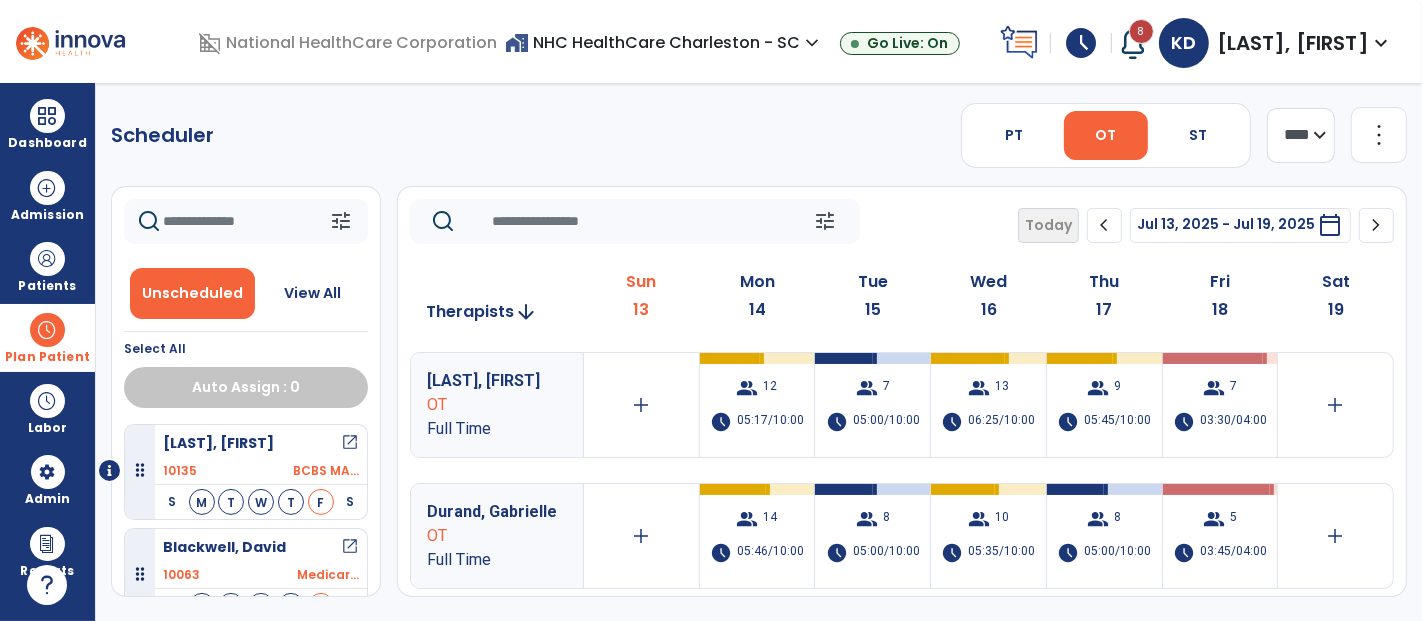 click 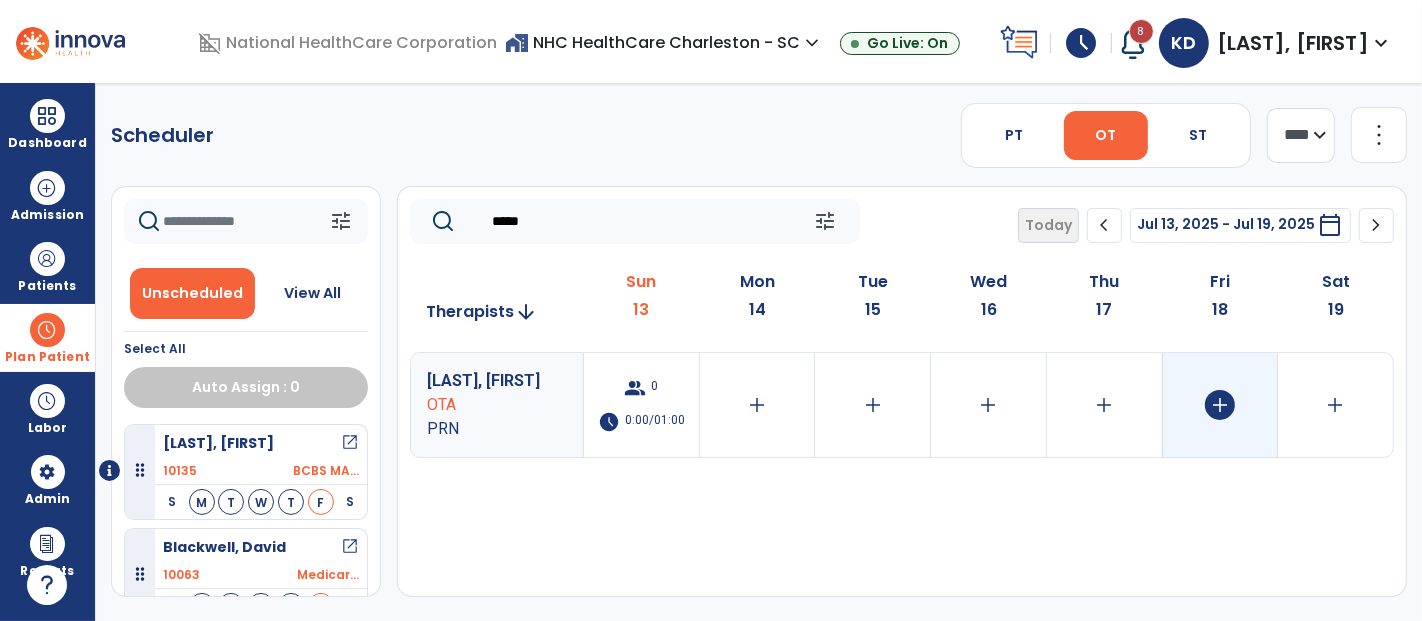 type on "*****" 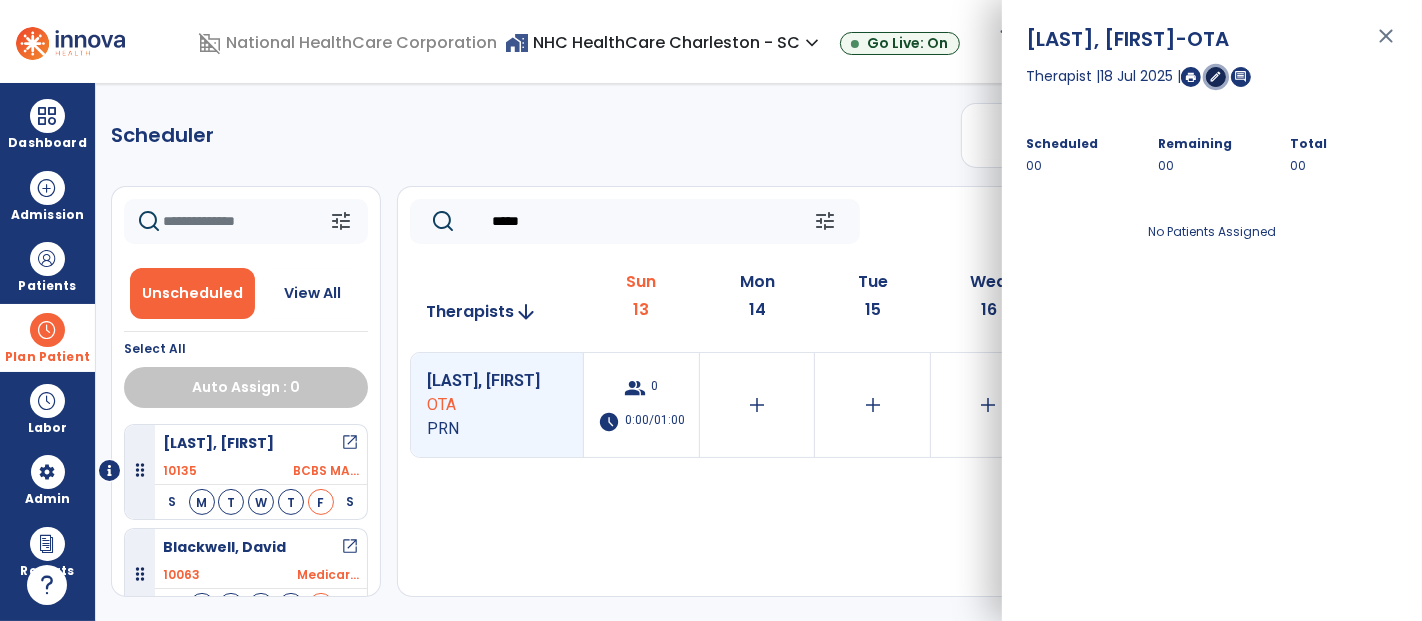 click on "edit" at bounding box center (1216, 76) 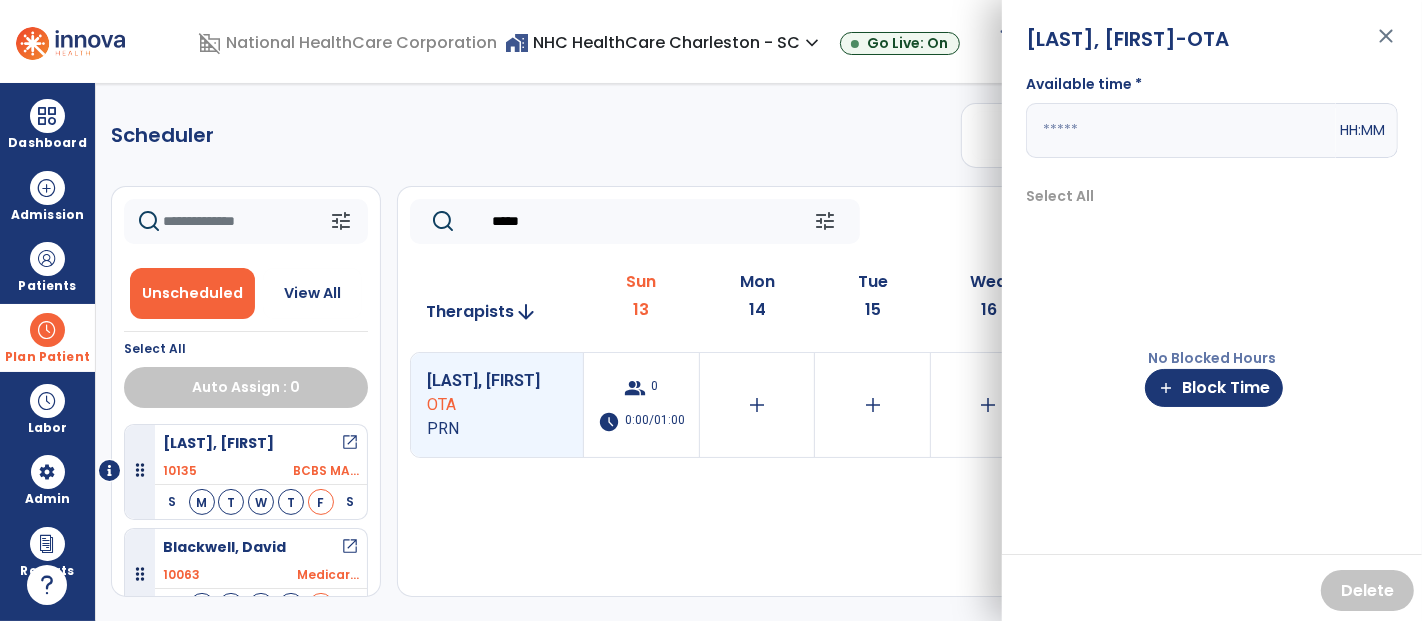 click at bounding box center [1181, 130] 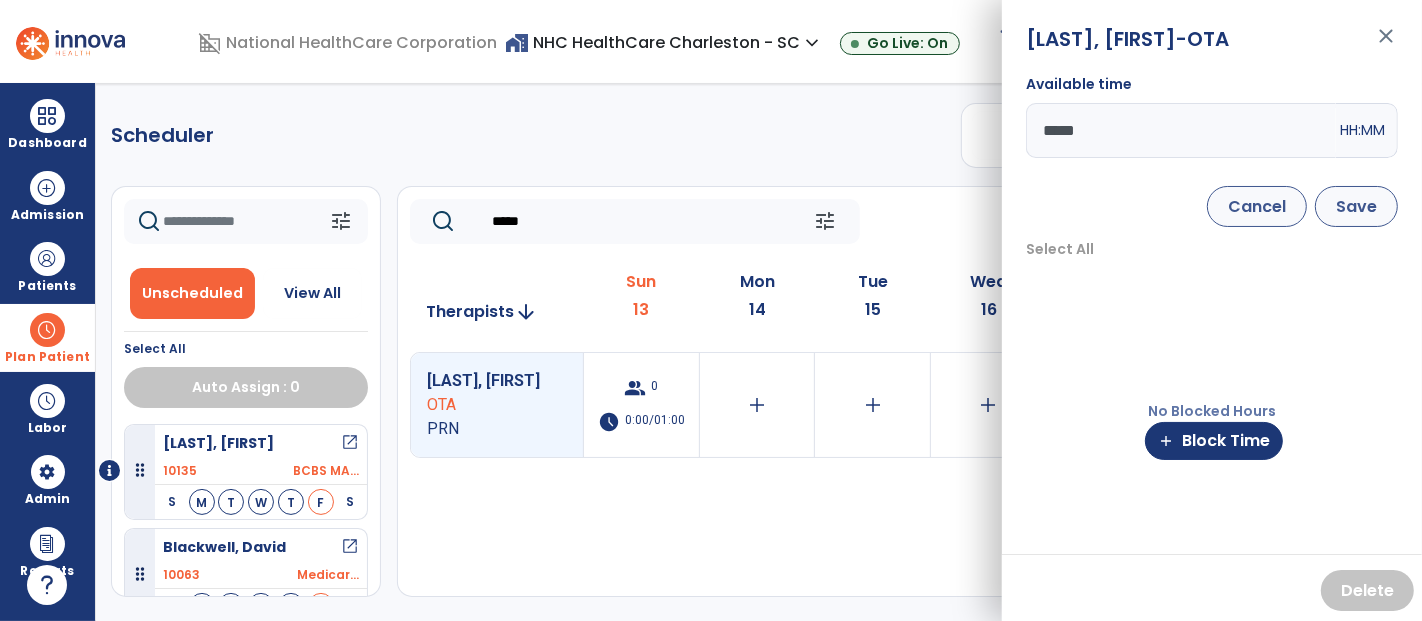 type on "*****" 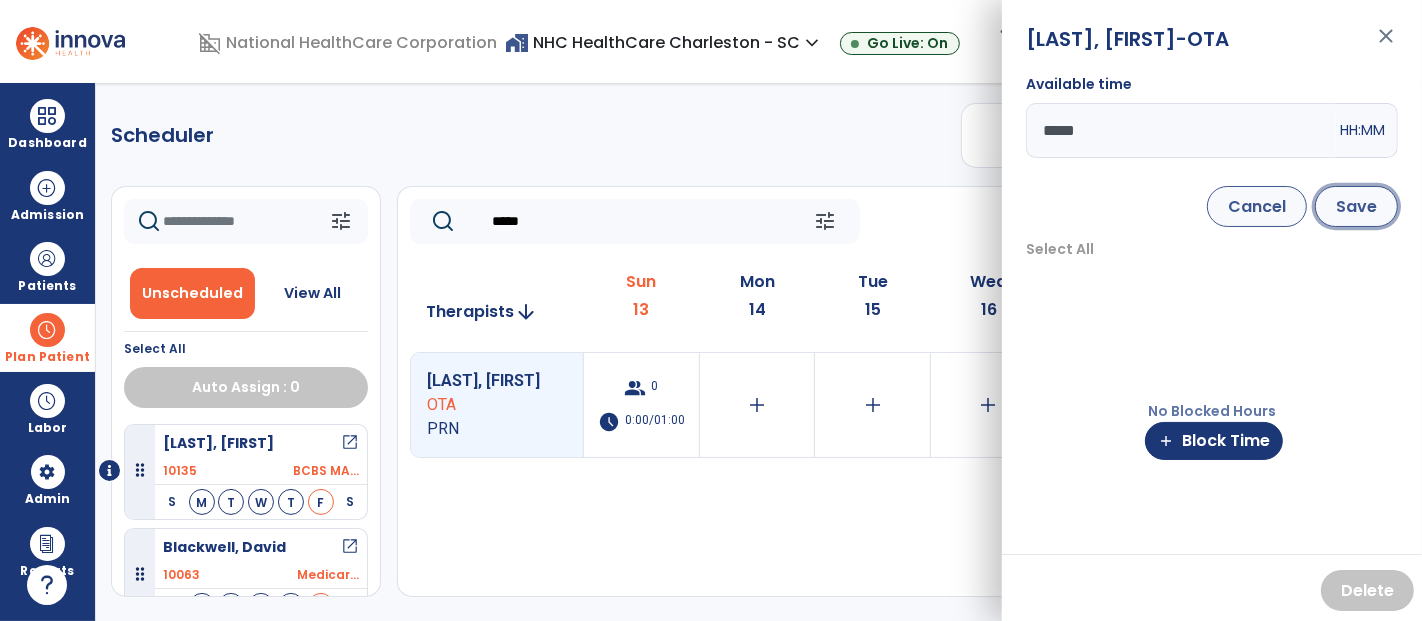 click on "Save" at bounding box center (1356, 206) 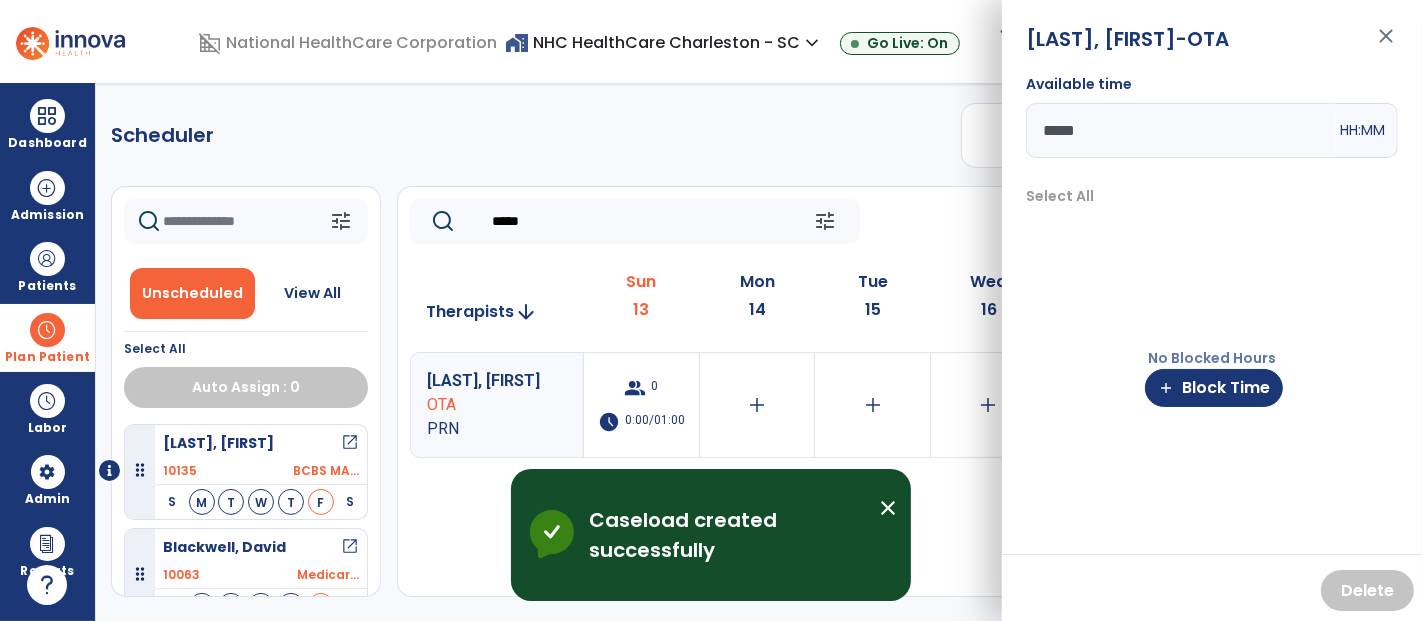click on "close" at bounding box center [1386, 45] 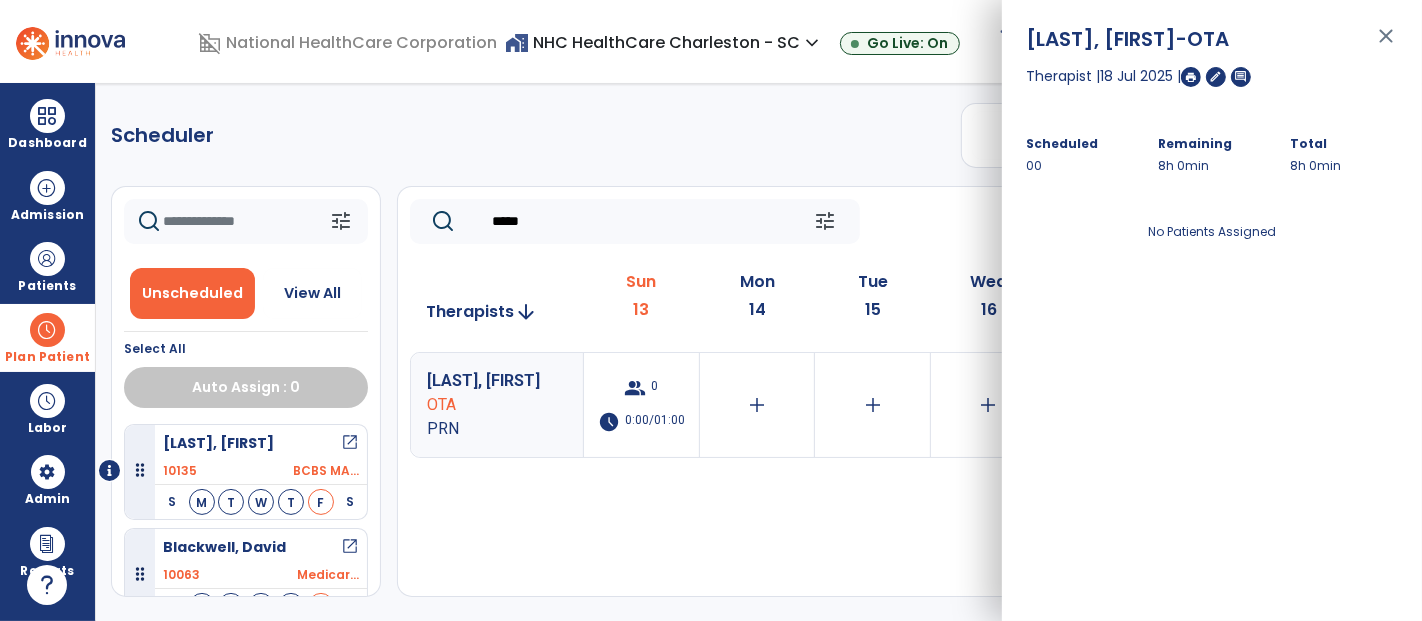 click on "close" at bounding box center [1386, 45] 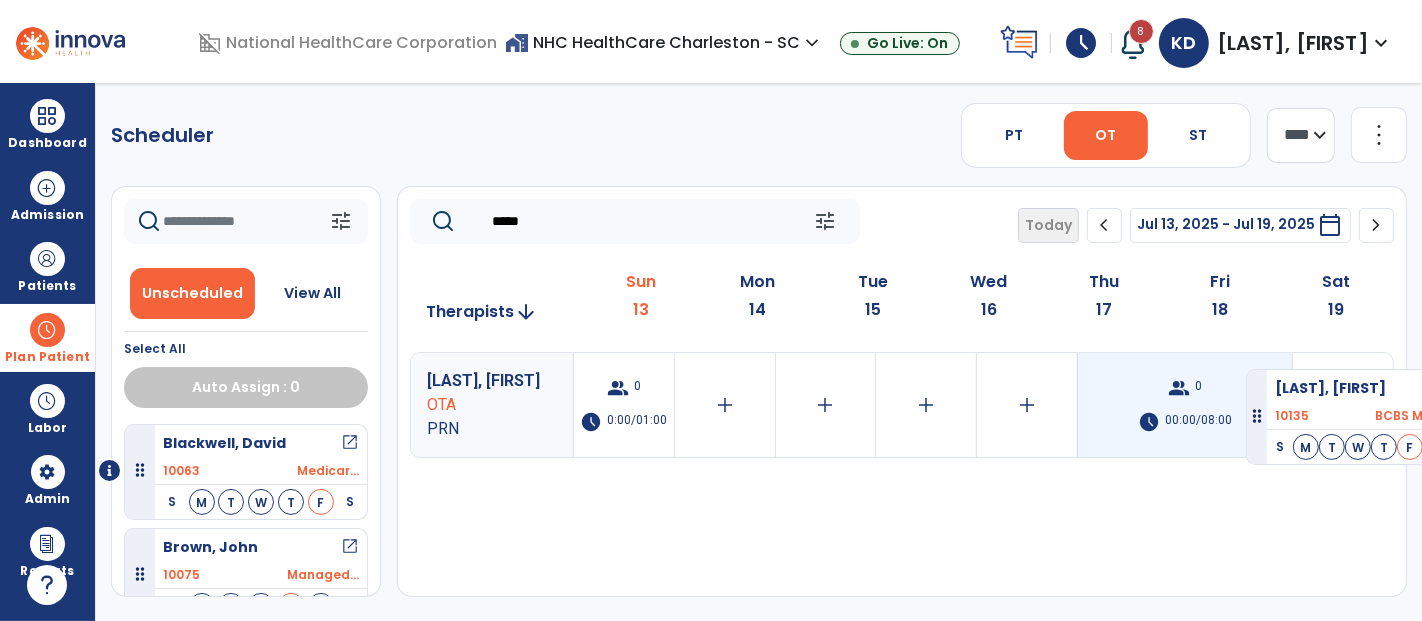 drag, startPoint x: 265, startPoint y: 471, endPoint x: 1246, endPoint y: 361, distance: 987.1479 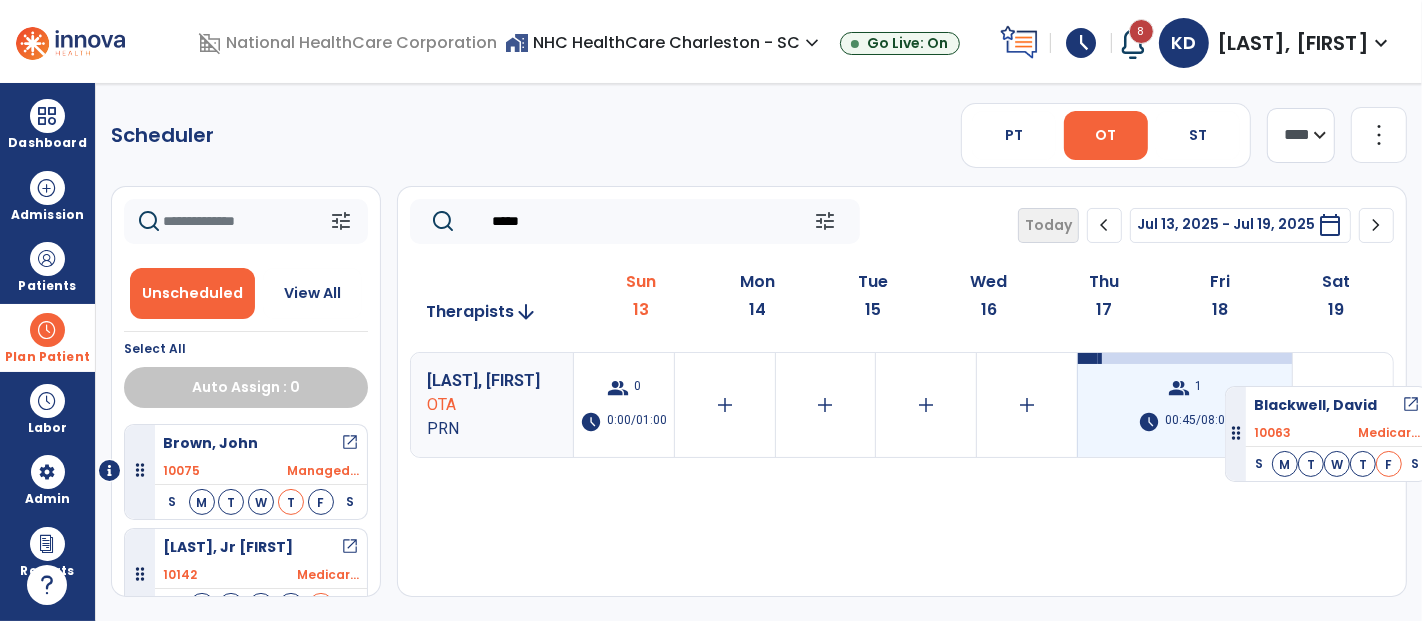 drag, startPoint x: 224, startPoint y: 455, endPoint x: 1225, endPoint y: 378, distance: 1003.95715 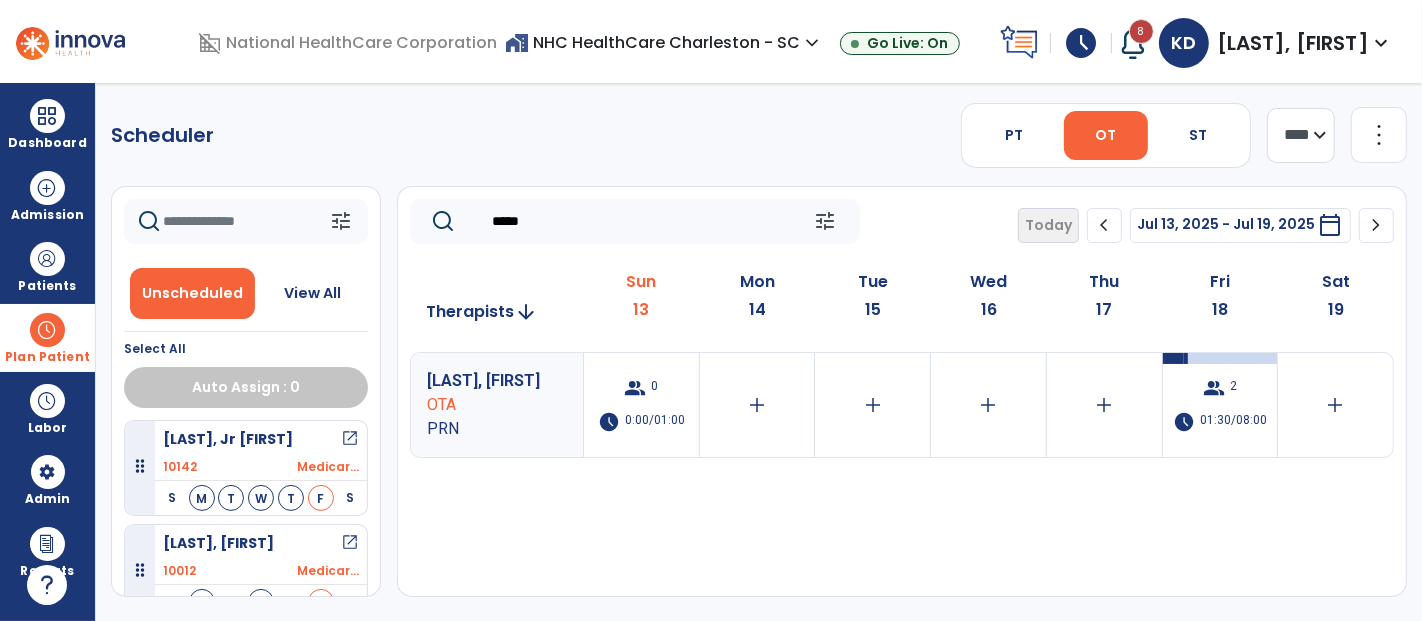 scroll, scrollTop: 111, scrollLeft: 0, axis: vertical 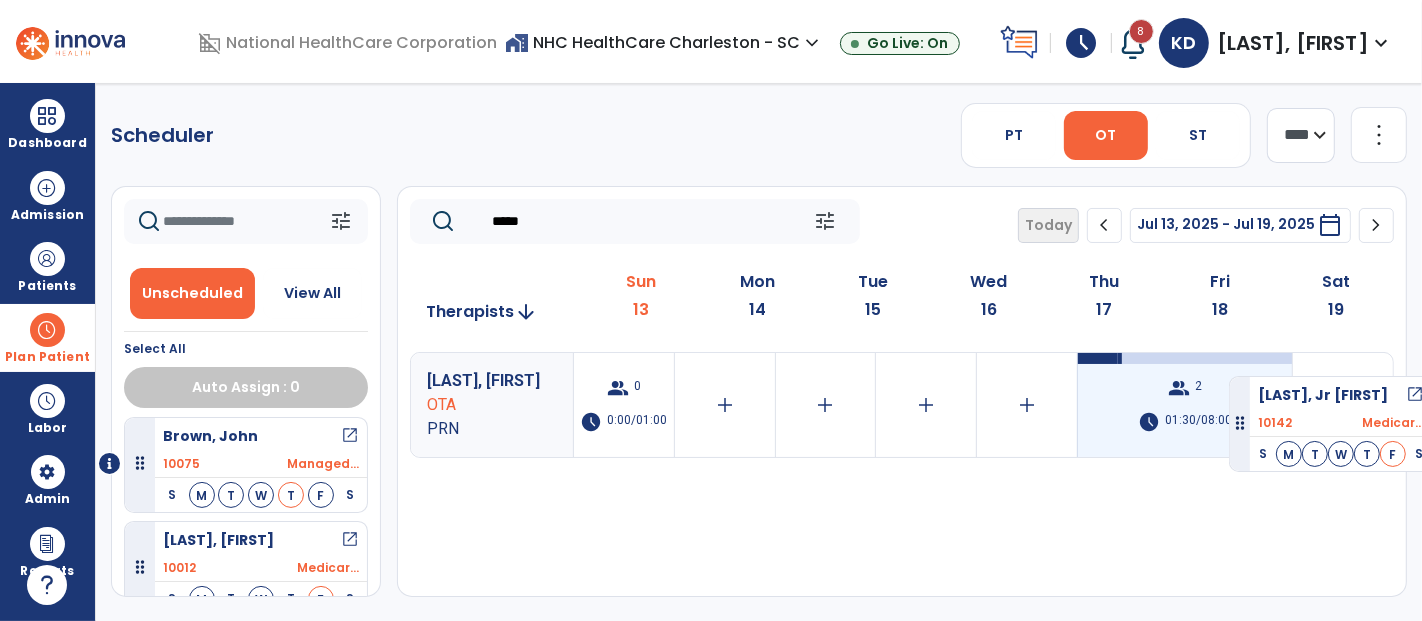 drag, startPoint x: 234, startPoint y: 438, endPoint x: 1229, endPoint y: 368, distance: 997.4593 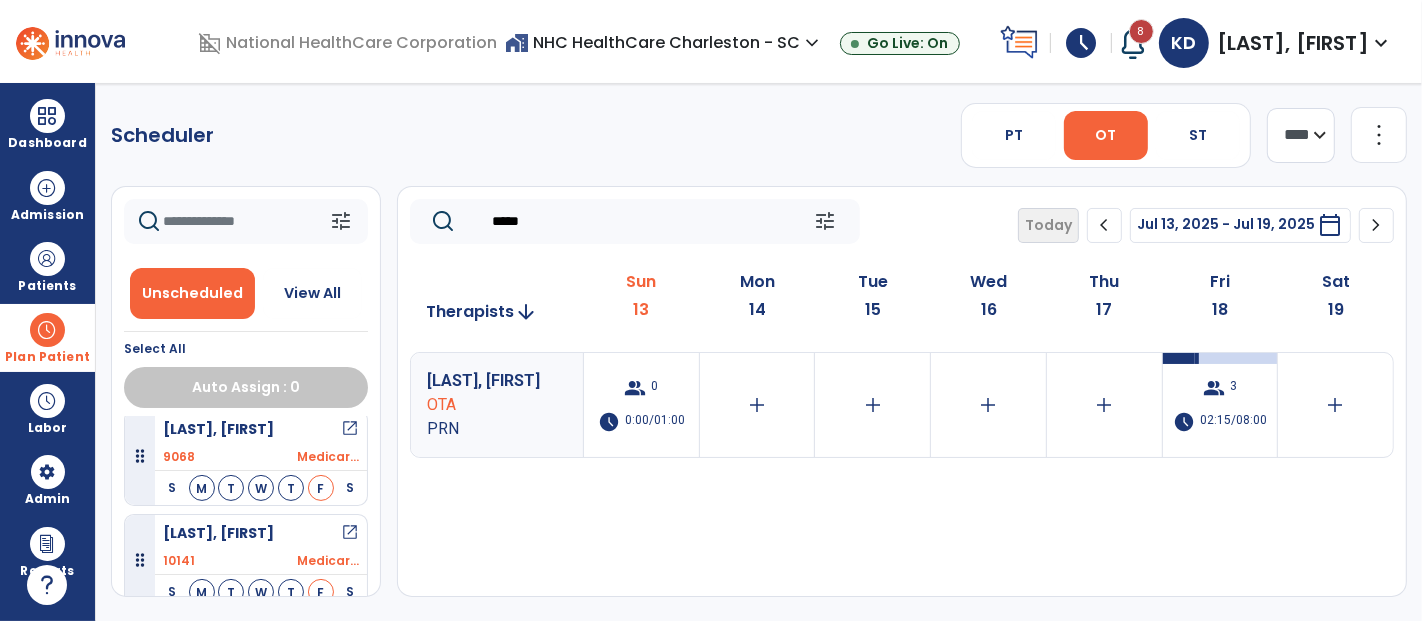 scroll, scrollTop: 777, scrollLeft: 0, axis: vertical 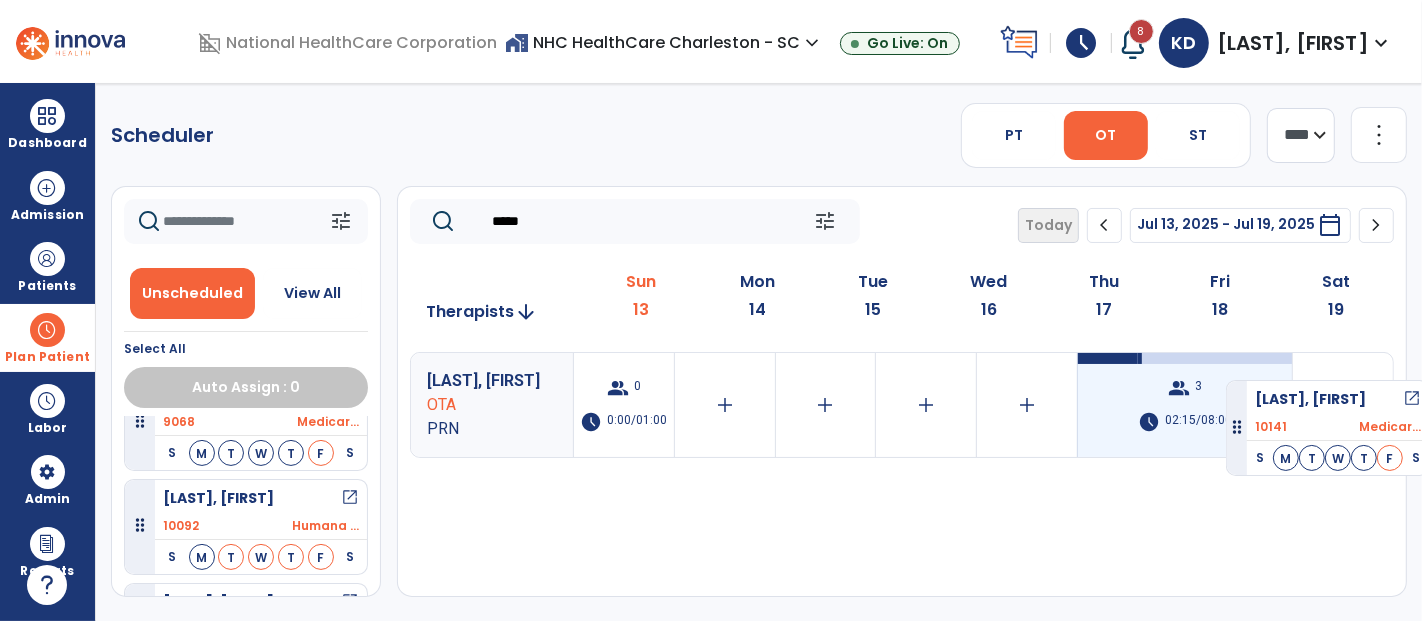 drag, startPoint x: 262, startPoint y: 503, endPoint x: 1226, endPoint y: 372, distance: 972.8602 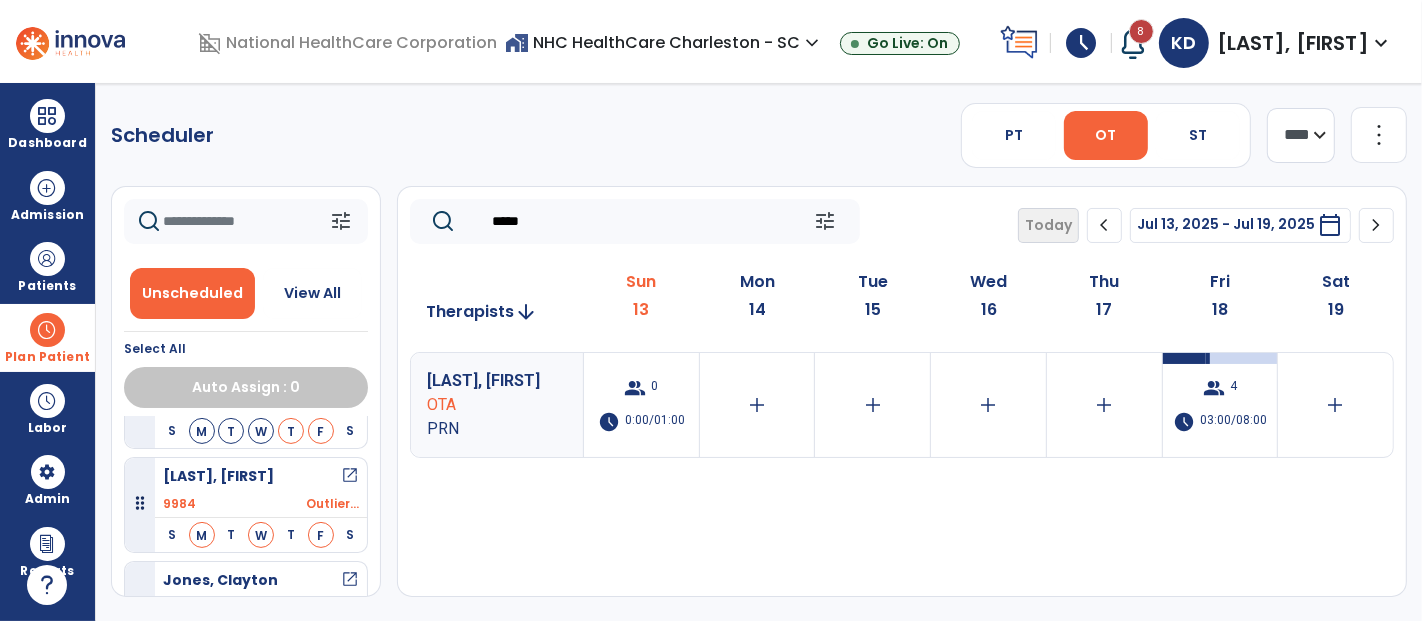 scroll, scrollTop: 1000, scrollLeft: 0, axis: vertical 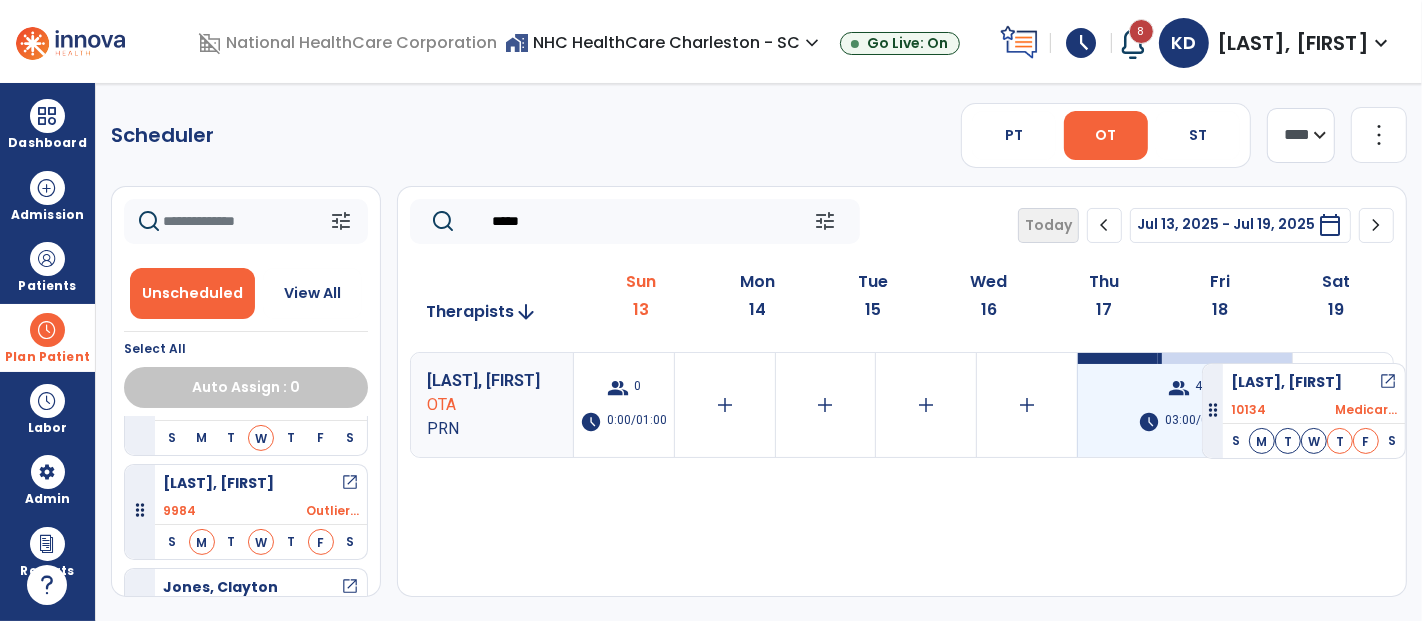 drag, startPoint x: 249, startPoint y: 489, endPoint x: 1202, endPoint y: 355, distance: 962.3747 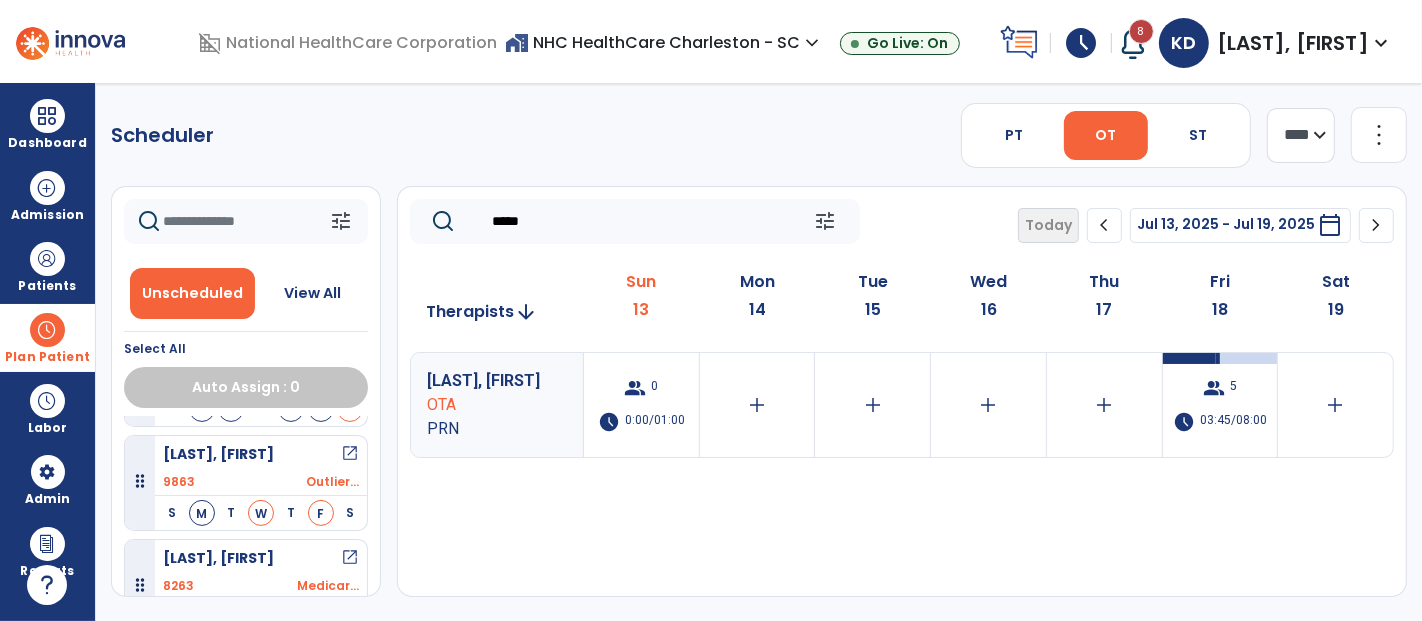scroll, scrollTop: 1777, scrollLeft: 0, axis: vertical 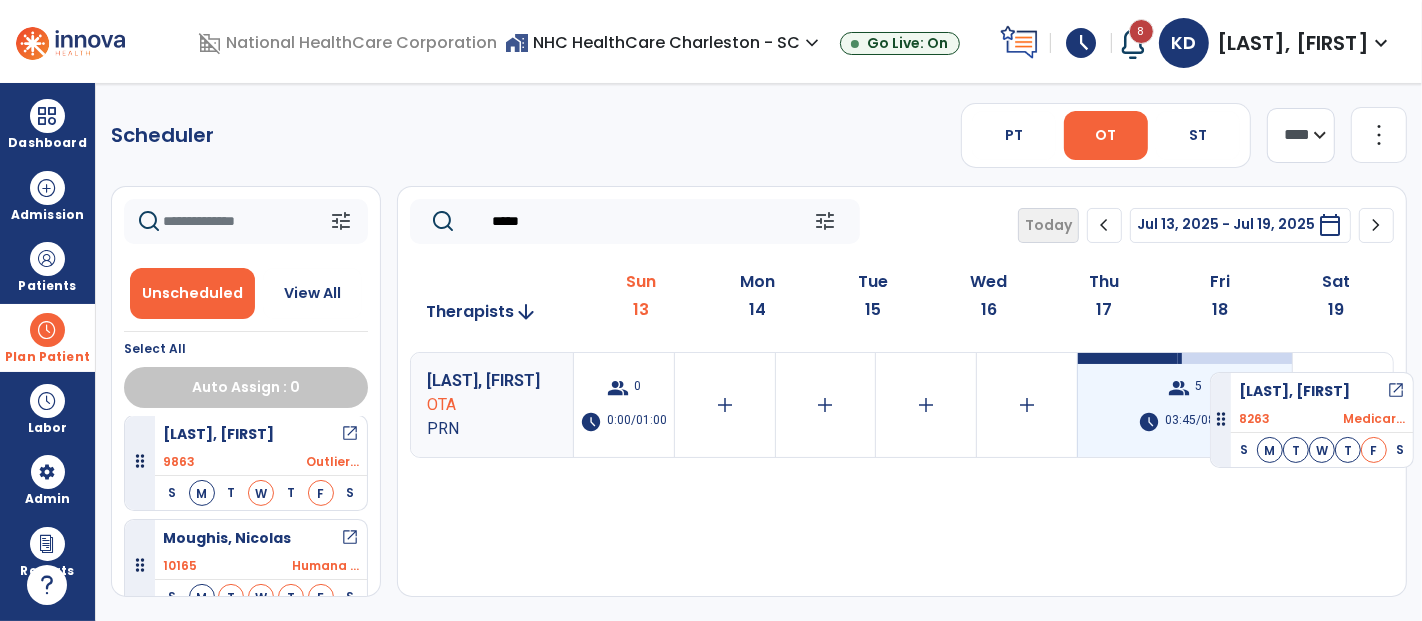 drag, startPoint x: 253, startPoint y: 530, endPoint x: 1210, endPoint y: 364, distance: 971.2904 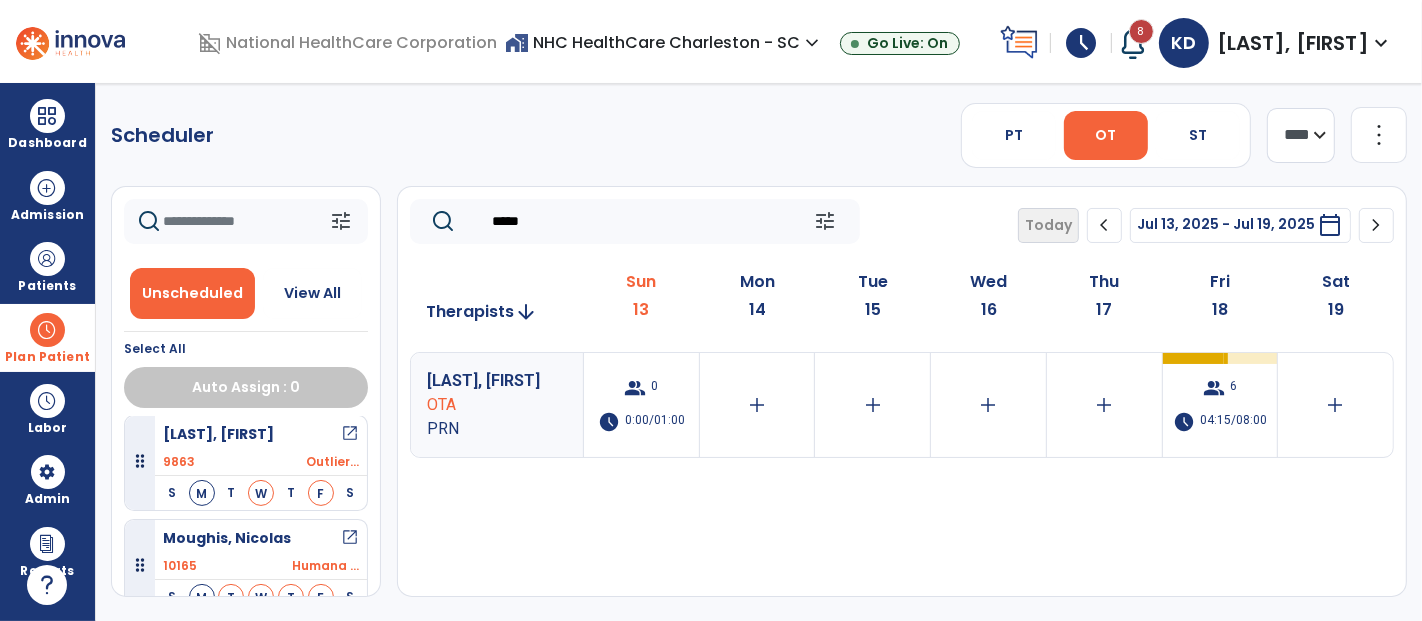drag, startPoint x: 548, startPoint y: 219, endPoint x: 485, endPoint y: 212, distance: 63.387695 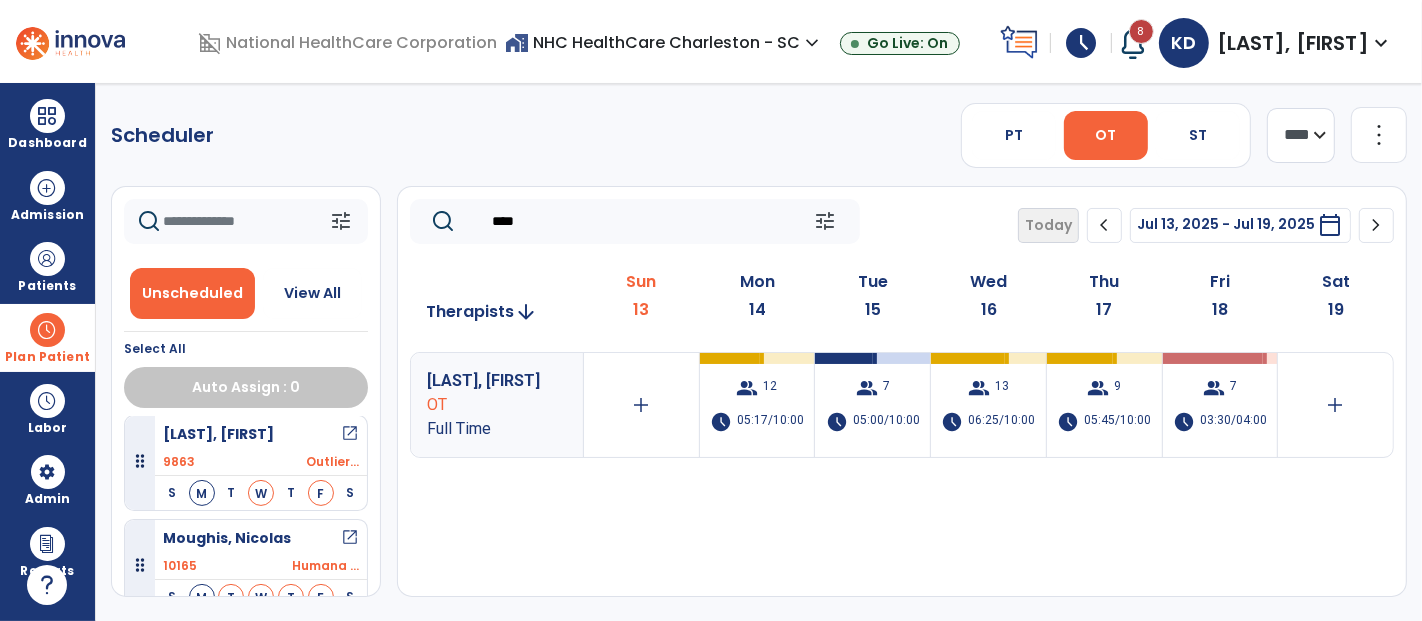 type on "****" 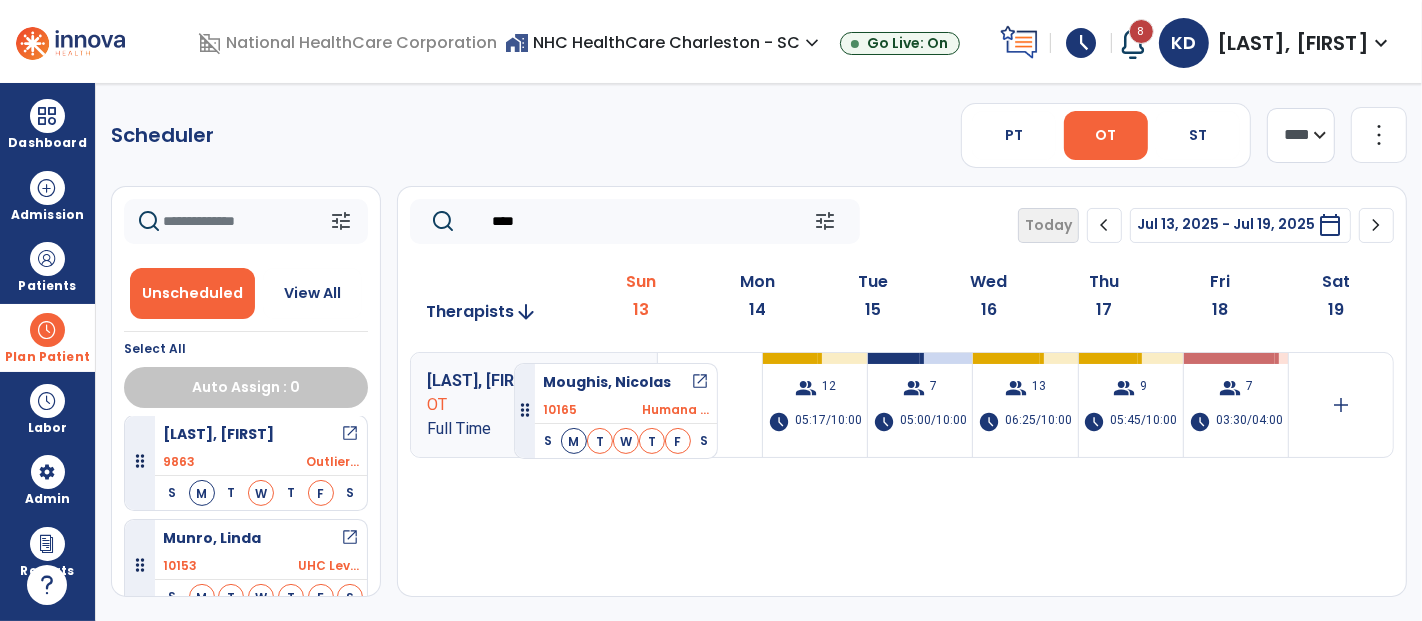 drag, startPoint x: 247, startPoint y: 549, endPoint x: 514, endPoint y: 355, distance: 330.03787 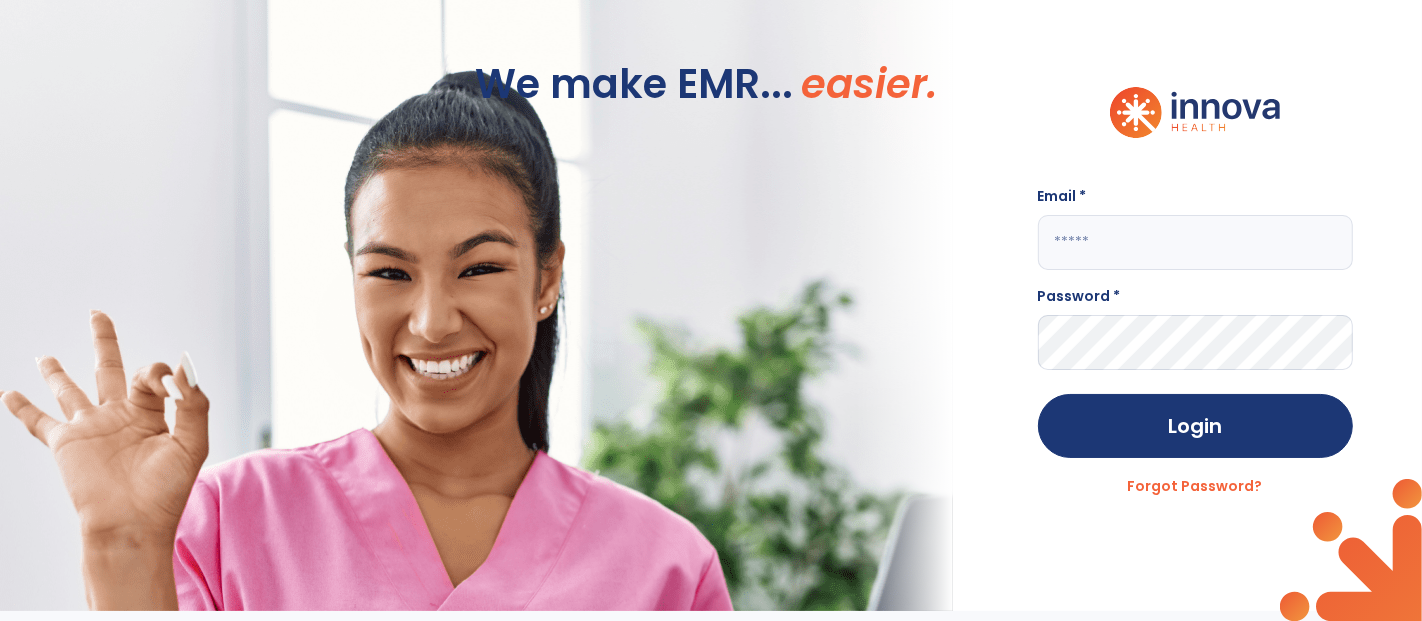 type on "**********" 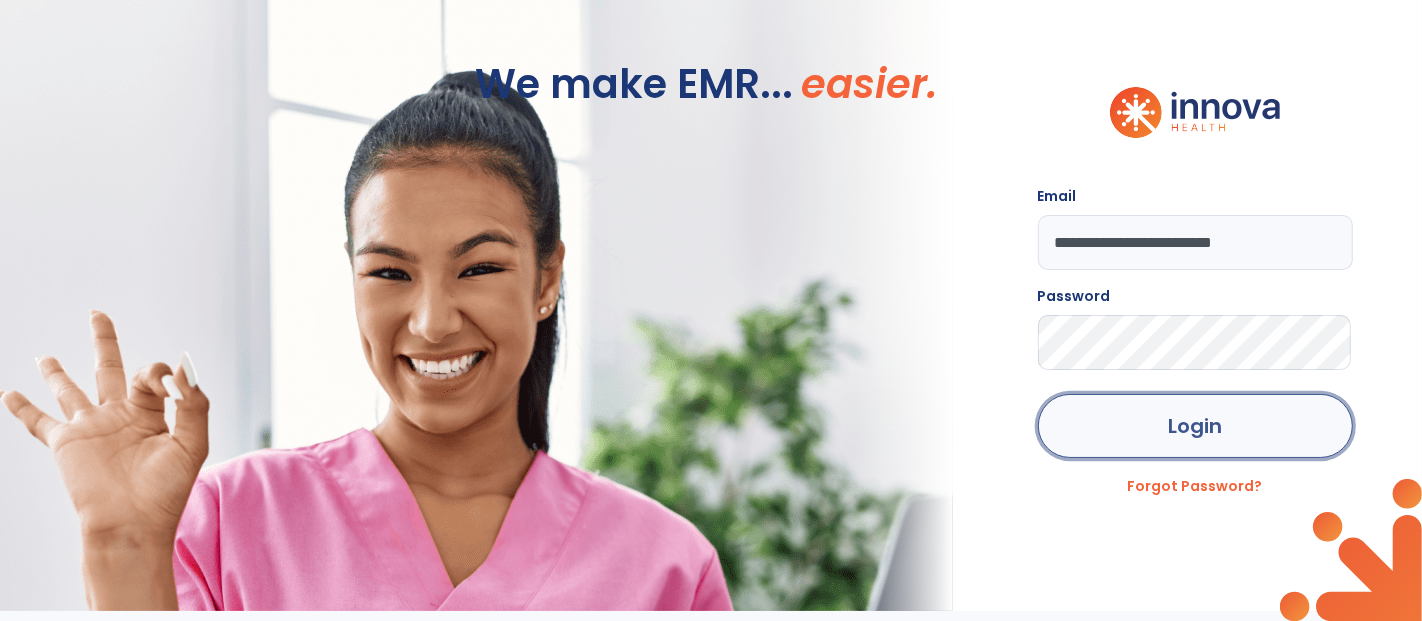 click on "Login" 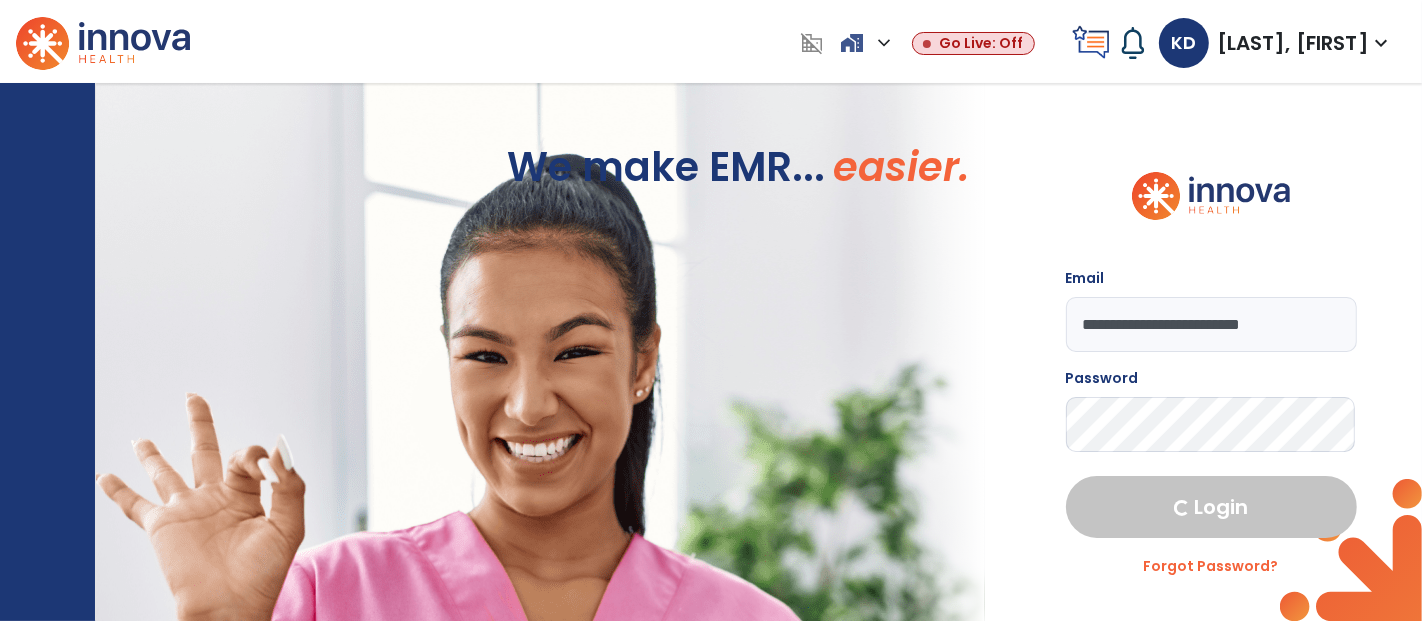 select on "***" 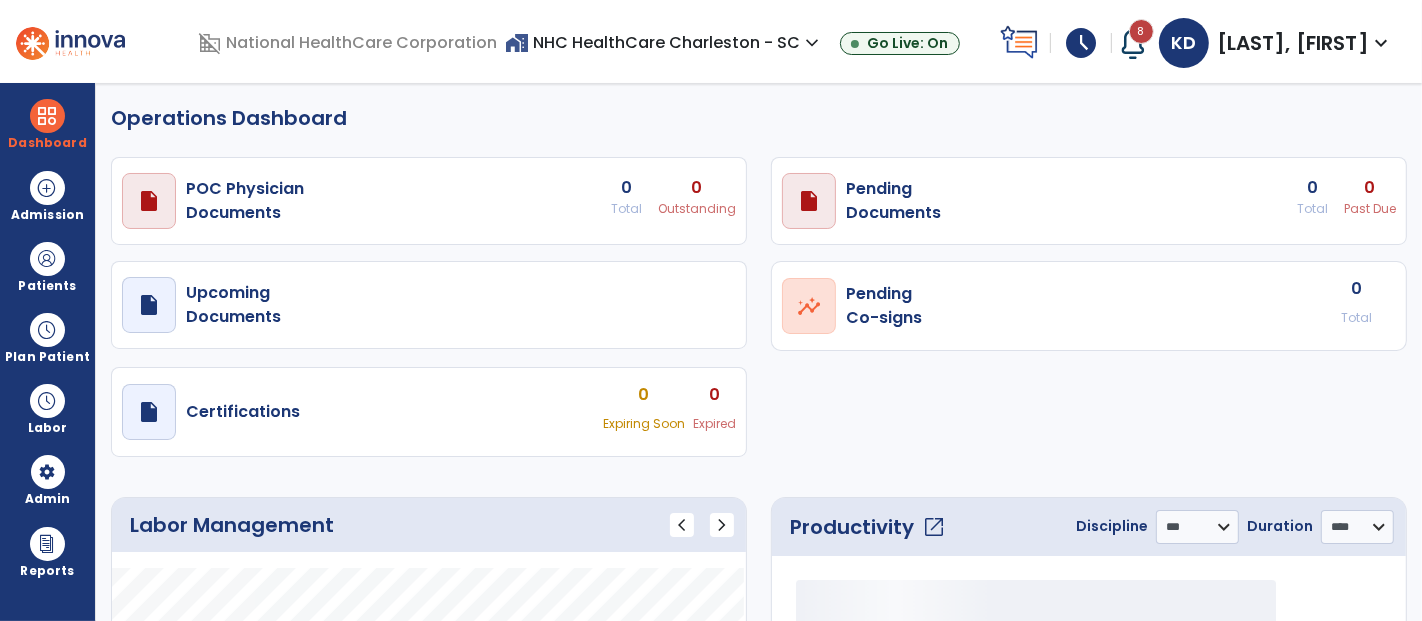 select on "***" 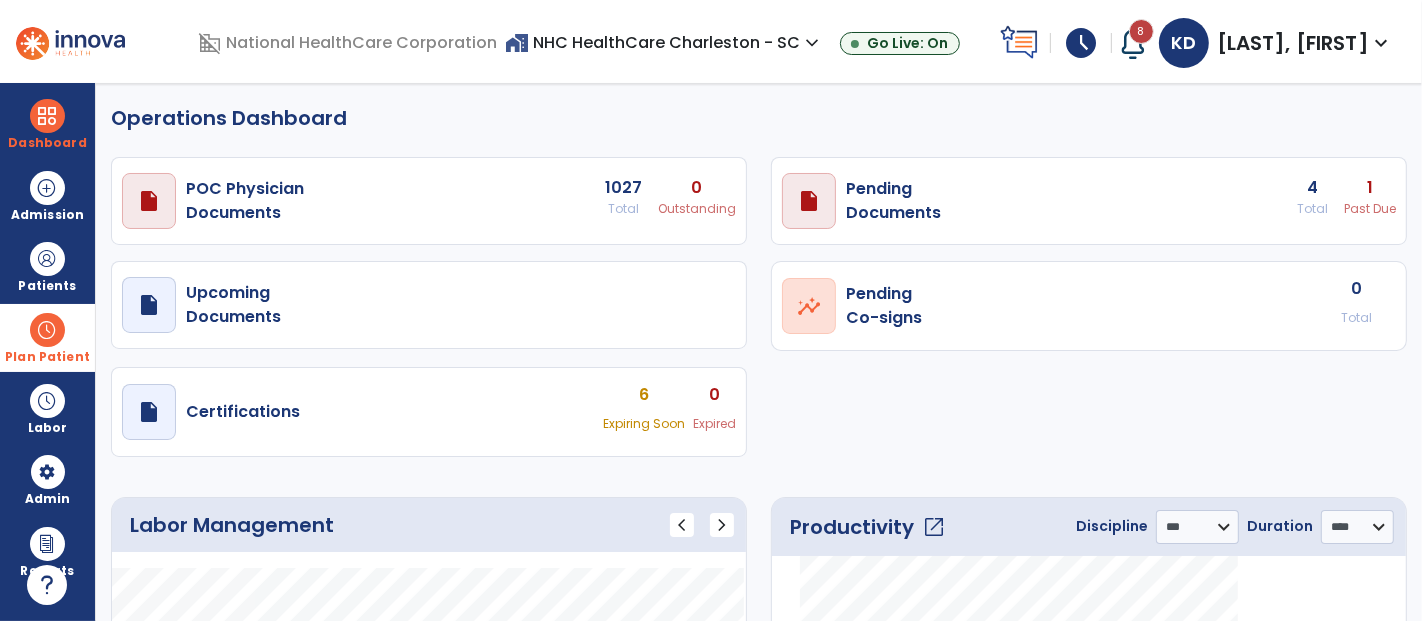click at bounding box center [47, 330] 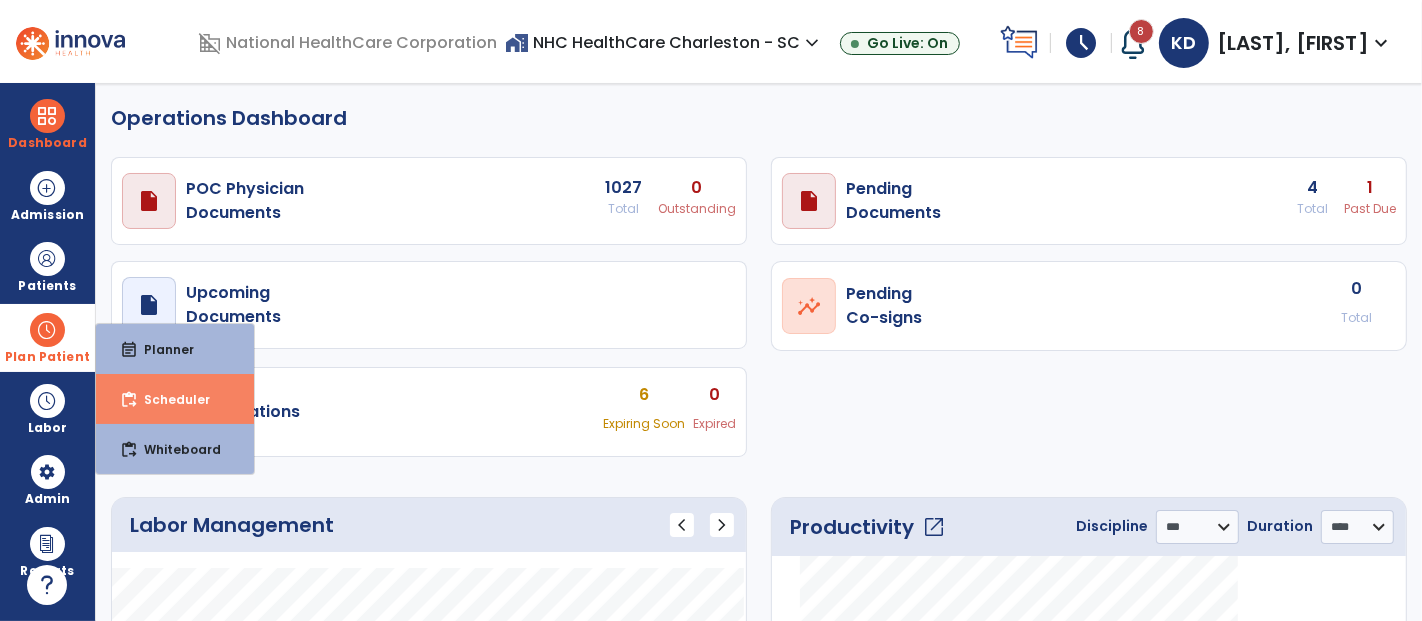 click on "Scheduler" at bounding box center (169, 399) 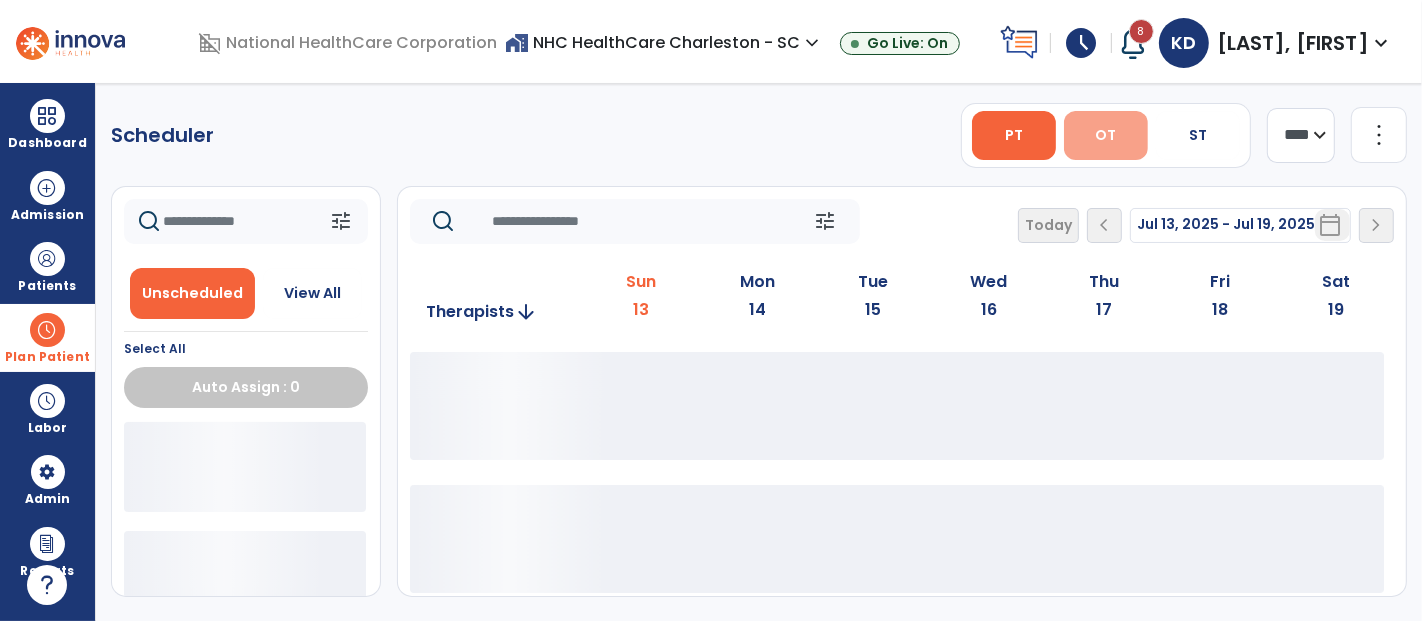 click on "OT" at bounding box center (1106, 135) 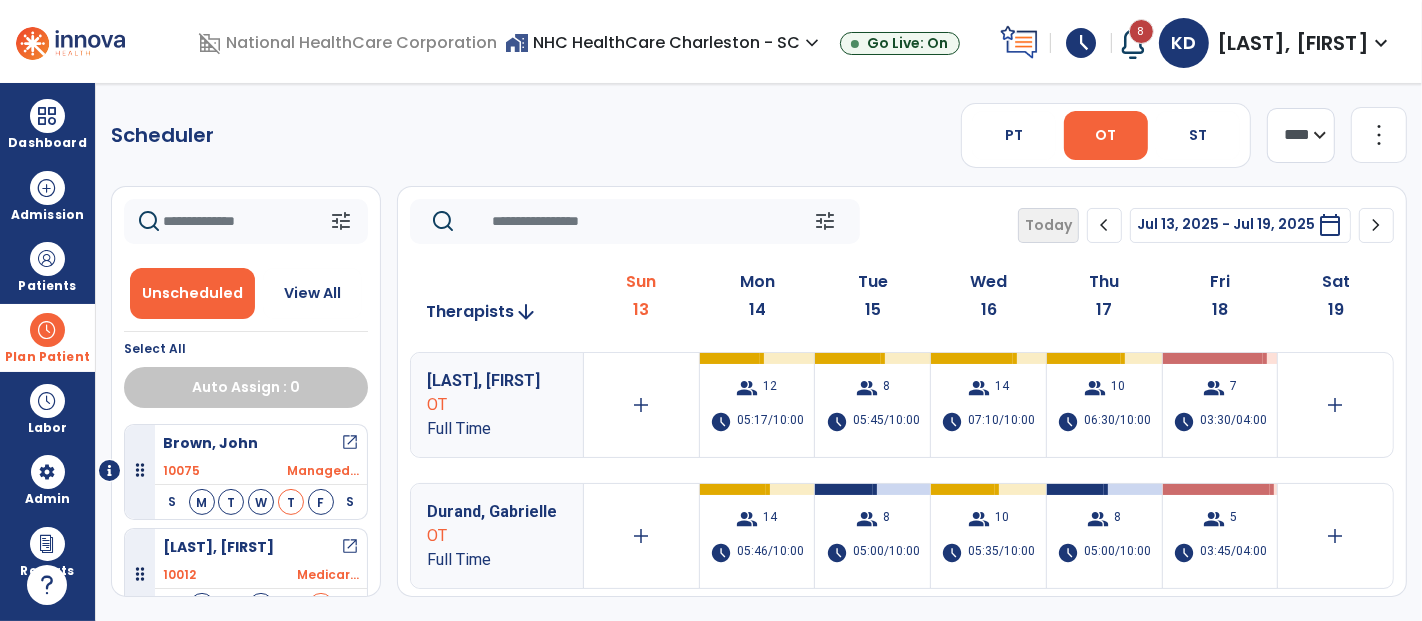 click 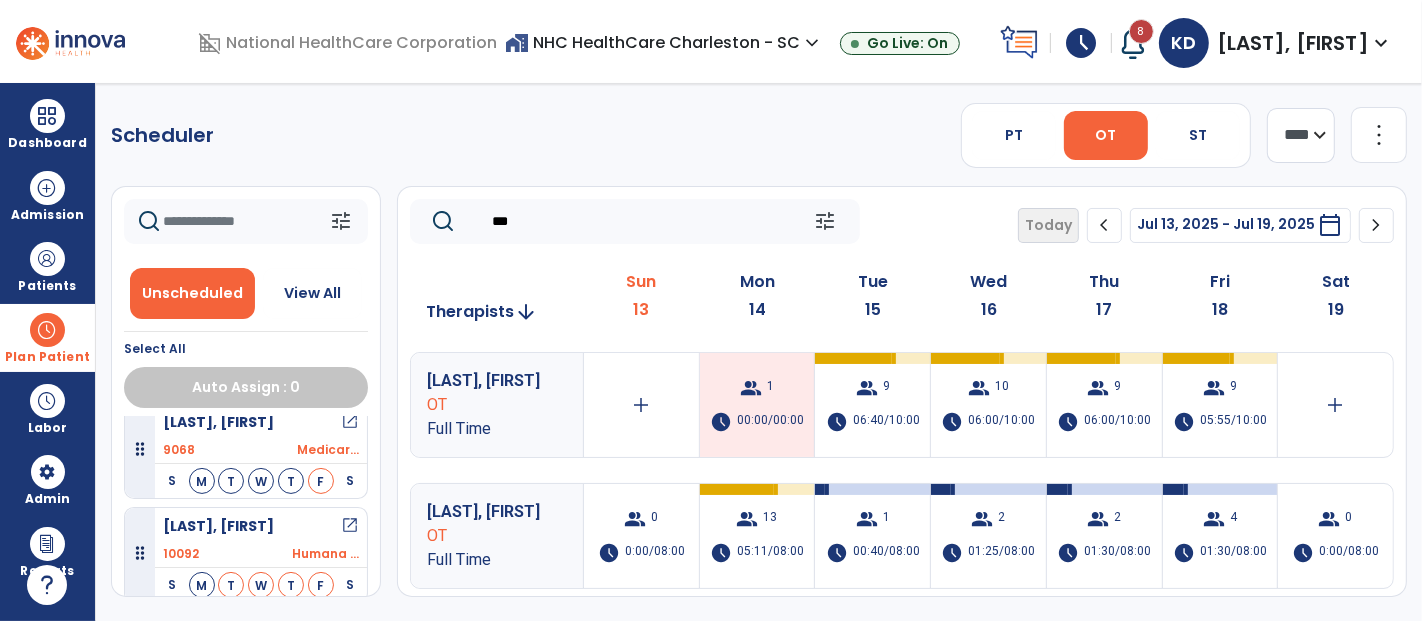 scroll, scrollTop: 777, scrollLeft: 0, axis: vertical 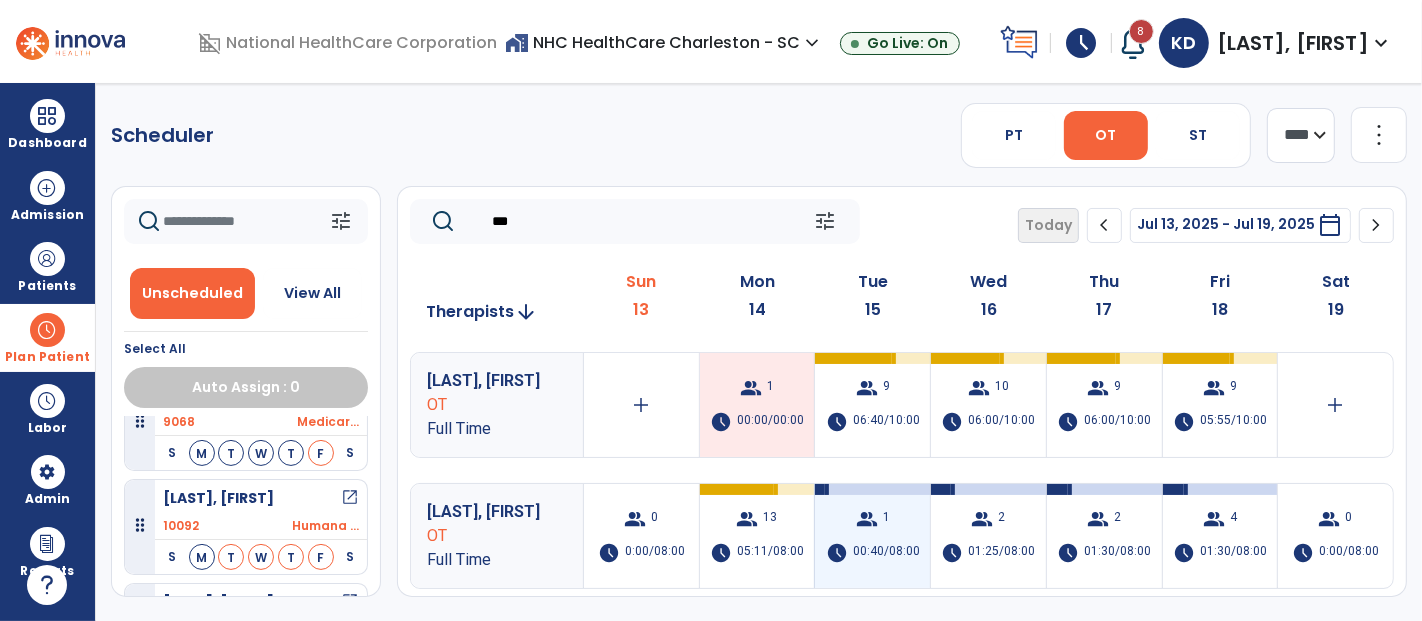 type on "***" 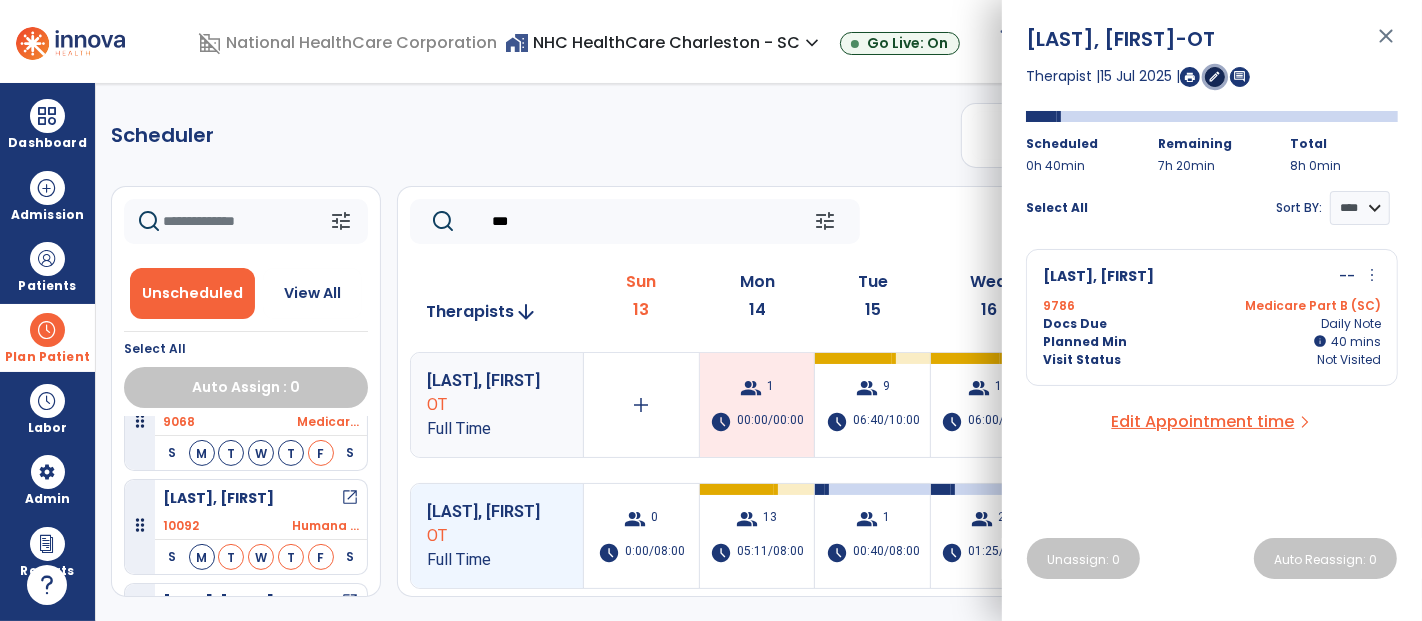 click on "edit" at bounding box center (1215, 76) 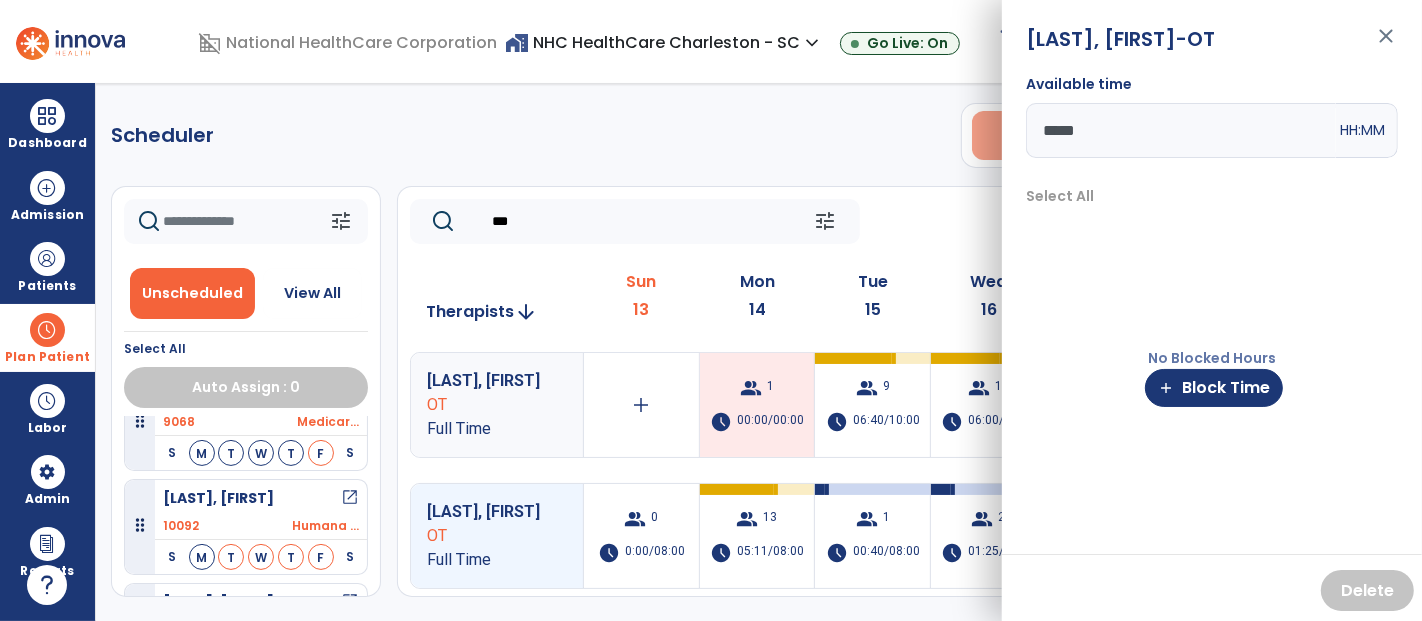 drag, startPoint x: 1167, startPoint y: 142, endPoint x: 966, endPoint y: 156, distance: 201.48697 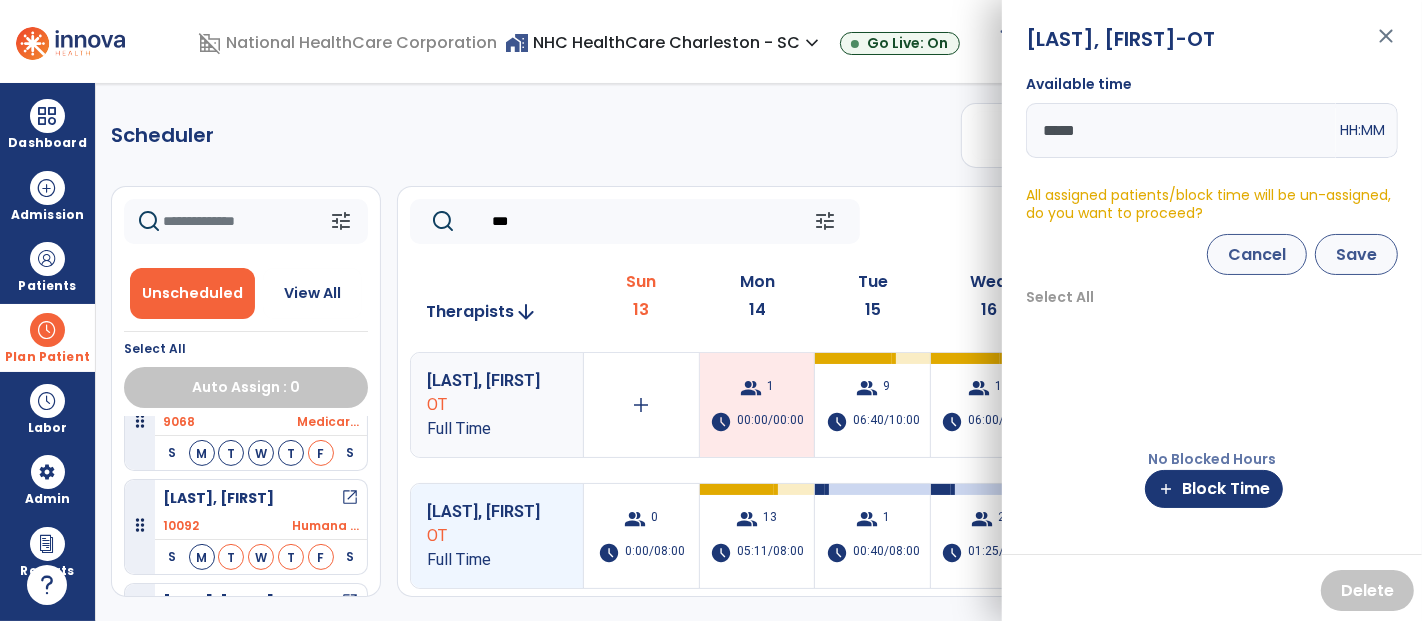 type on "*****" 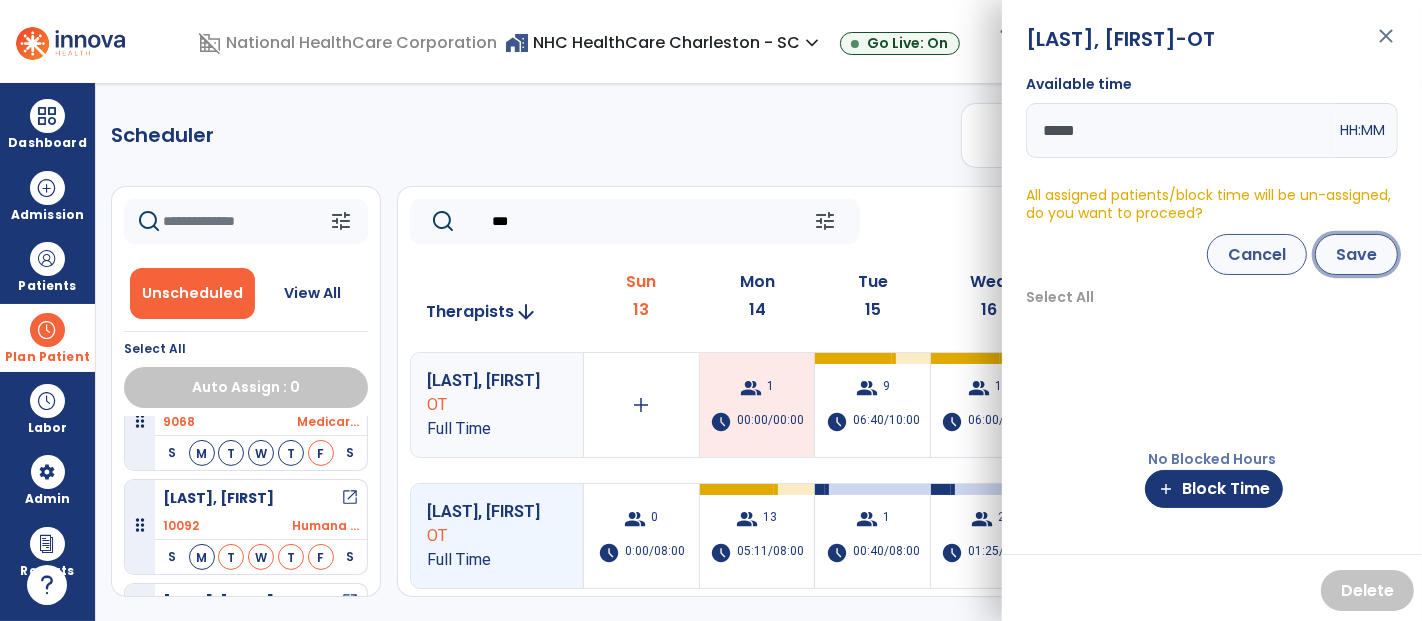 click on "Save" at bounding box center (1356, 254) 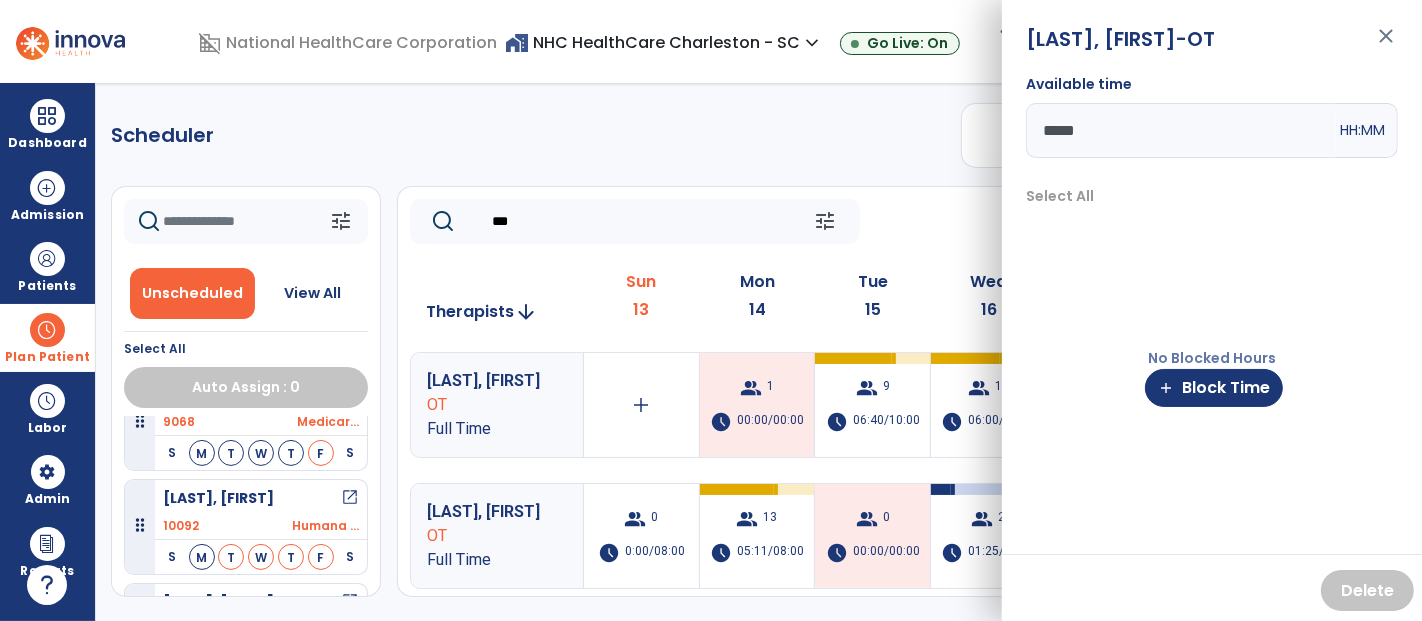 click on "close" at bounding box center (1386, 45) 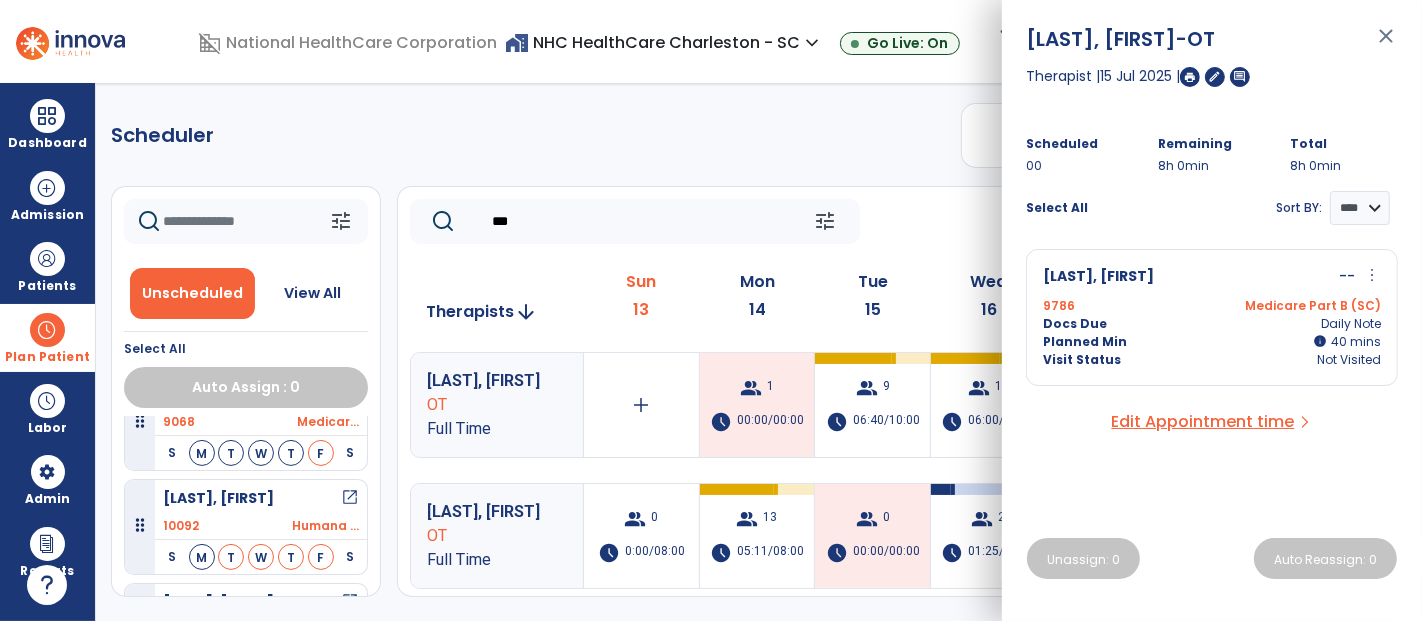 click on "close" at bounding box center [1386, 45] 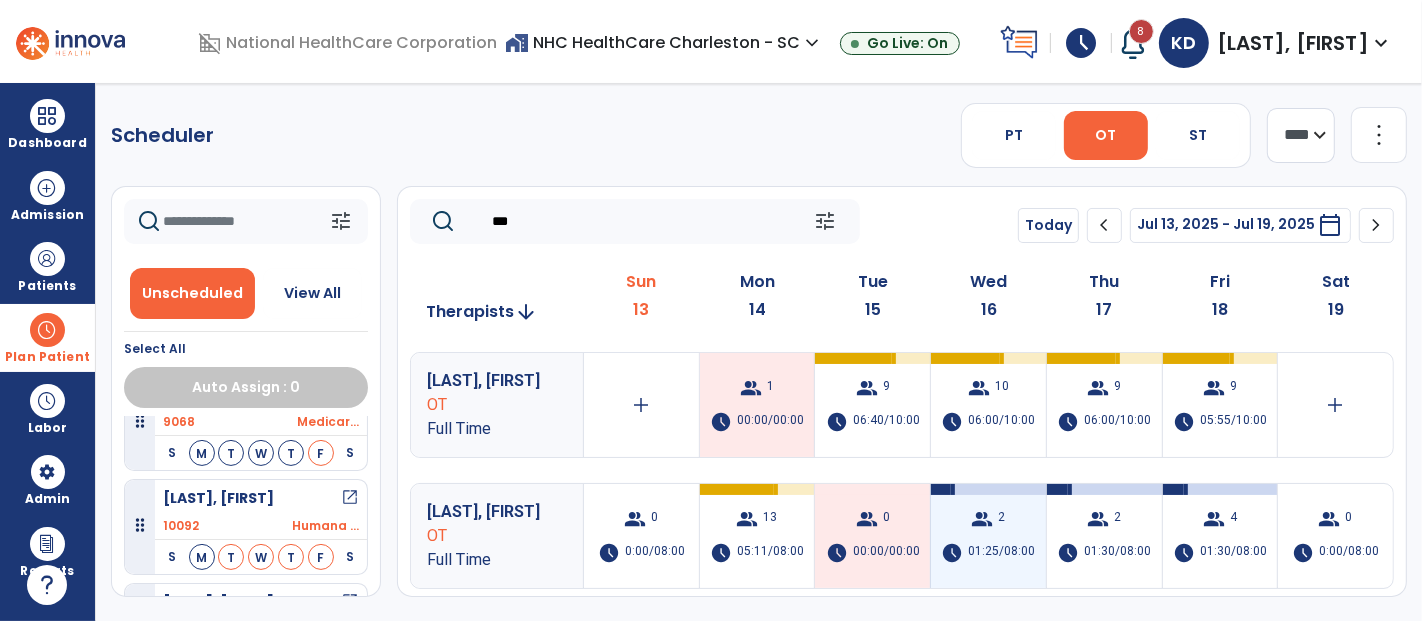 click on "group  2  schedule  01:25/08:00" at bounding box center (988, 536) 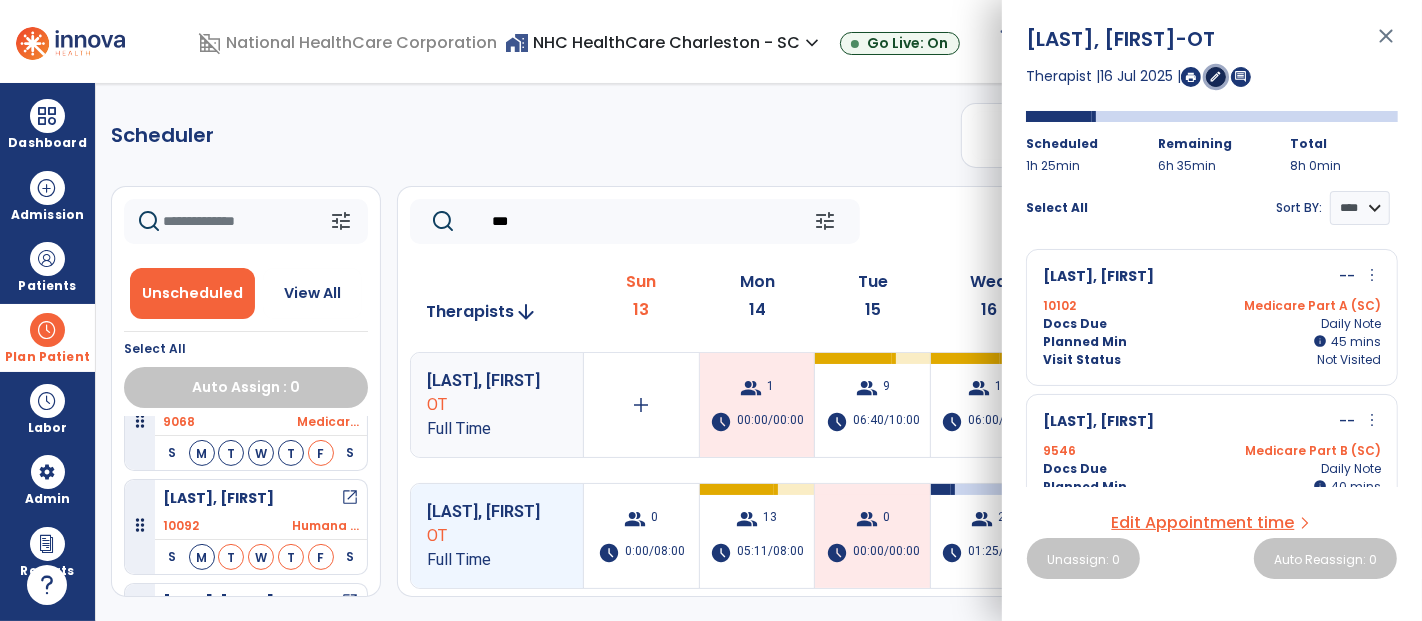 click on "edit" at bounding box center [1216, 76] 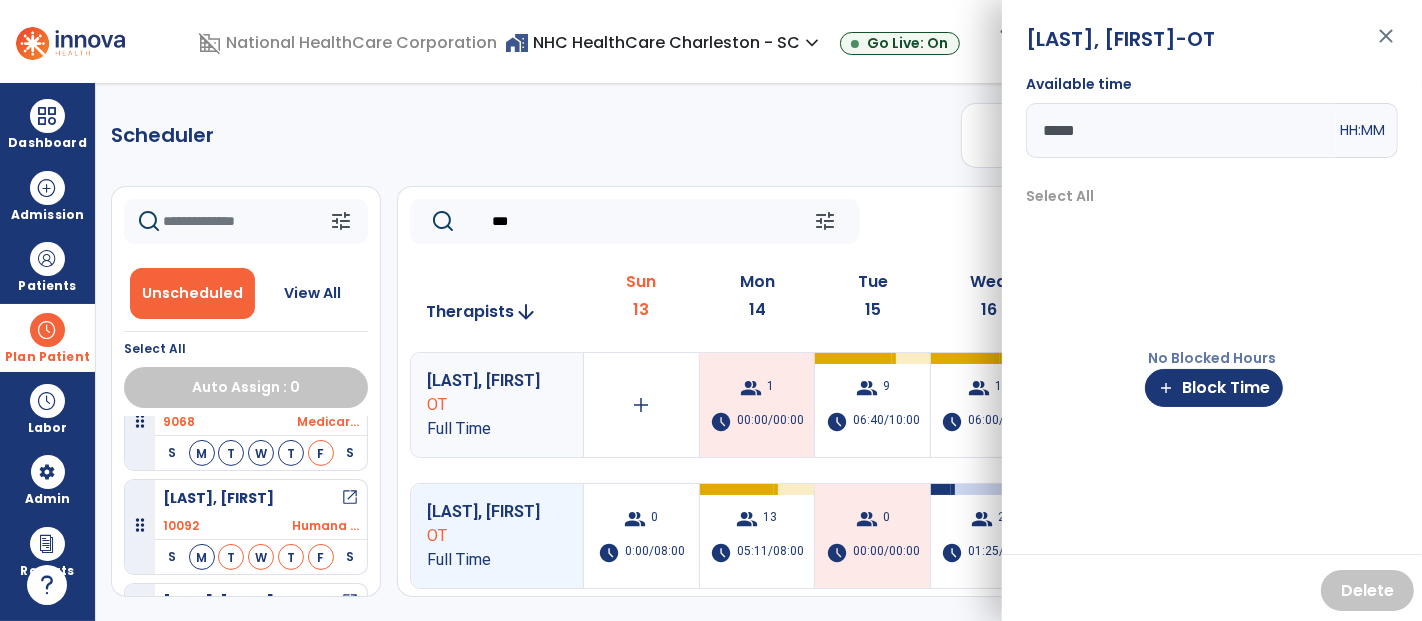 drag, startPoint x: 1118, startPoint y: 141, endPoint x: 1020, endPoint y: 153, distance: 98.731964 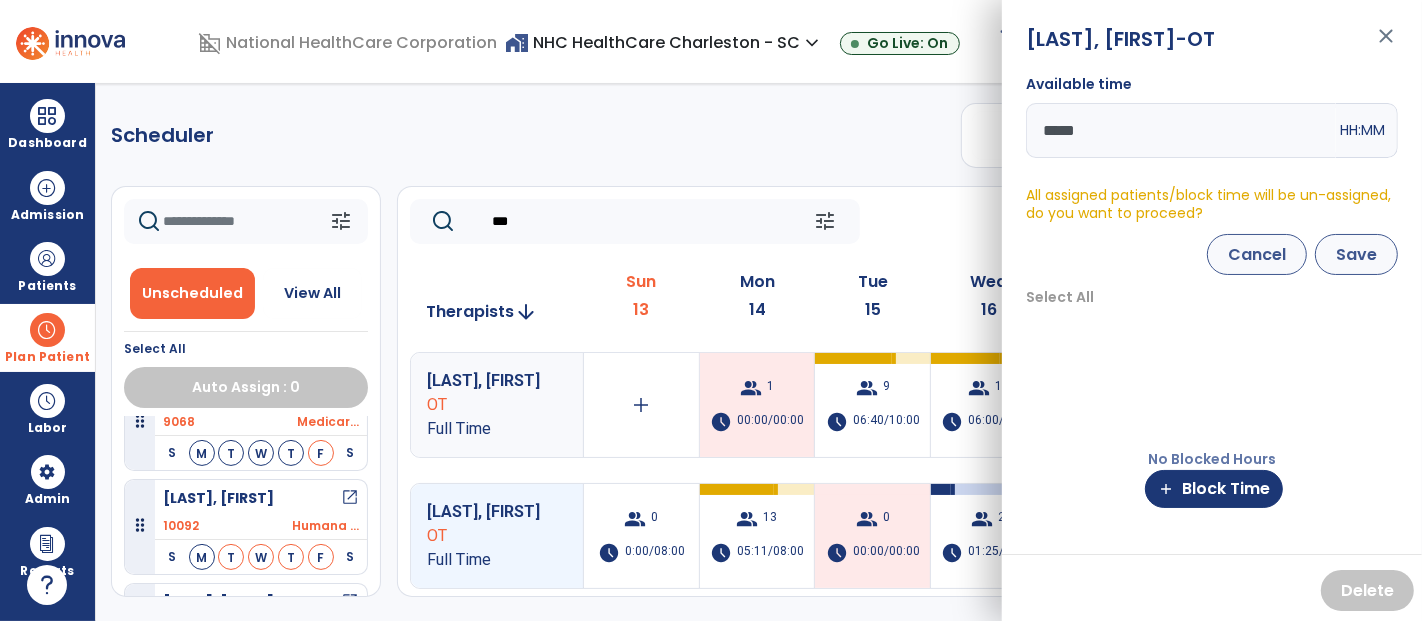 type on "*****" 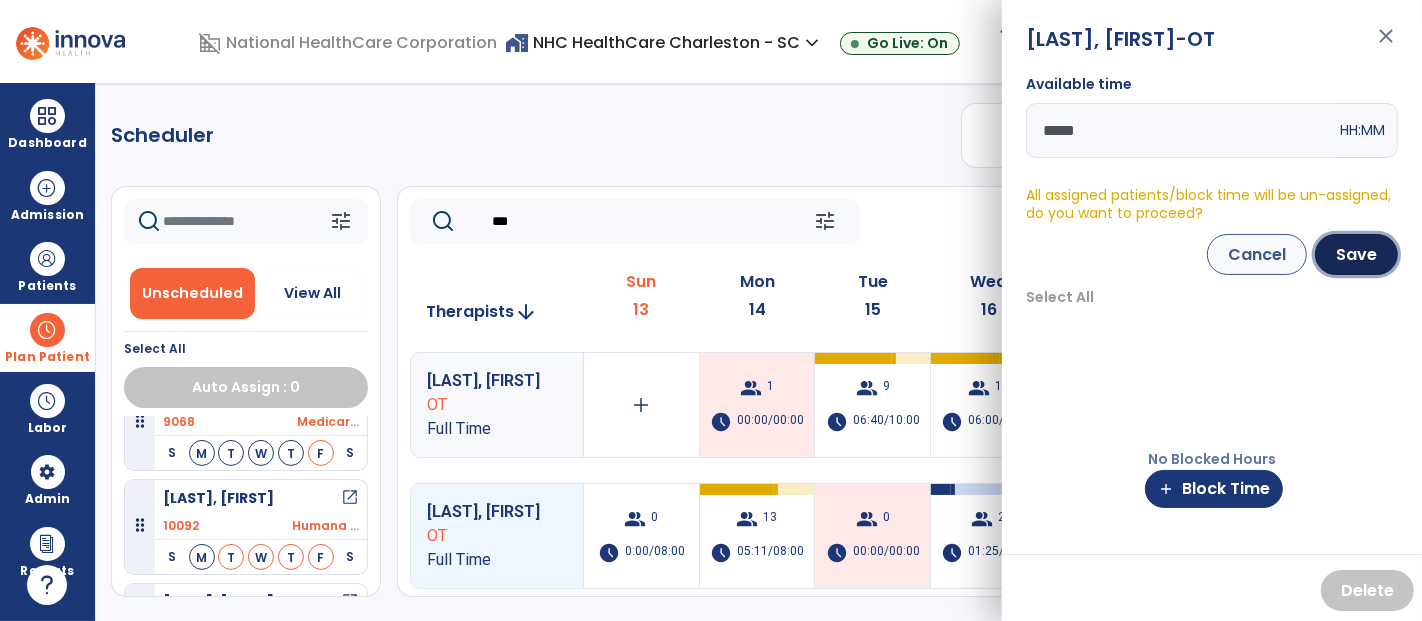 click on "Save" at bounding box center [1356, 254] 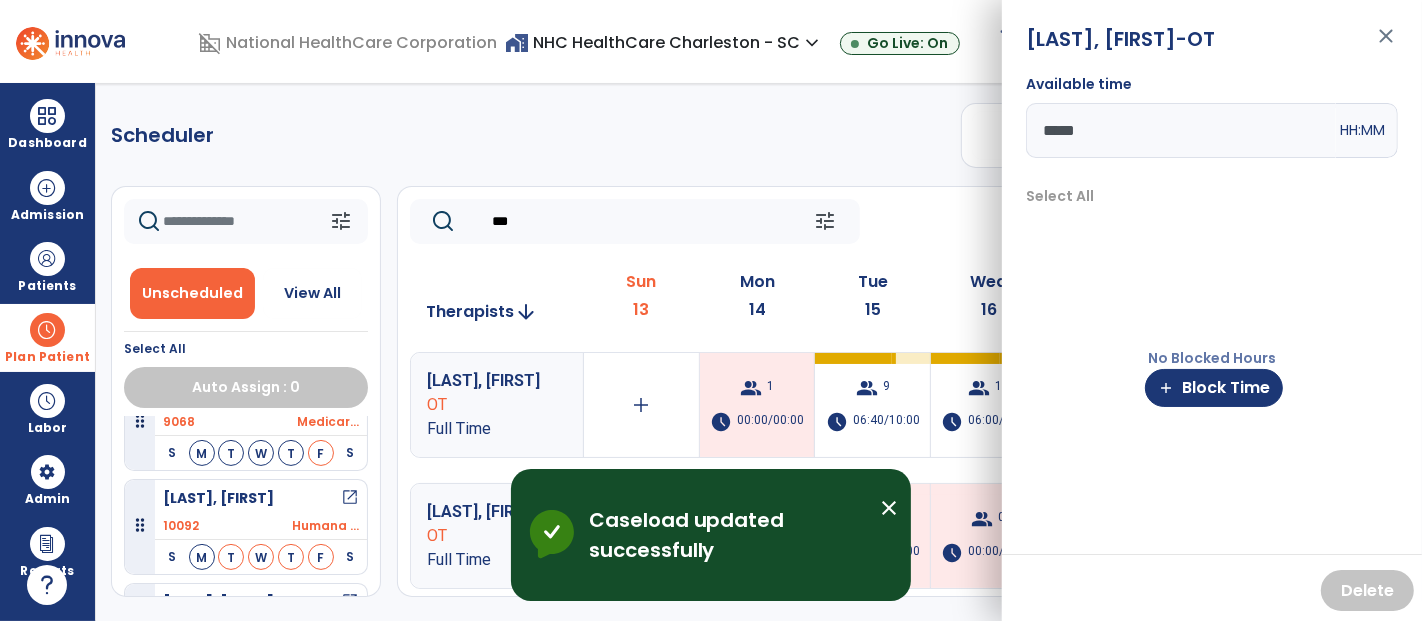 click on "close" at bounding box center (1386, 45) 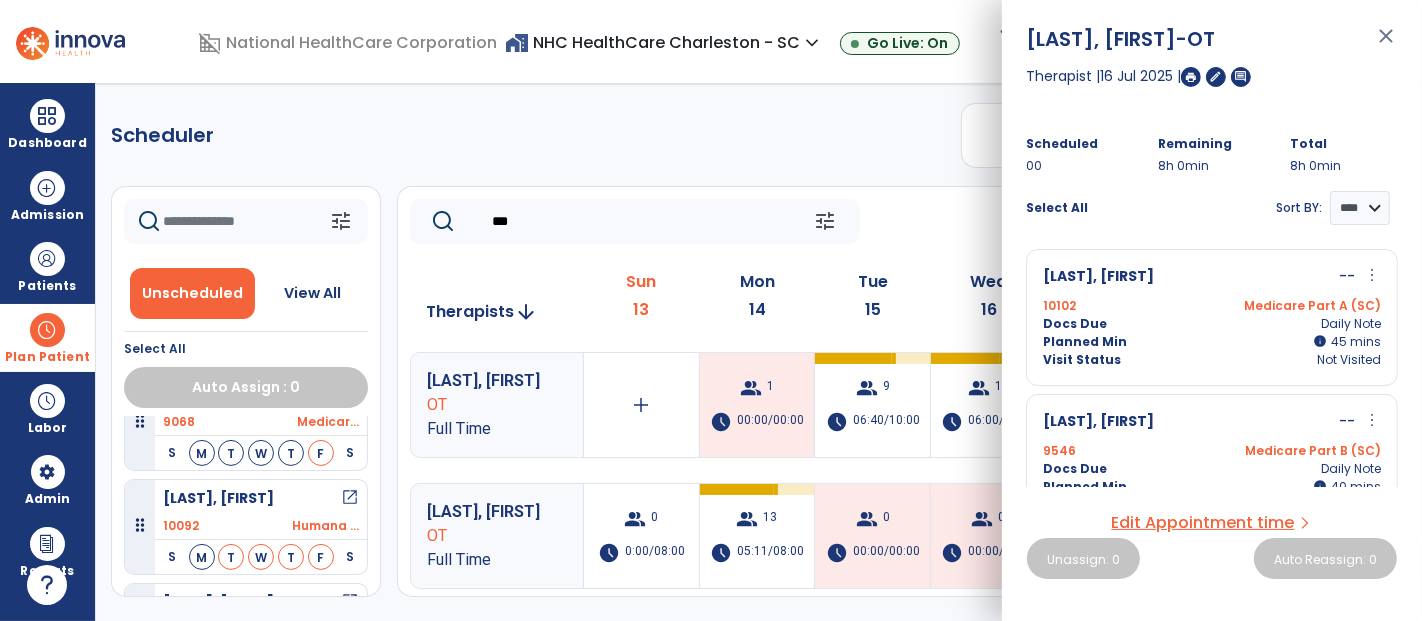 click on "close" at bounding box center [1386, 45] 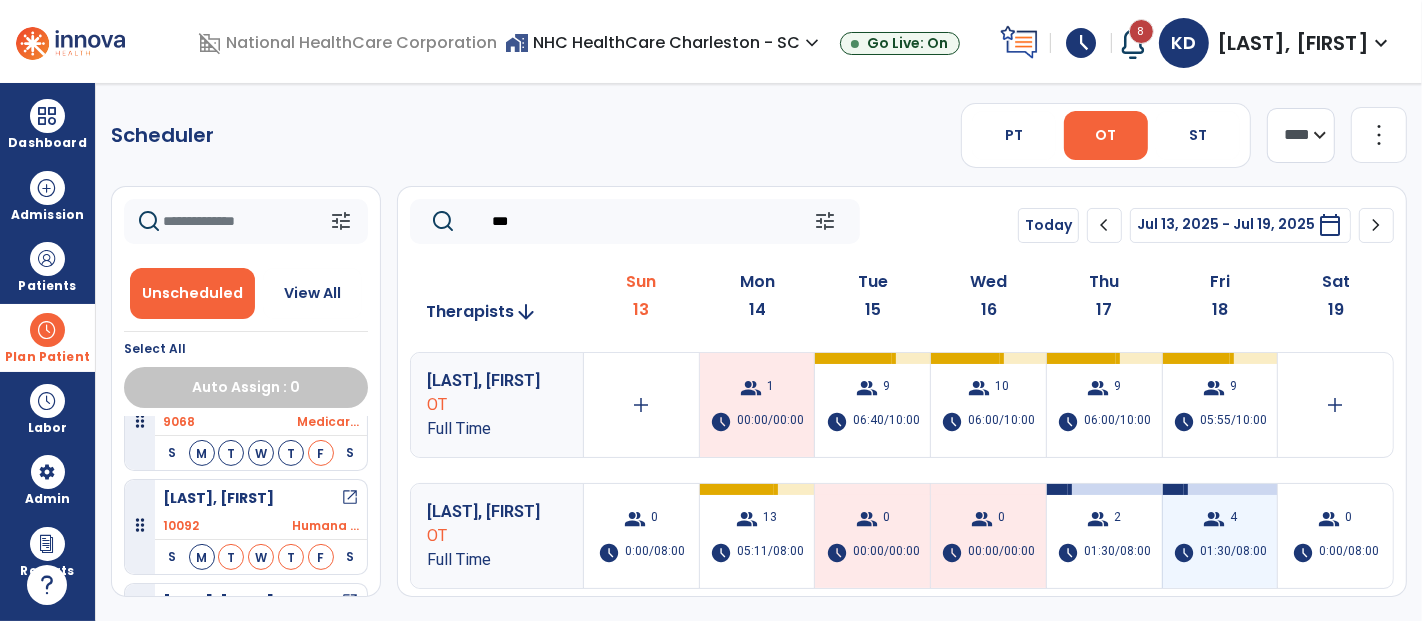 click on "01:30/08:00" at bounding box center (1233, 553) 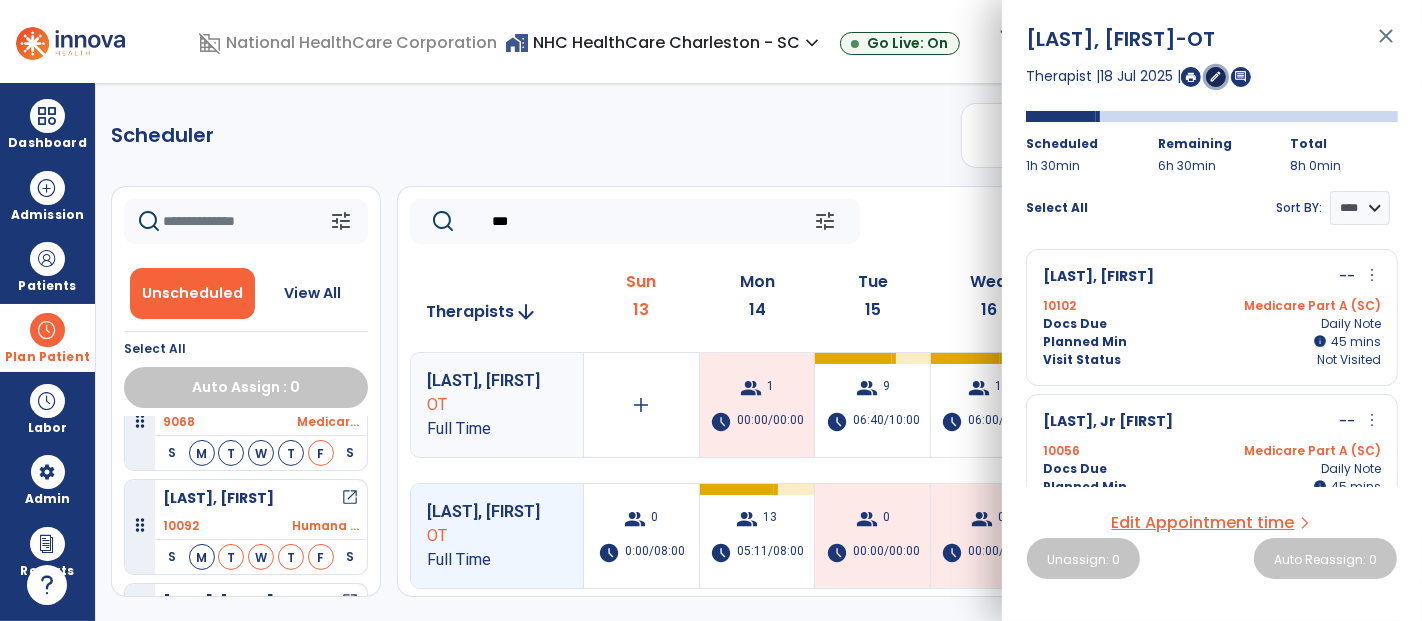 click on "edit" at bounding box center (1216, 76) 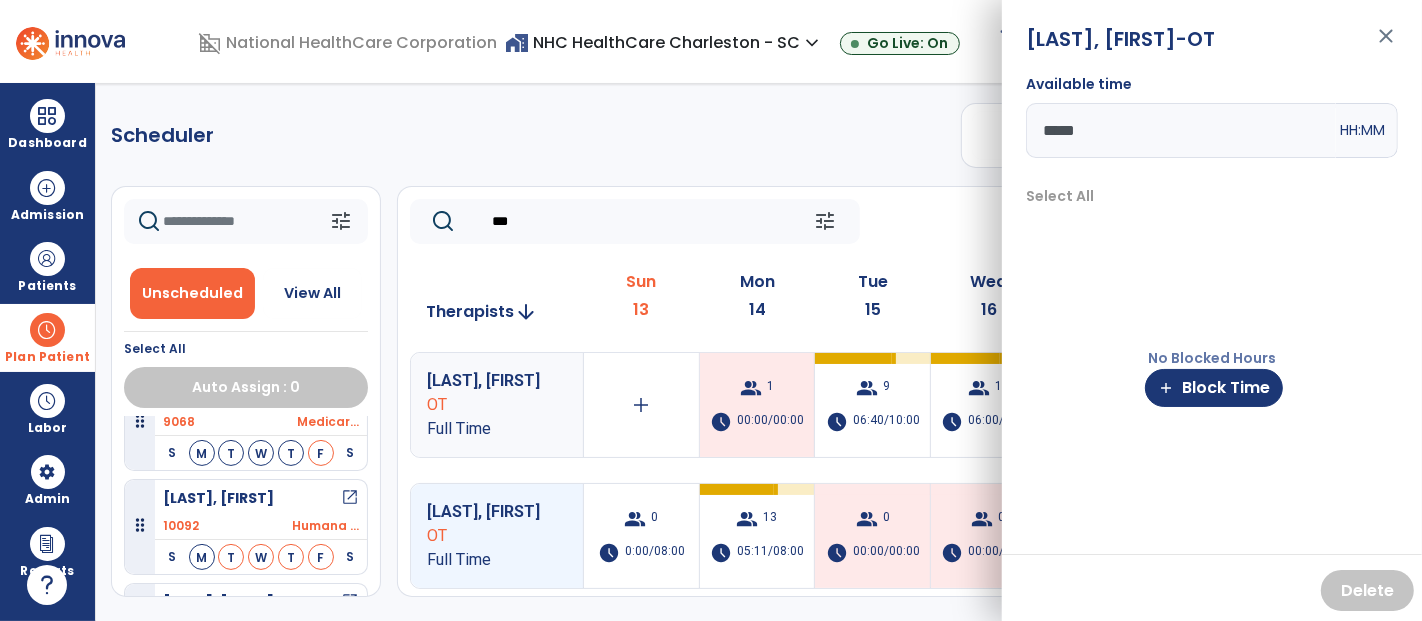 drag, startPoint x: 1057, startPoint y: 145, endPoint x: 1041, endPoint y: 147, distance: 16.124516 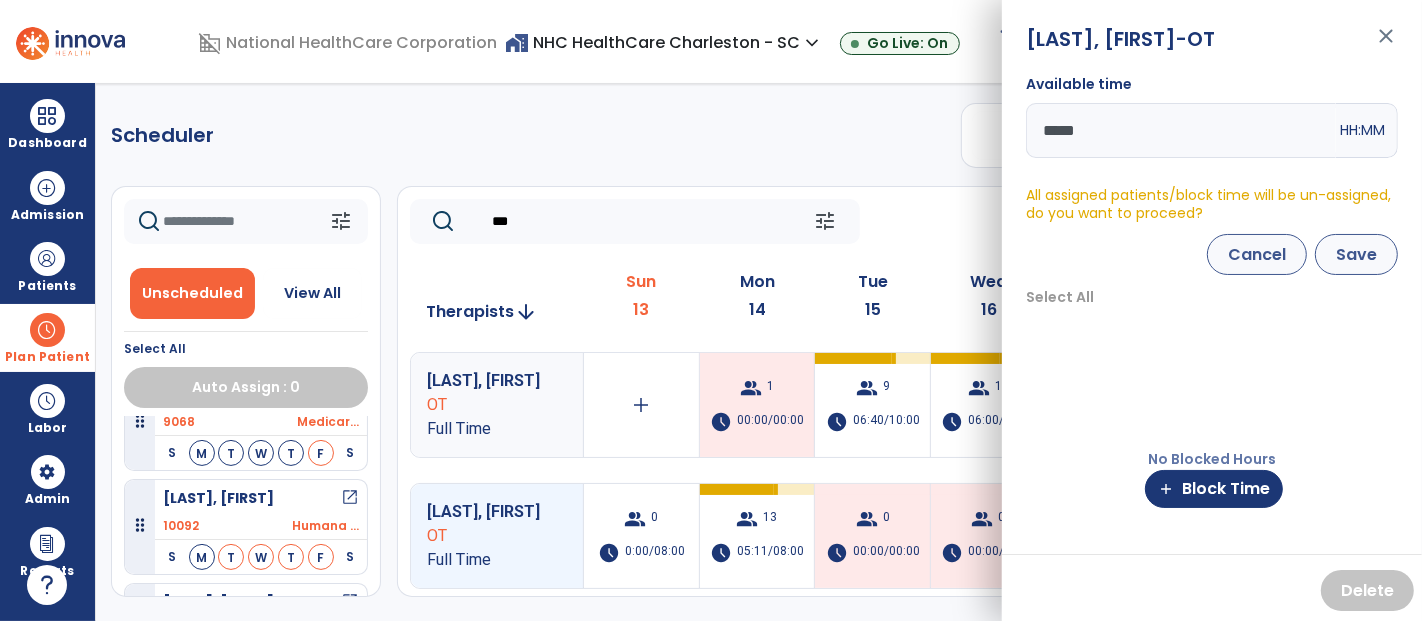type on "*****" 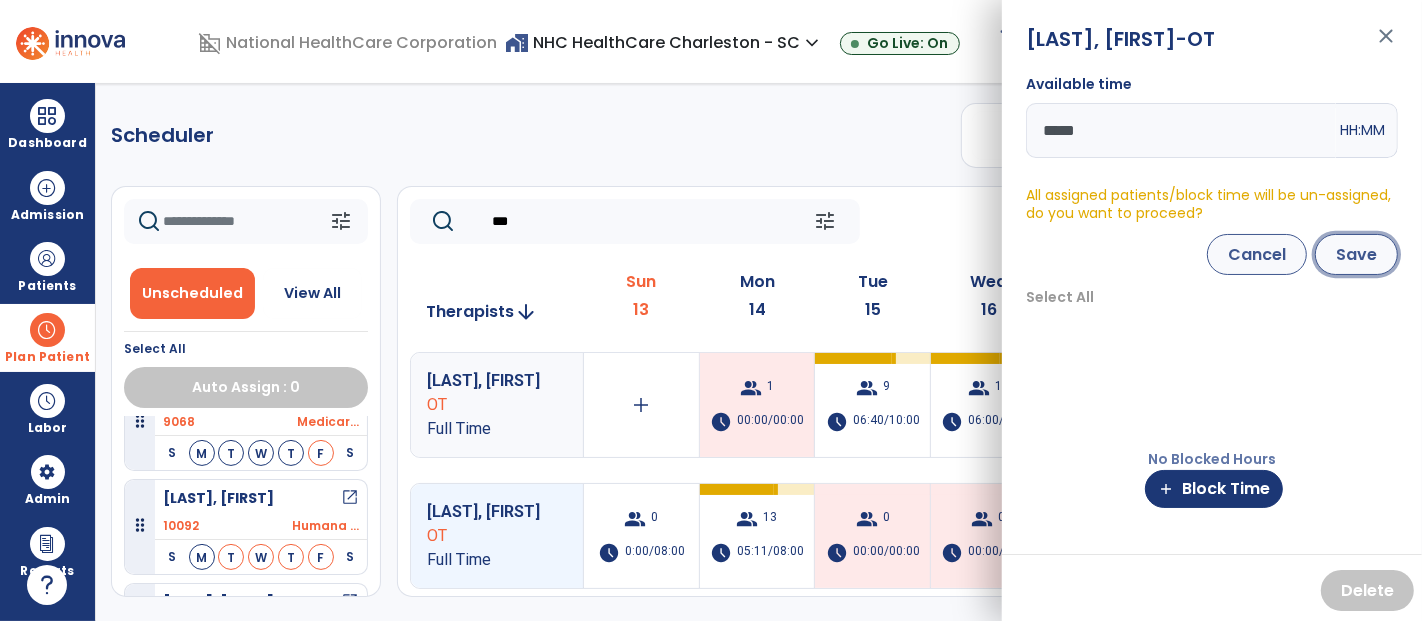 click on "Save" at bounding box center (1356, 254) 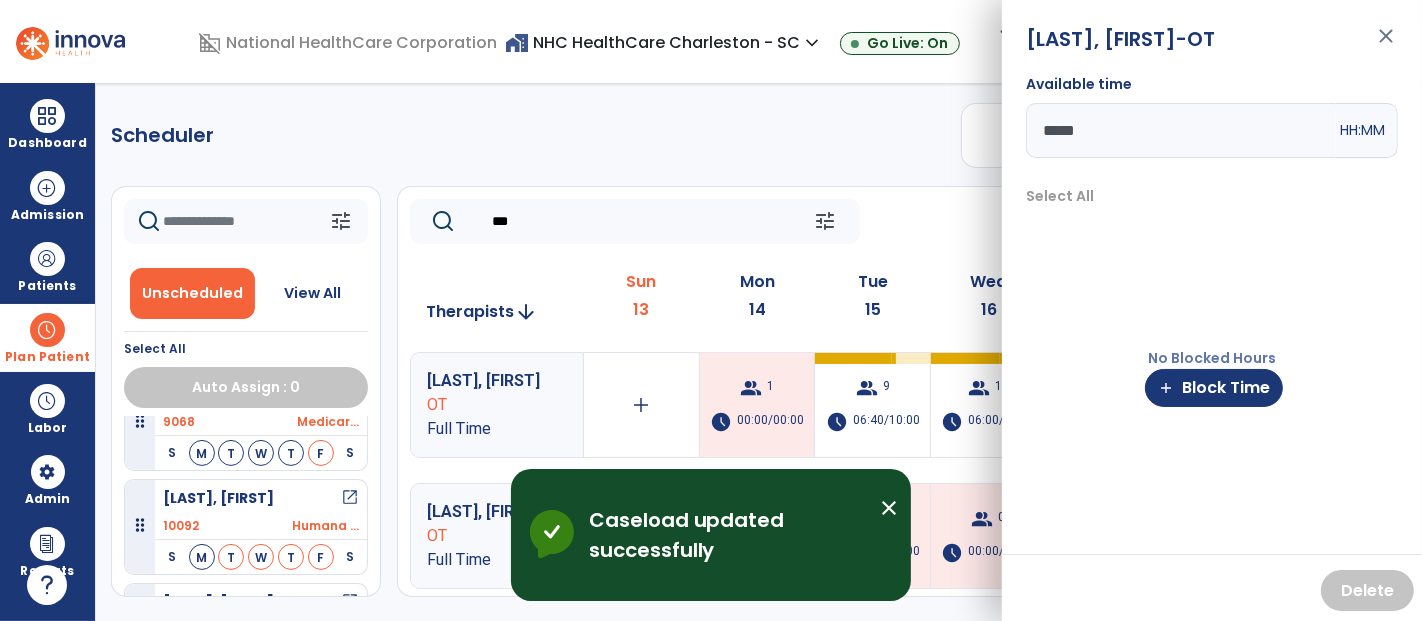 click on "close" at bounding box center [1386, 45] 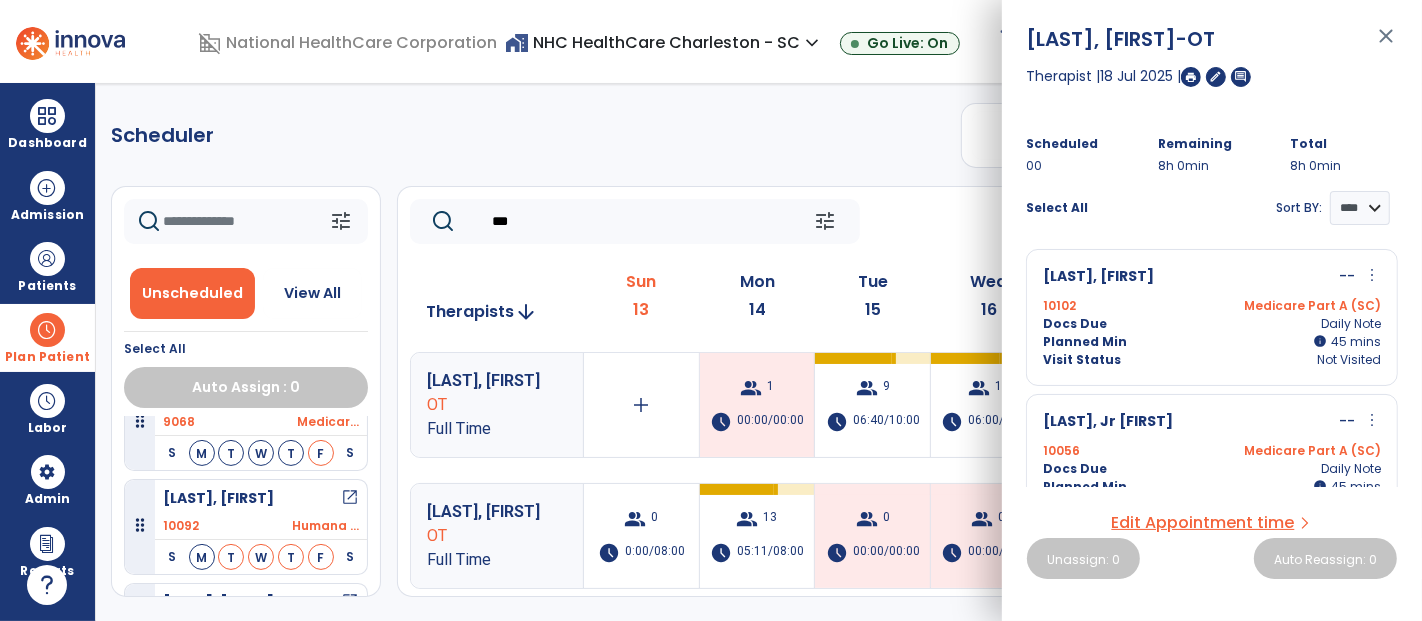 click on "close" at bounding box center (1386, 45) 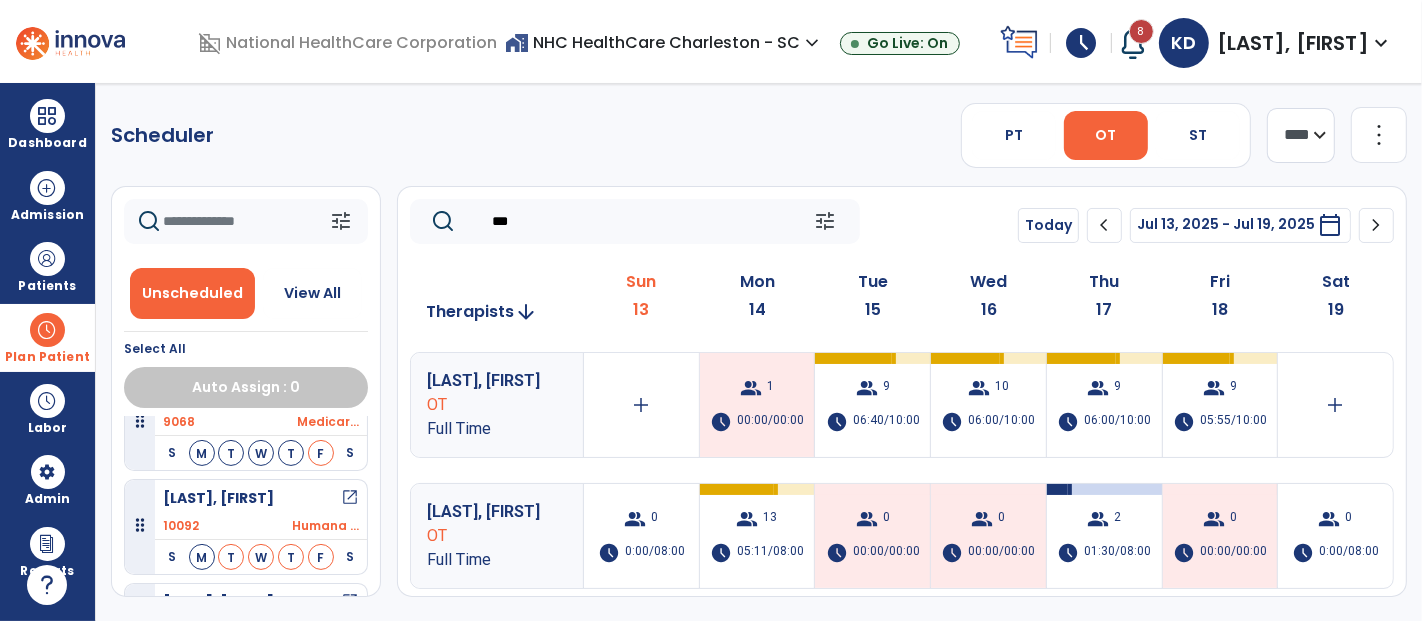 click on "***  tune" 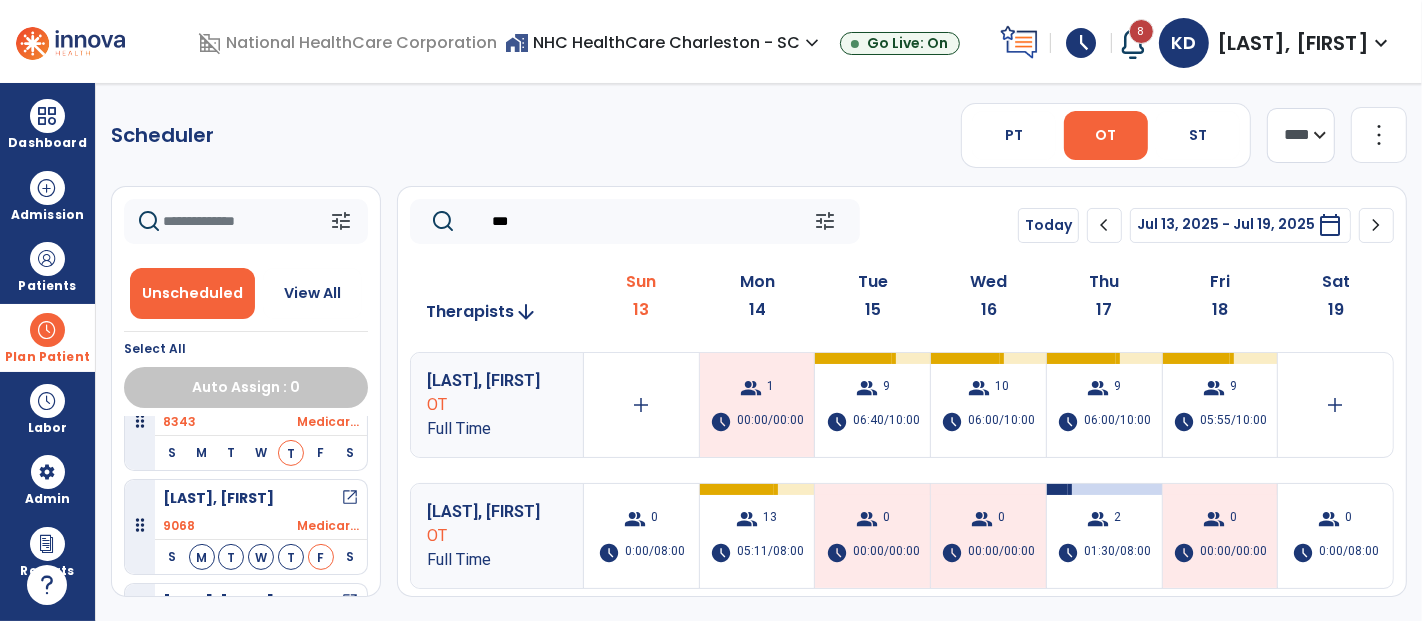 click on "***" 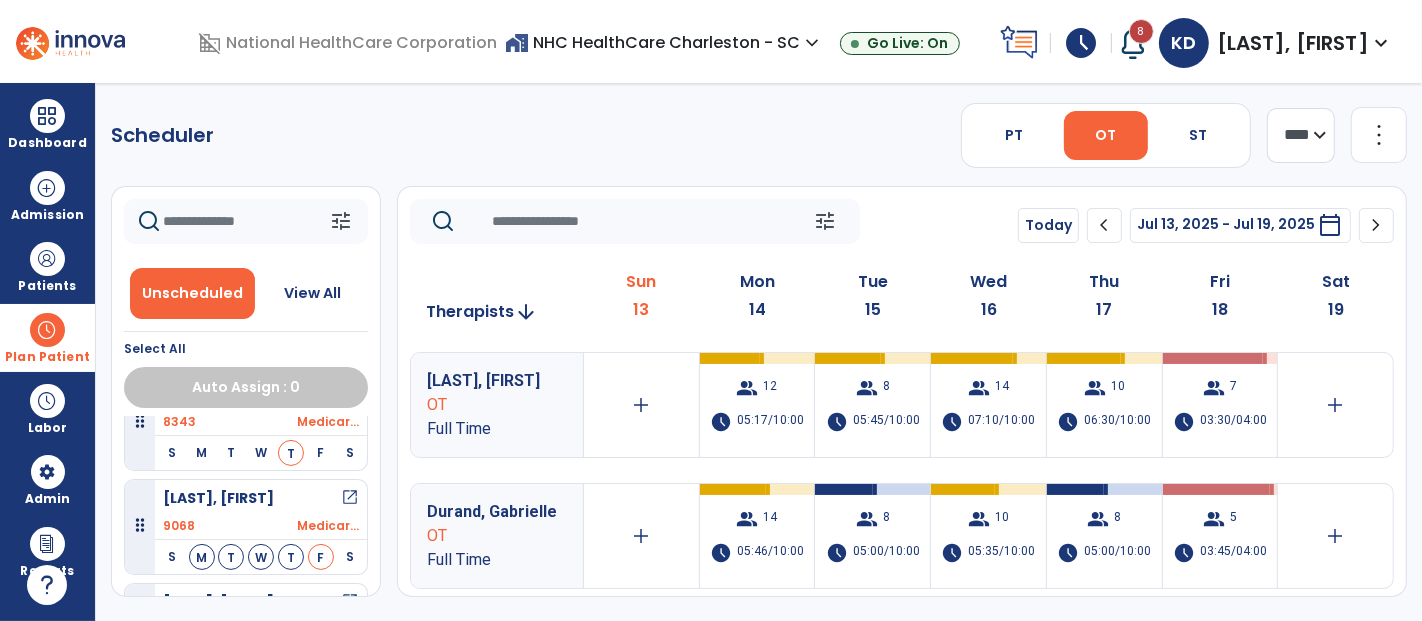 click 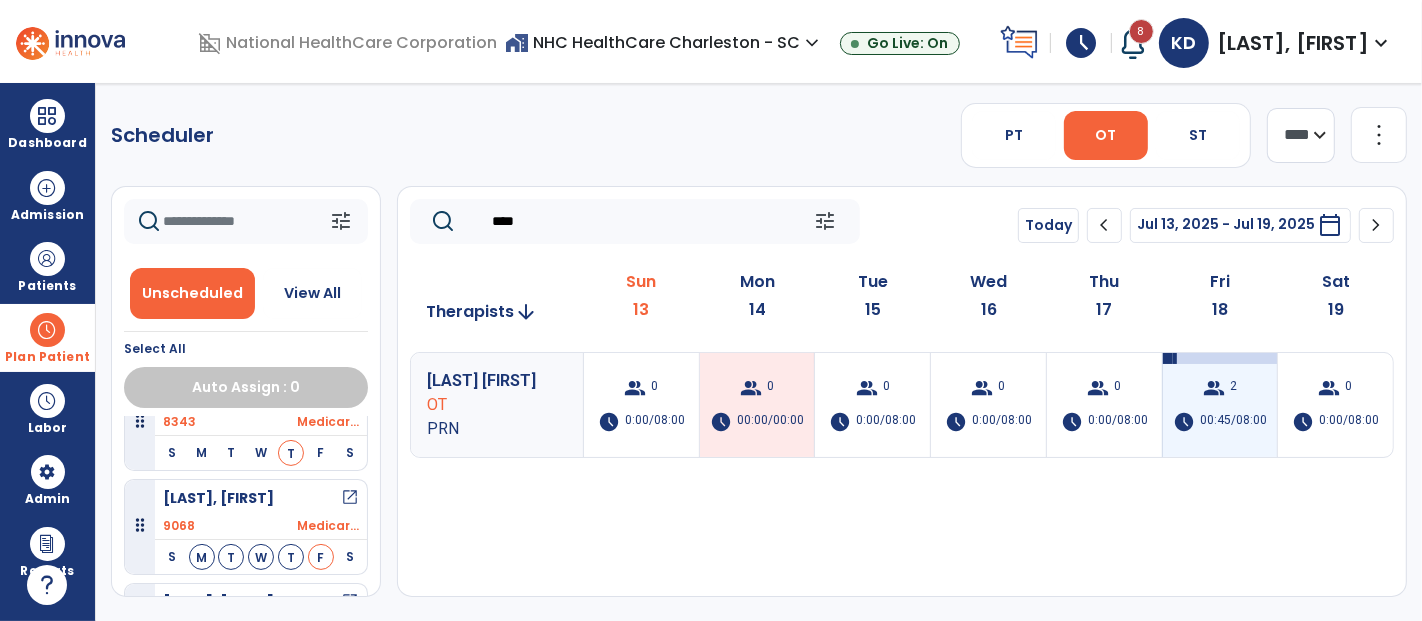 type on "****" 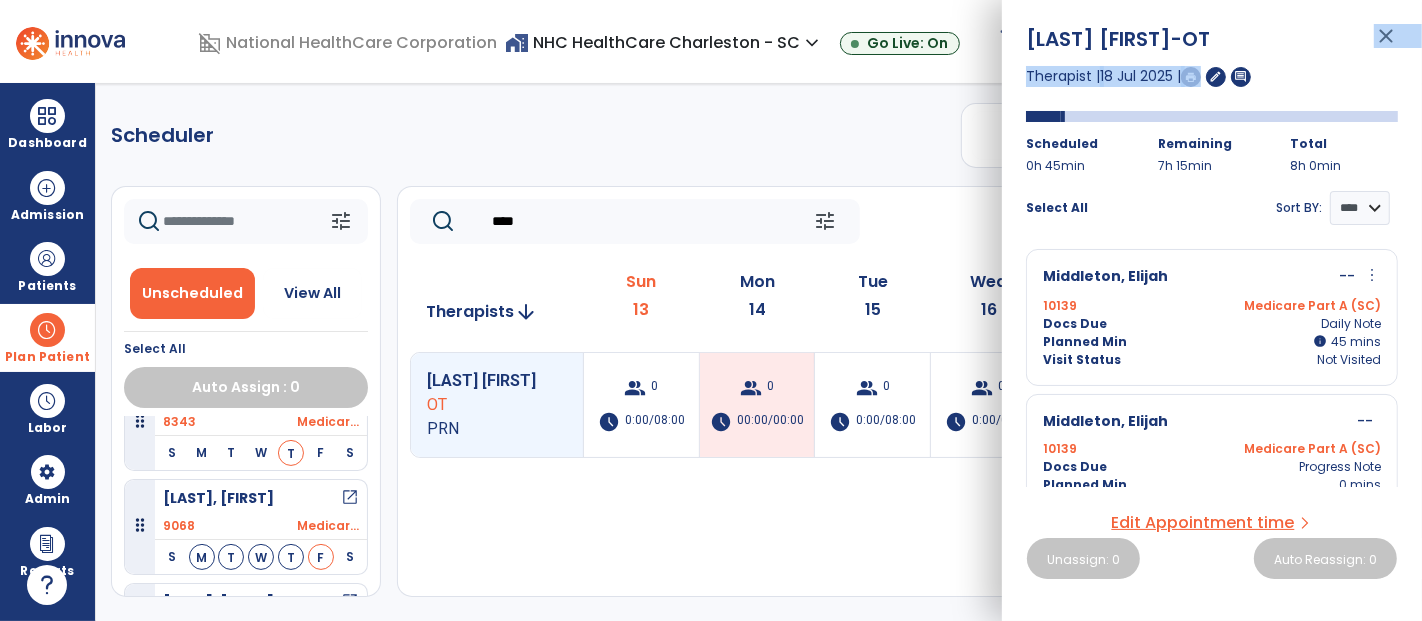 click on "Maslowski, Kate  -OT close  Therapist |   18 Jul 2025 |   edit   comment  Scheduled 0h 45min Remaining  7h 15min  Total 8h 0min  Select All   Sort BY:  **** ****  Middleton, Elijah   --  more_vert  edit   Edit Session   alt_route   Split Minutes  10139 Medicare Part A (SC)  Docs Due Daily Note   Planned Min  info   45 I 45 mins  Visit Status  Not Visited   Middleton, Elijah   --  10139 Medicare Part A (SC)  Docs Due Progress Note   Planned Min 0 mins  Visit Status  Not Visited  Edit Appointment time arrow_forward_ios Unassign: 0 Auto Reassign: 0" at bounding box center [1212, 310] 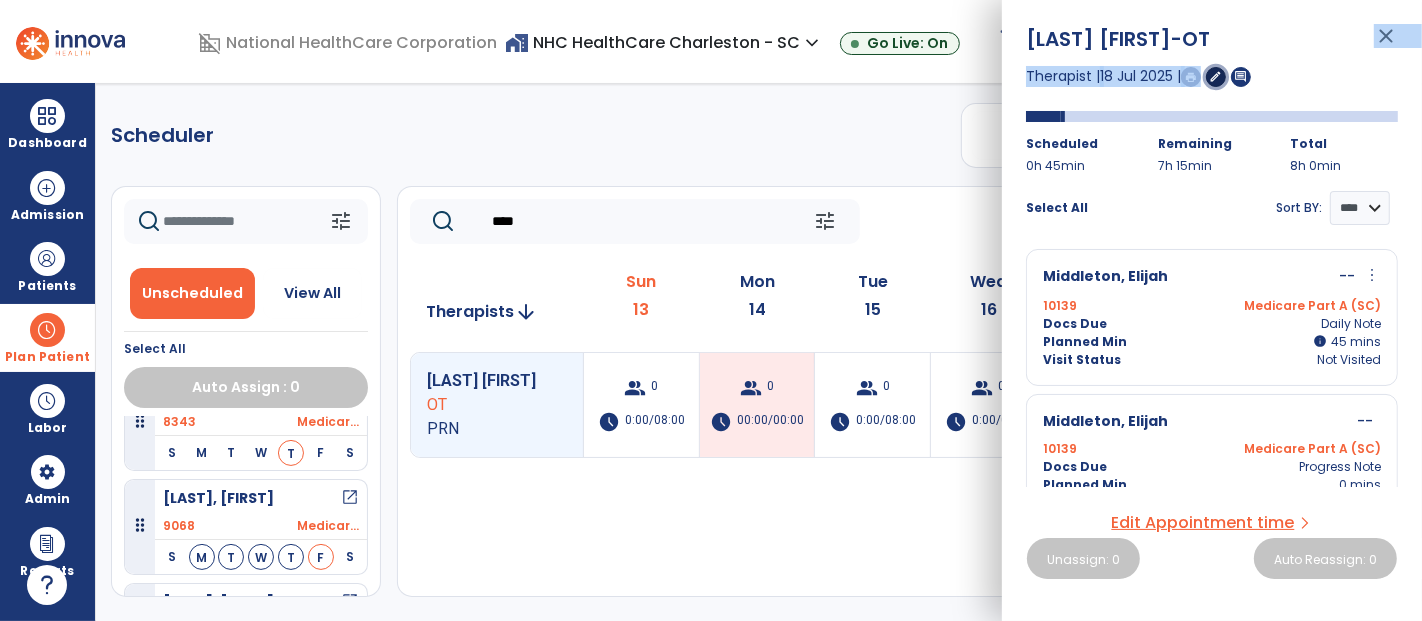 click on "edit" at bounding box center [1216, 76] 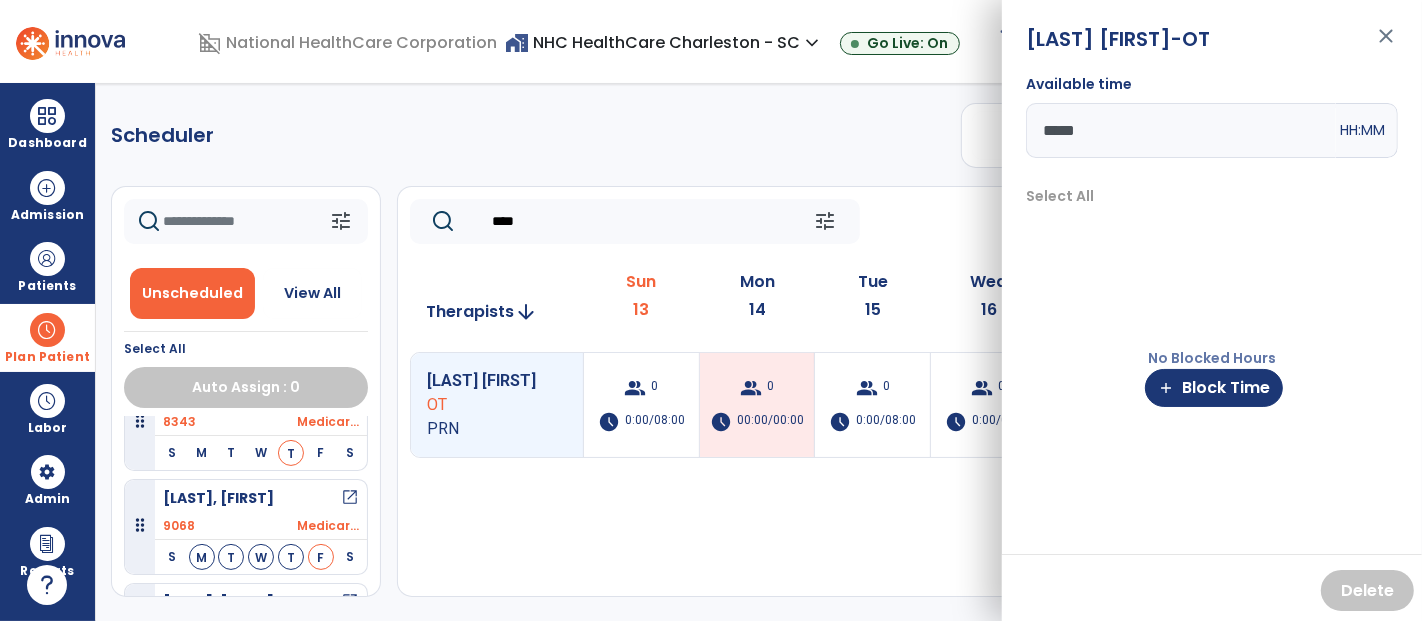 drag, startPoint x: 1172, startPoint y: 126, endPoint x: 1032, endPoint y: 139, distance: 140.60228 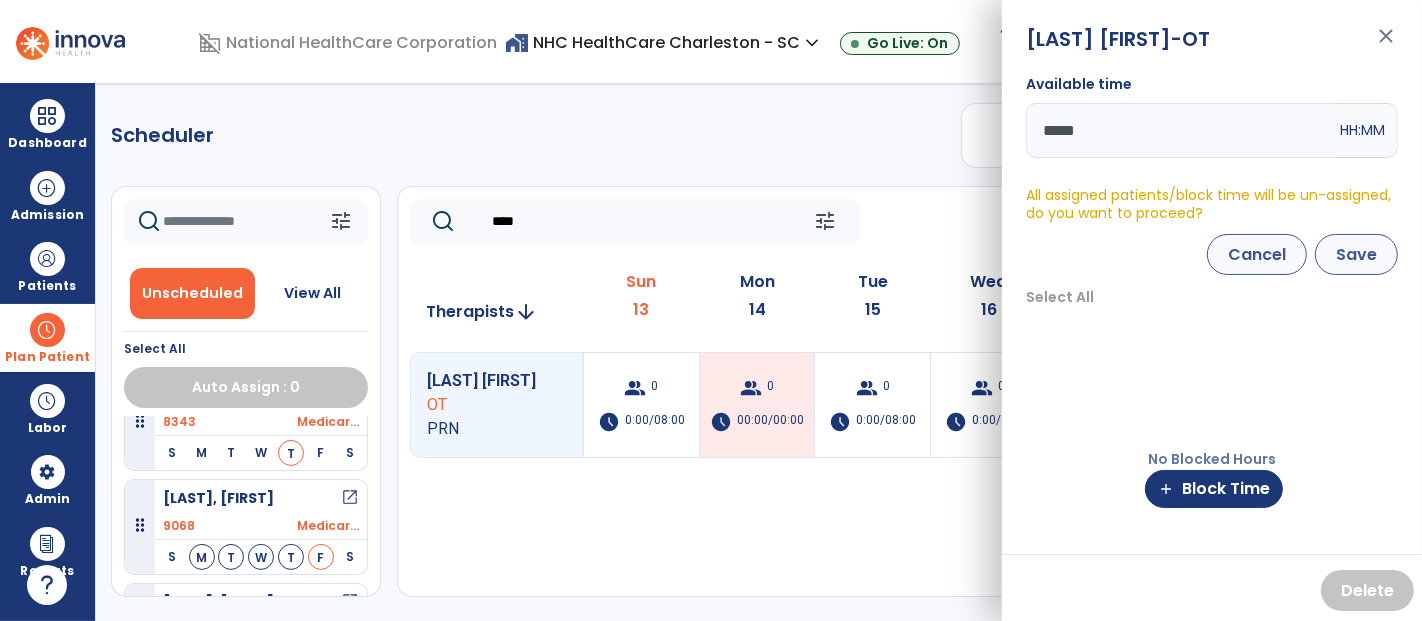 type on "*****" 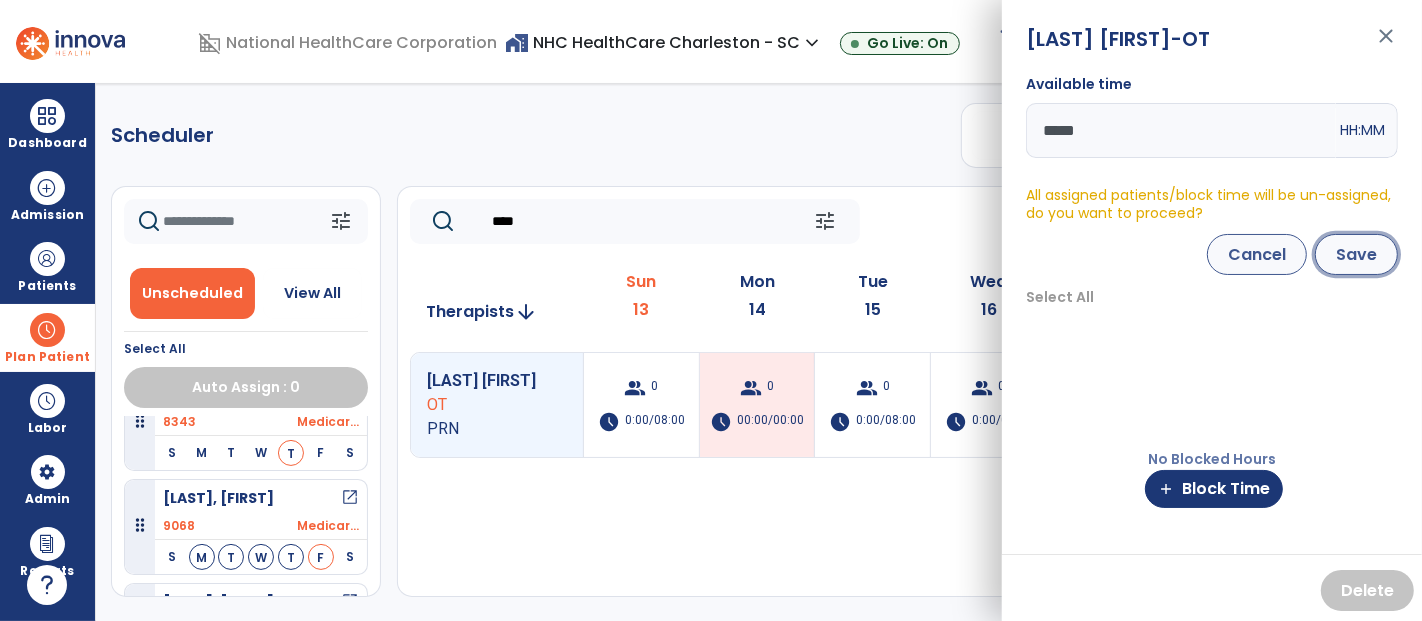 click on "Save" at bounding box center [1356, 254] 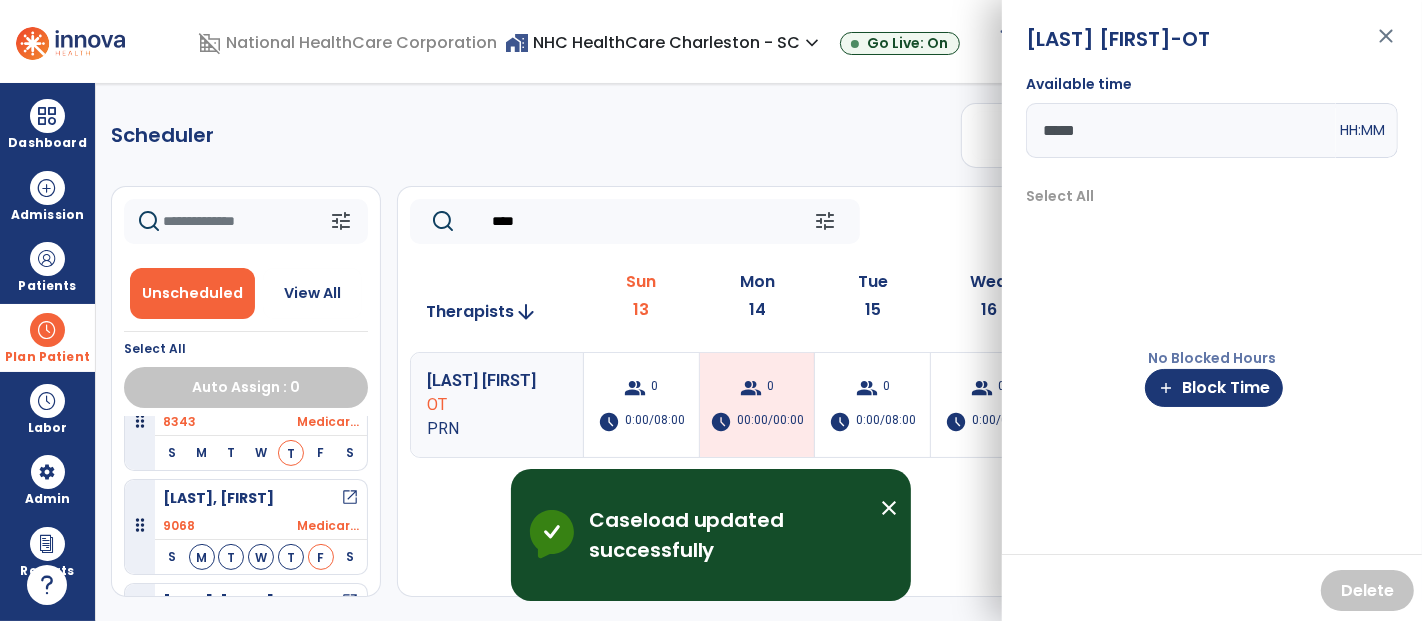 click on "close" at bounding box center (1386, 45) 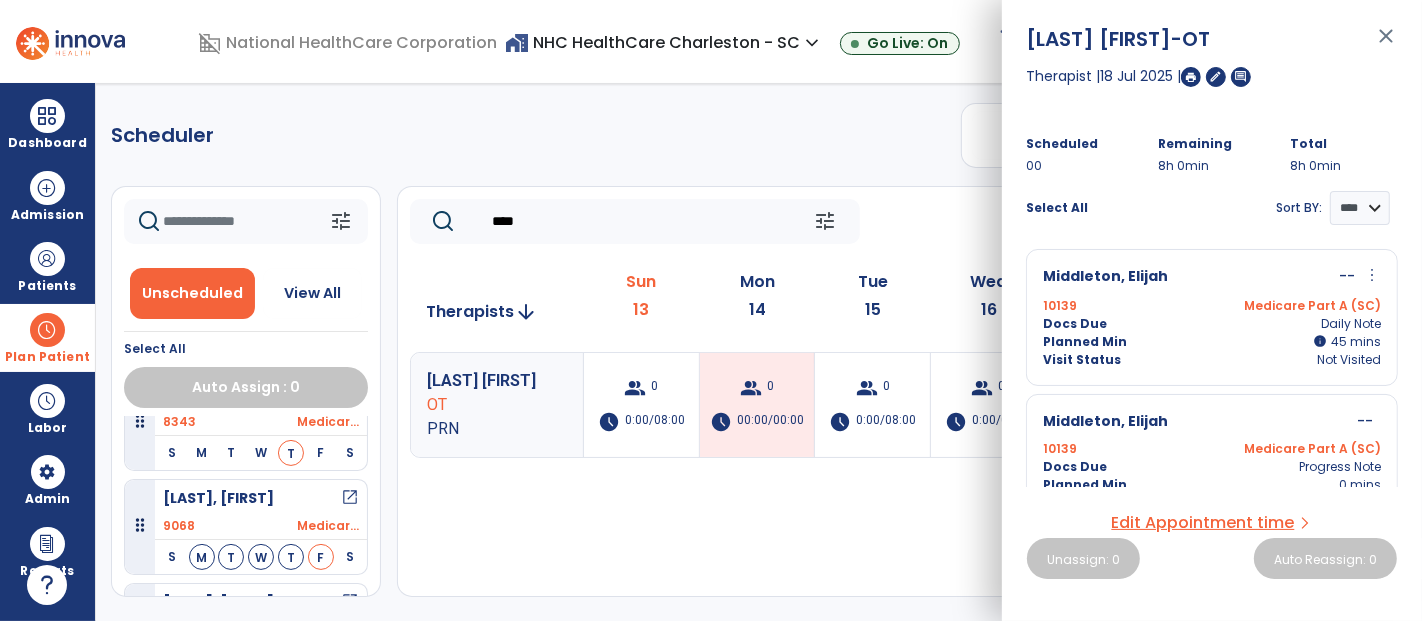 click on "close" at bounding box center (1386, 45) 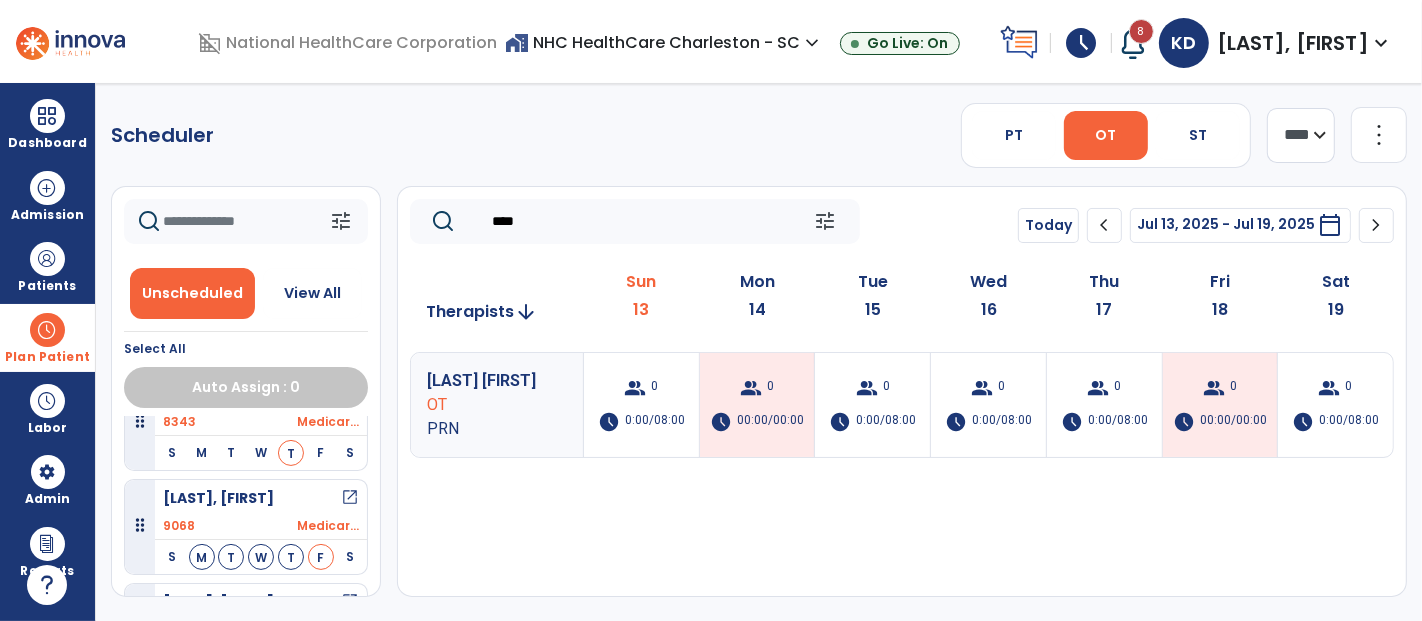click on "****" 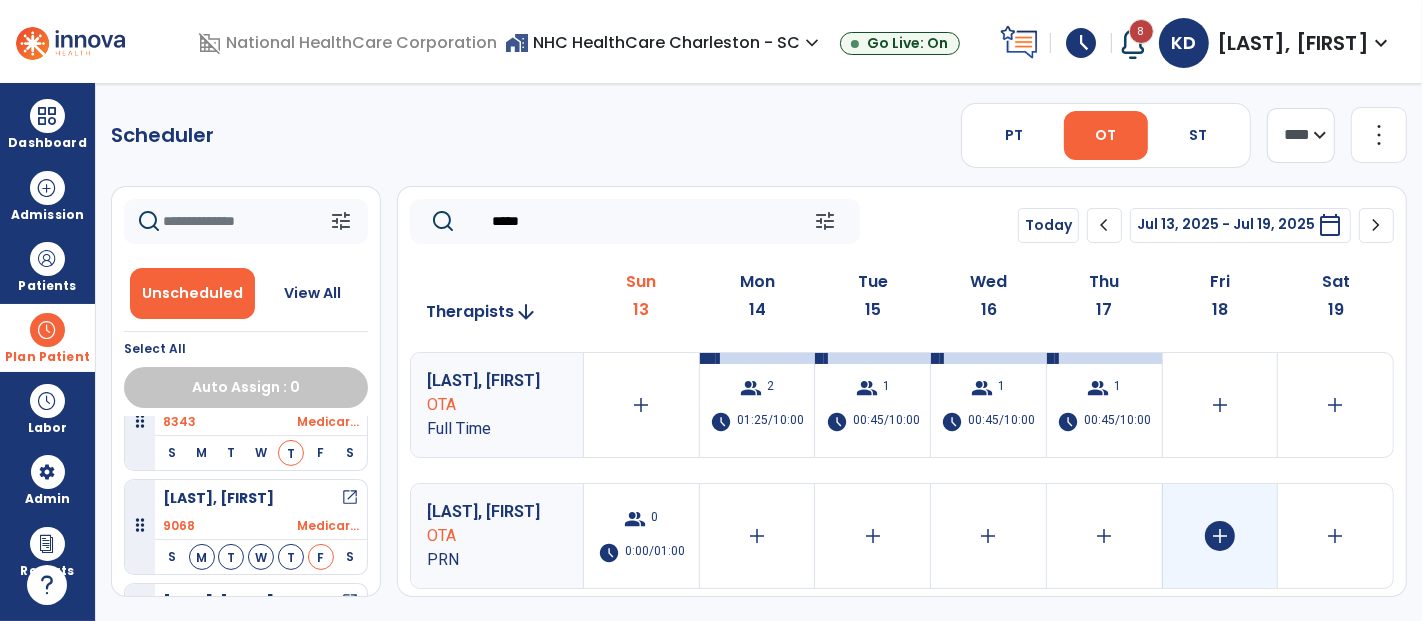 type on "*****" 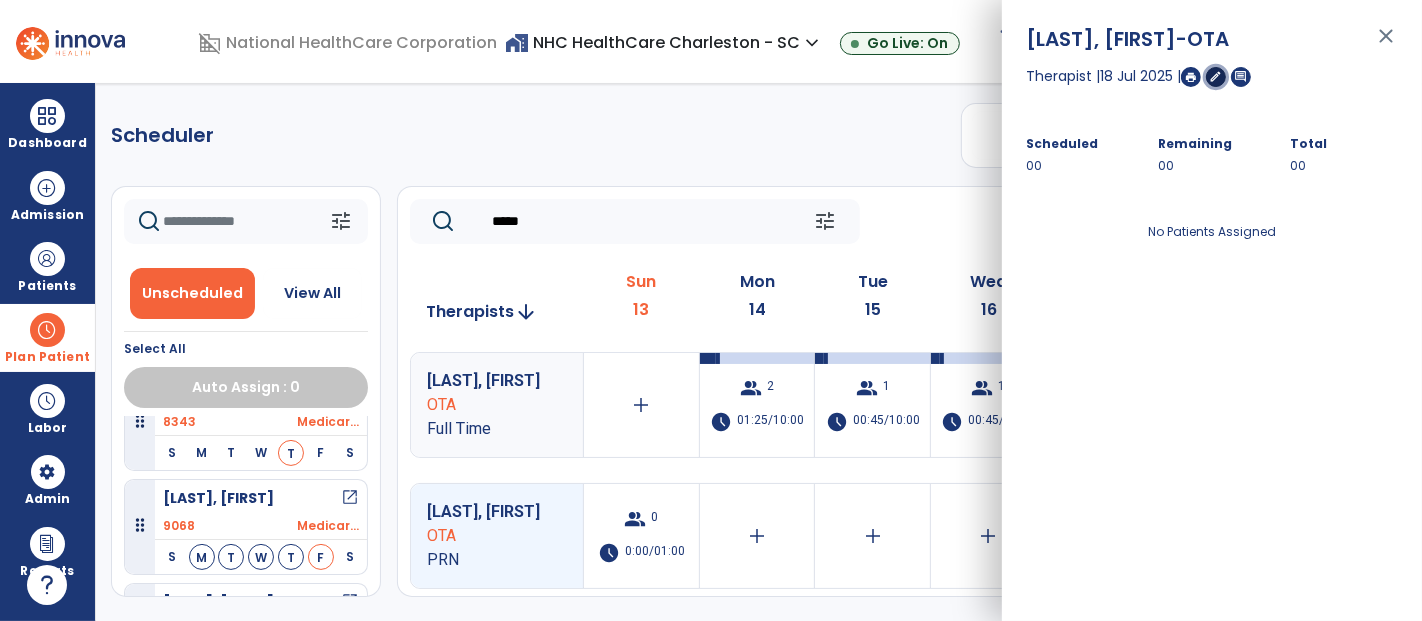 click on "edit" at bounding box center (1216, 76) 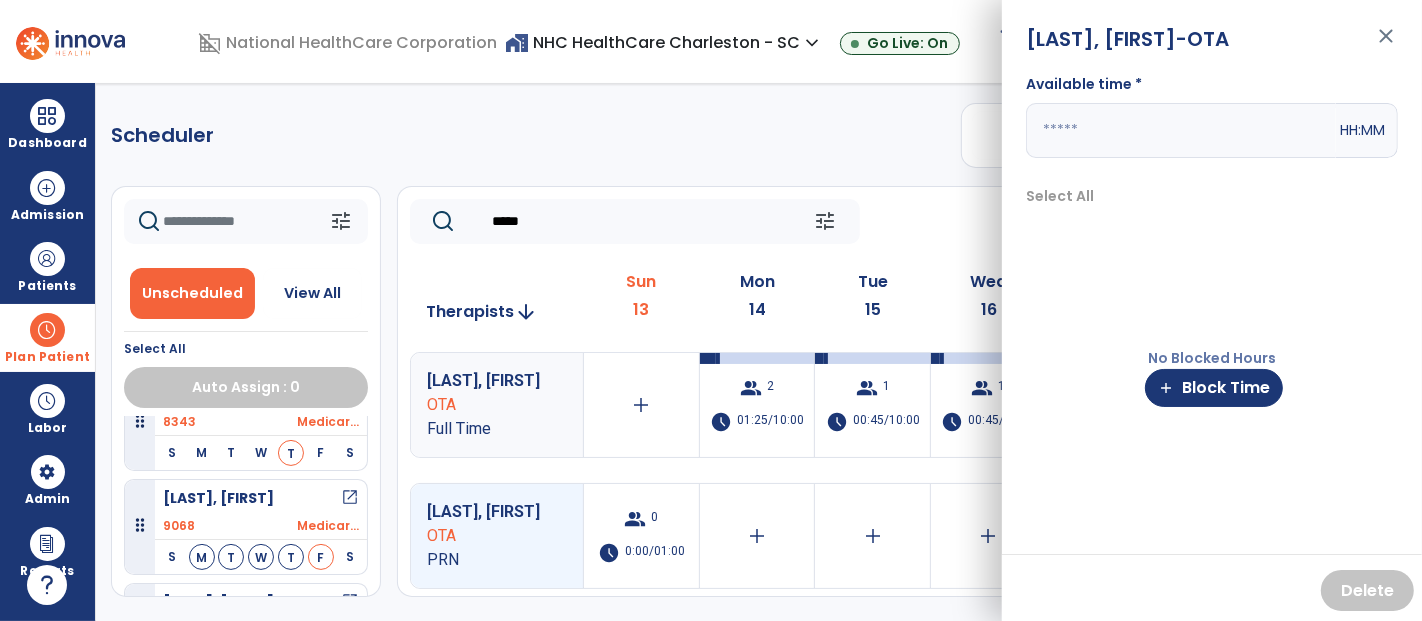 click at bounding box center (1181, 130) 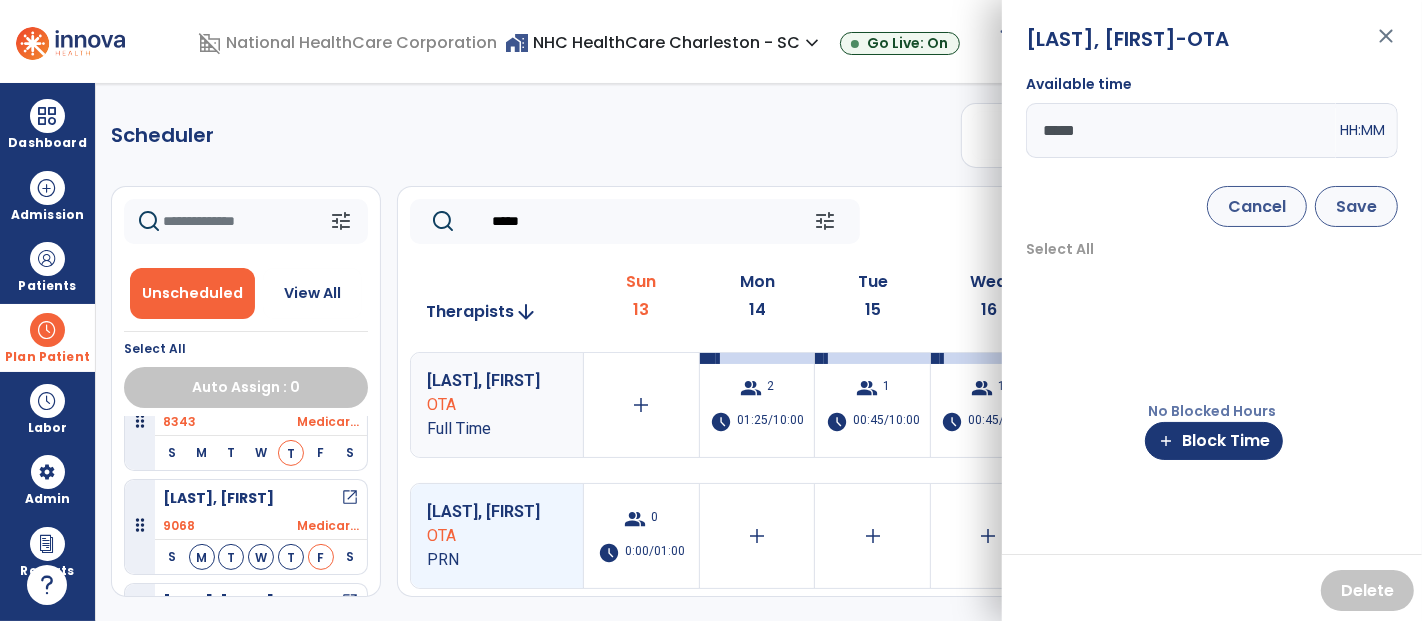 type on "*****" 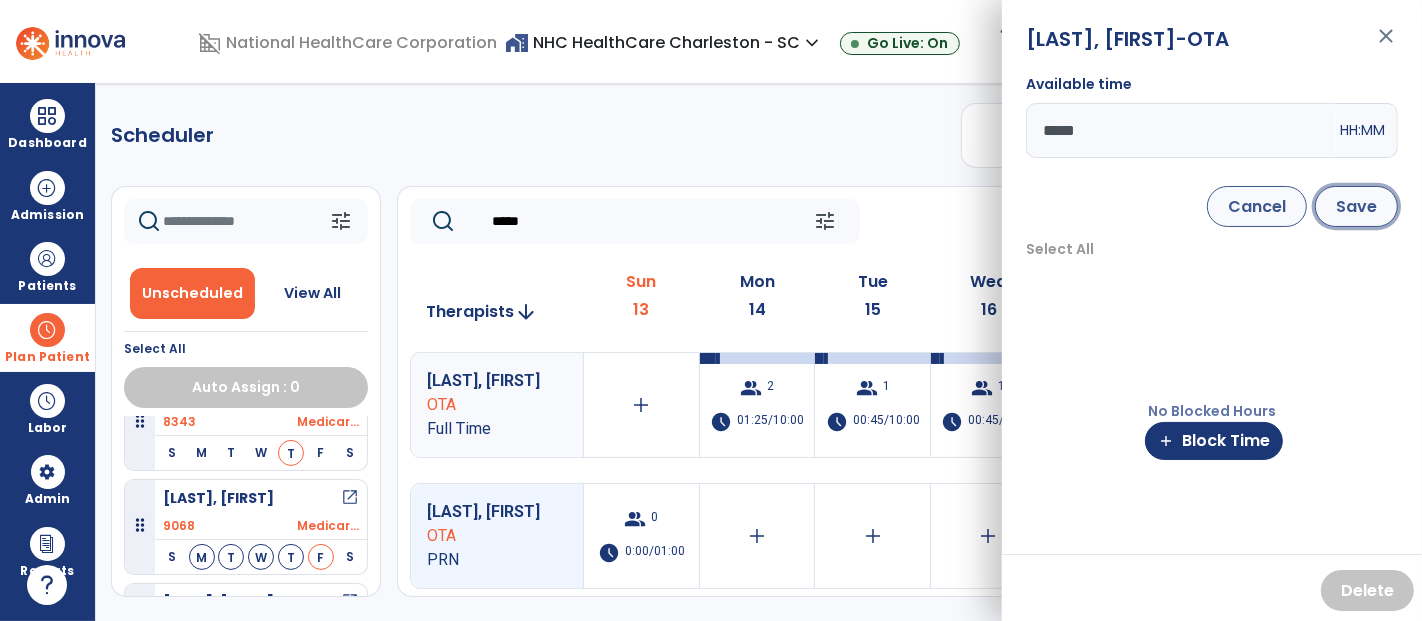click on "Save" at bounding box center (1356, 206) 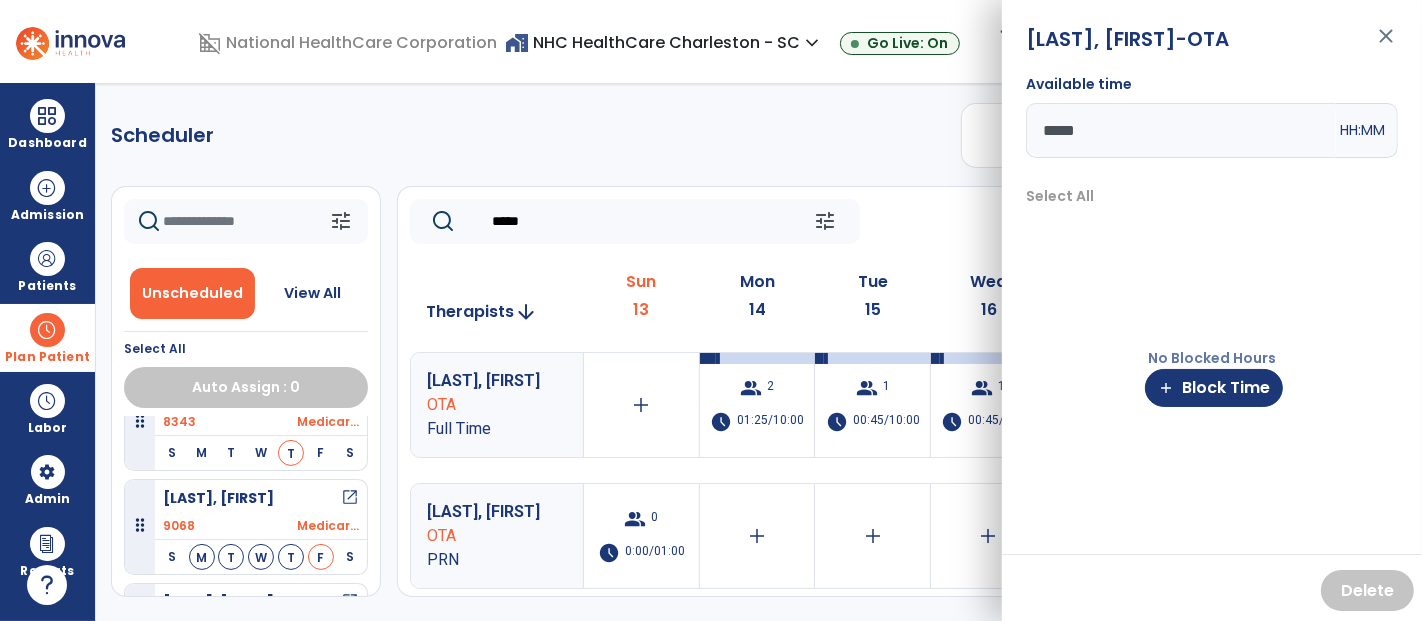 click on "close" at bounding box center (1386, 45) 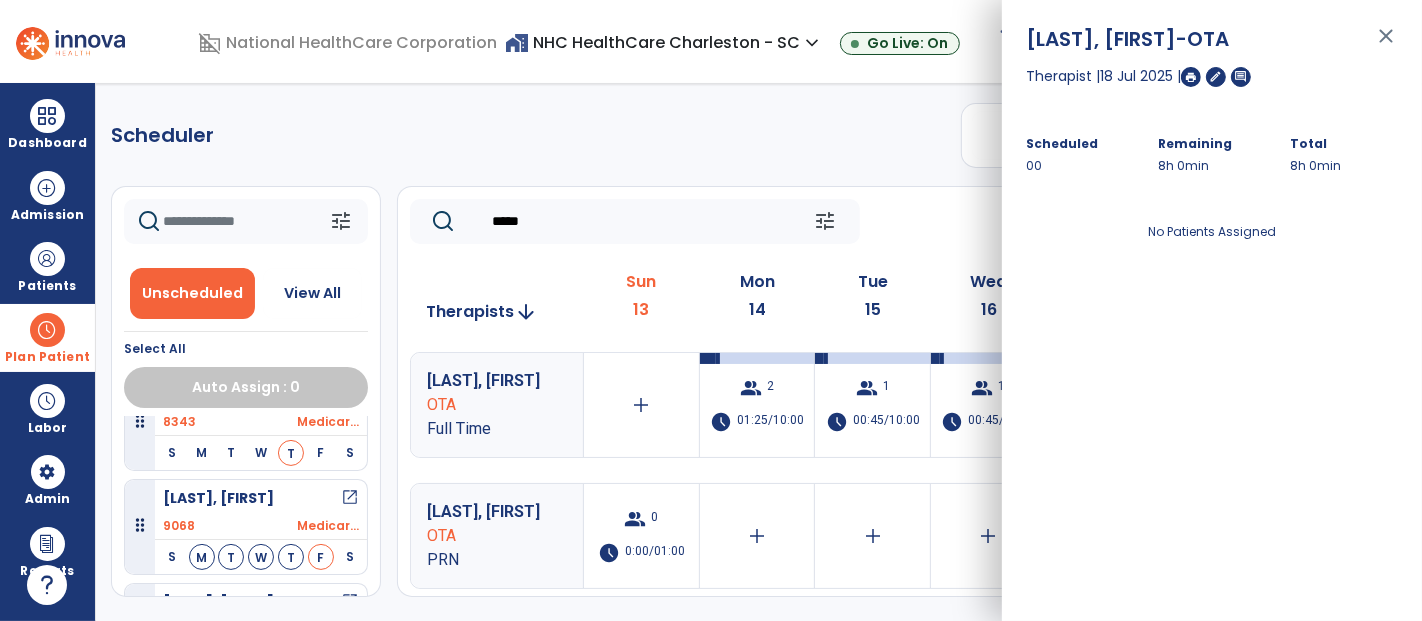 click on "close" at bounding box center [1386, 45] 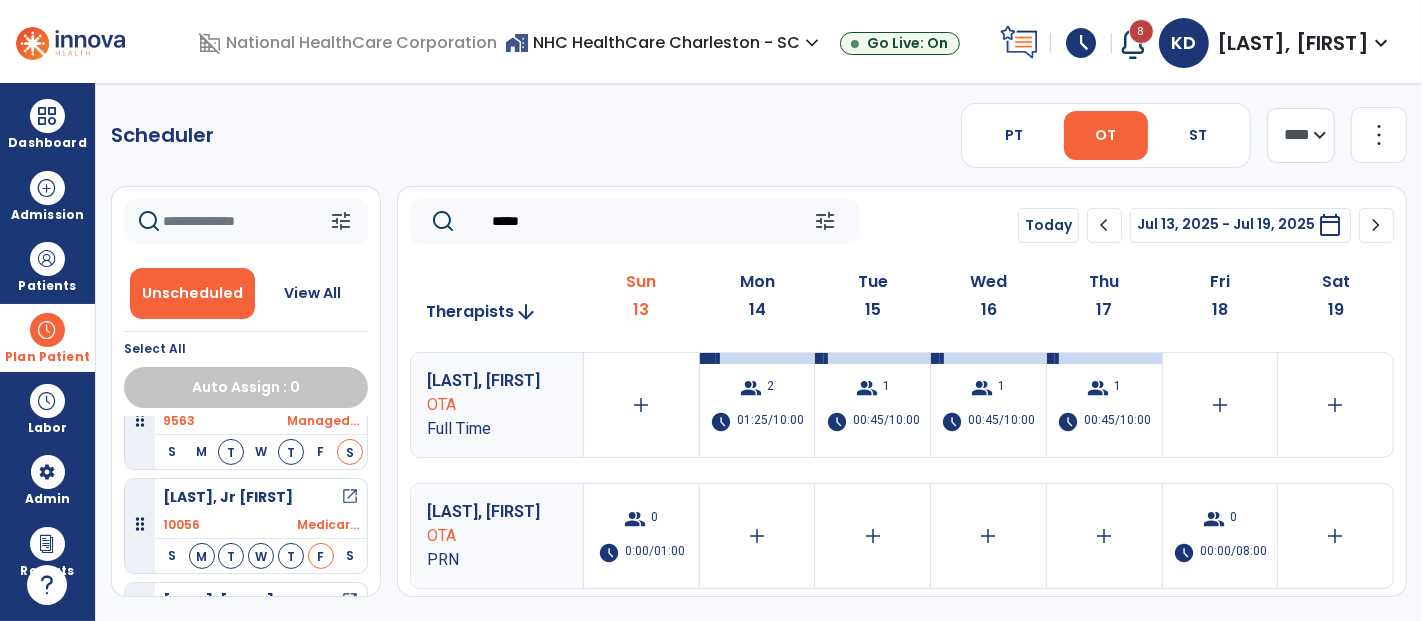 scroll, scrollTop: 333, scrollLeft: 0, axis: vertical 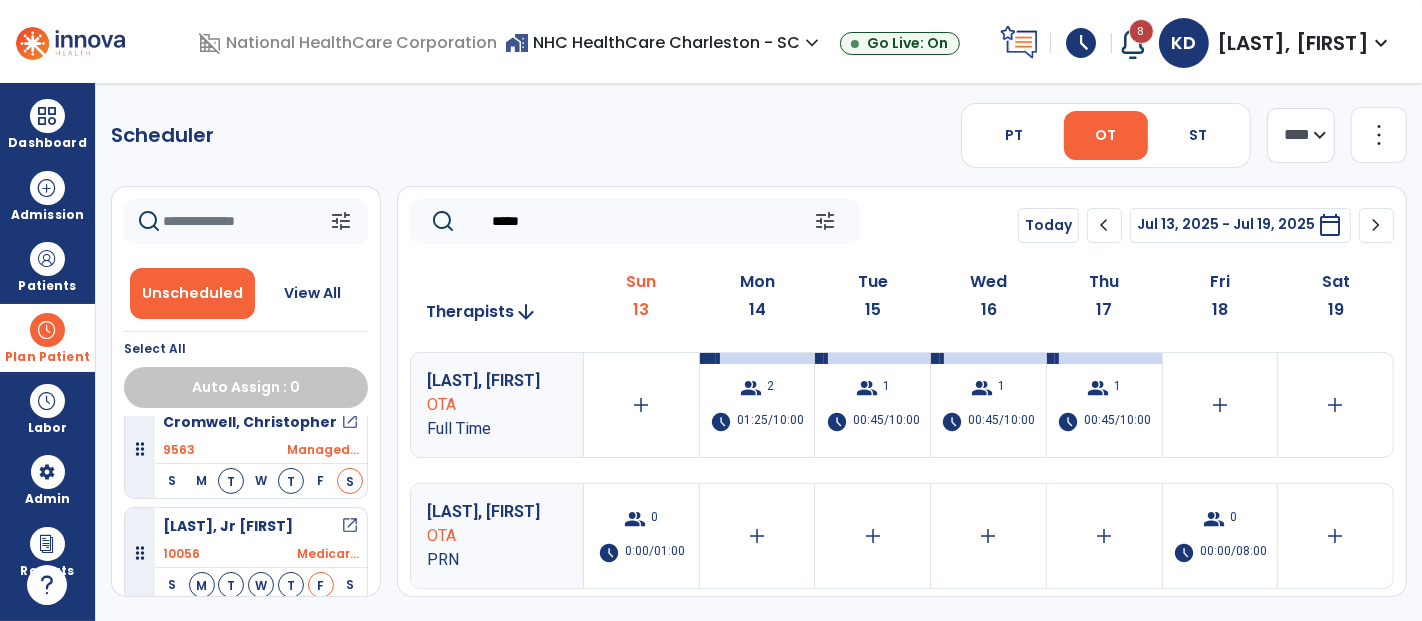 drag, startPoint x: 547, startPoint y: 221, endPoint x: 442, endPoint y: 212, distance: 105.38501 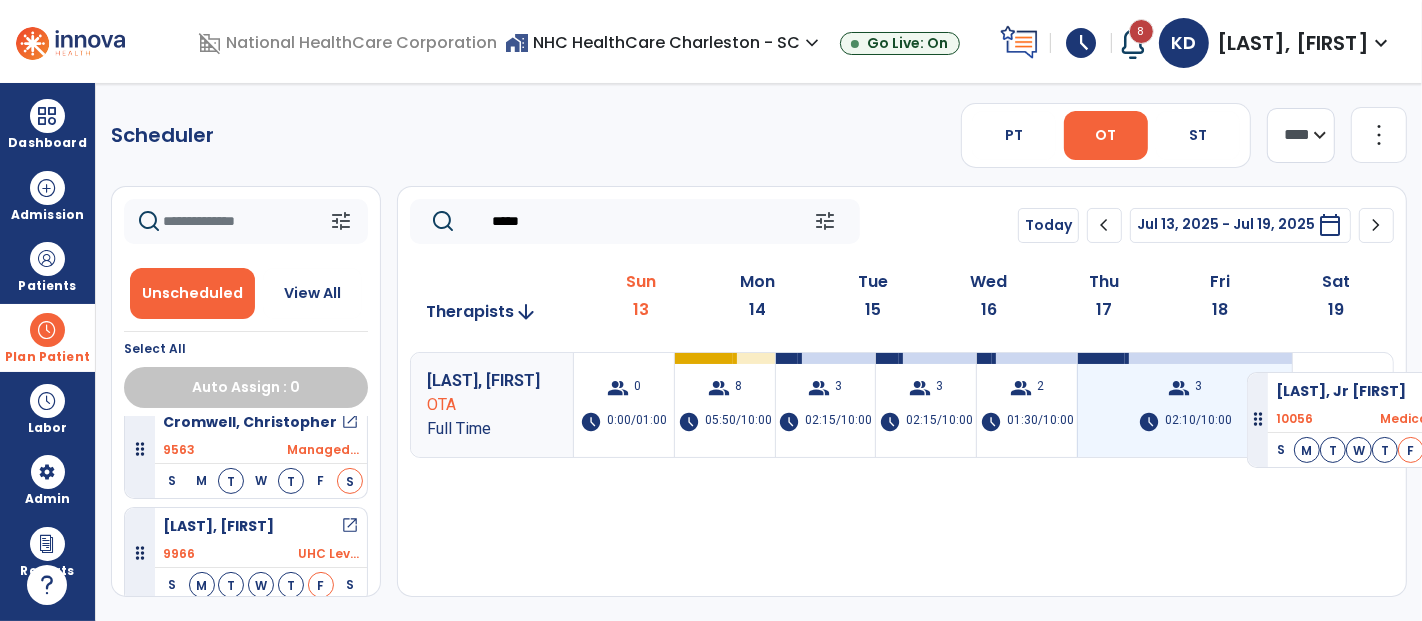 drag, startPoint x: 269, startPoint y: 514, endPoint x: 1245, endPoint y: 365, distance: 987.308 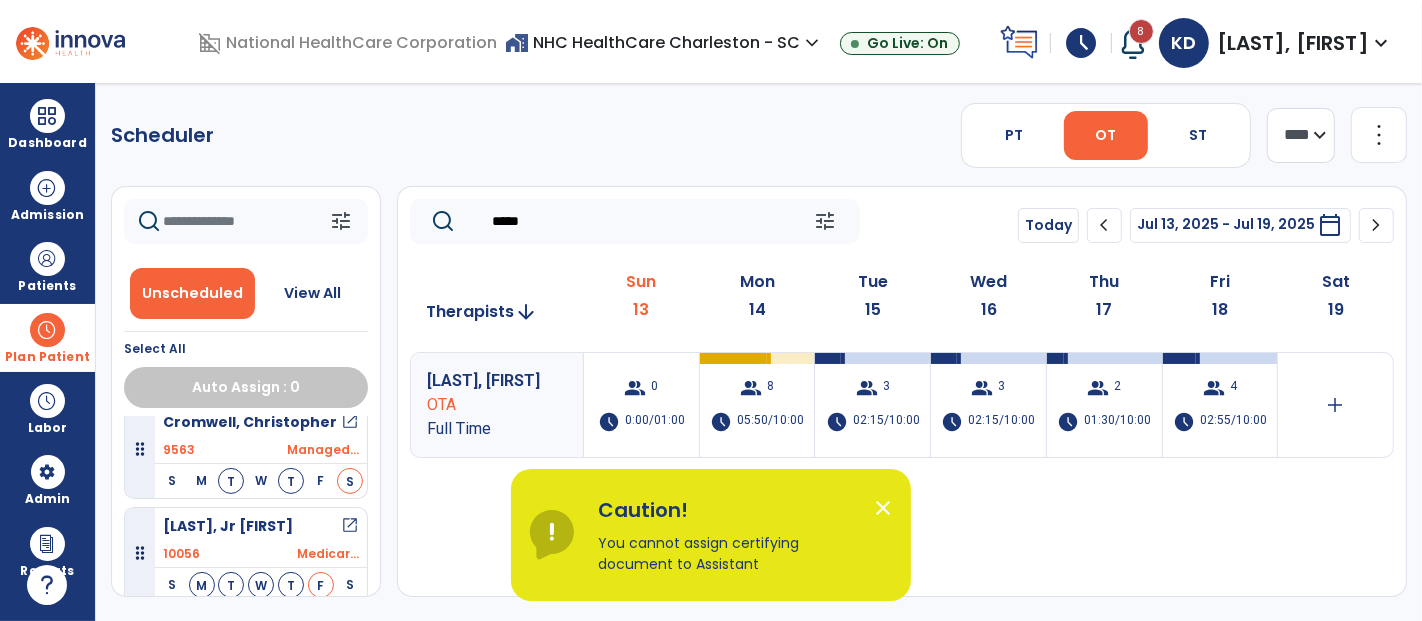 drag, startPoint x: 594, startPoint y: 214, endPoint x: 457, endPoint y: 235, distance: 138.60014 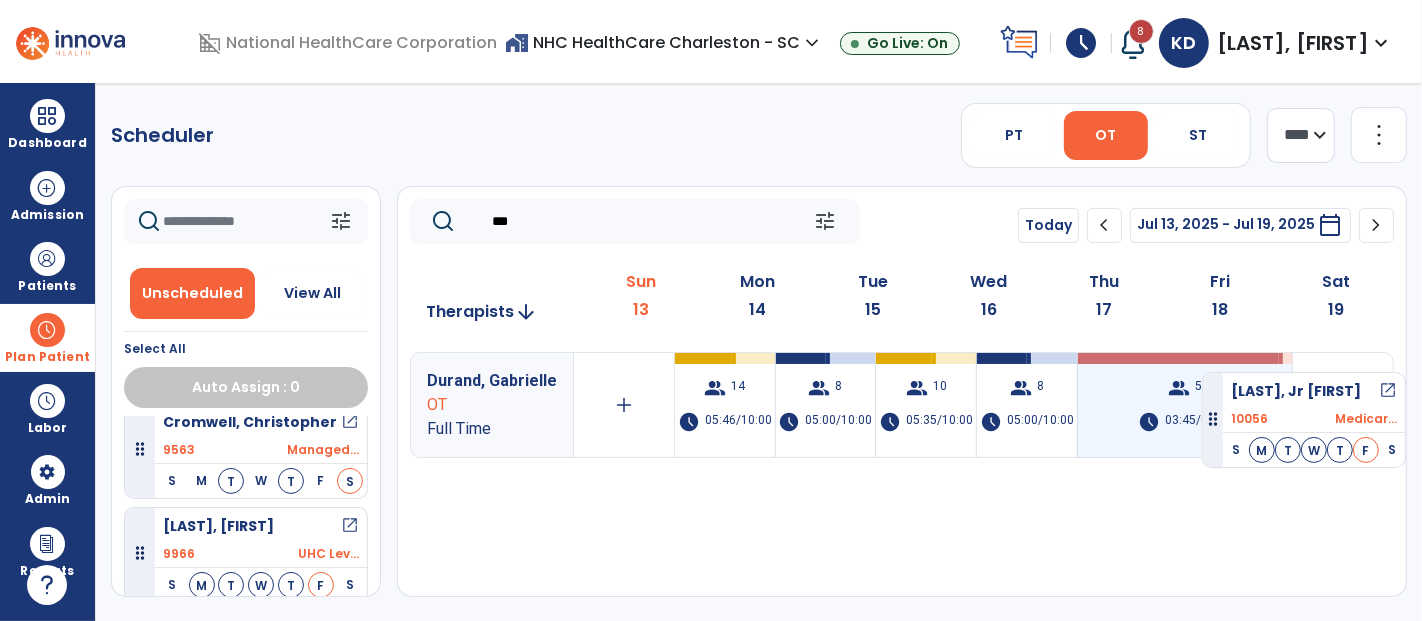 drag, startPoint x: 256, startPoint y: 535, endPoint x: 1203, endPoint y: 366, distance: 961.96155 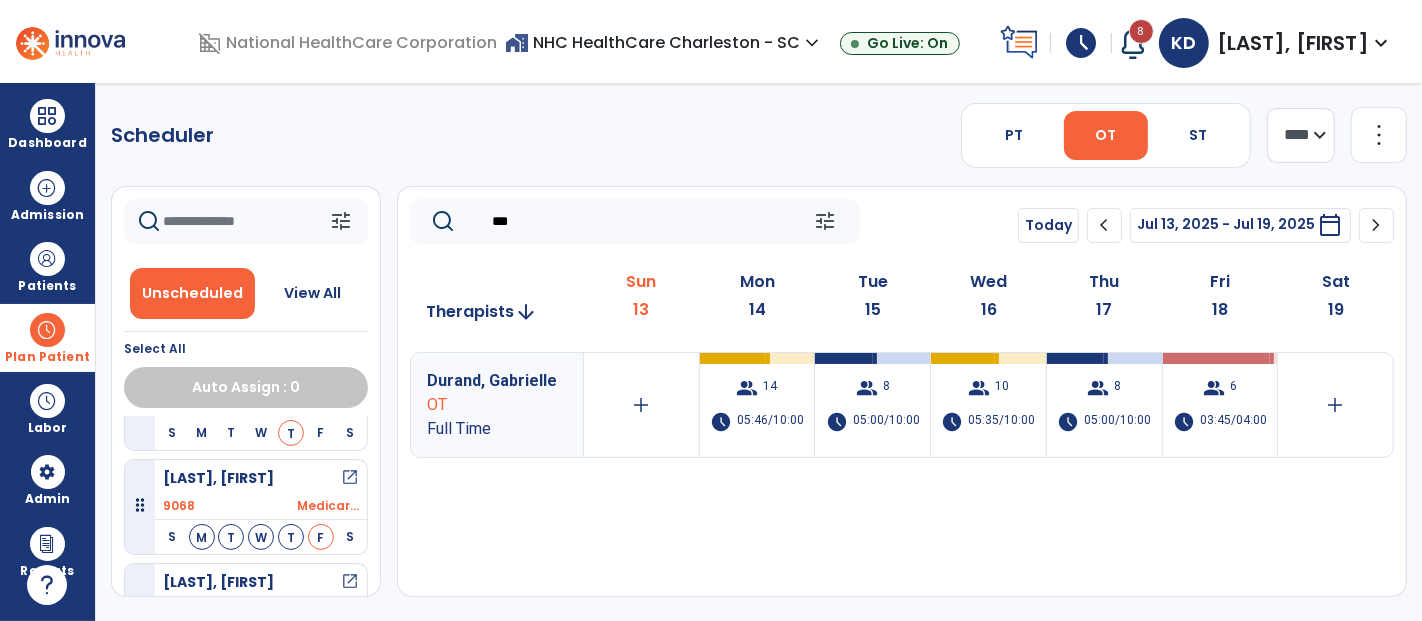 scroll, scrollTop: 777, scrollLeft: 0, axis: vertical 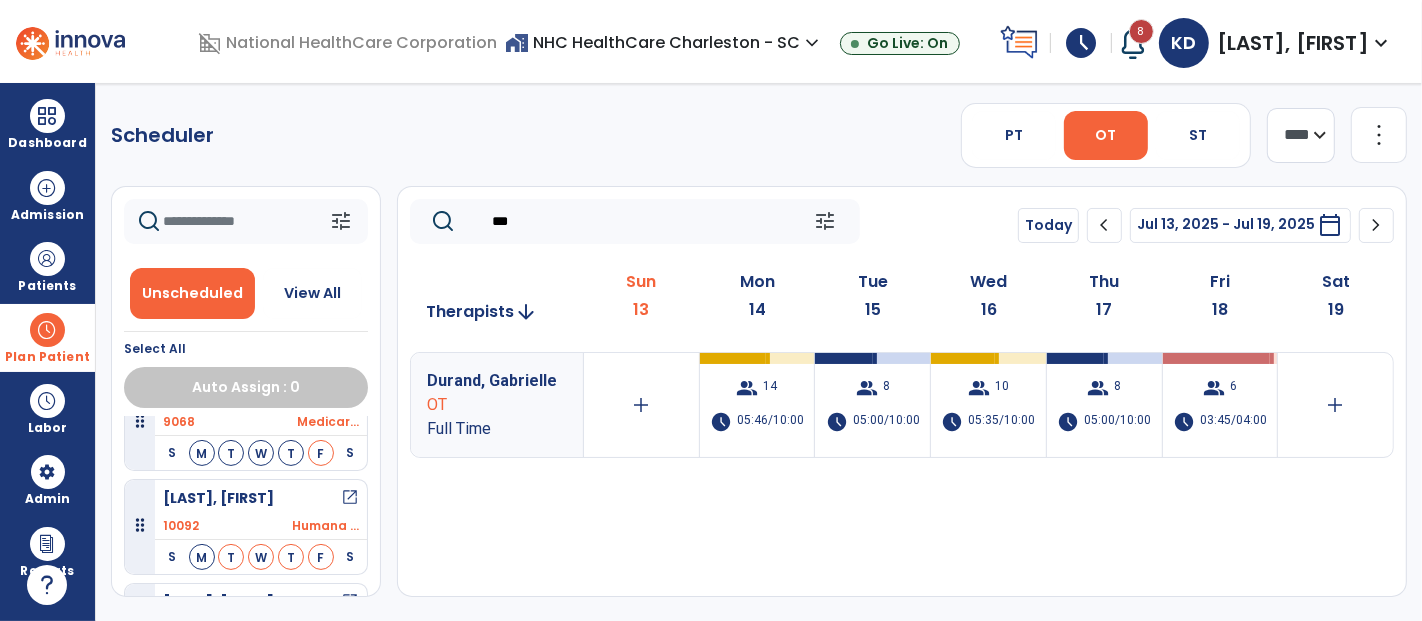 drag, startPoint x: 563, startPoint y: 220, endPoint x: 469, endPoint y: 252, distance: 99.29753 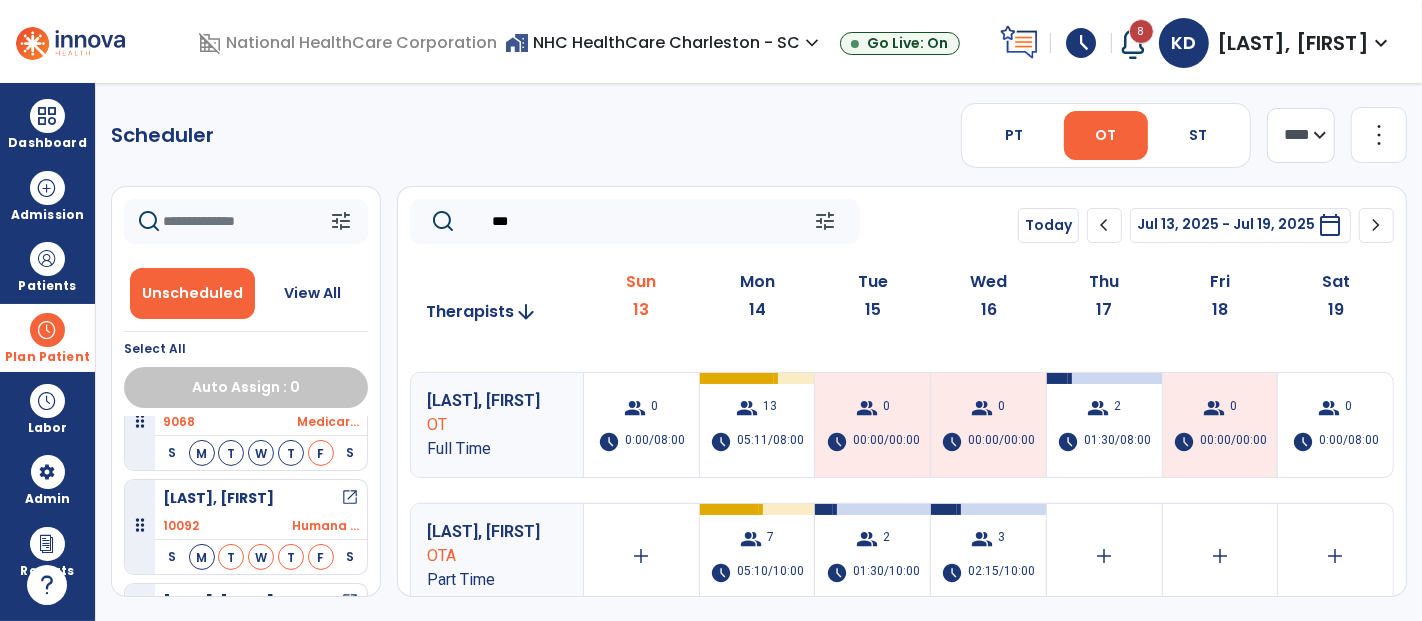 scroll, scrollTop: 222, scrollLeft: 0, axis: vertical 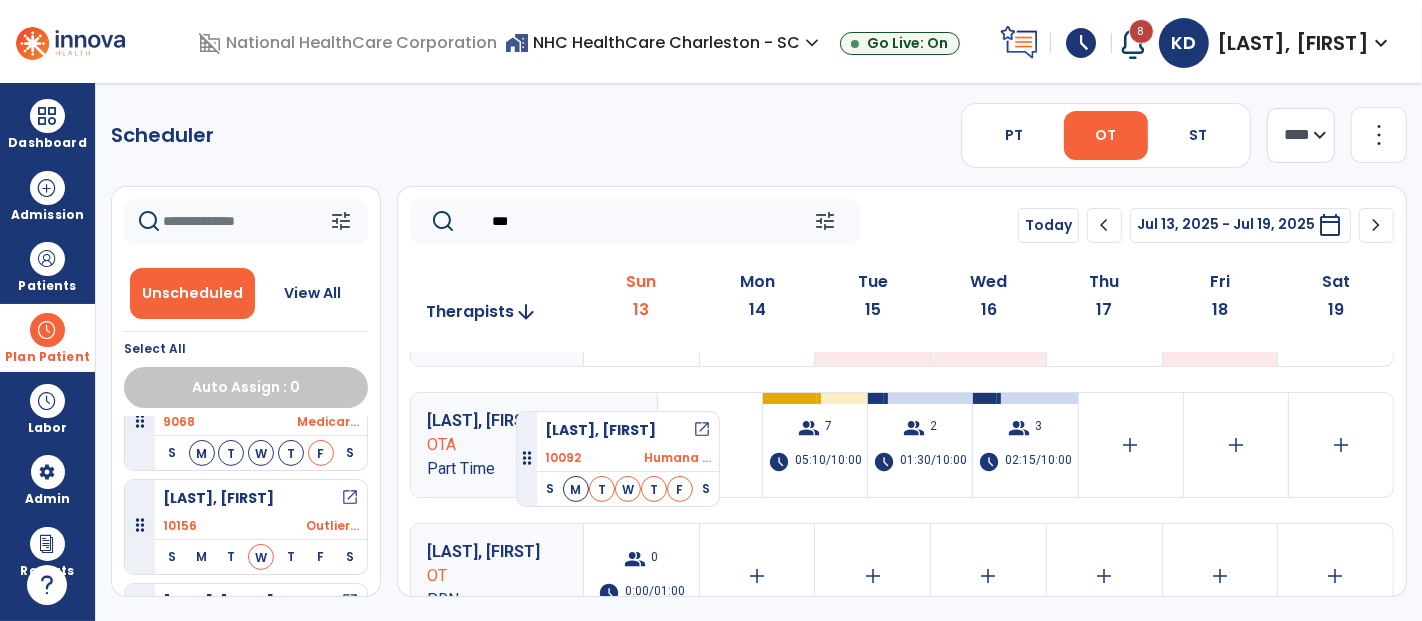 drag, startPoint x: 247, startPoint y: 497, endPoint x: 516, endPoint y: 403, distance: 284.95087 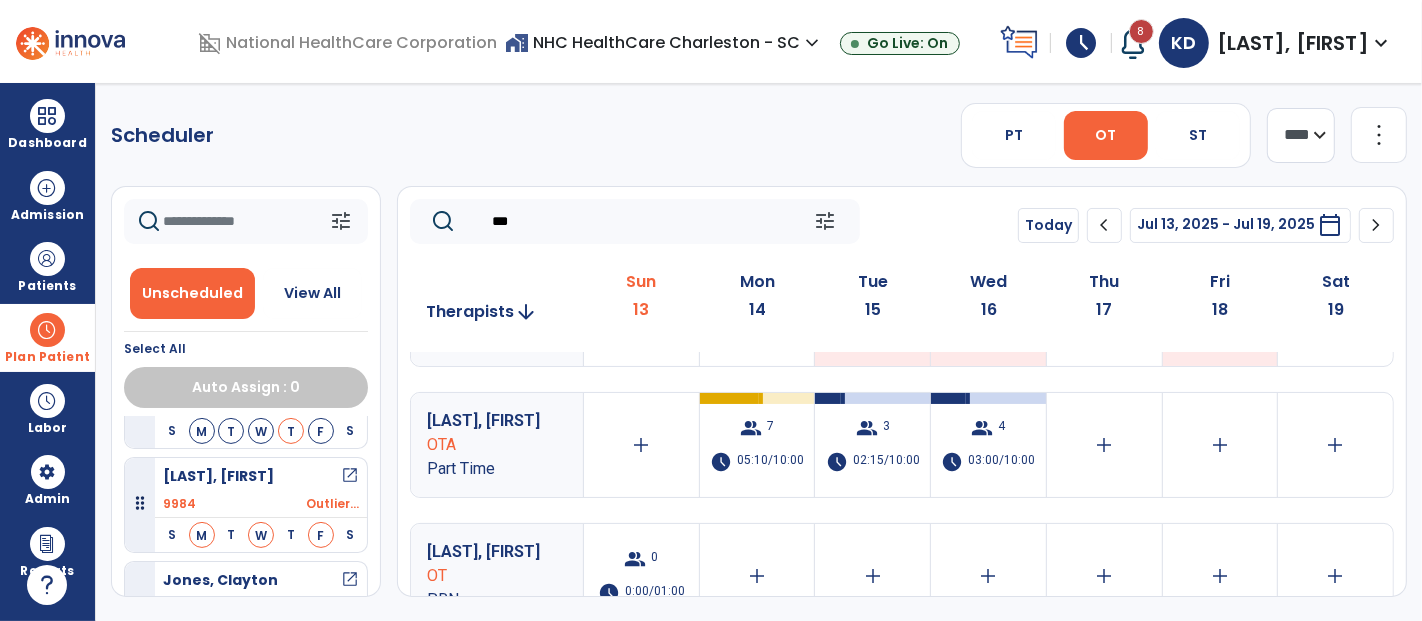 scroll, scrollTop: 1222, scrollLeft: 0, axis: vertical 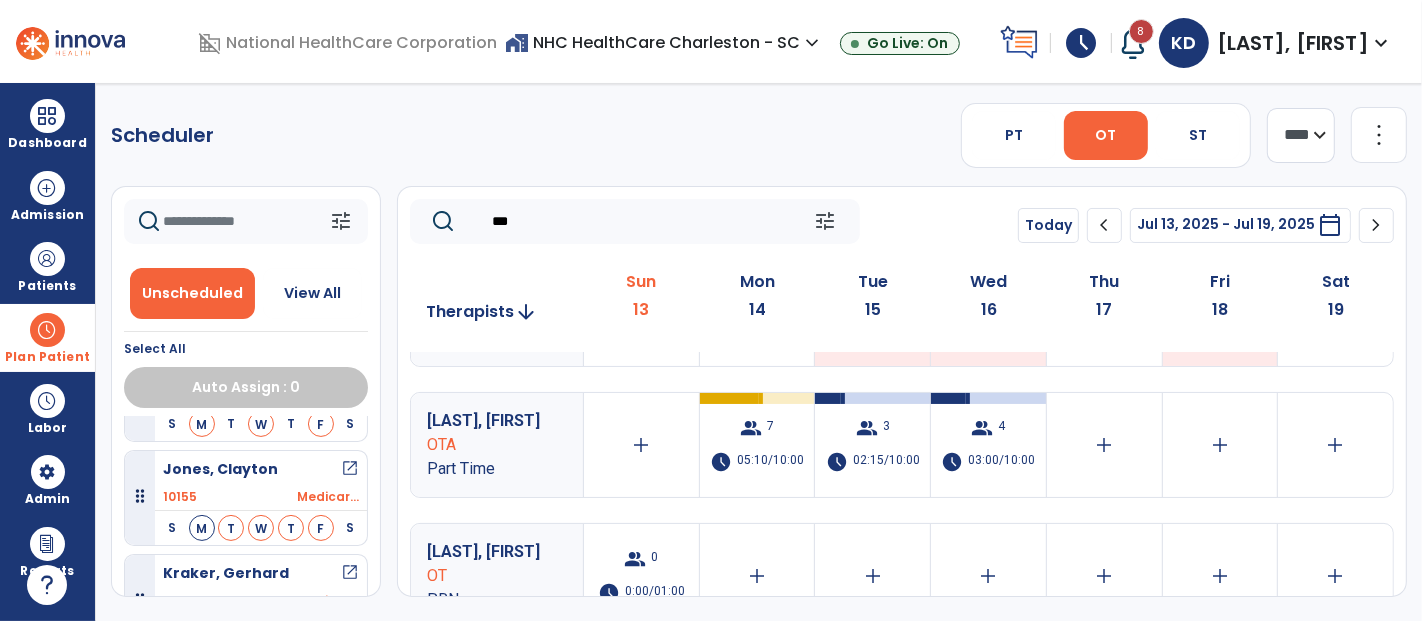 drag, startPoint x: 585, startPoint y: 223, endPoint x: 487, endPoint y: 266, distance: 107.01869 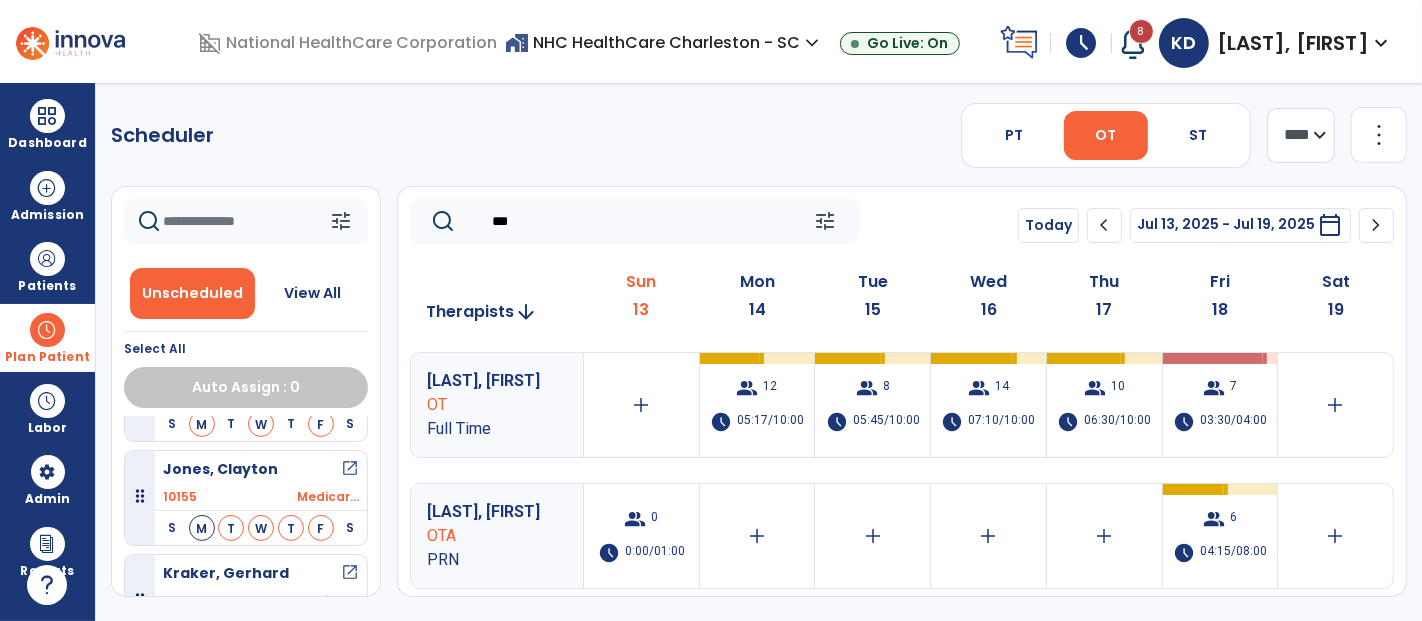 scroll, scrollTop: 0, scrollLeft: 0, axis: both 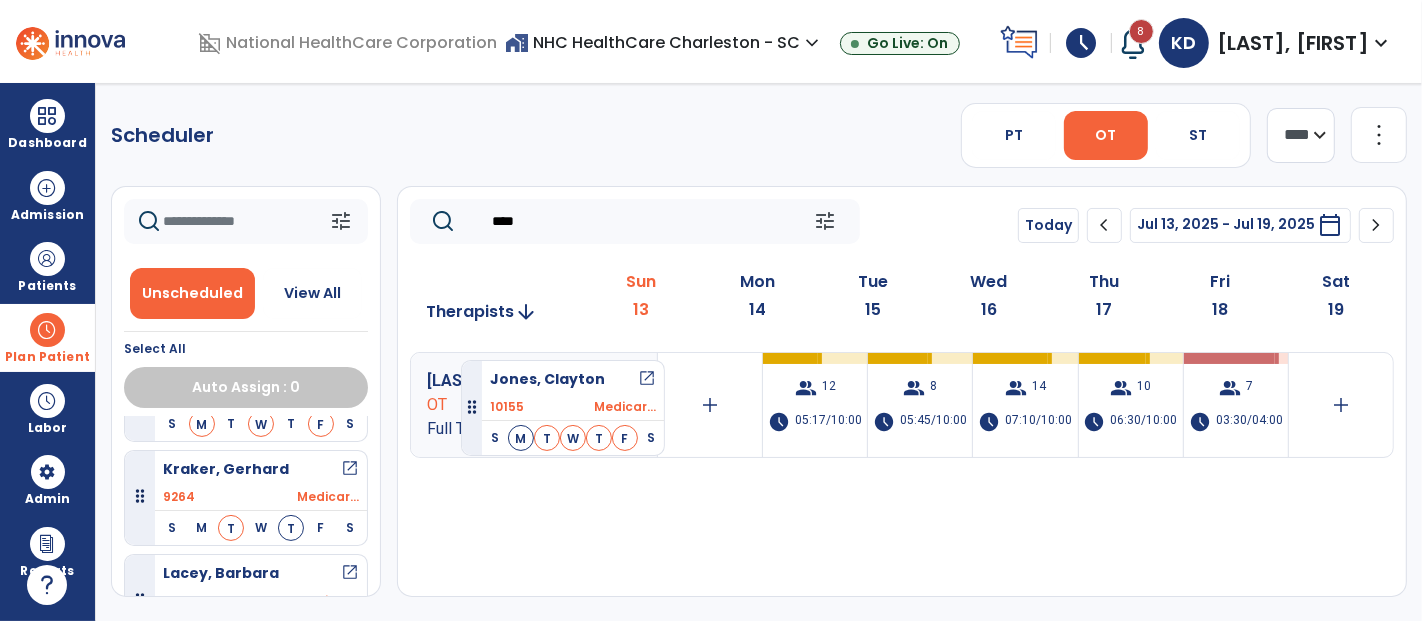 drag, startPoint x: 191, startPoint y: 478, endPoint x: 461, endPoint y: 352, distance: 297.953 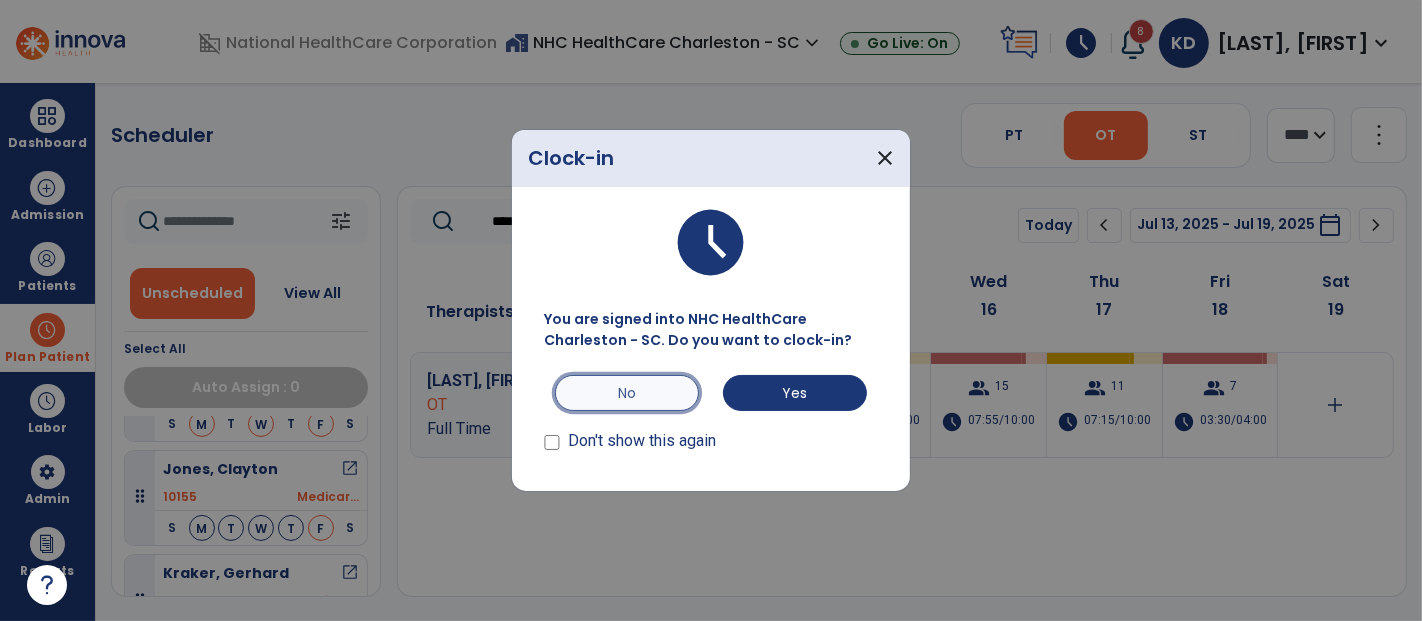 click on "No" at bounding box center (627, 393) 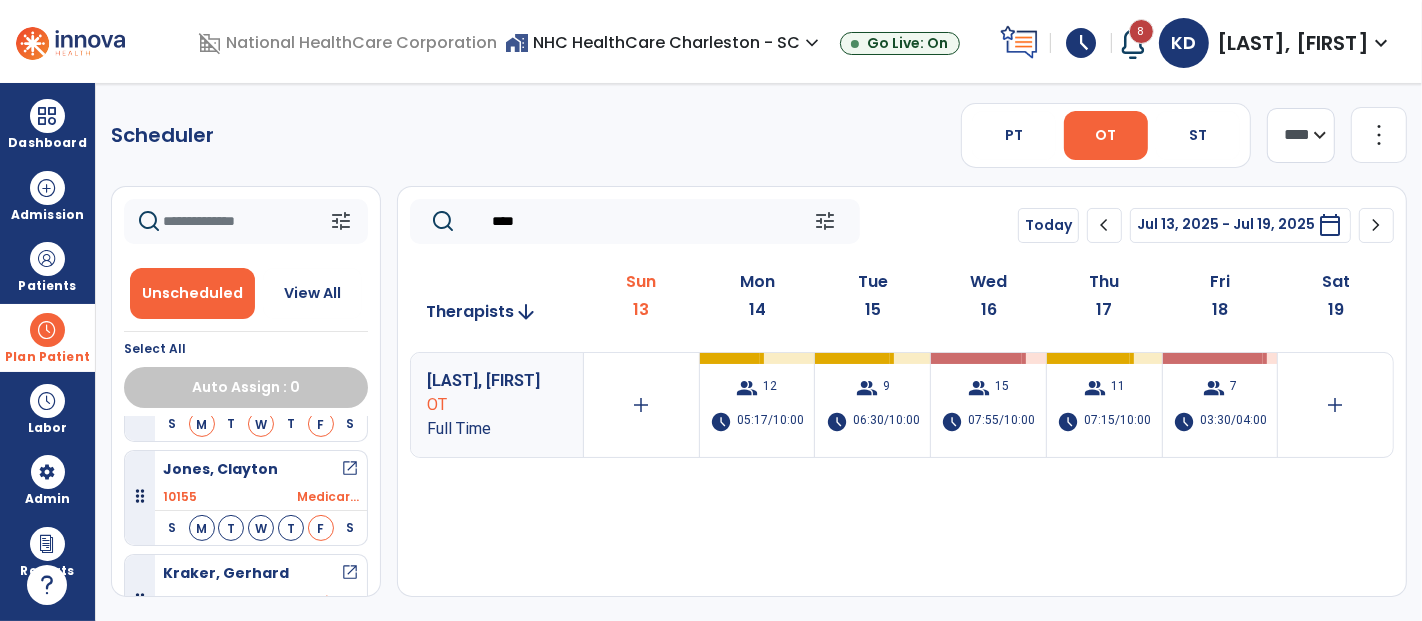 drag, startPoint x: 557, startPoint y: 221, endPoint x: 462, endPoint y: 224, distance: 95.047356 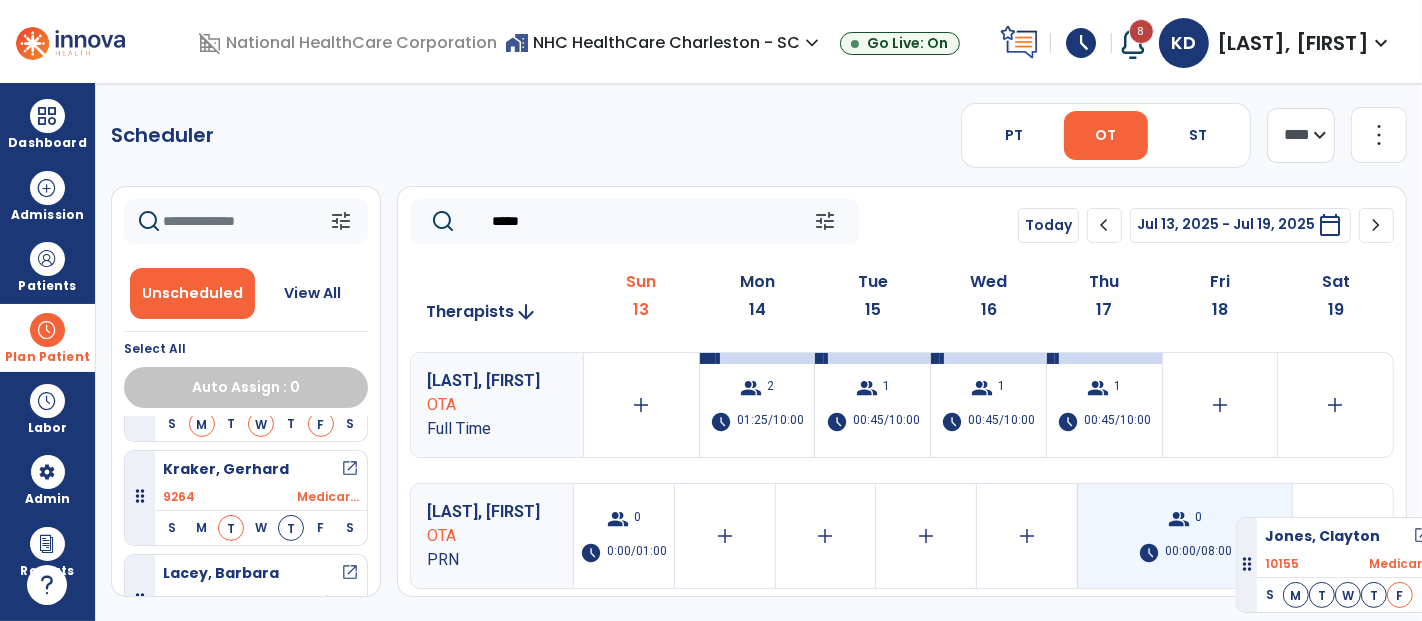 drag, startPoint x: 257, startPoint y: 457, endPoint x: 1232, endPoint y: 504, distance: 976.13214 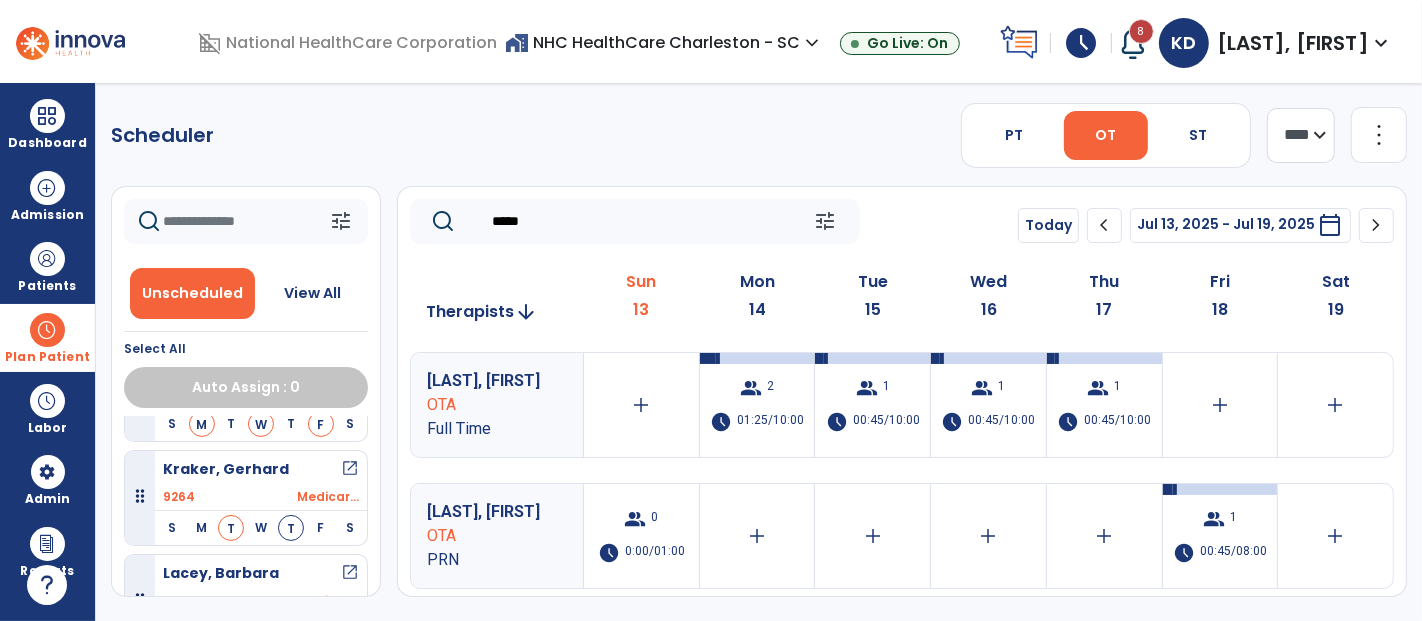scroll, scrollTop: 1333, scrollLeft: 0, axis: vertical 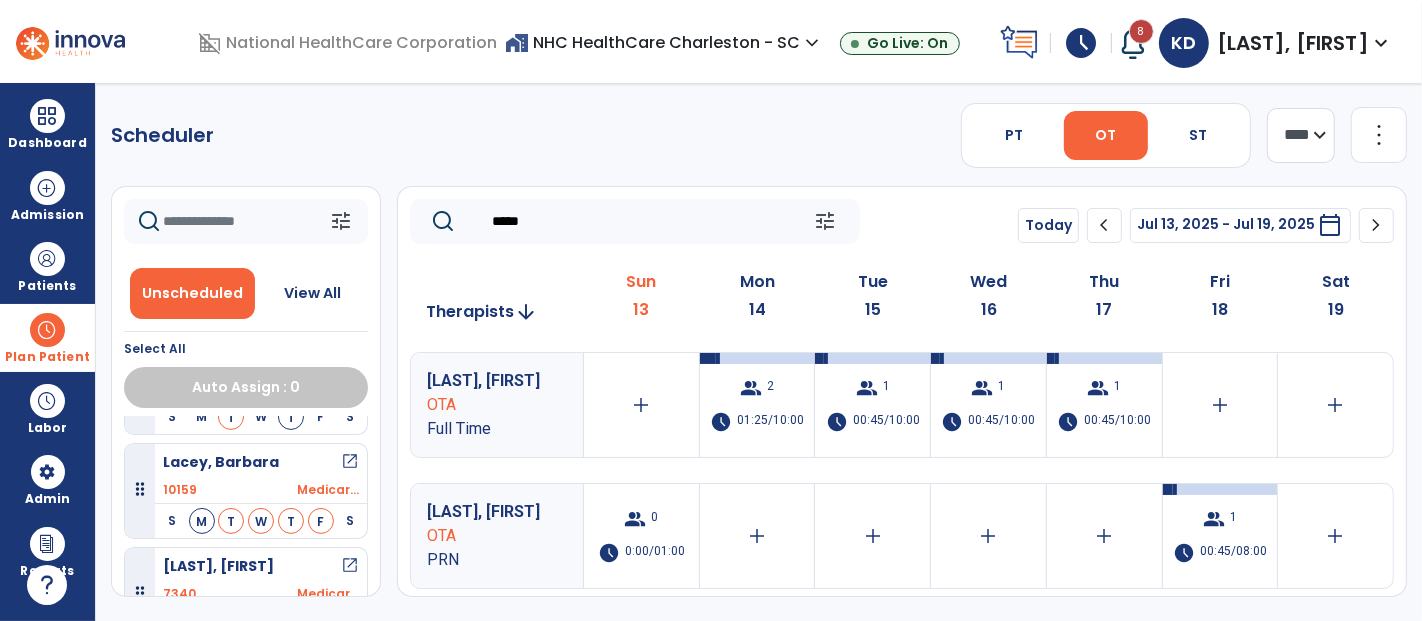 drag, startPoint x: 532, startPoint y: 216, endPoint x: 417, endPoint y: 239, distance: 117.27745 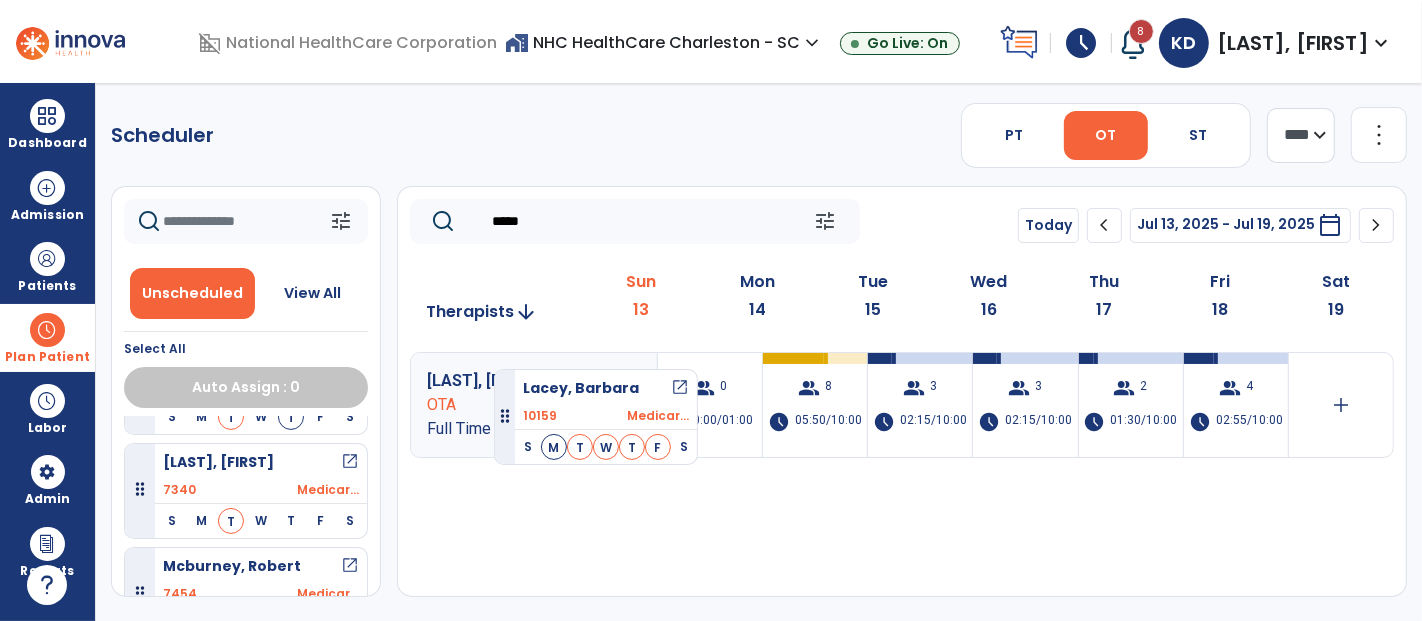 drag, startPoint x: 232, startPoint y: 467, endPoint x: 494, endPoint y: 360, distance: 283.00708 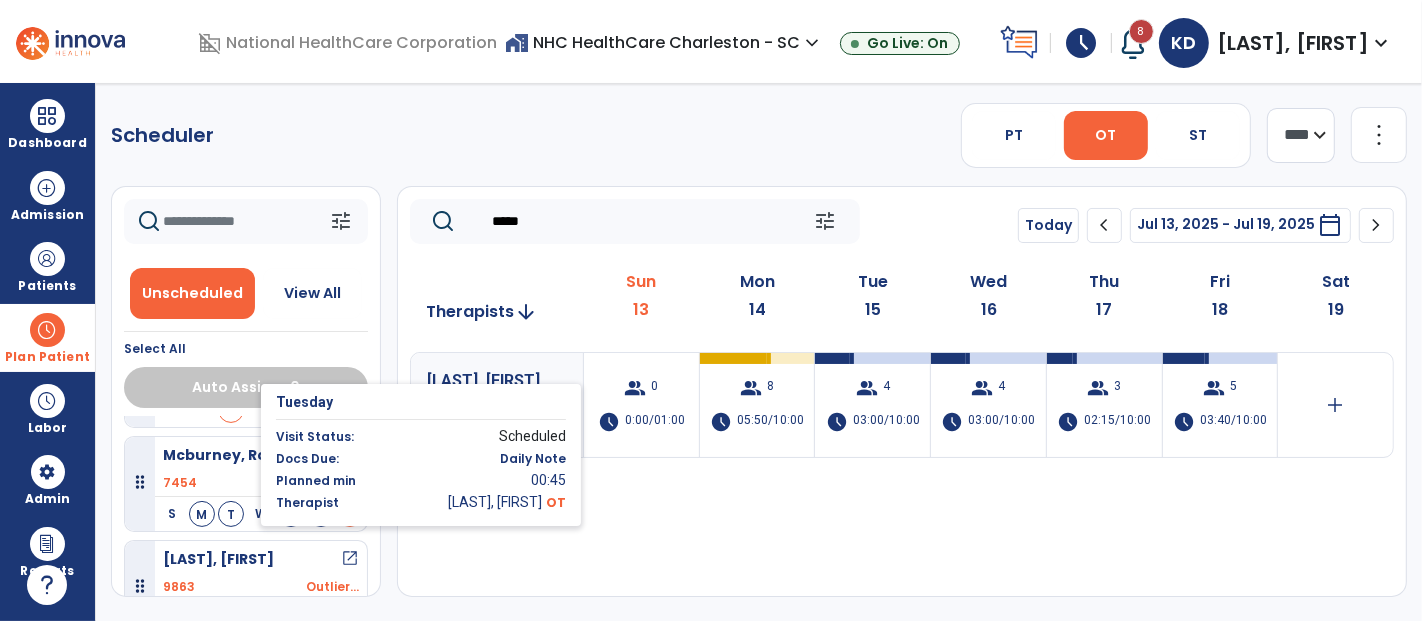 scroll, scrollTop: 1555, scrollLeft: 0, axis: vertical 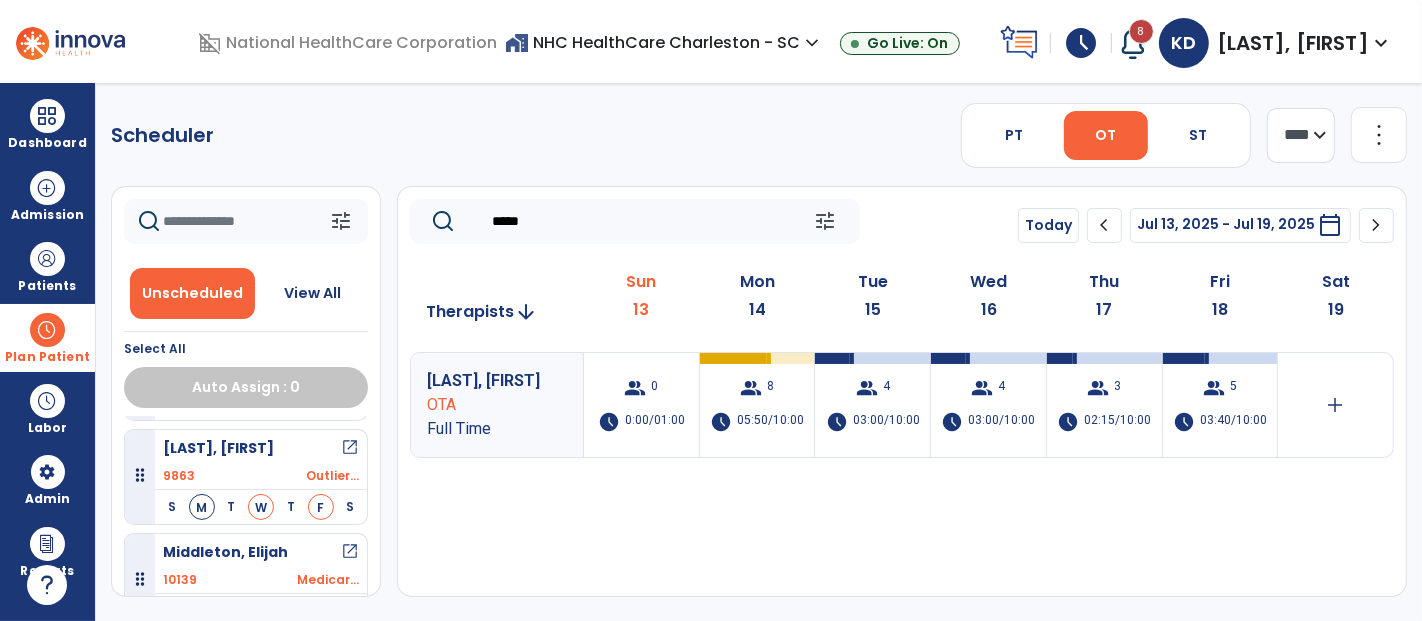 drag, startPoint x: 571, startPoint y: 214, endPoint x: 485, endPoint y: 235, distance: 88.52683 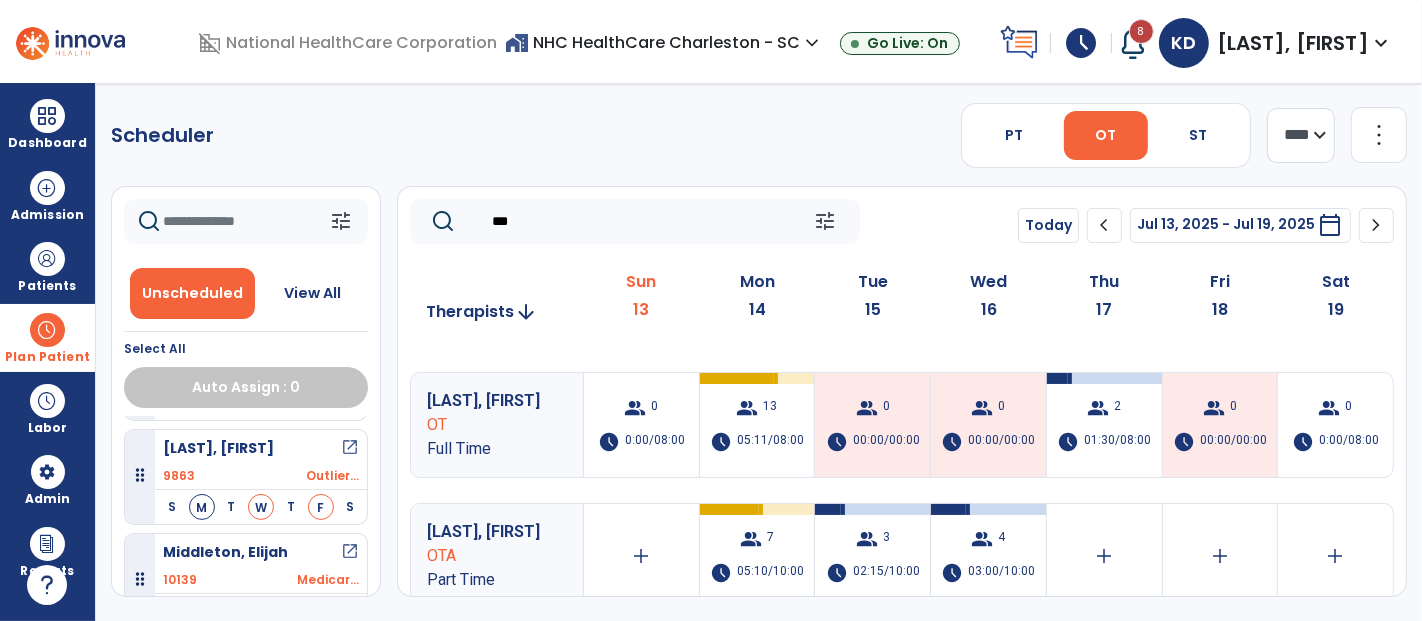 scroll, scrollTop: 222, scrollLeft: 0, axis: vertical 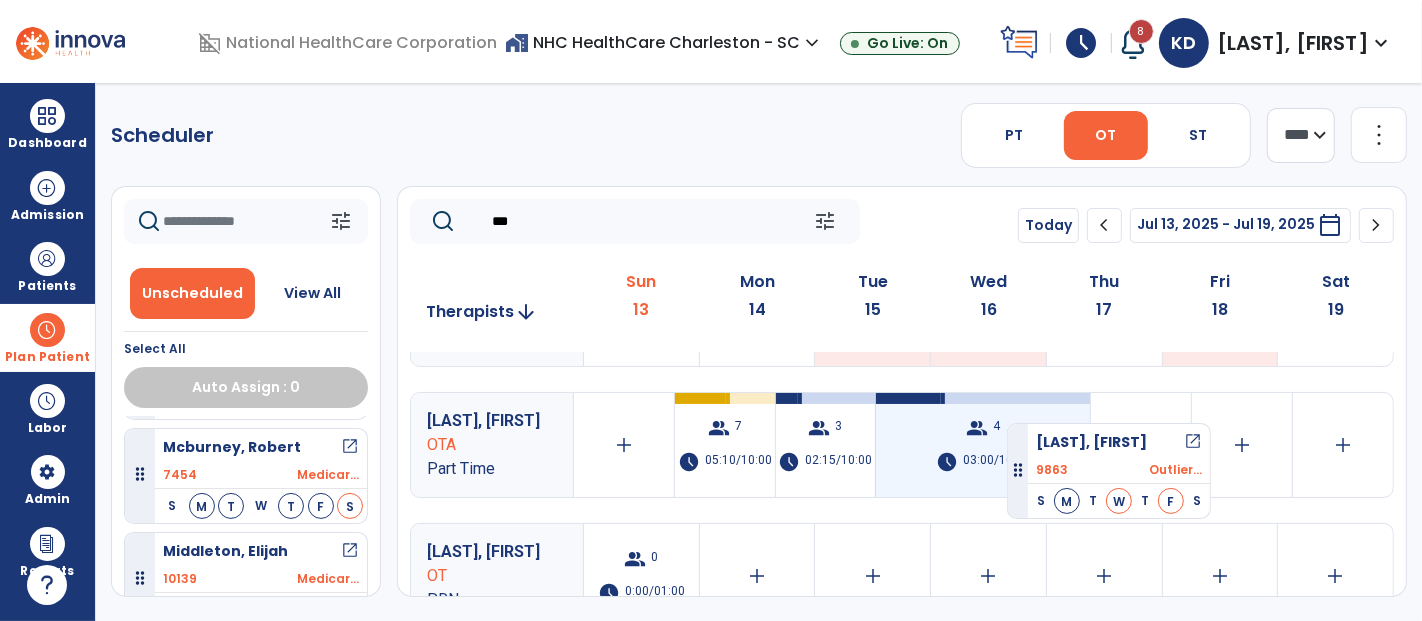 drag, startPoint x: 242, startPoint y: 459, endPoint x: 1007, endPoint y: 415, distance: 766.26434 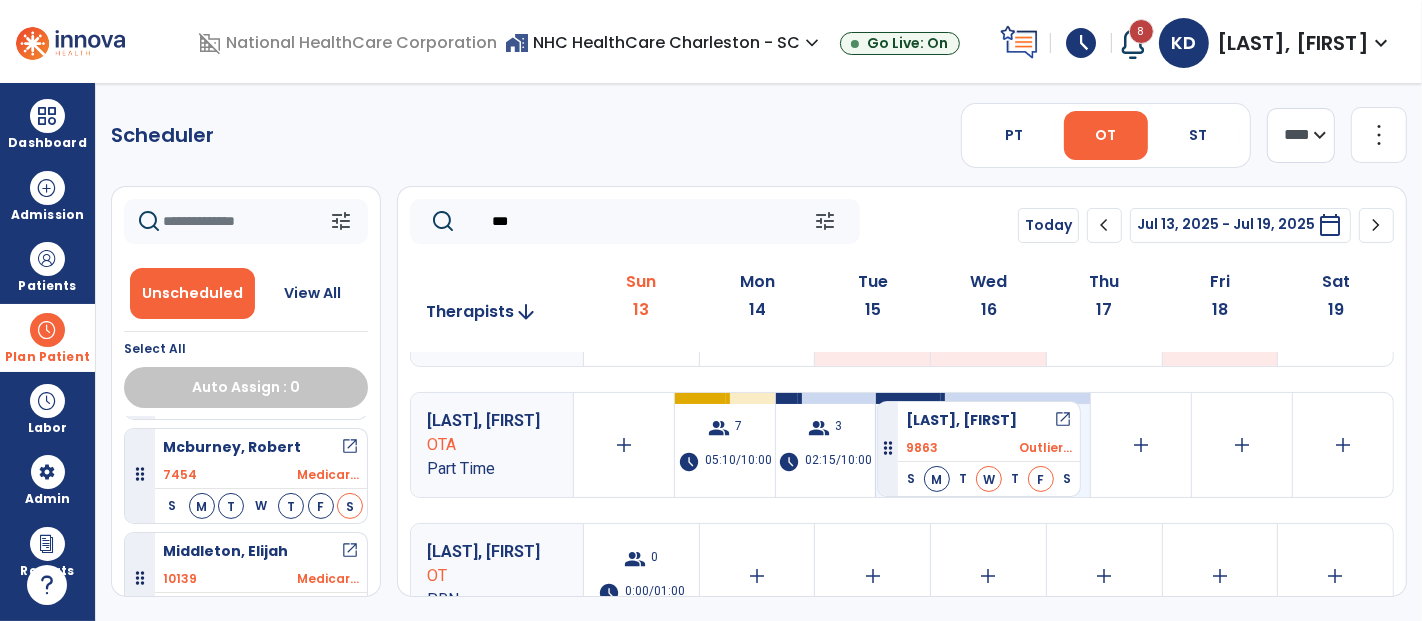 scroll, scrollTop: 1555, scrollLeft: 0, axis: vertical 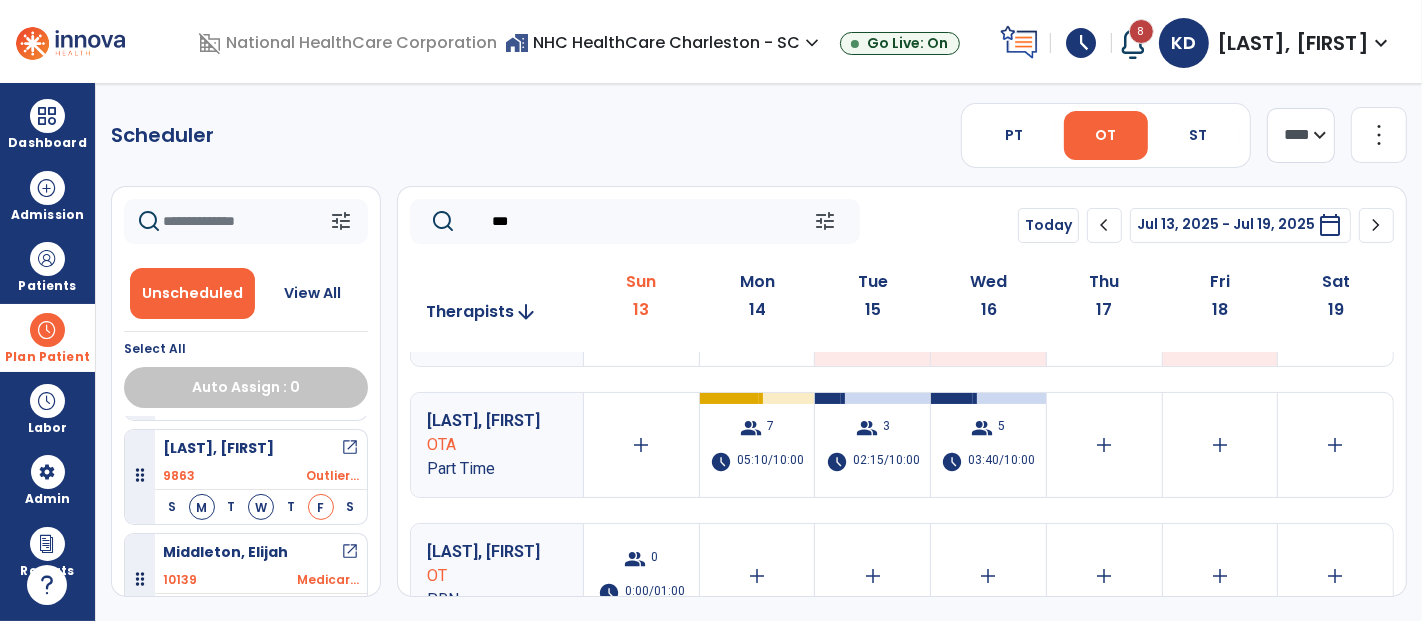 drag, startPoint x: 565, startPoint y: 224, endPoint x: 478, endPoint y: 234, distance: 87.57283 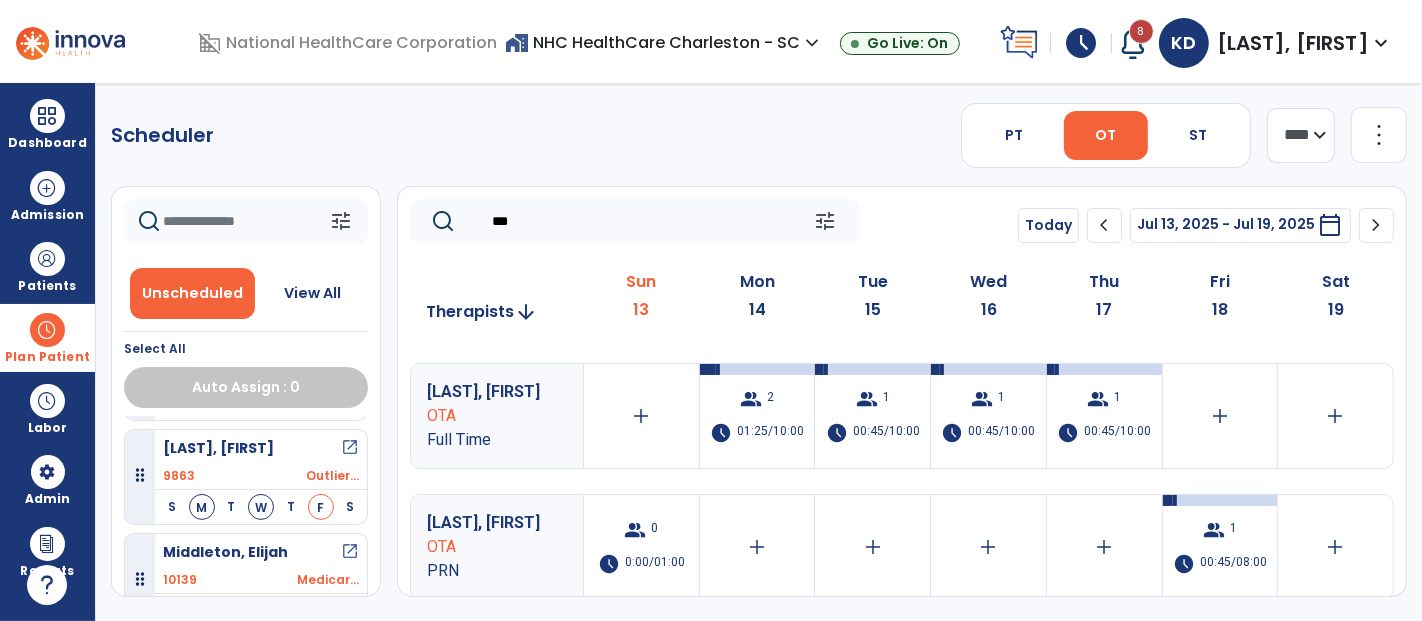scroll, scrollTop: 0, scrollLeft: 0, axis: both 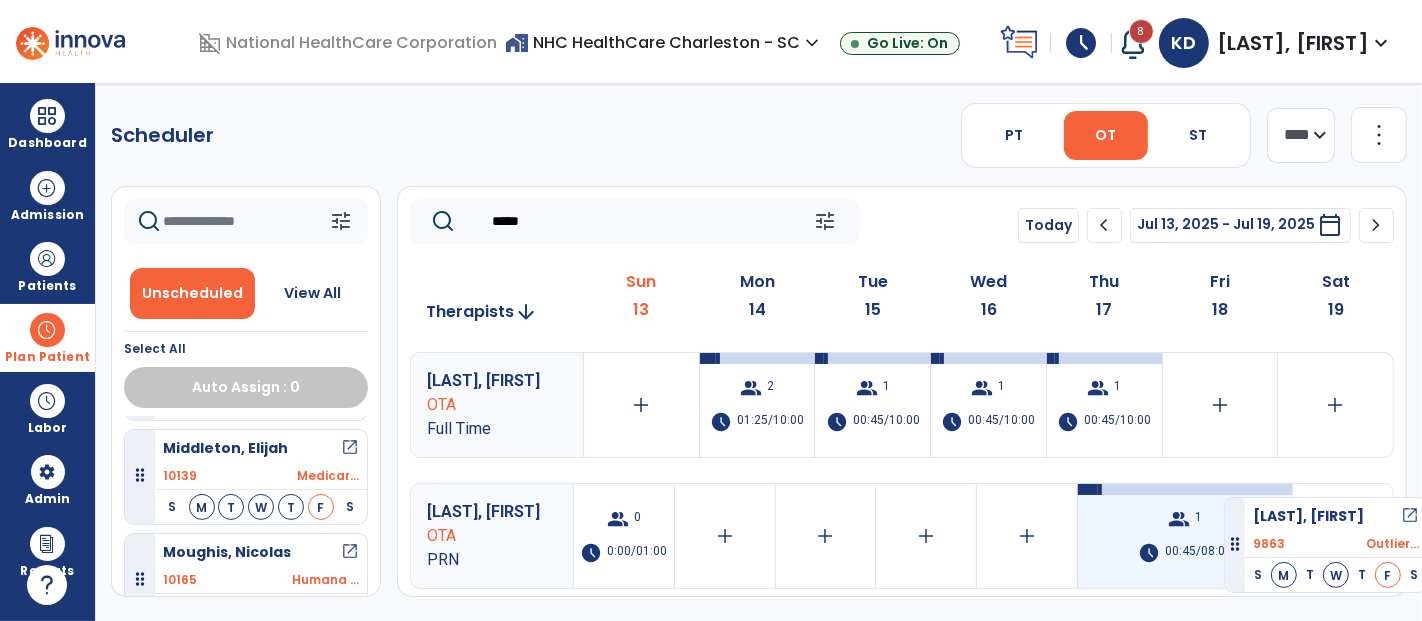 drag, startPoint x: 265, startPoint y: 449, endPoint x: 1224, endPoint y: 489, distance: 959.83386 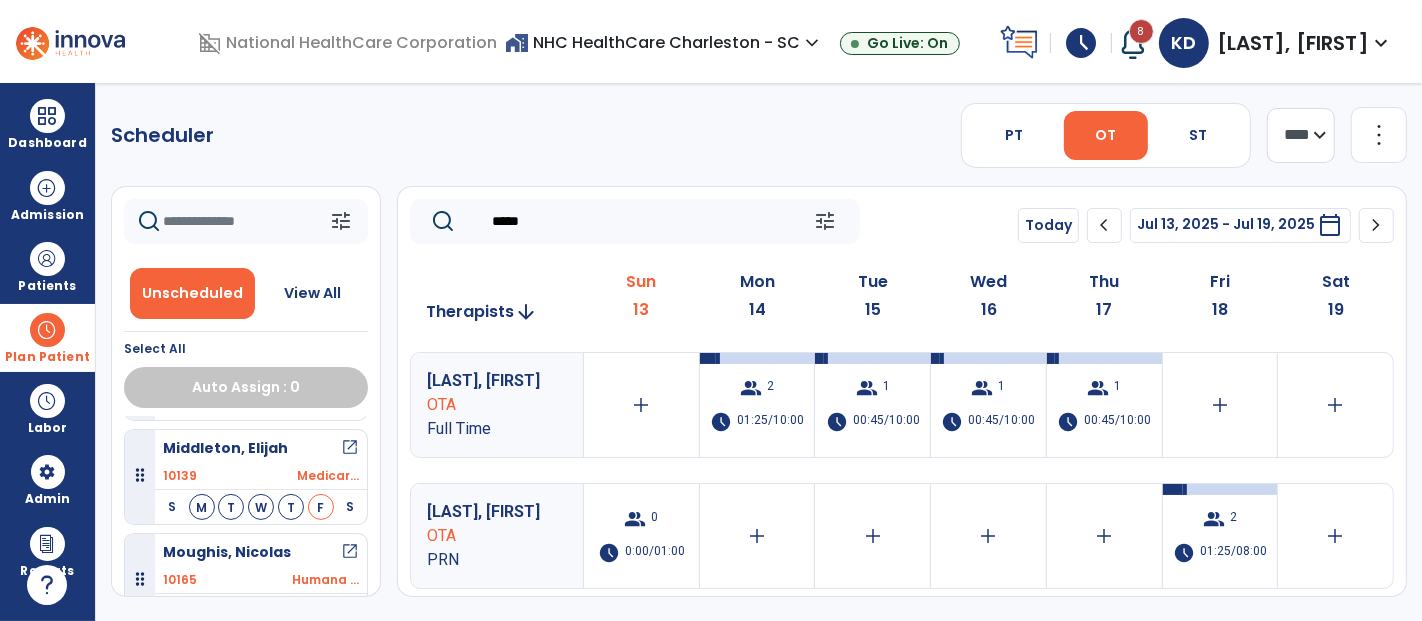 drag, startPoint x: 581, startPoint y: 210, endPoint x: 467, endPoint y: 238, distance: 117.388245 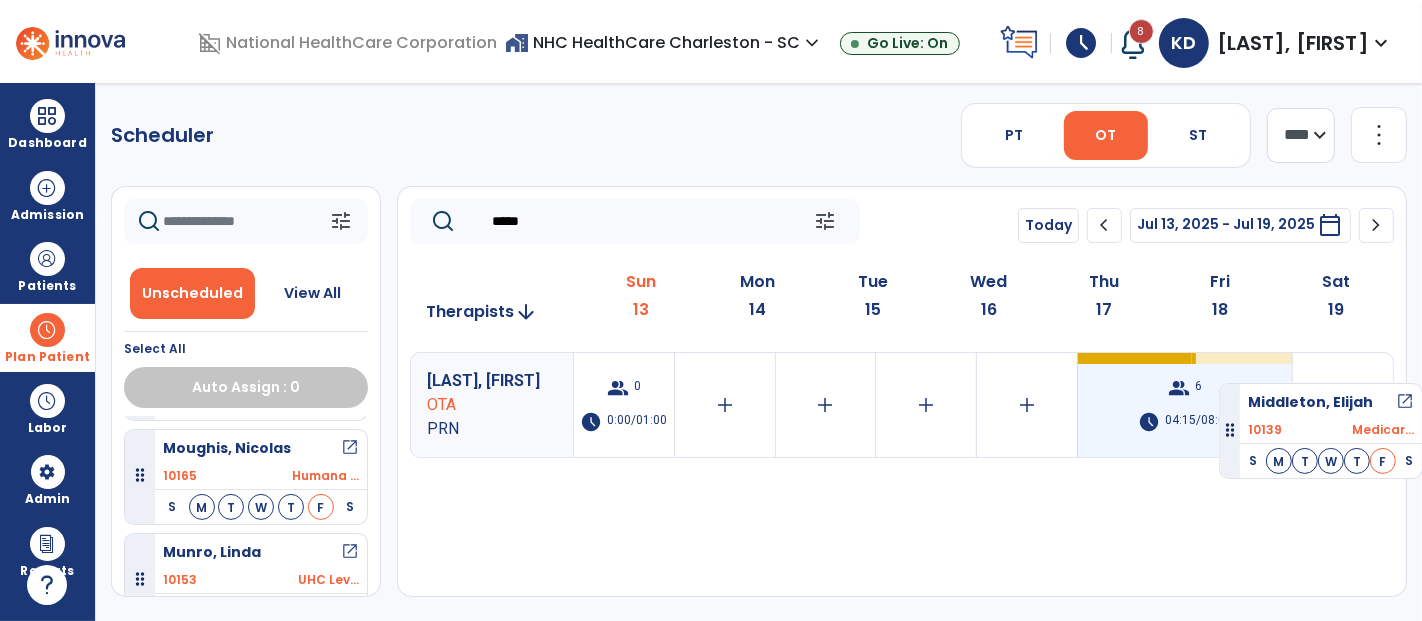 drag, startPoint x: 283, startPoint y: 440, endPoint x: 1219, endPoint y: 375, distance: 938.2542 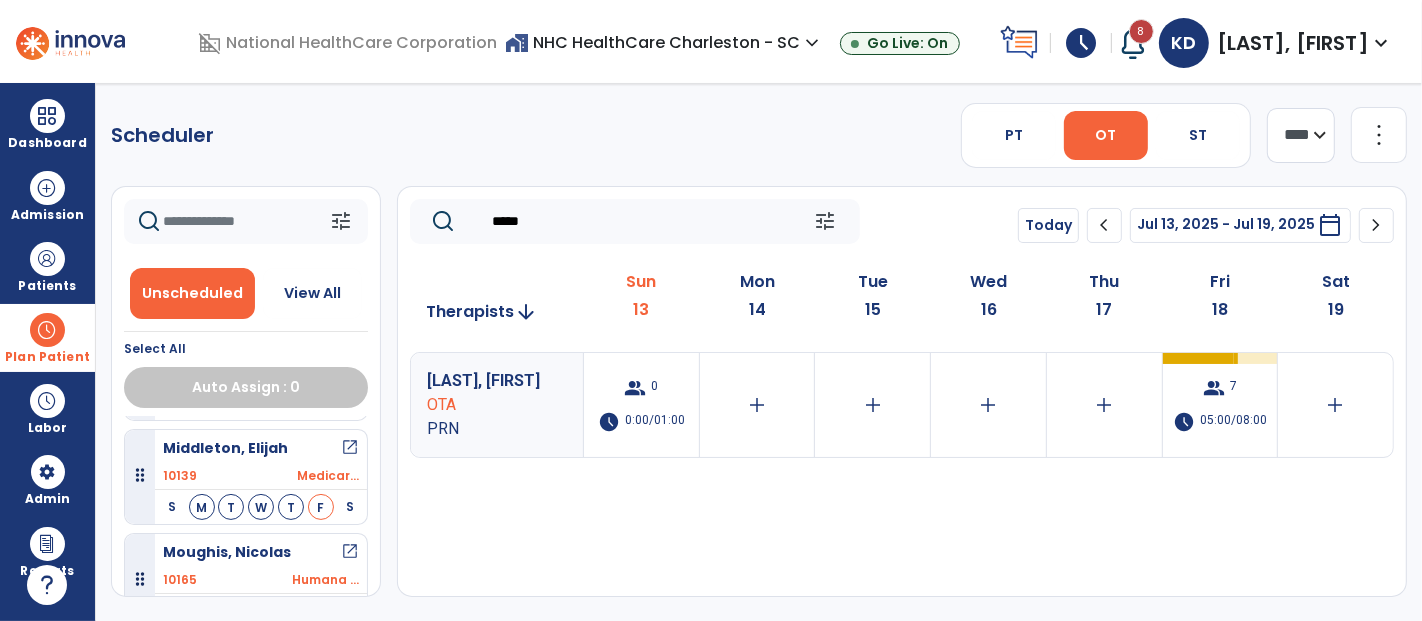 drag, startPoint x: 577, startPoint y: 222, endPoint x: 474, endPoint y: 239, distance: 104.393486 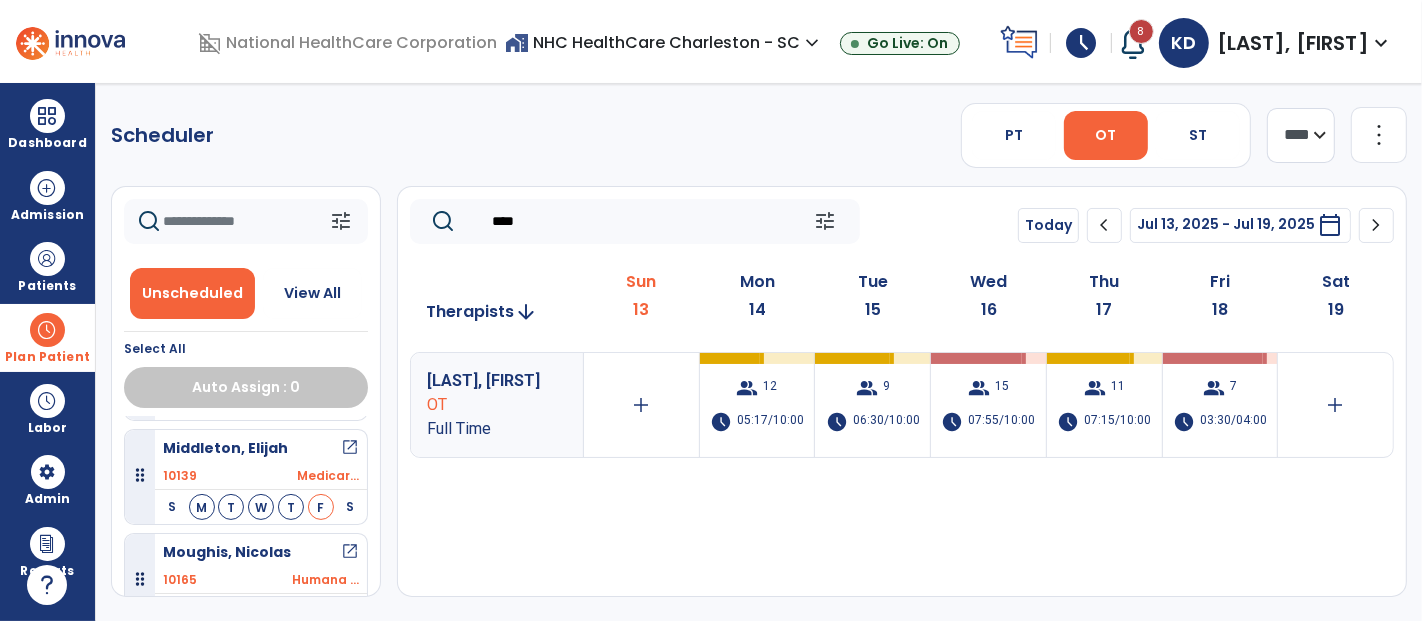 scroll, scrollTop: 1666, scrollLeft: 0, axis: vertical 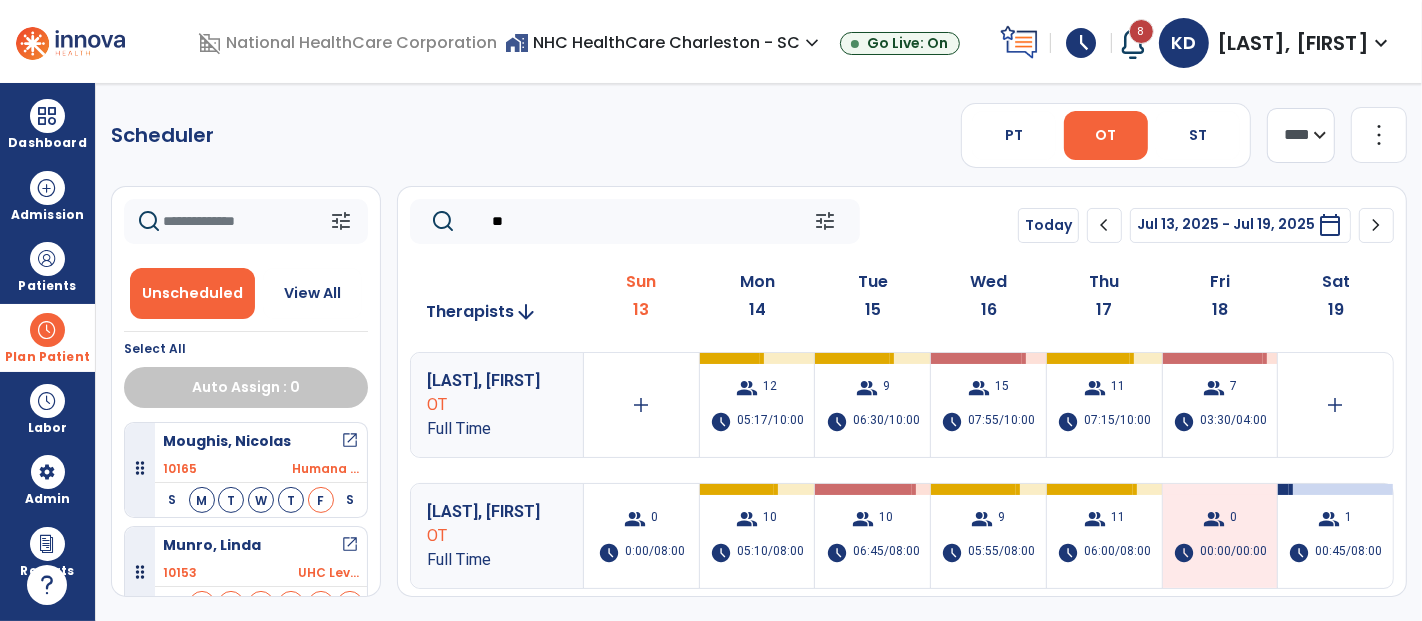 type on "*" 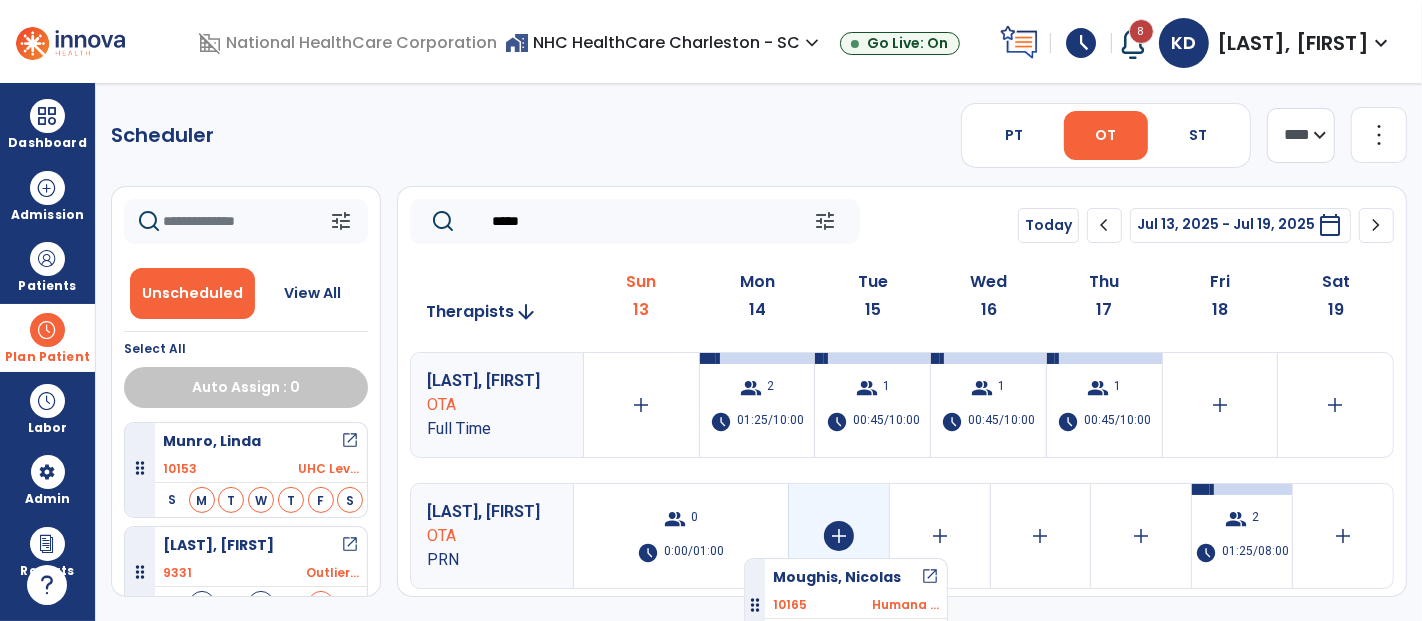 scroll, scrollTop: 1563, scrollLeft: 0, axis: vertical 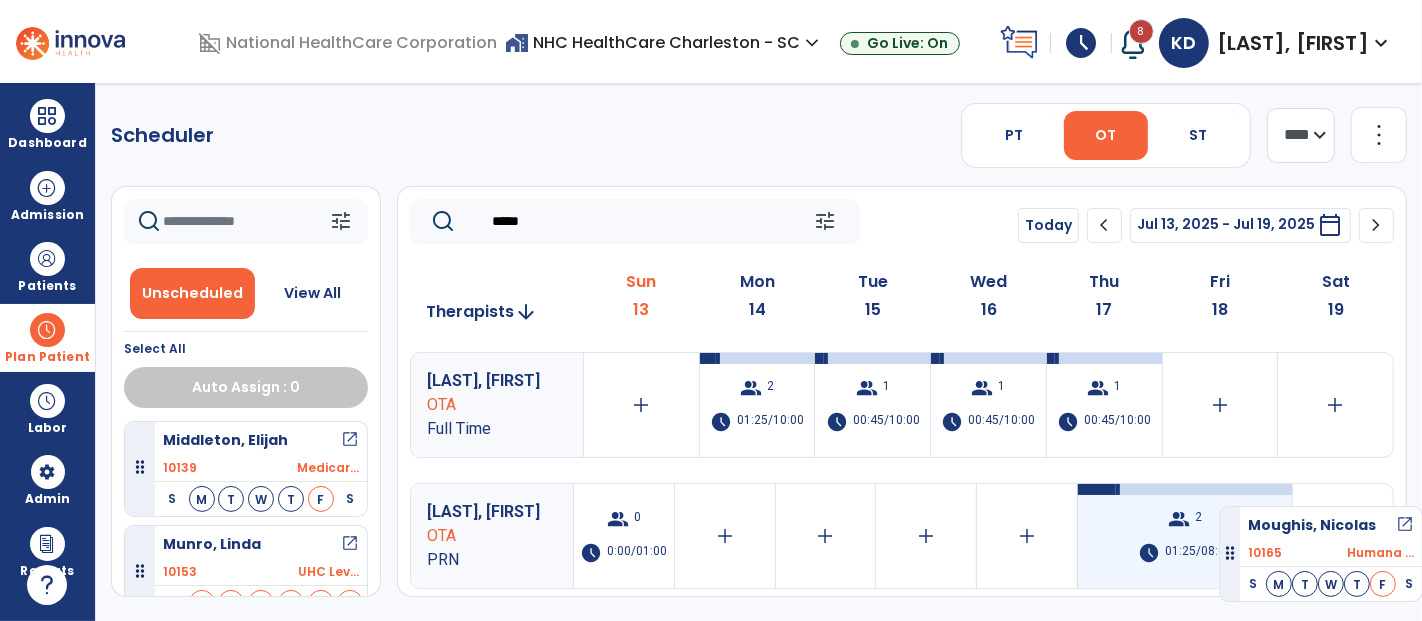 drag, startPoint x: 298, startPoint y: 434, endPoint x: 1219, endPoint y: 498, distance: 923.221 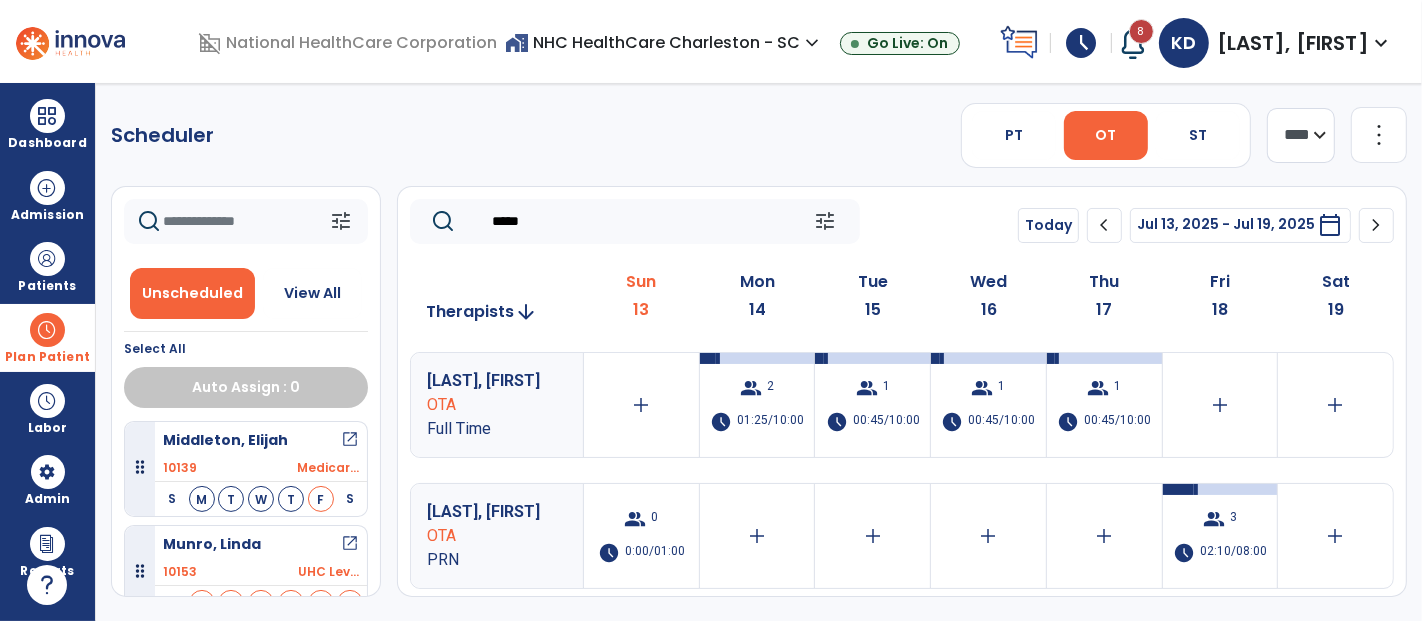 scroll, scrollTop: 1666, scrollLeft: 0, axis: vertical 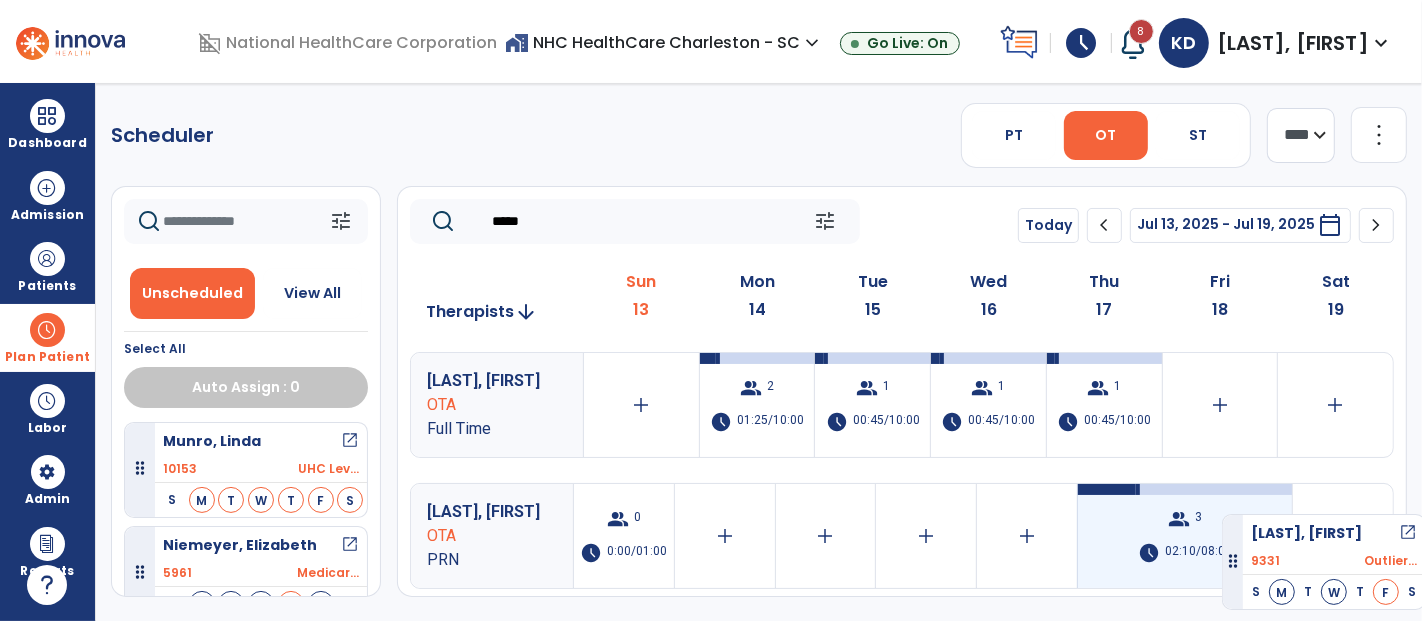 drag, startPoint x: 230, startPoint y: 549, endPoint x: 1222, endPoint y: 506, distance: 992.9315 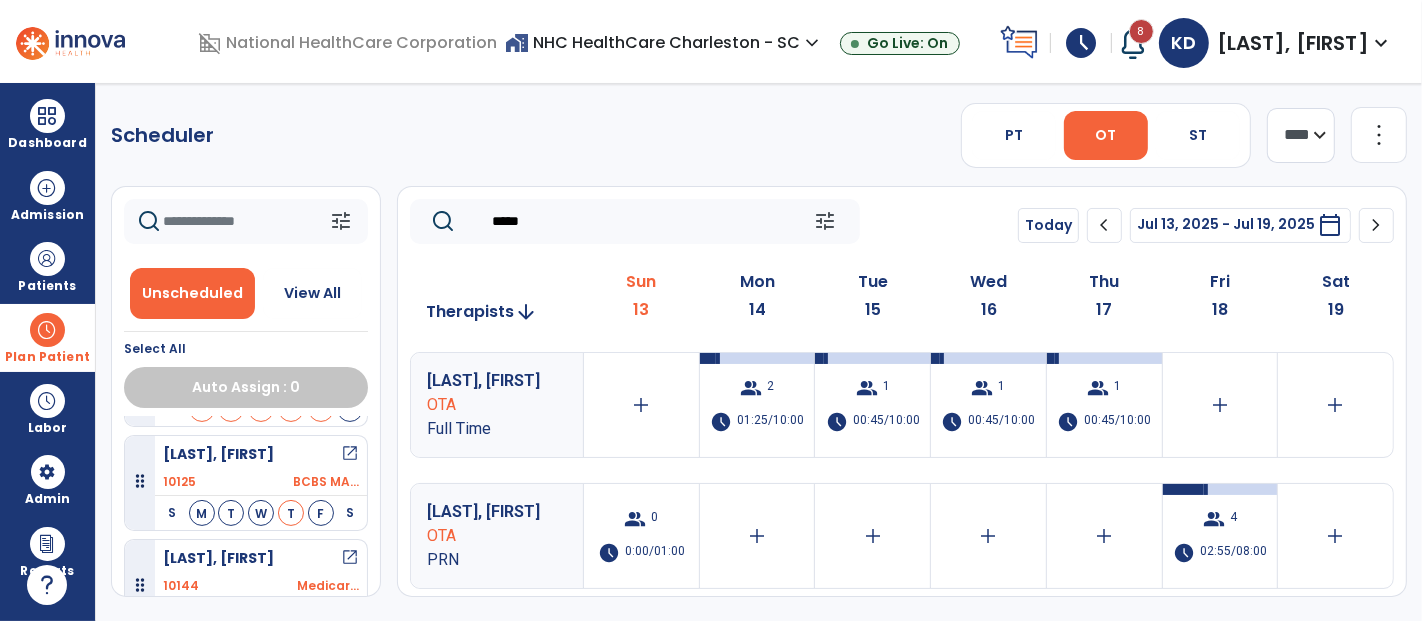 scroll, scrollTop: 2000, scrollLeft: 0, axis: vertical 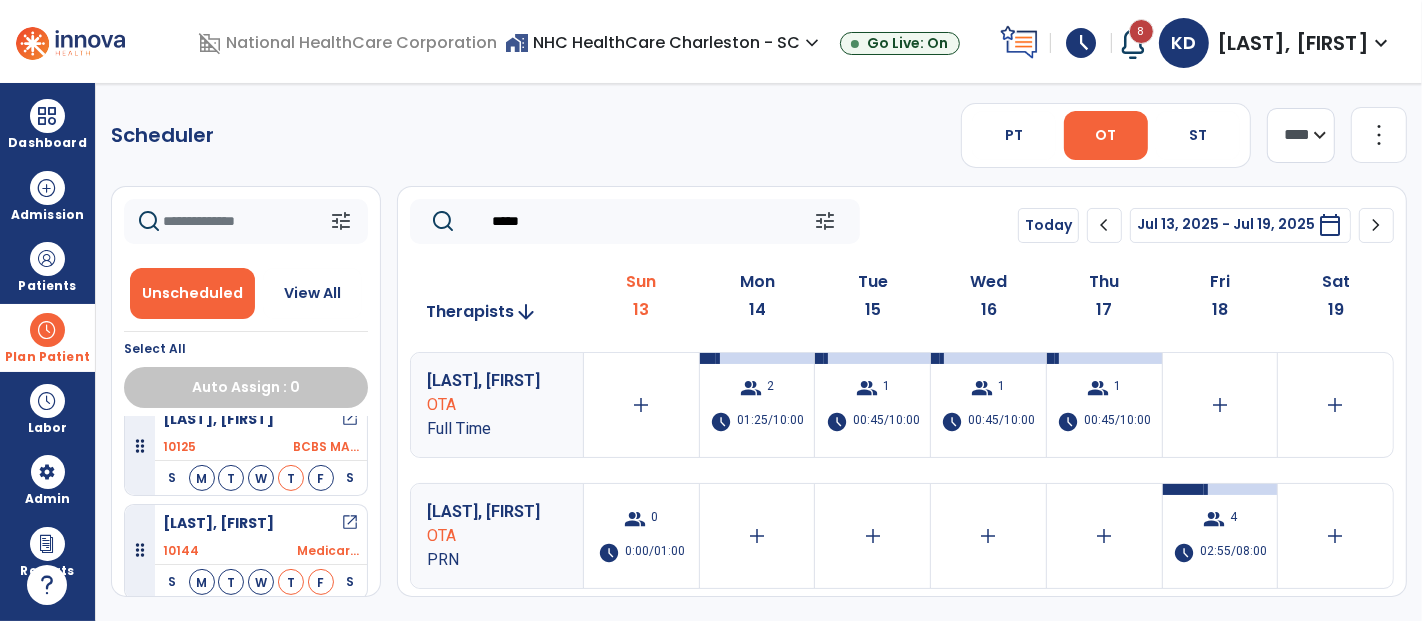 drag, startPoint x: 567, startPoint y: 221, endPoint x: 408, endPoint y: 248, distance: 161.27615 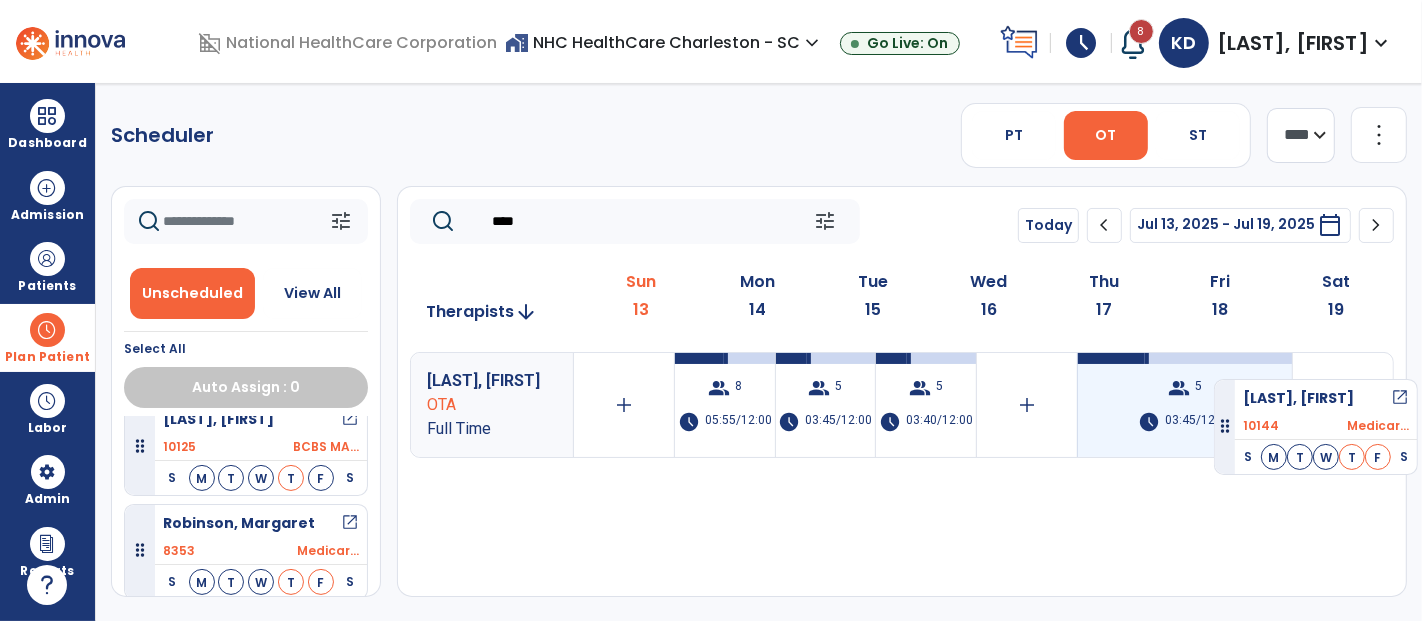 drag, startPoint x: 231, startPoint y: 518, endPoint x: 1214, endPoint y: 371, distance: 993.9306 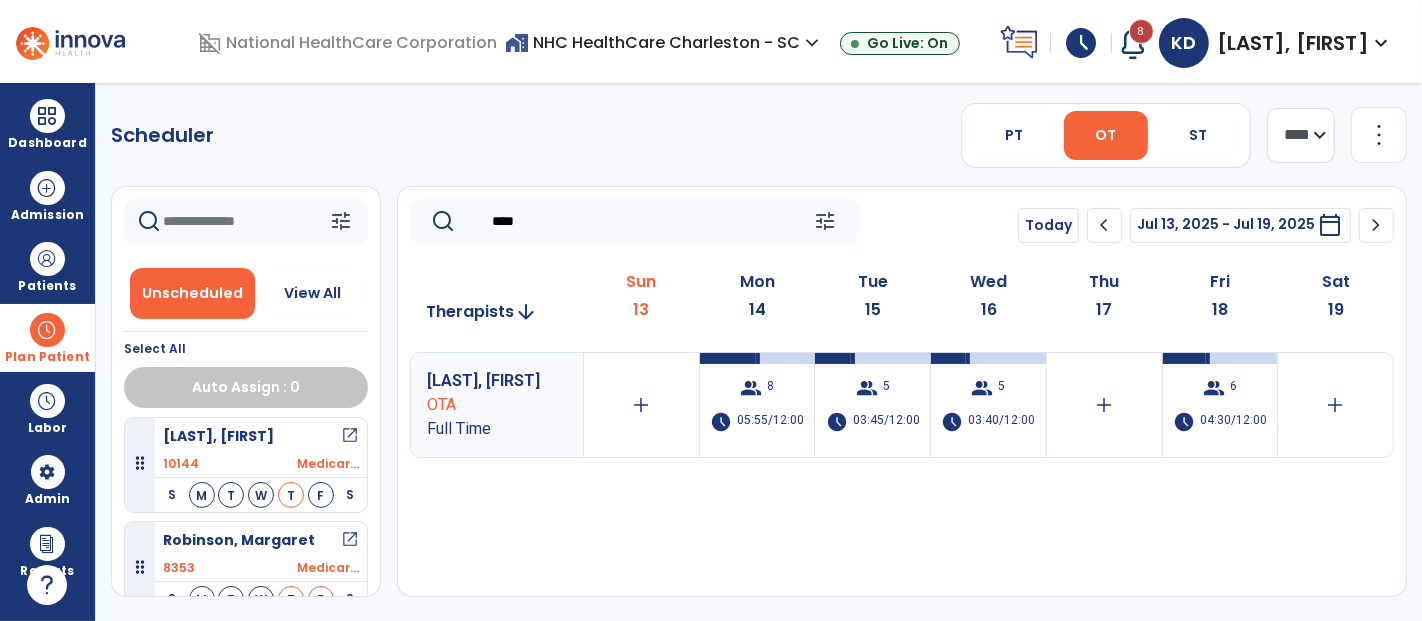 scroll, scrollTop: 2222, scrollLeft: 0, axis: vertical 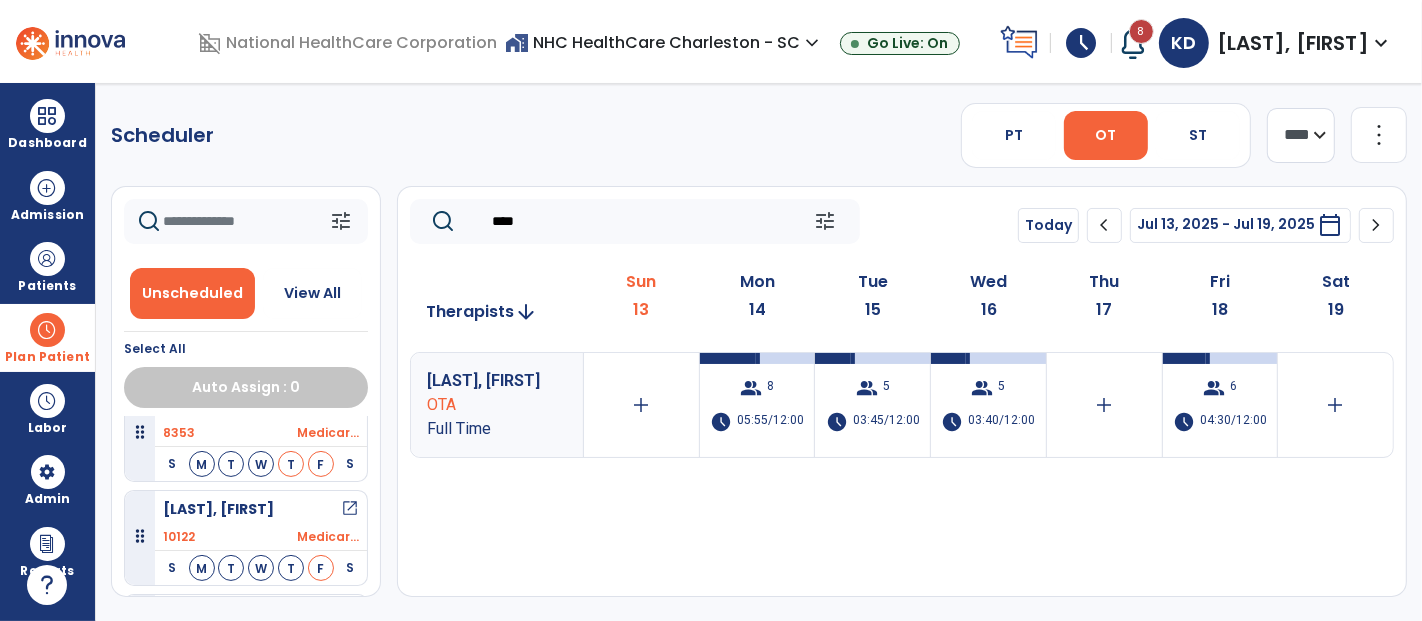 drag, startPoint x: 602, startPoint y: 203, endPoint x: 484, endPoint y: 230, distance: 121.049576 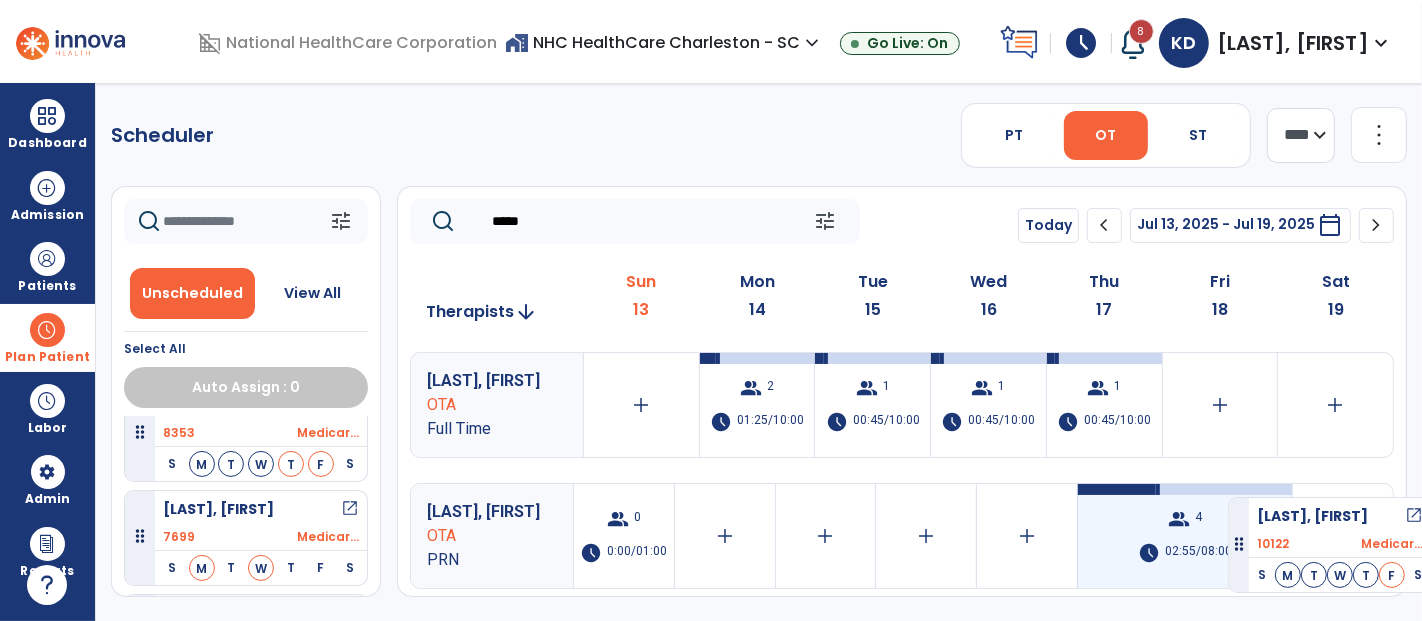 drag, startPoint x: 254, startPoint y: 504, endPoint x: 1228, endPoint y: 489, distance: 974.1155 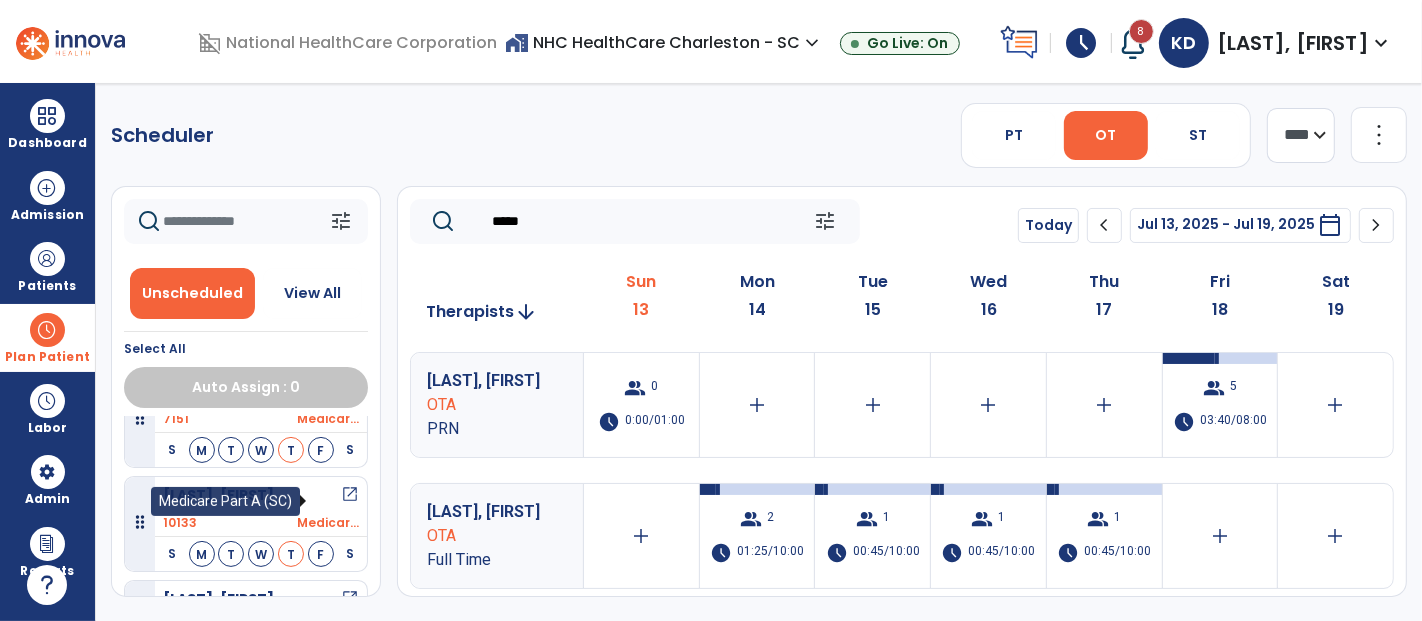 scroll, scrollTop: 2555, scrollLeft: 0, axis: vertical 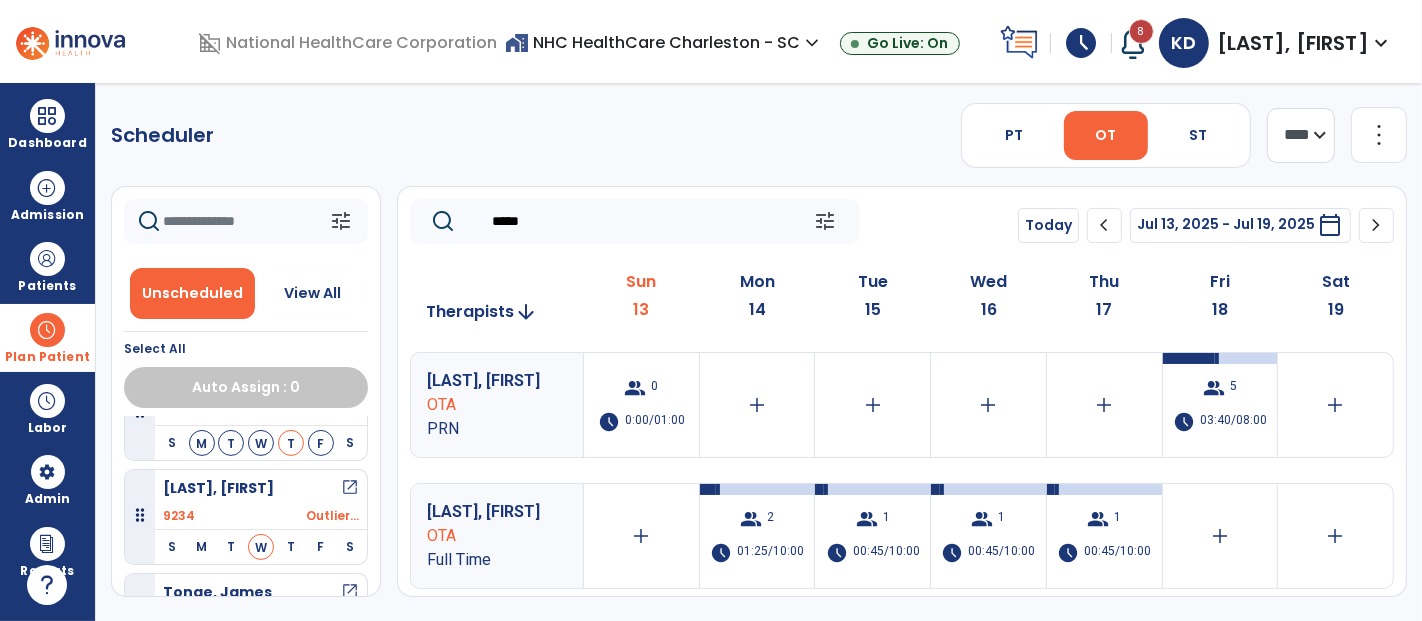 drag, startPoint x: 556, startPoint y: 235, endPoint x: 441, endPoint y: 237, distance: 115.01739 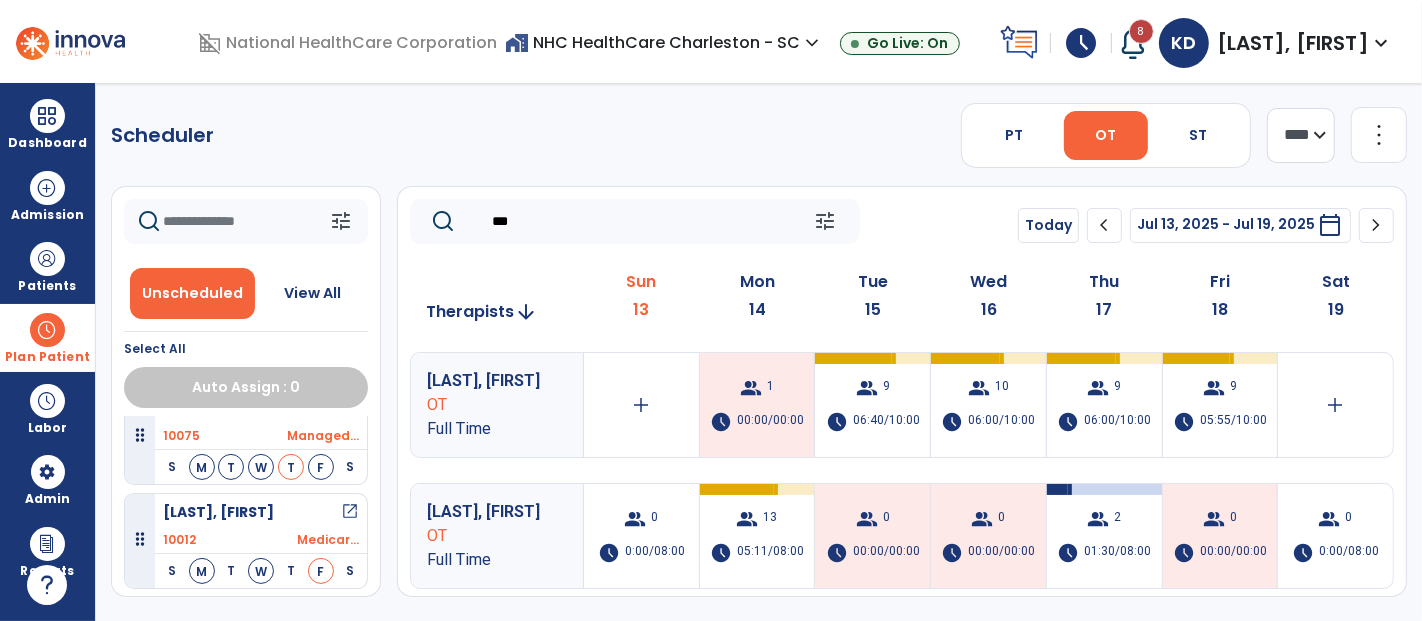 scroll, scrollTop: 0, scrollLeft: 0, axis: both 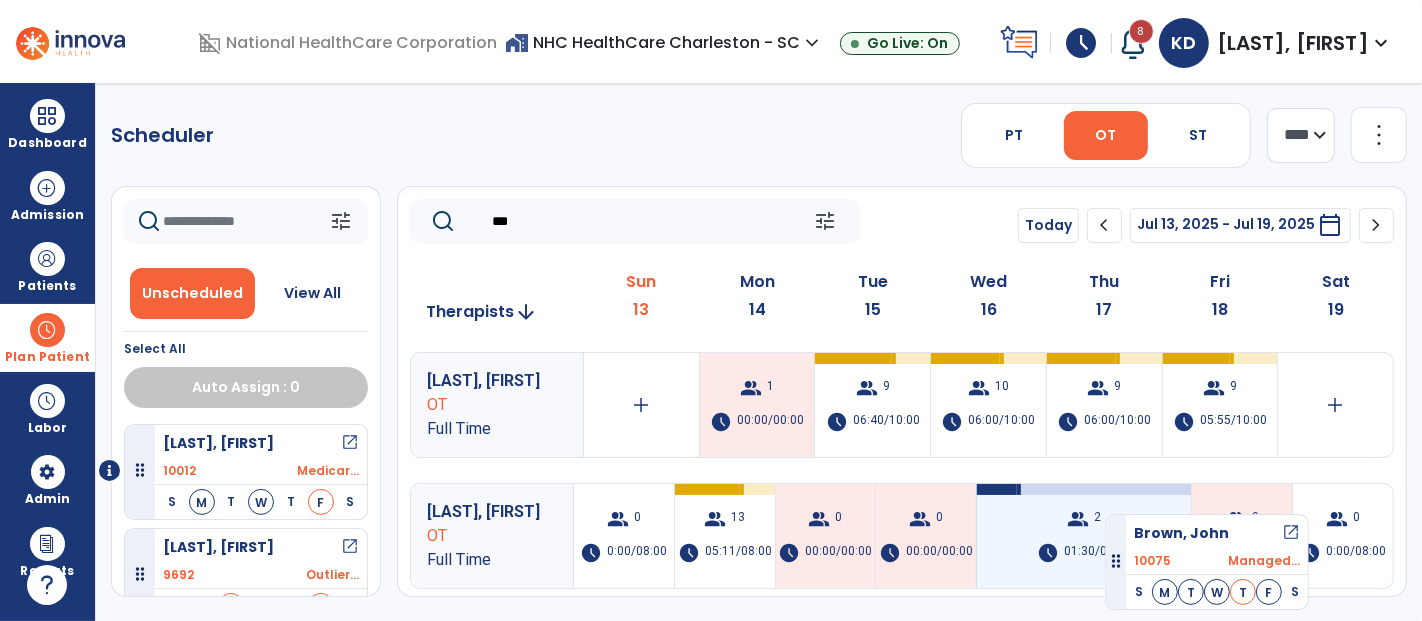 drag, startPoint x: 260, startPoint y: 447, endPoint x: 1105, endPoint y: 506, distance: 847.05725 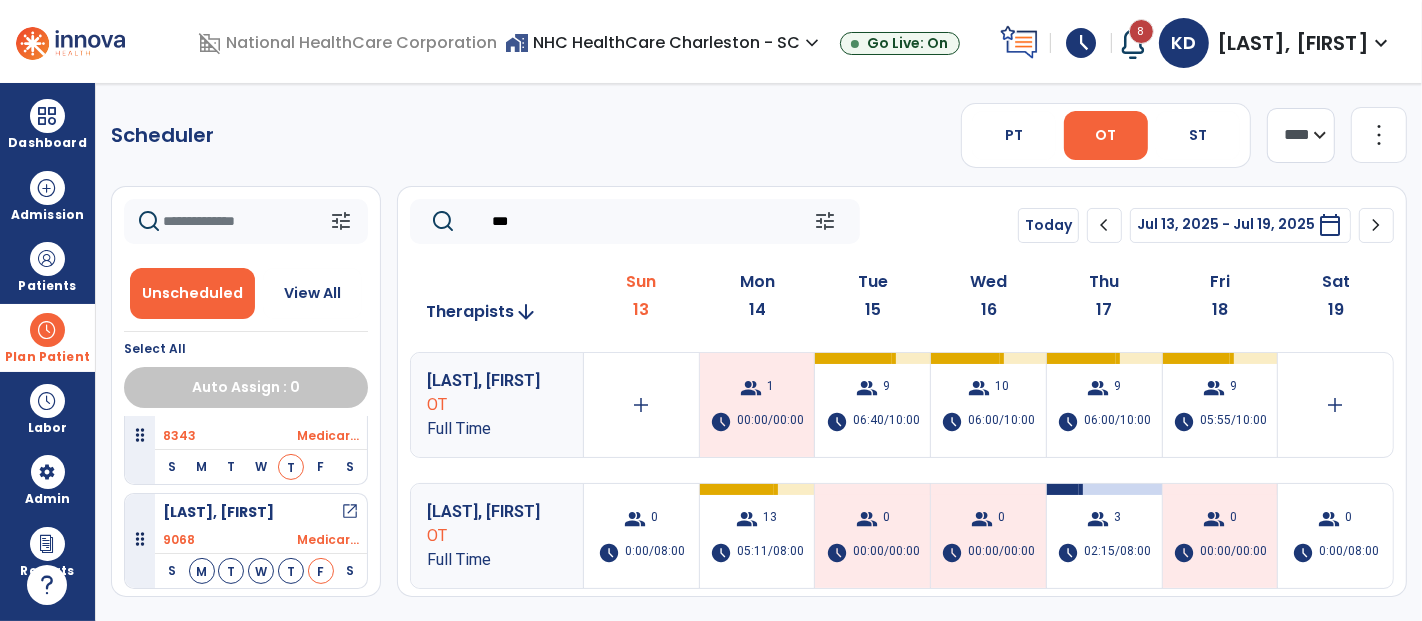 scroll, scrollTop: 666, scrollLeft: 0, axis: vertical 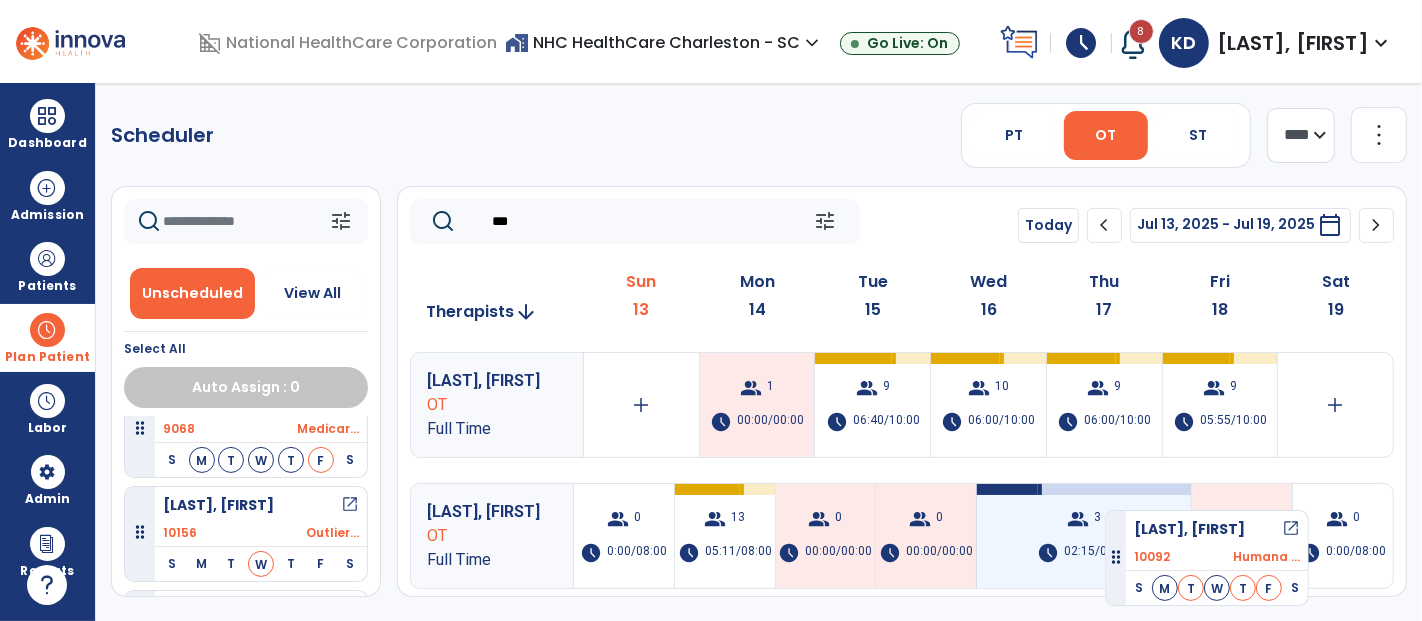 drag, startPoint x: 231, startPoint y: 515, endPoint x: 1105, endPoint y: 501, distance: 874.1121 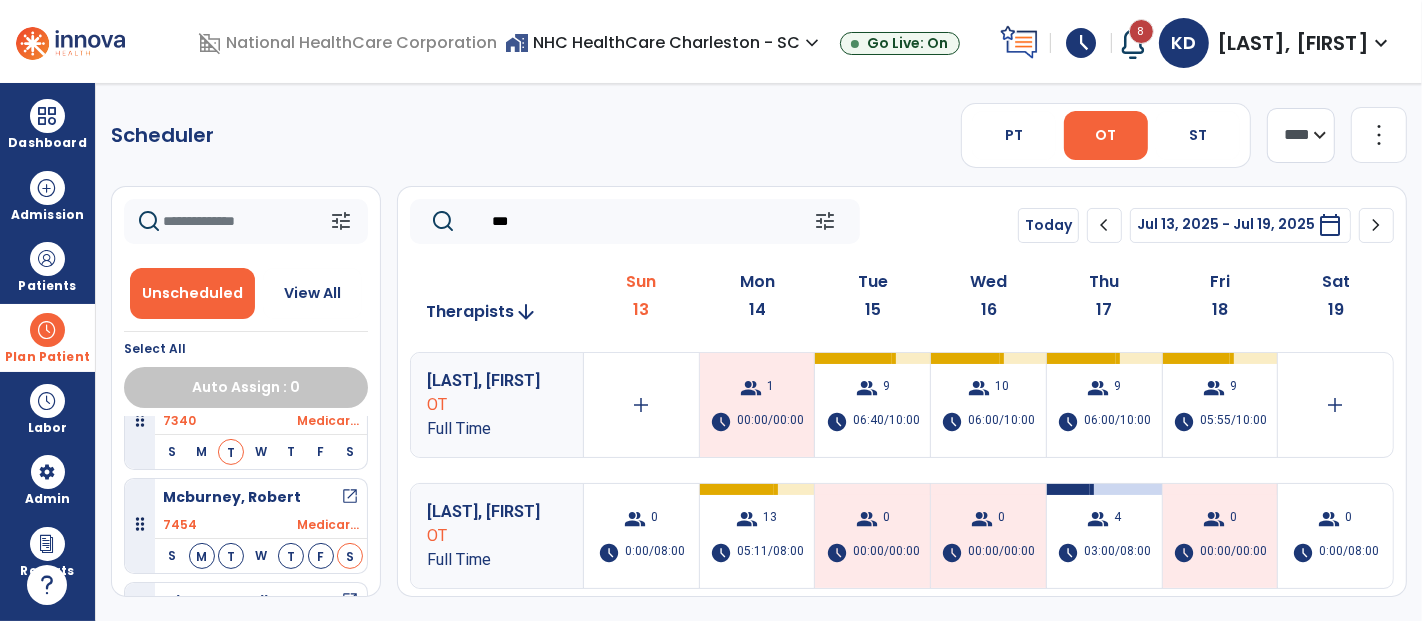 scroll, scrollTop: 1333, scrollLeft: 0, axis: vertical 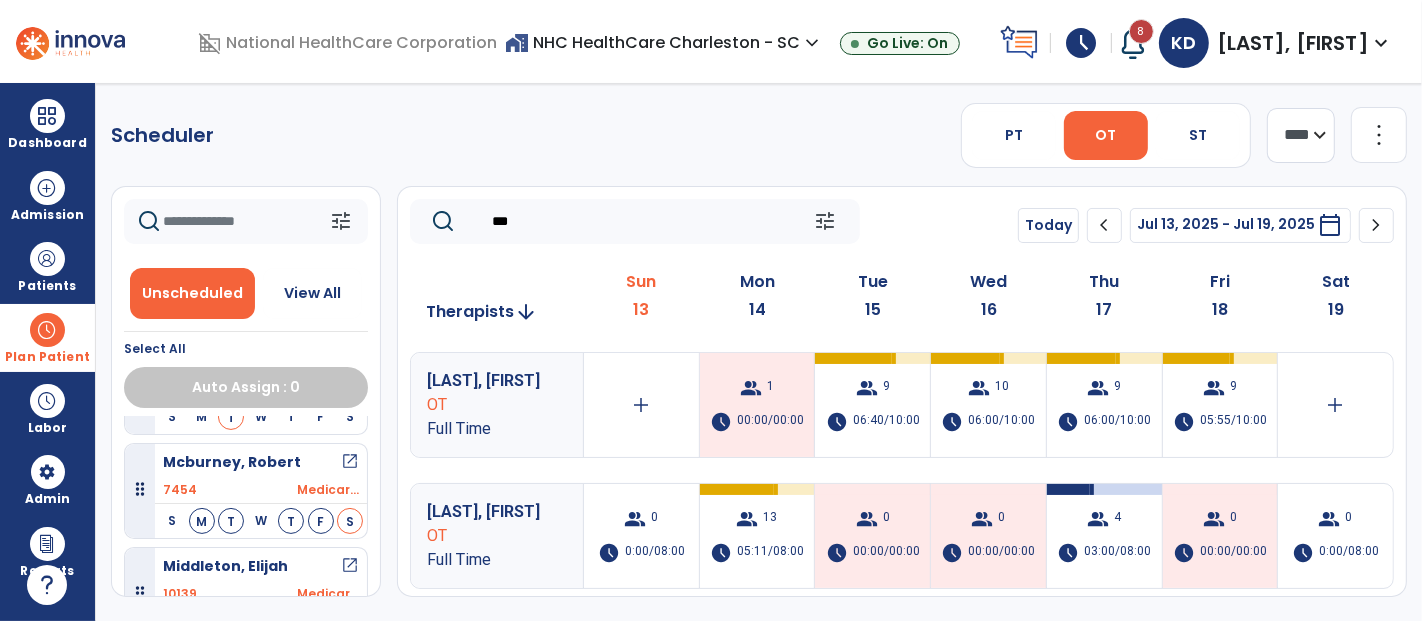 drag, startPoint x: 574, startPoint y: 215, endPoint x: 448, endPoint y: 245, distance: 129.5222 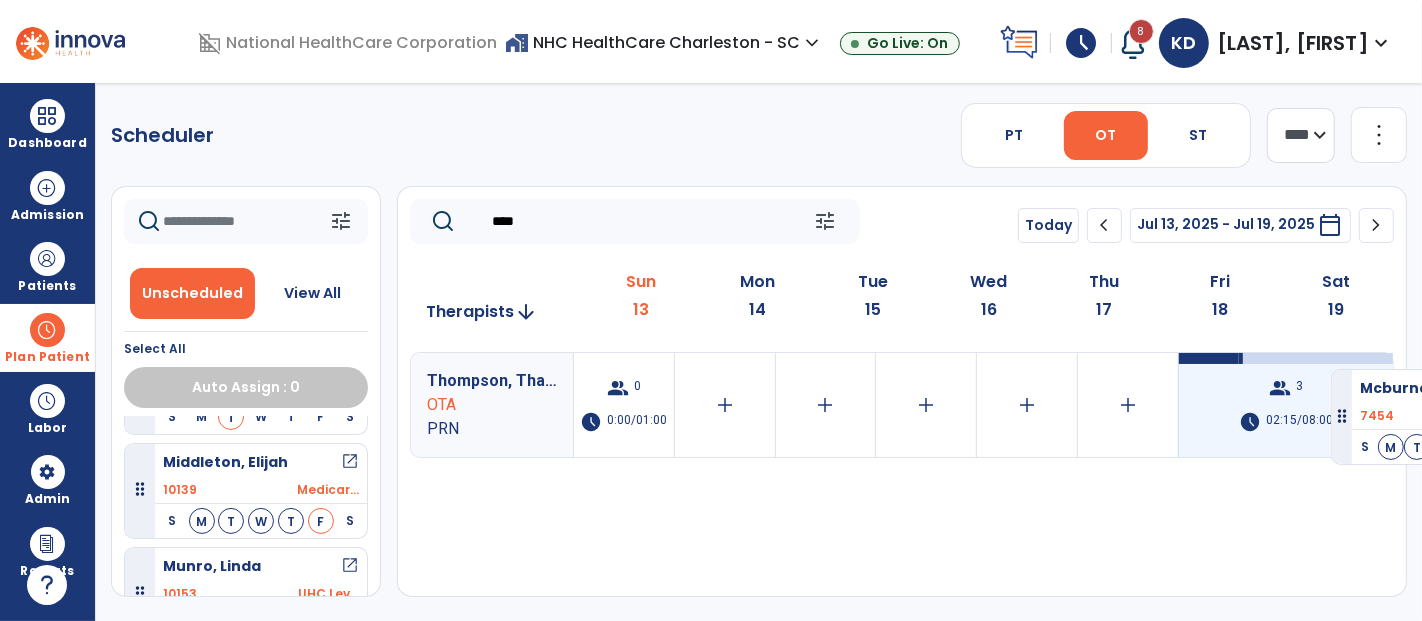 drag, startPoint x: 249, startPoint y: 459, endPoint x: 1331, endPoint y: 361, distance: 1086.429 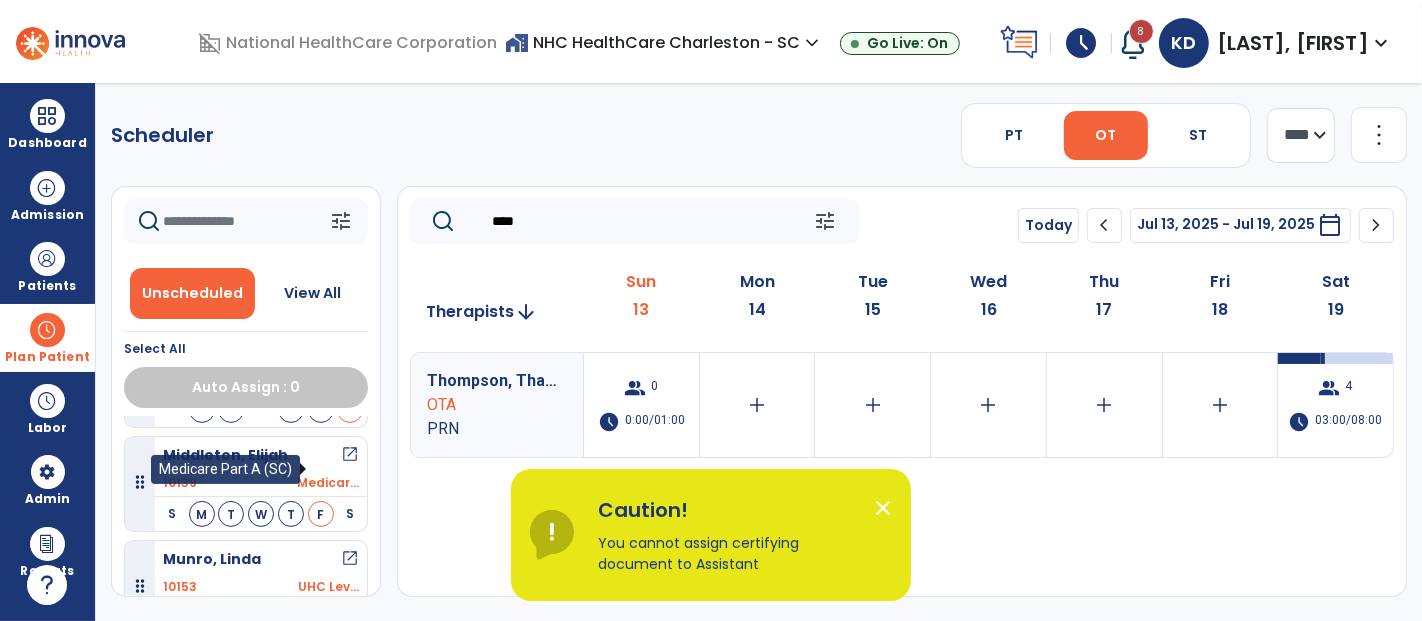 scroll, scrollTop: 1555, scrollLeft: 0, axis: vertical 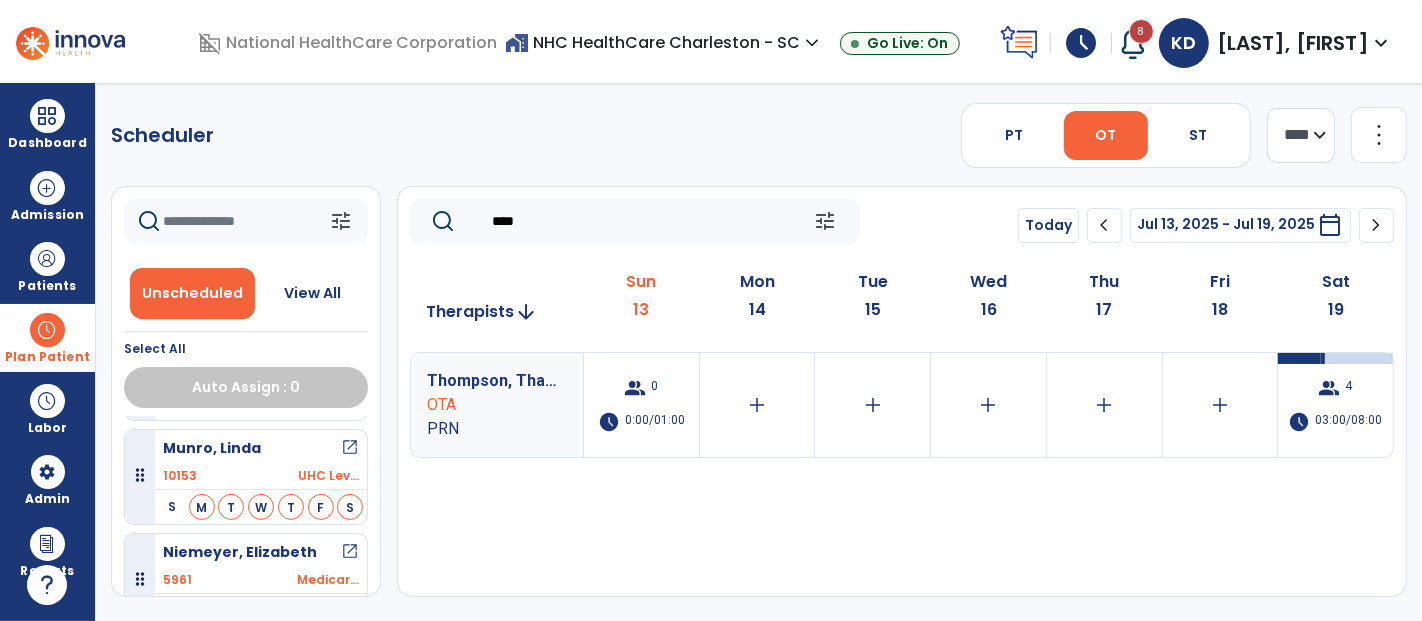 click on "chevron_left" 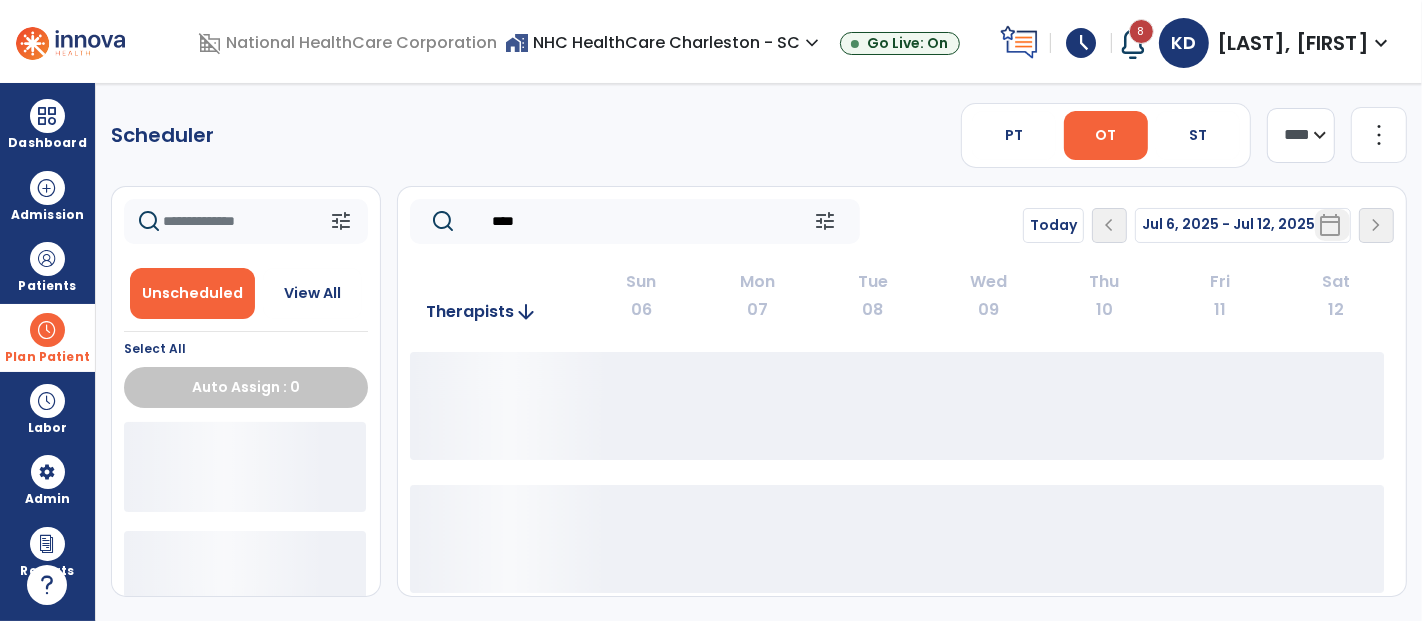 click on "****" 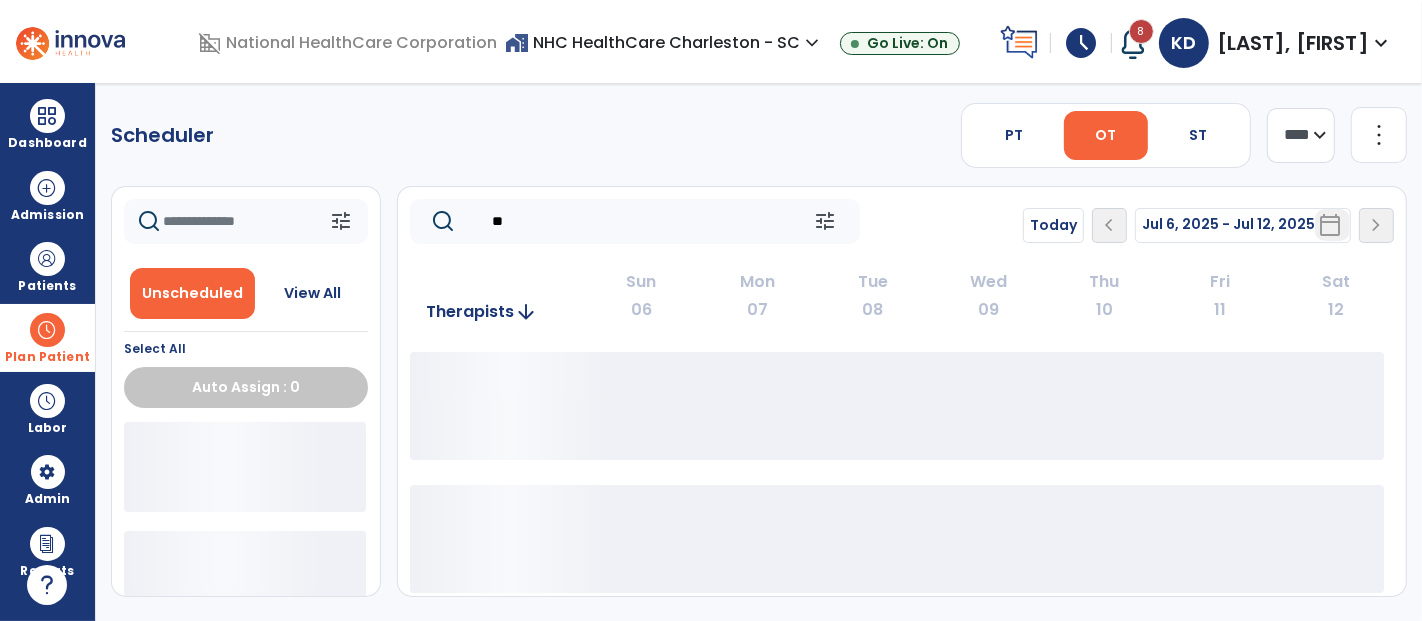 type on "*" 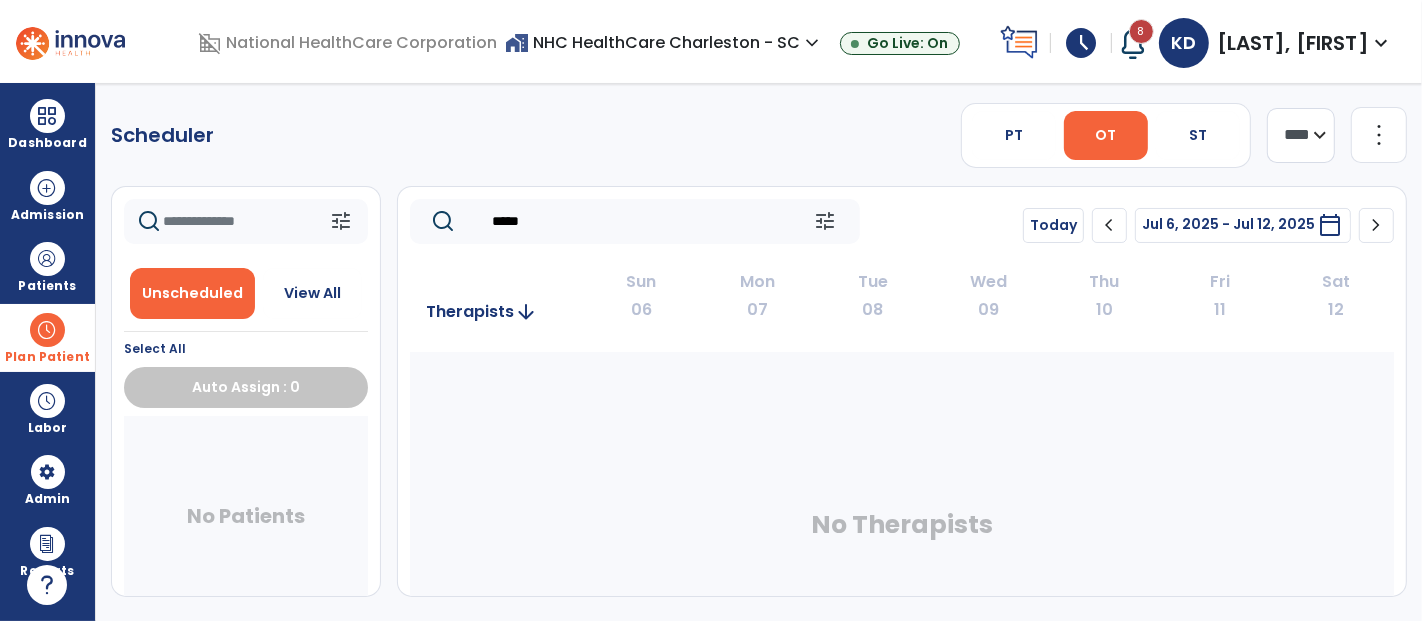 type on "*****" 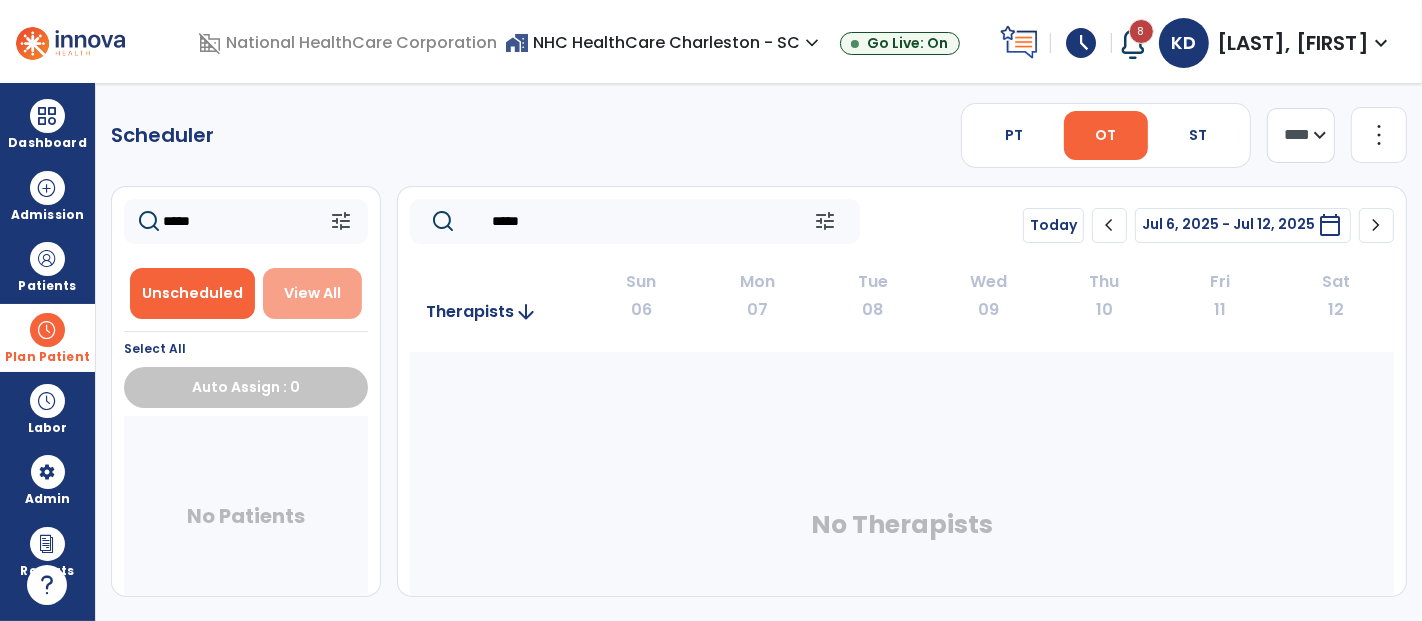 type on "*****" 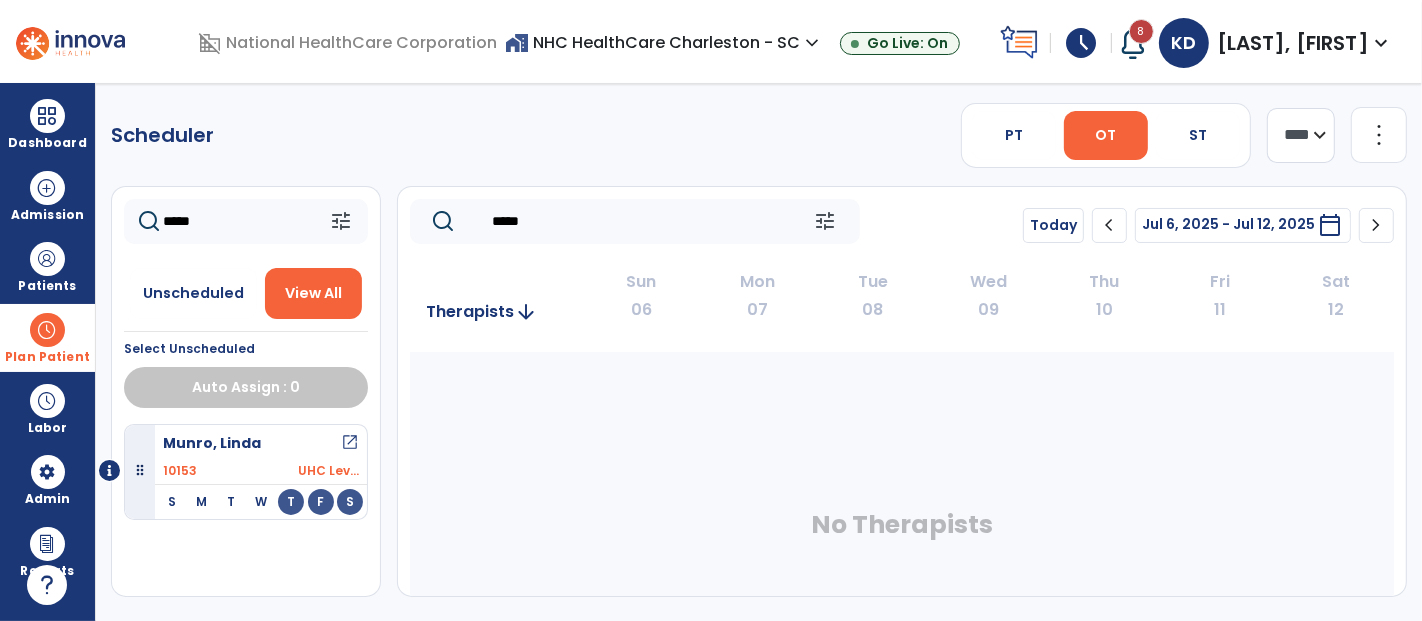drag, startPoint x: 571, startPoint y: 228, endPoint x: 459, endPoint y: 221, distance: 112.21854 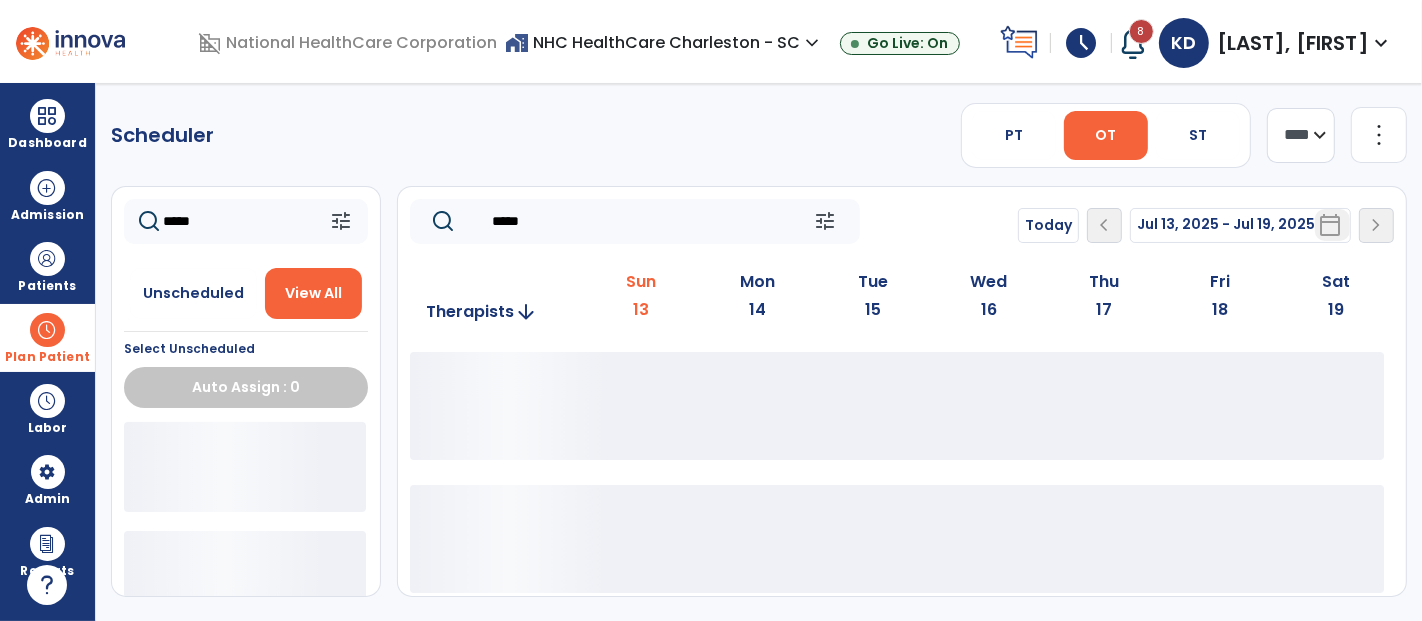 drag, startPoint x: 562, startPoint y: 216, endPoint x: 457, endPoint y: 235, distance: 106.7052 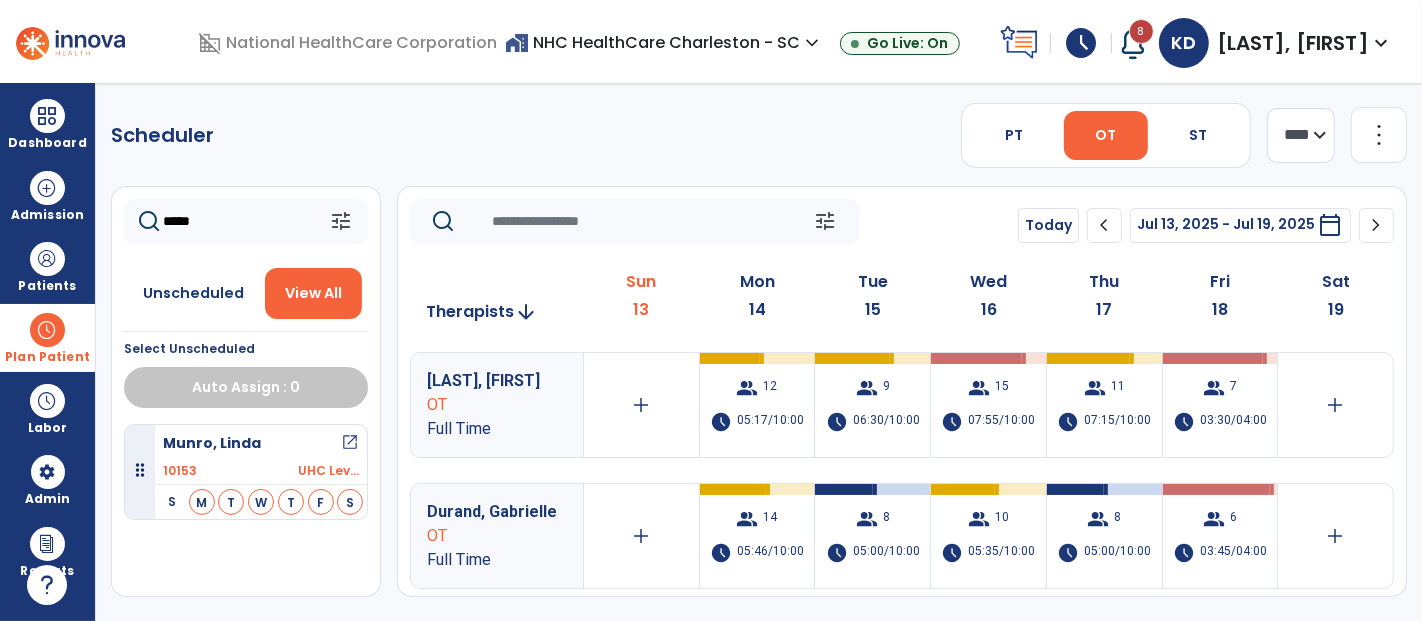 click on "*****" 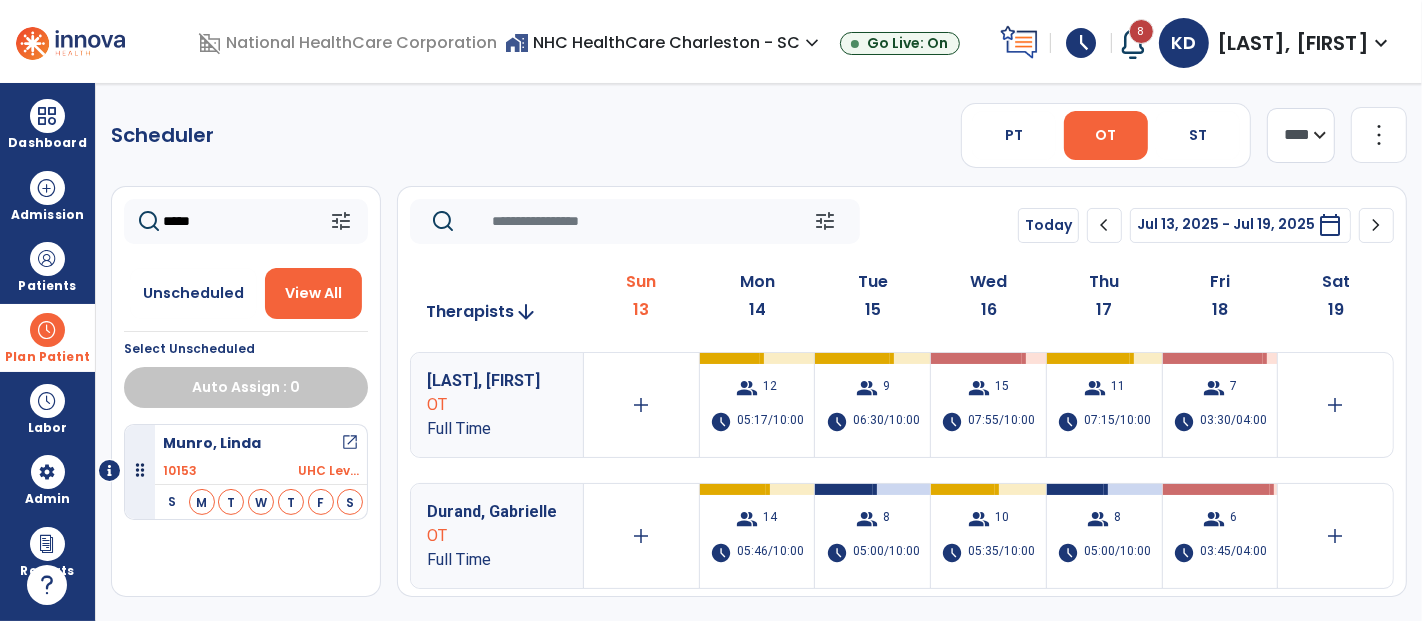 click 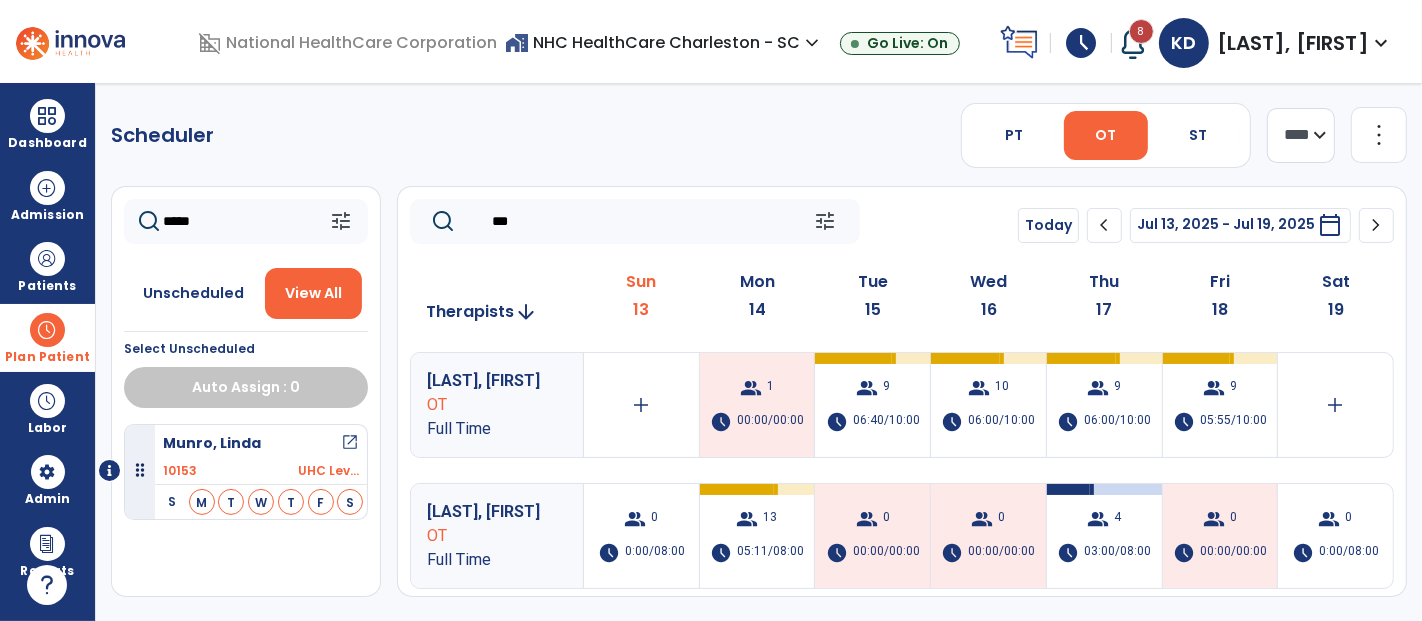 type on "***" 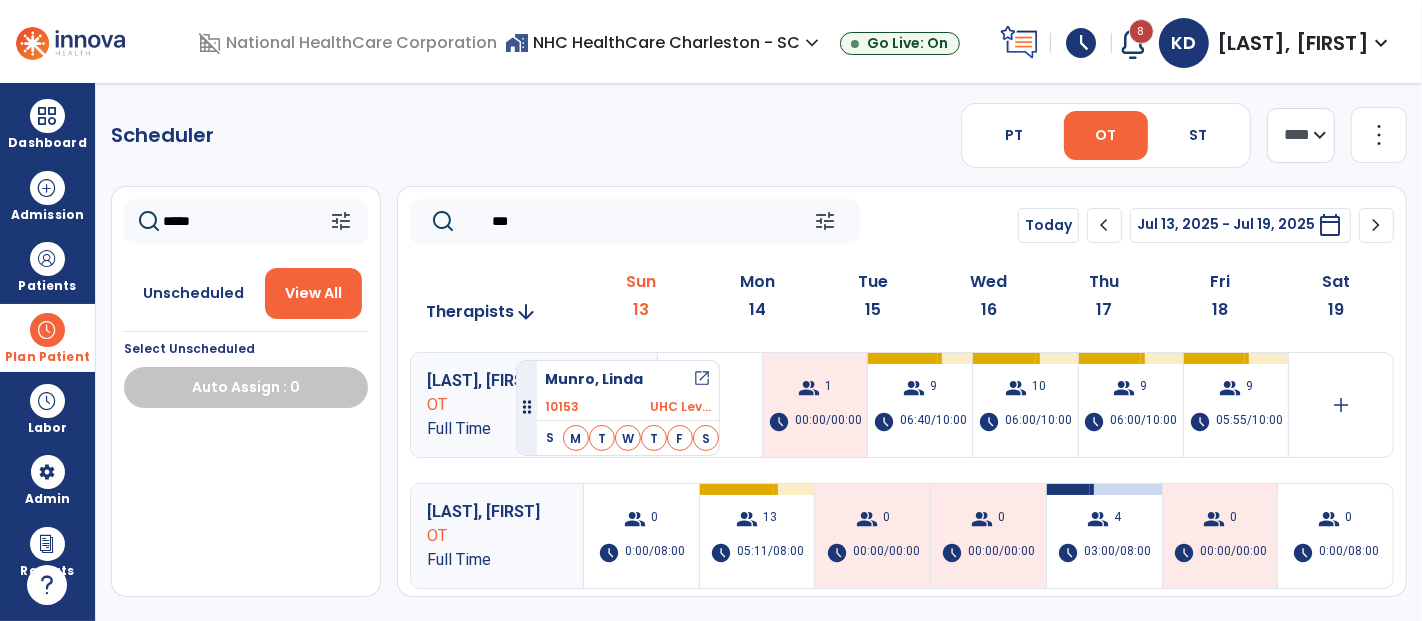 drag, startPoint x: 242, startPoint y: 447, endPoint x: 516, endPoint y: 352, distance: 290.0017 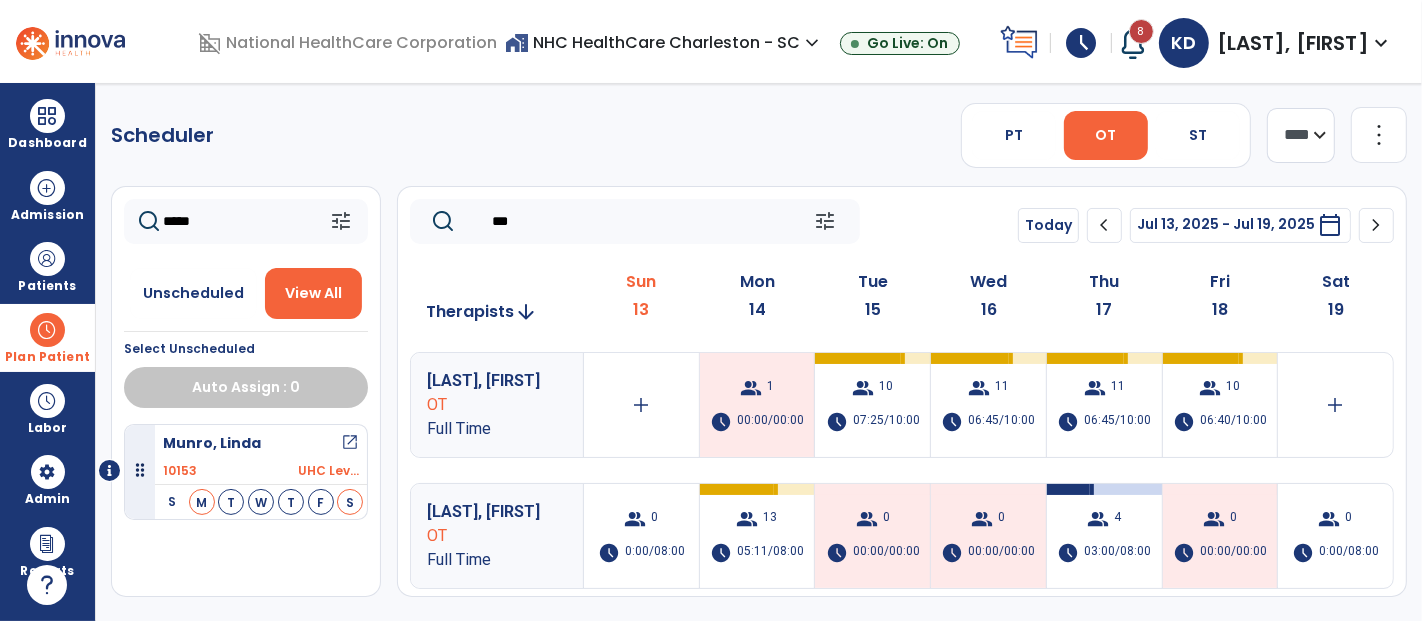 drag, startPoint x: 535, startPoint y: 220, endPoint x: 474, endPoint y: 219, distance: 61.008198 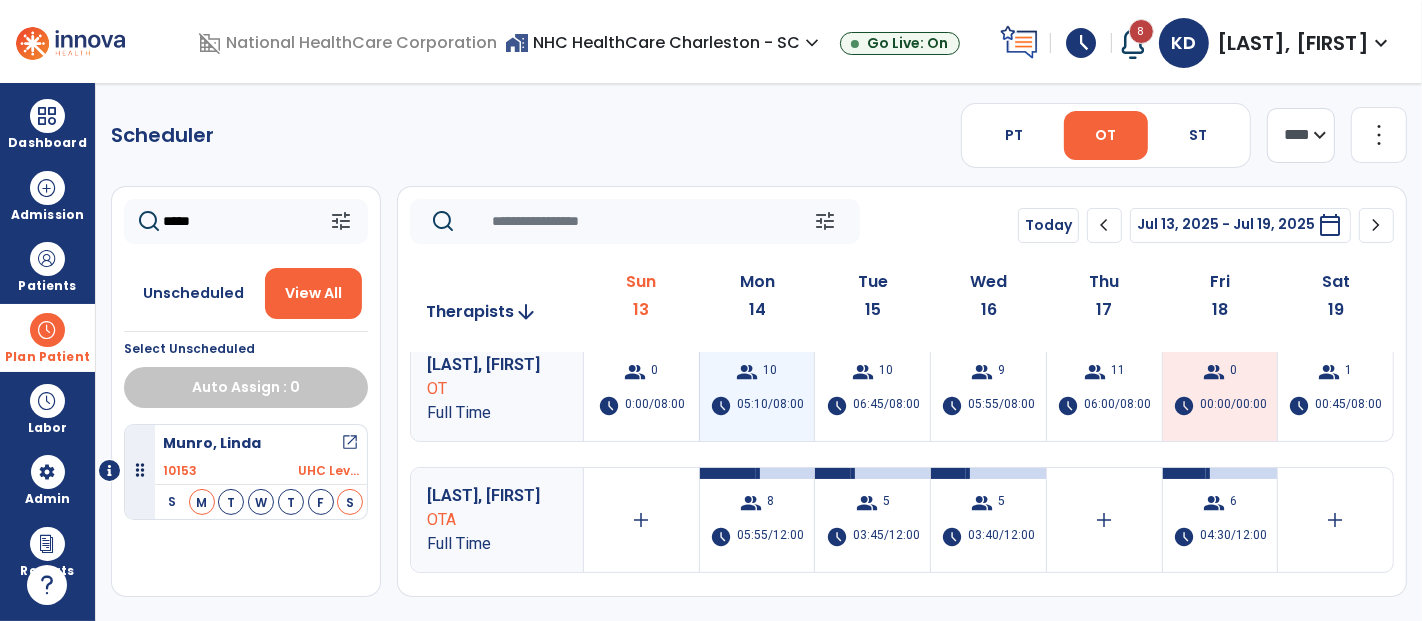scroll, scrollTop: 444, scrollLeft: 0, axis: vertical 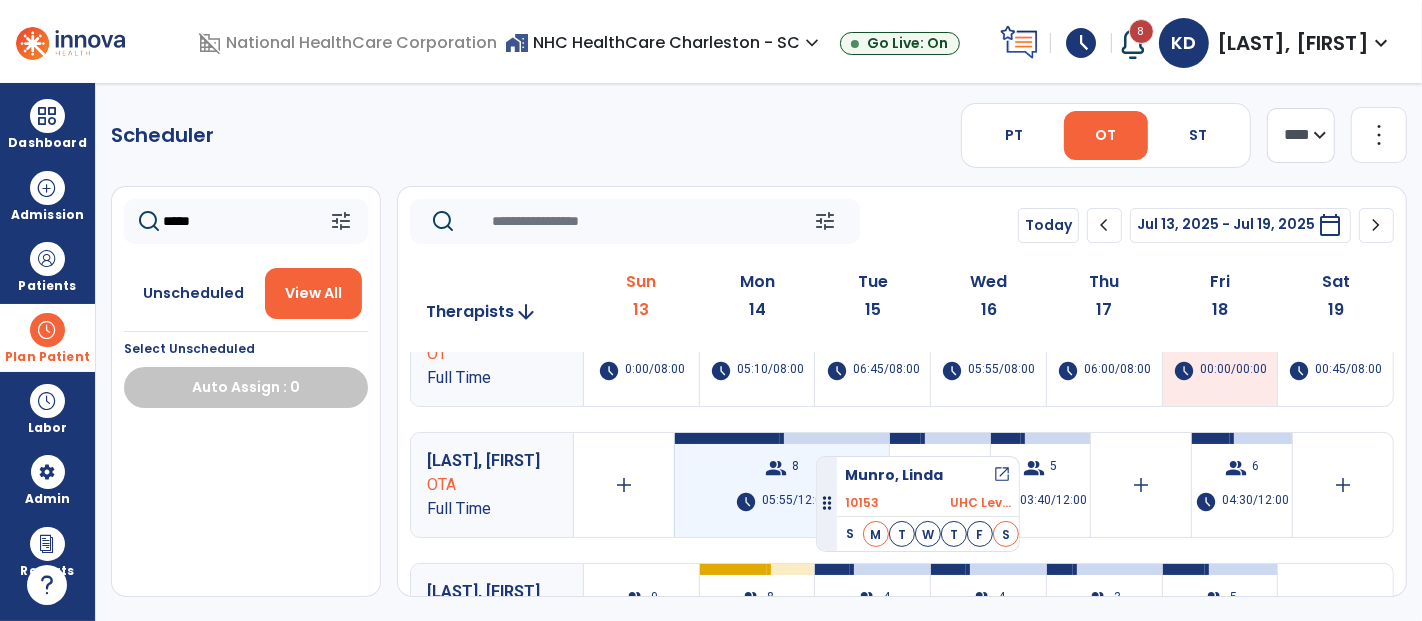 drag, startPoint x: 213, startPoint y: 461, endPoint x: 816, endPoint y: 448, distance: 603.14014 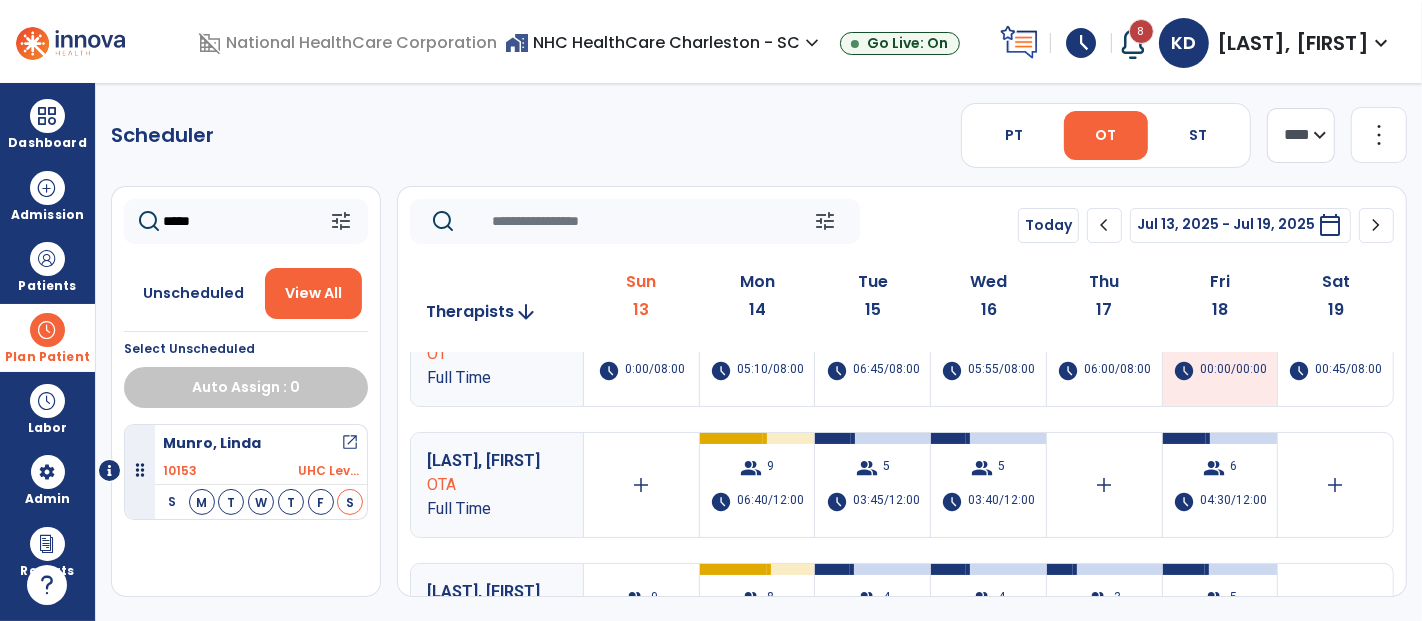 scroll, scrollTop: 555, scrollLeft: 0, axis: vertical 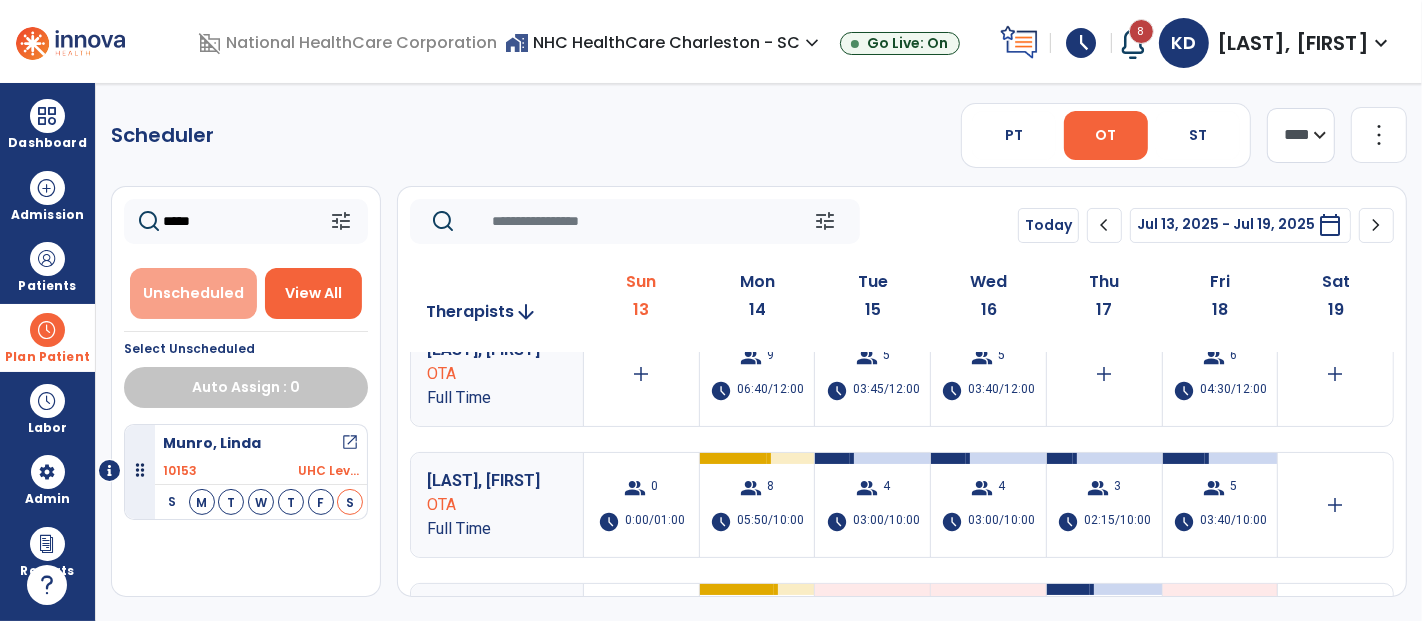 click on "Unscheduled" at bounding box center (193, 293) 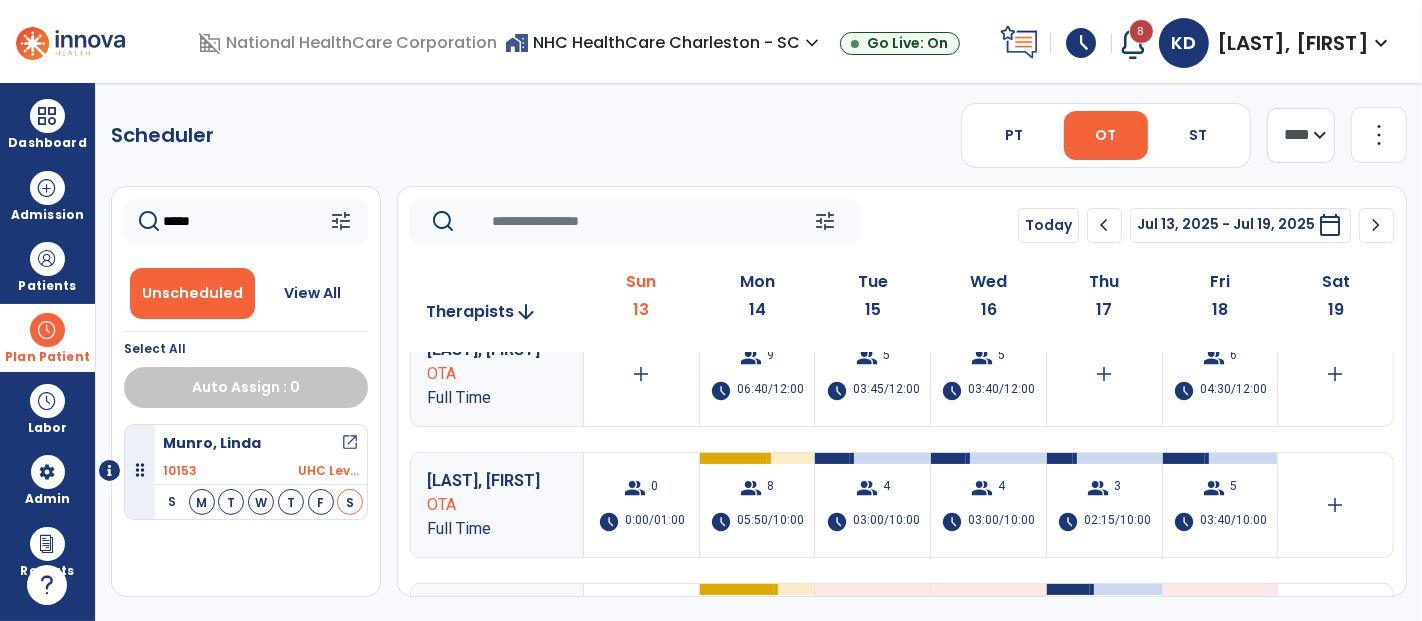 click 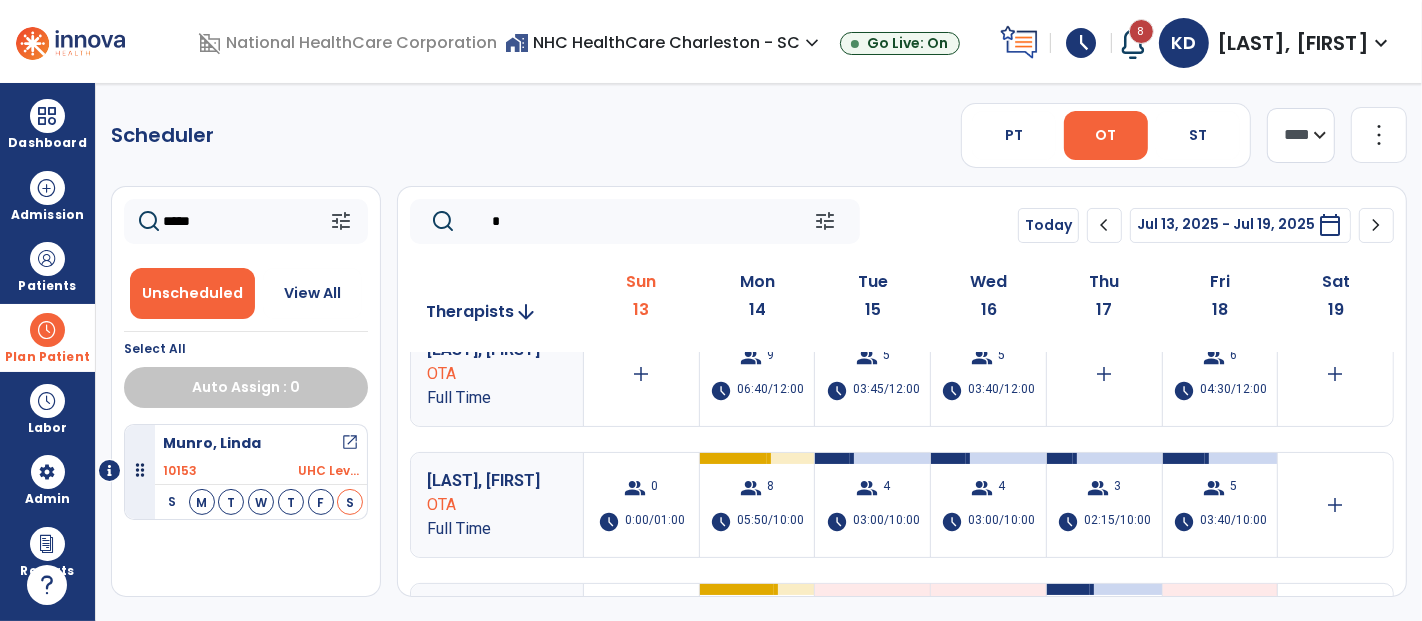 scroll, scrollTop: 0, scrollLeft: 0, axis: both 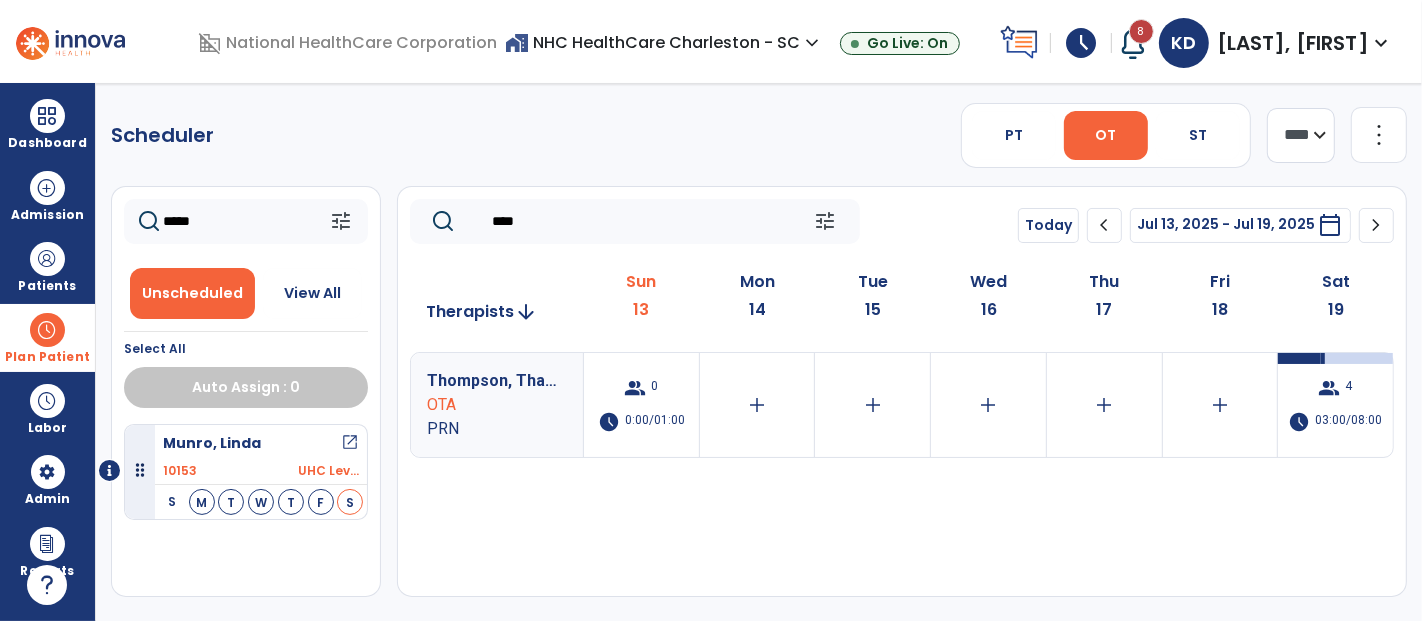 type on "****" 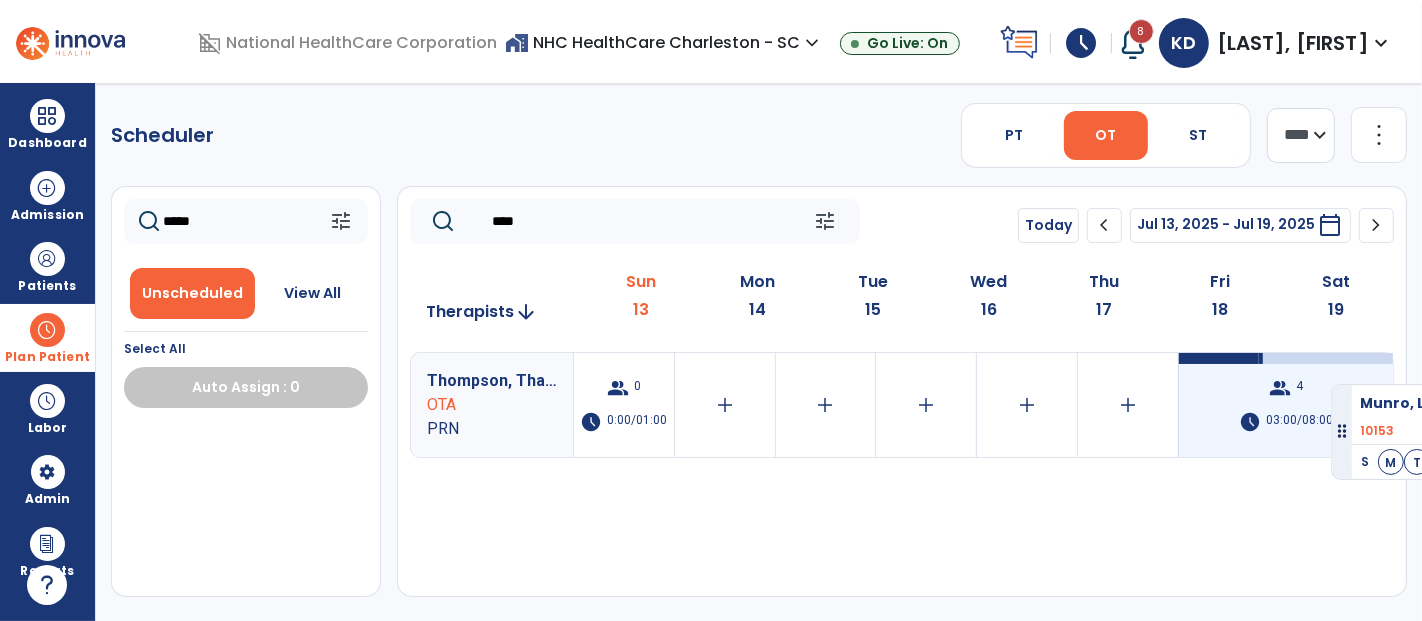 drag, startPoint x: 252, startPoint y: 453, endPoint x: 1331, endPoint y: 376, distance: 1081.744 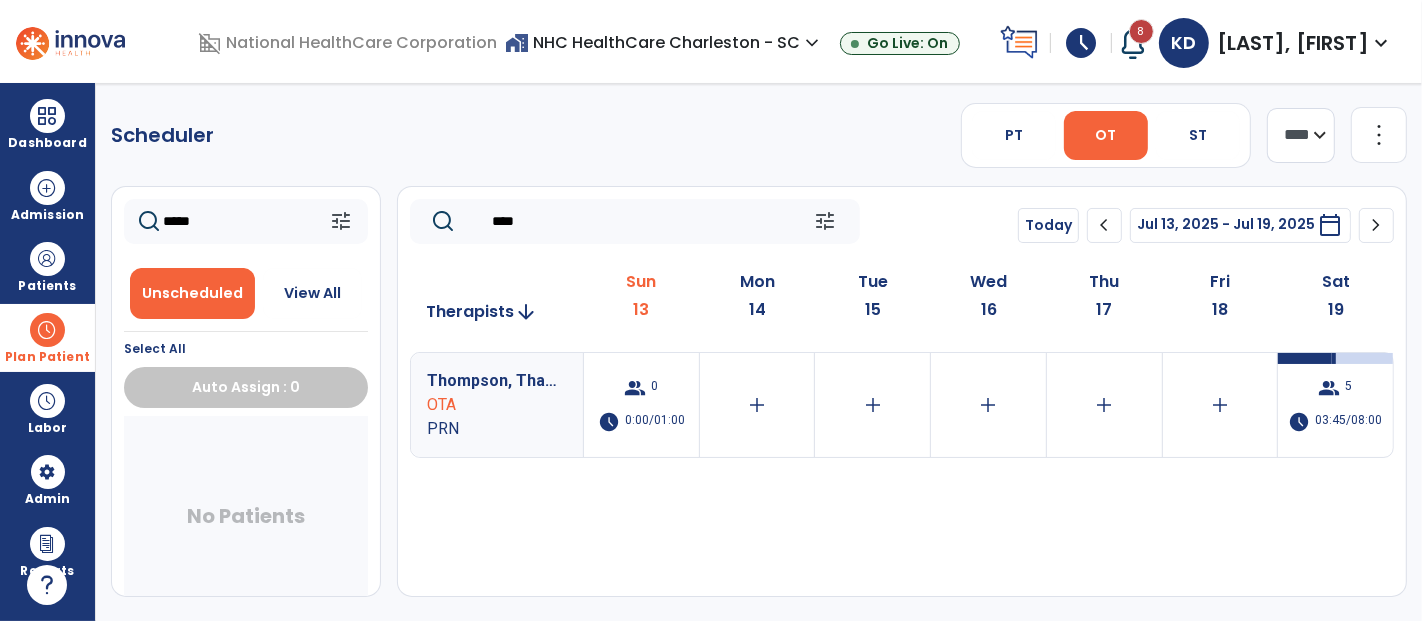 click on "**** ***" 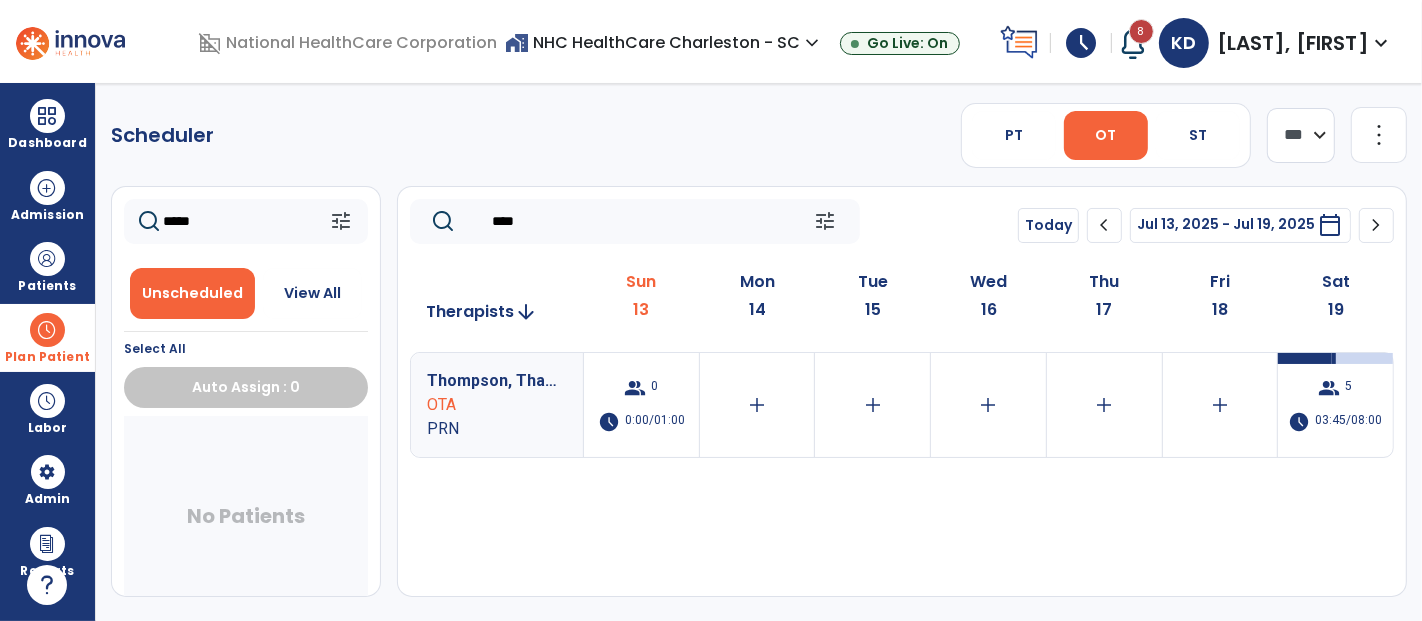 click on "**** ***" 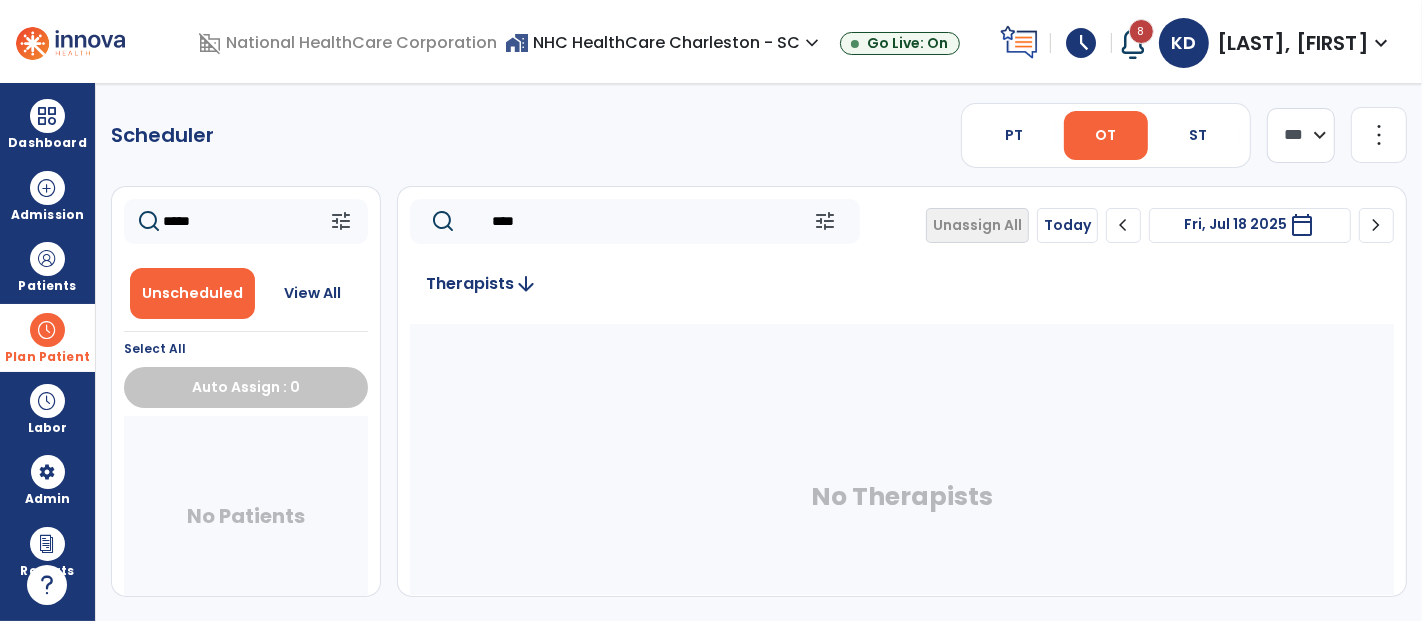 click on "calendar_today" at bounding box center [1302, 225] 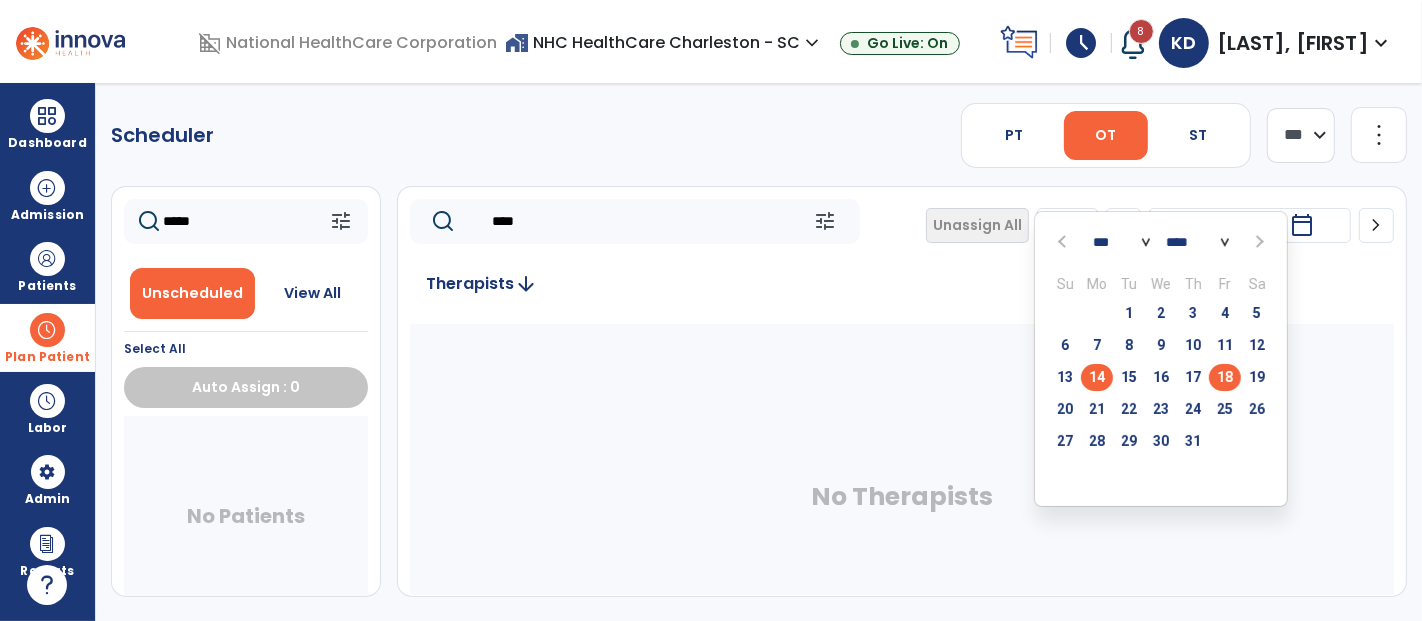 click on "14" at bounding box center (1097, 377) 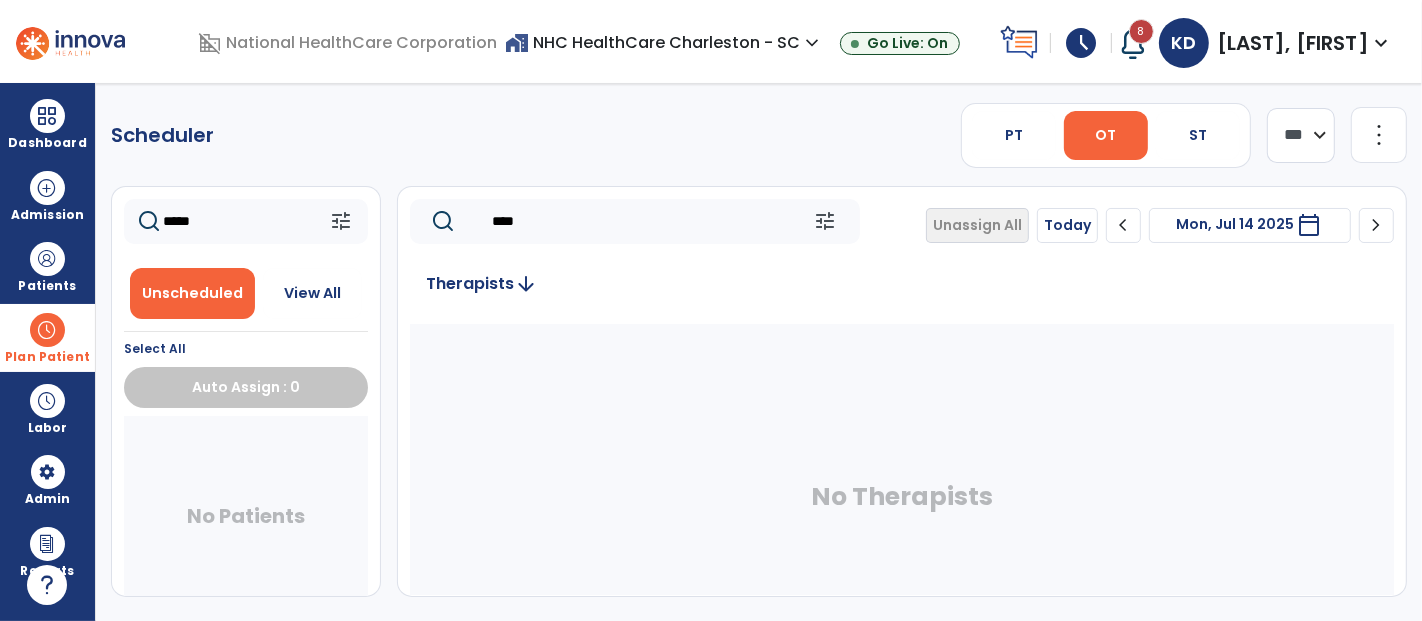 click on "*****" 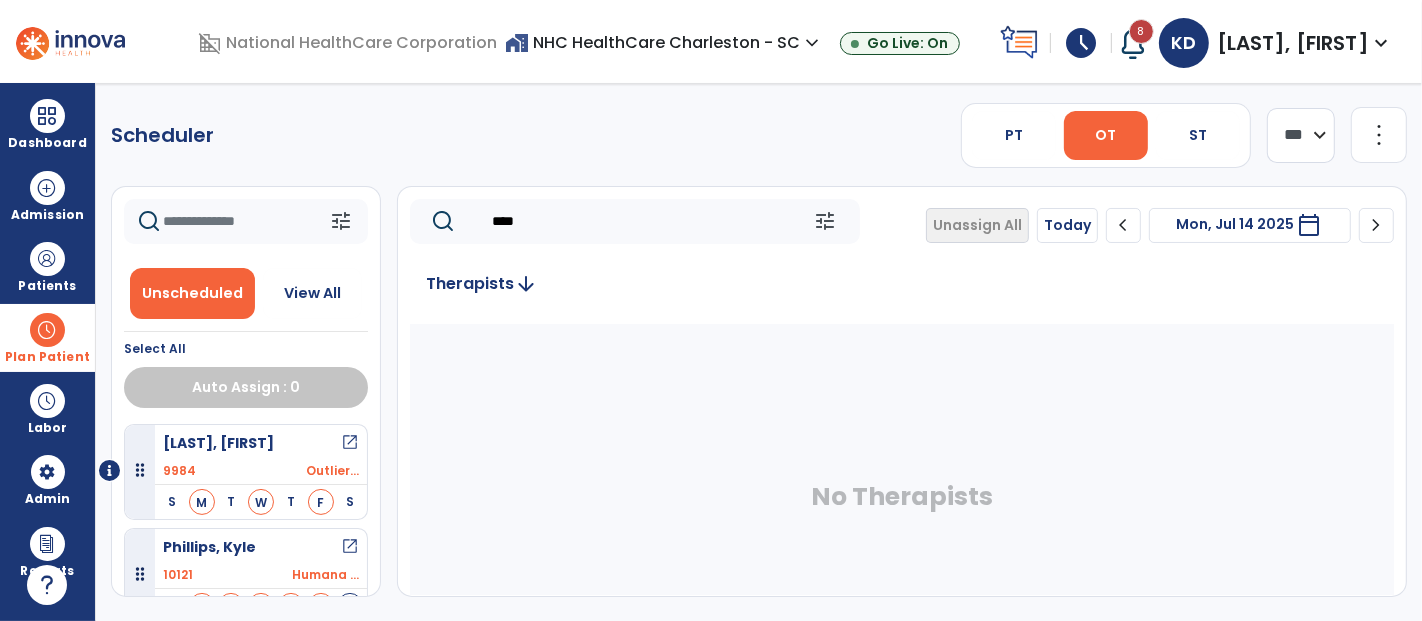 type 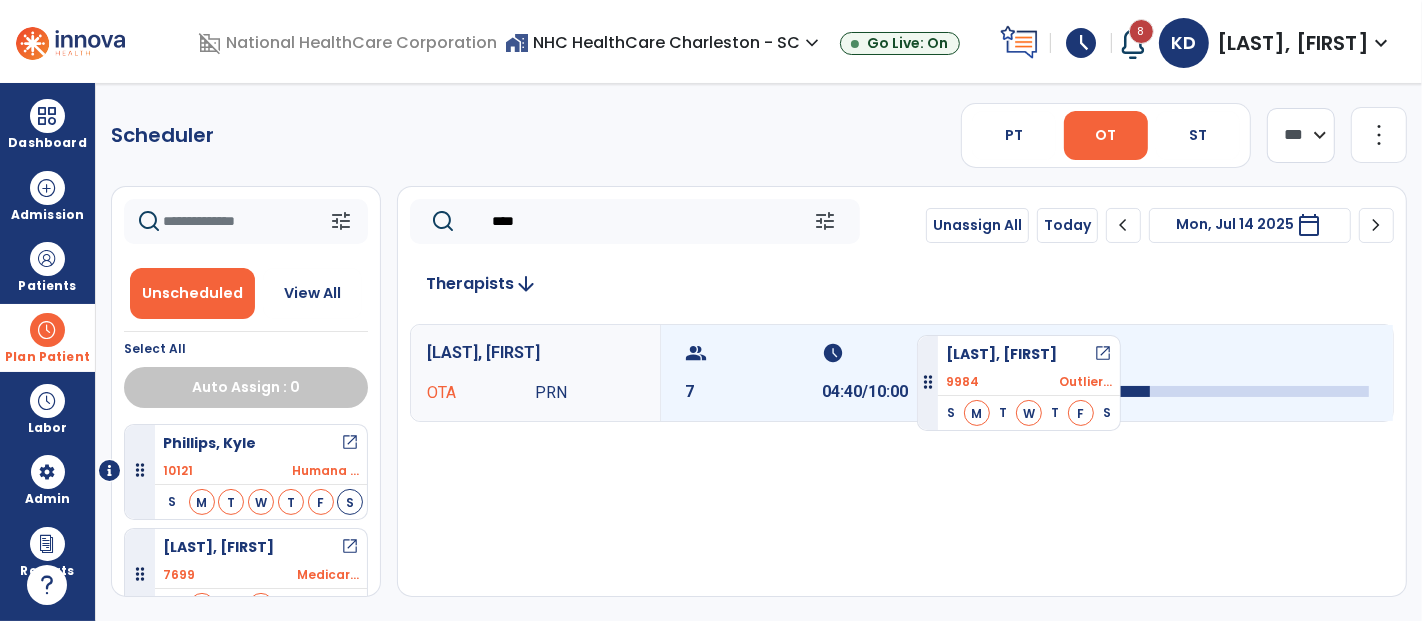 drag, startPoint x: 228, startPoint y: 458, endPoint x: 917, endPoint y: 327, distance: 701.343 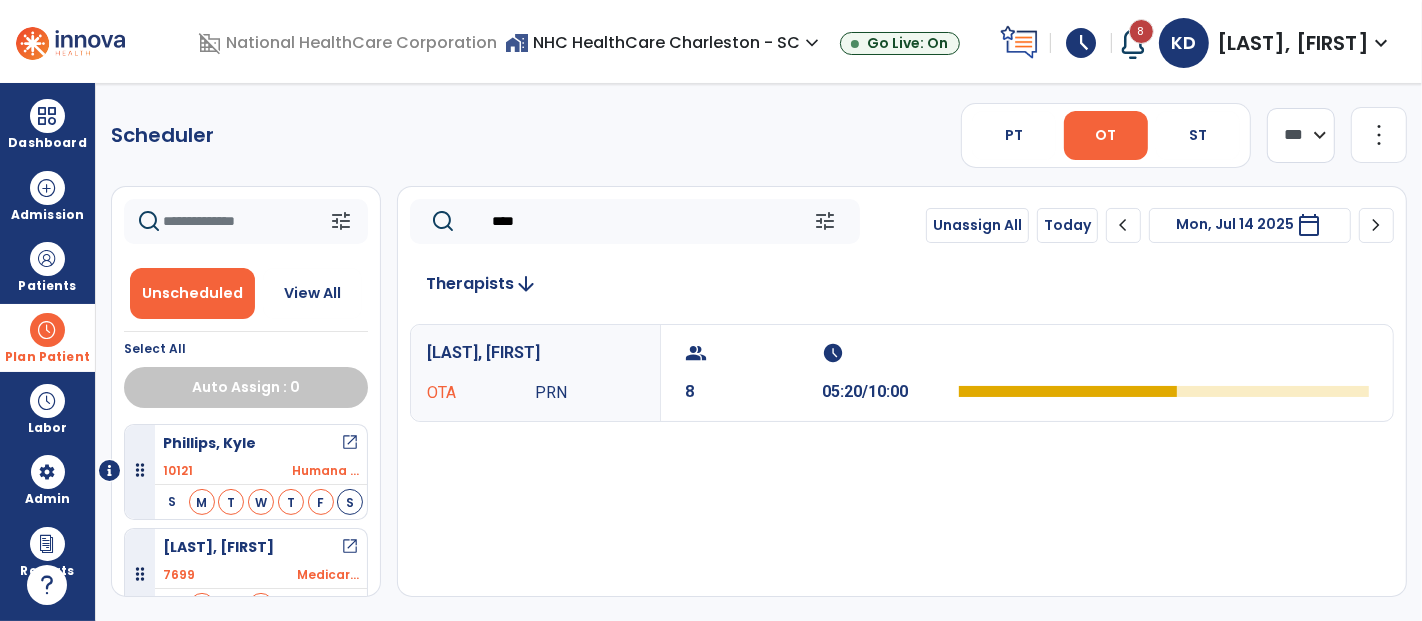 drag, startPoint x: 602, startPoint y: 205, endPoint x: 445, endPoint y: 231, distance: 159.1383 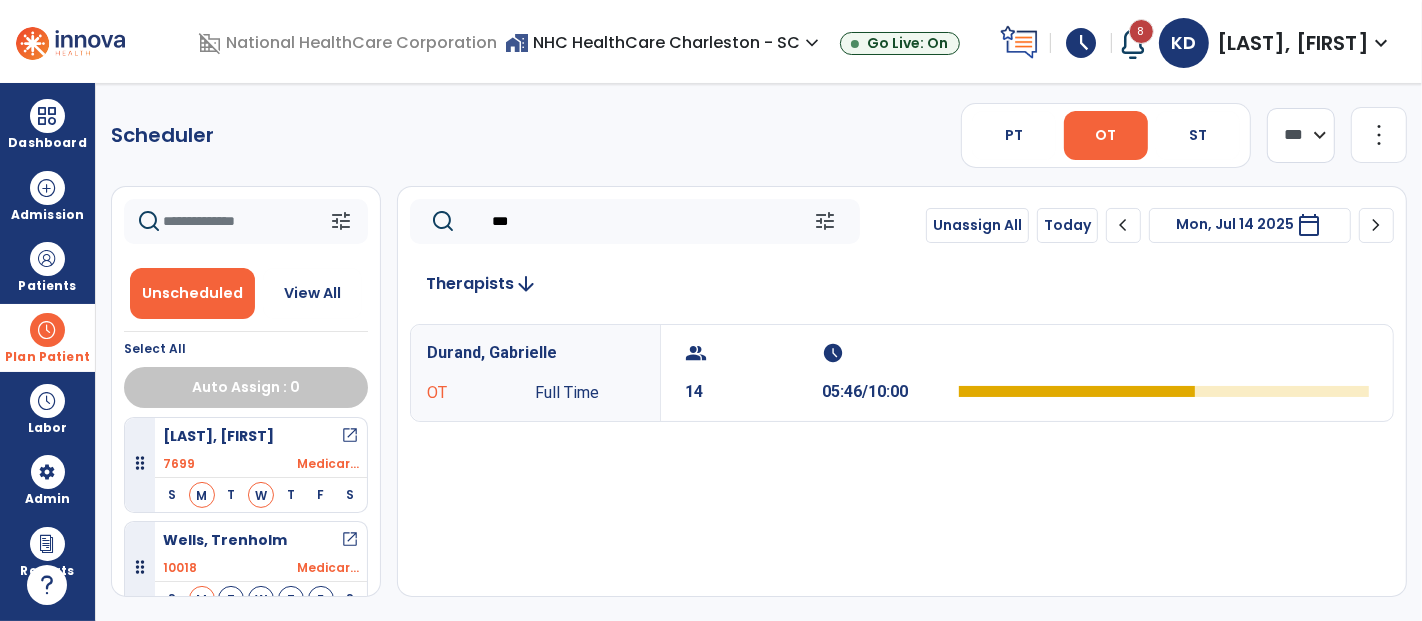 scroll, scrollTop: 222, scrollLeft: 0, axis: vertical 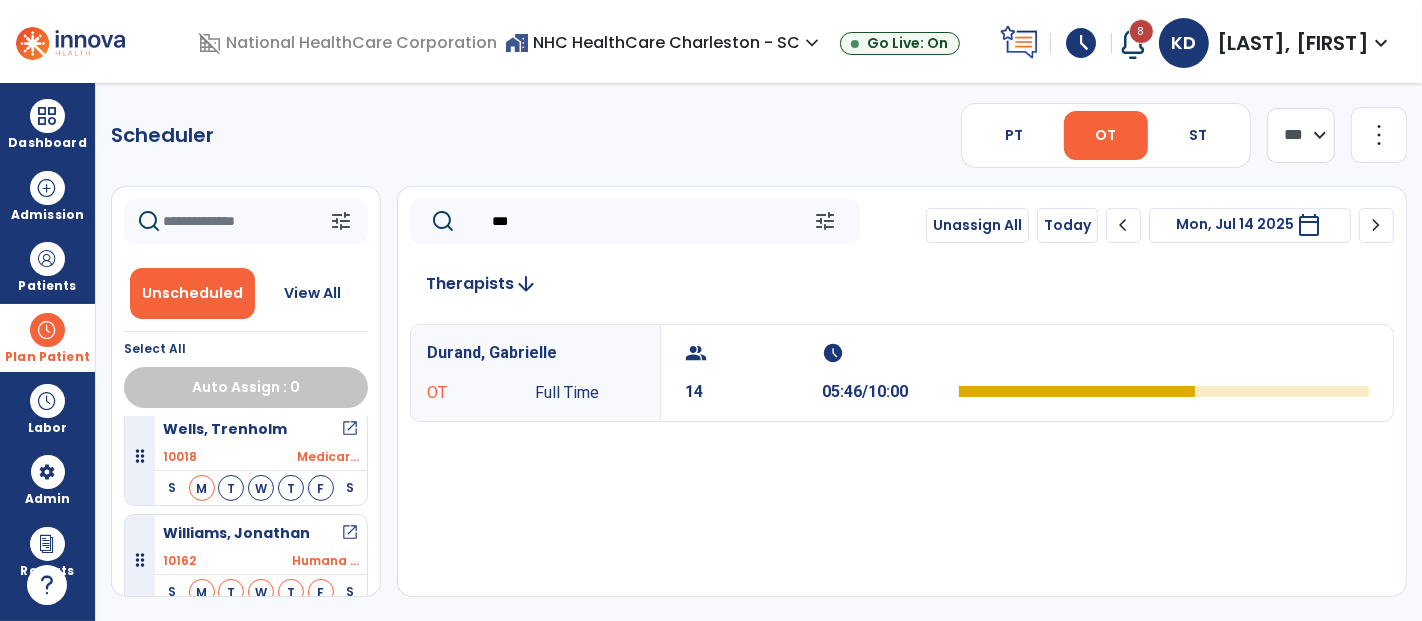 type on "***" 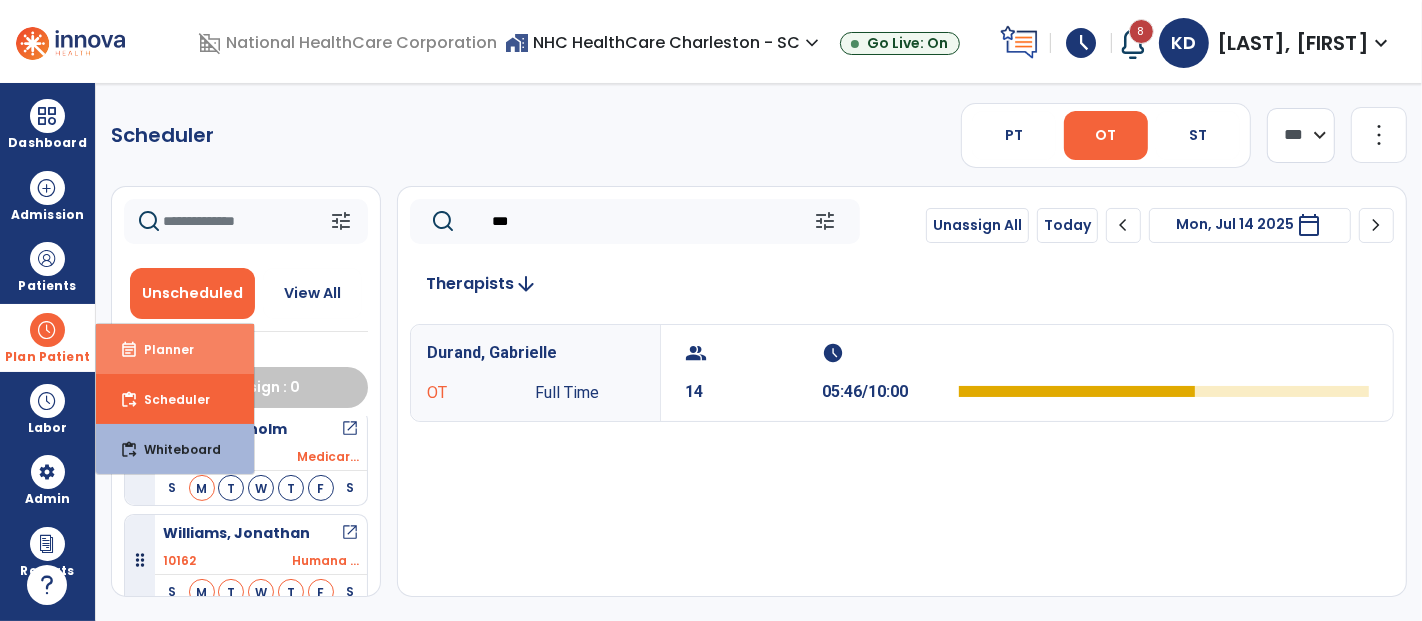 click on "Planner" at bounding box center [161, 349] 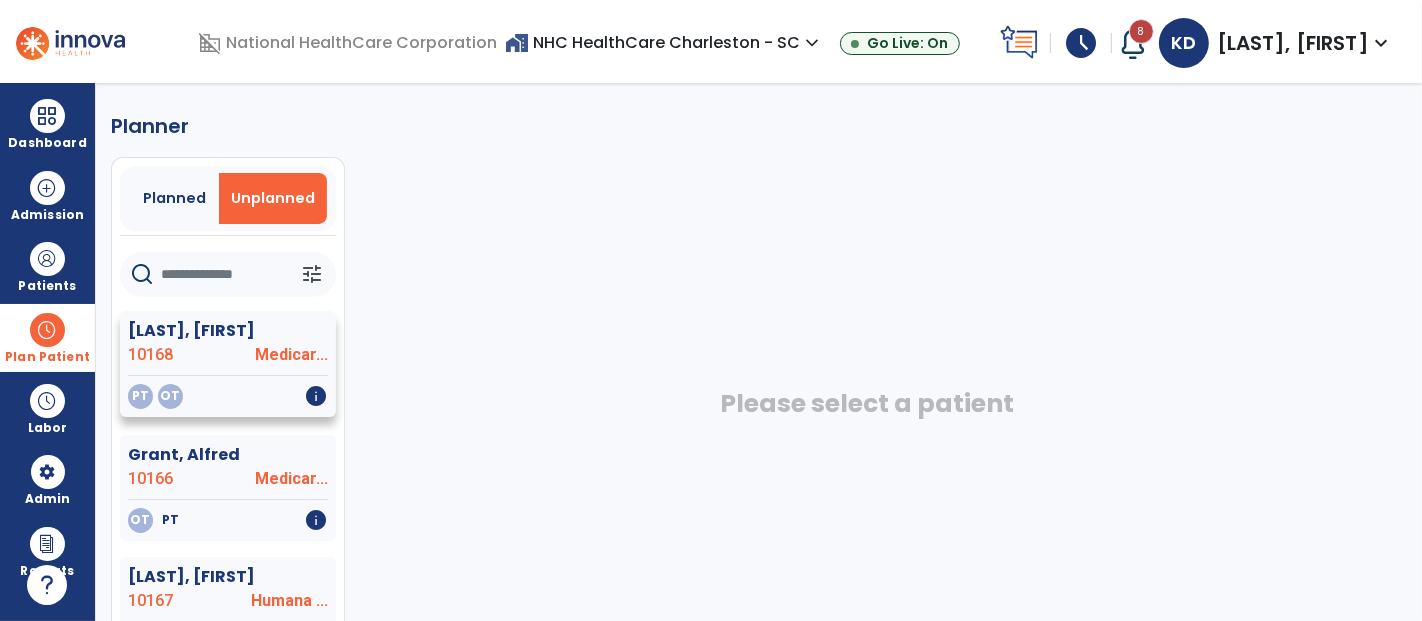 click on "Medicar..." 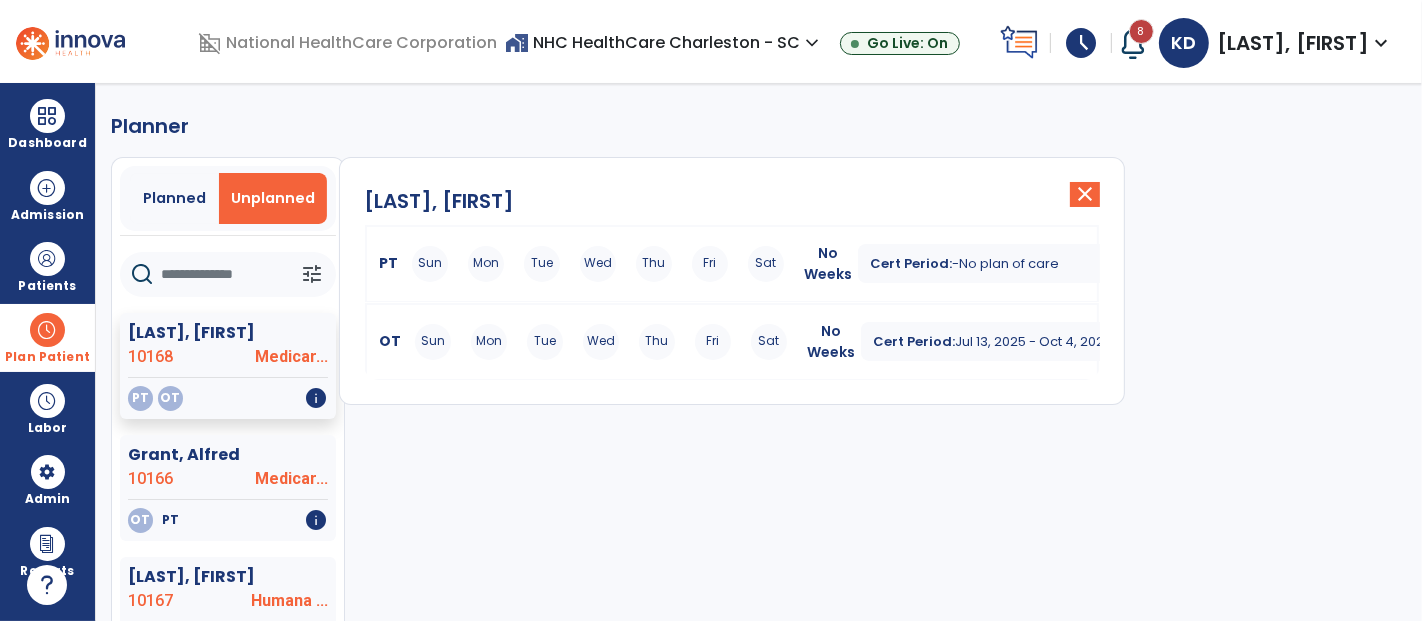 click on "Mon" at bounding box center (489, 342) 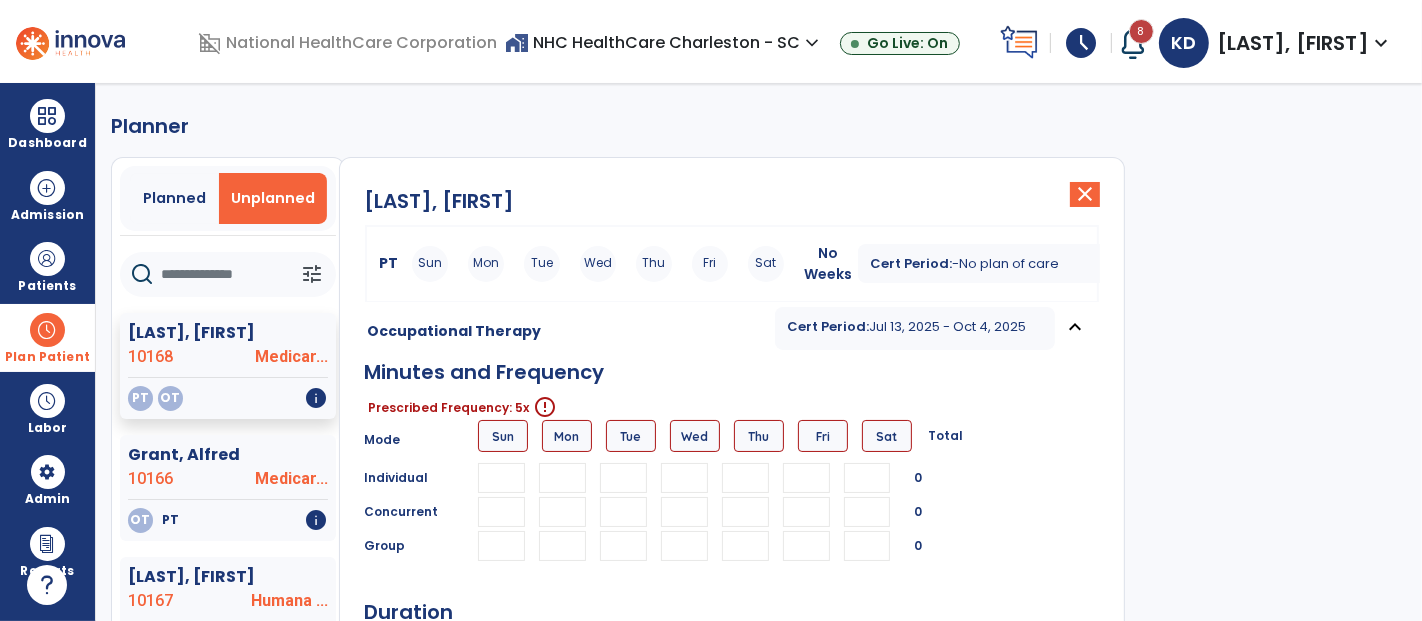 click at bounding box center [562, 478] 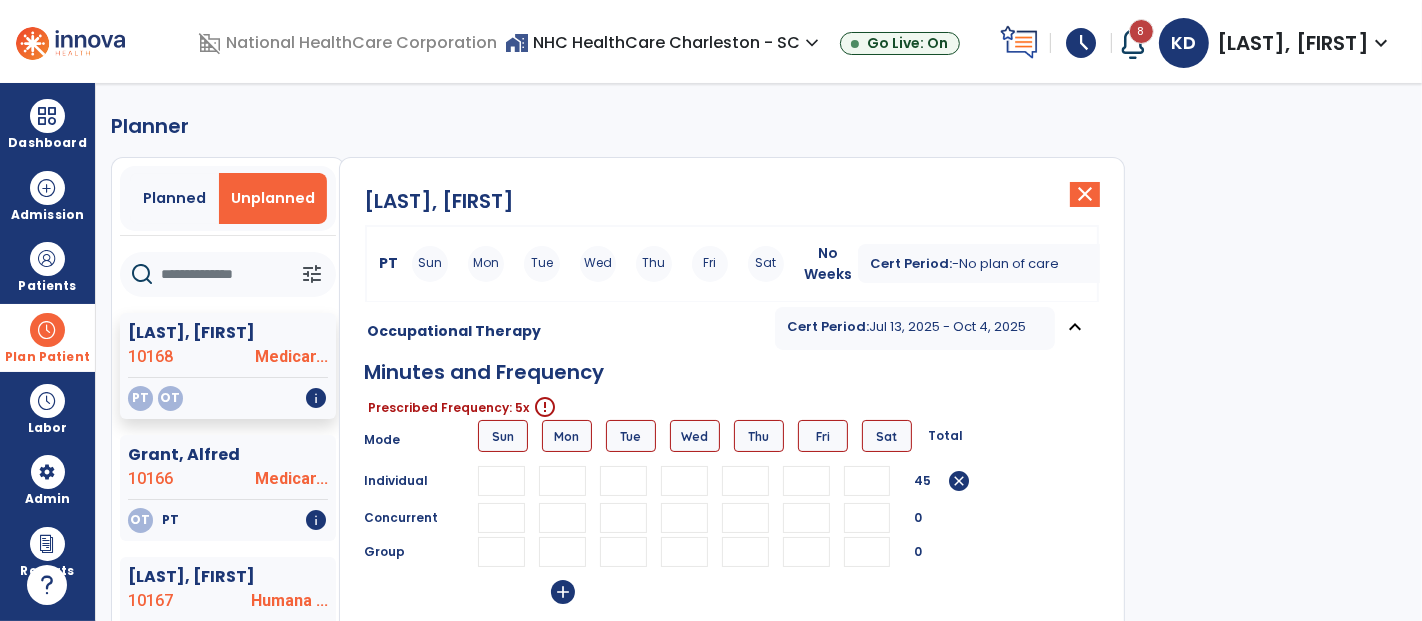 type on "**" 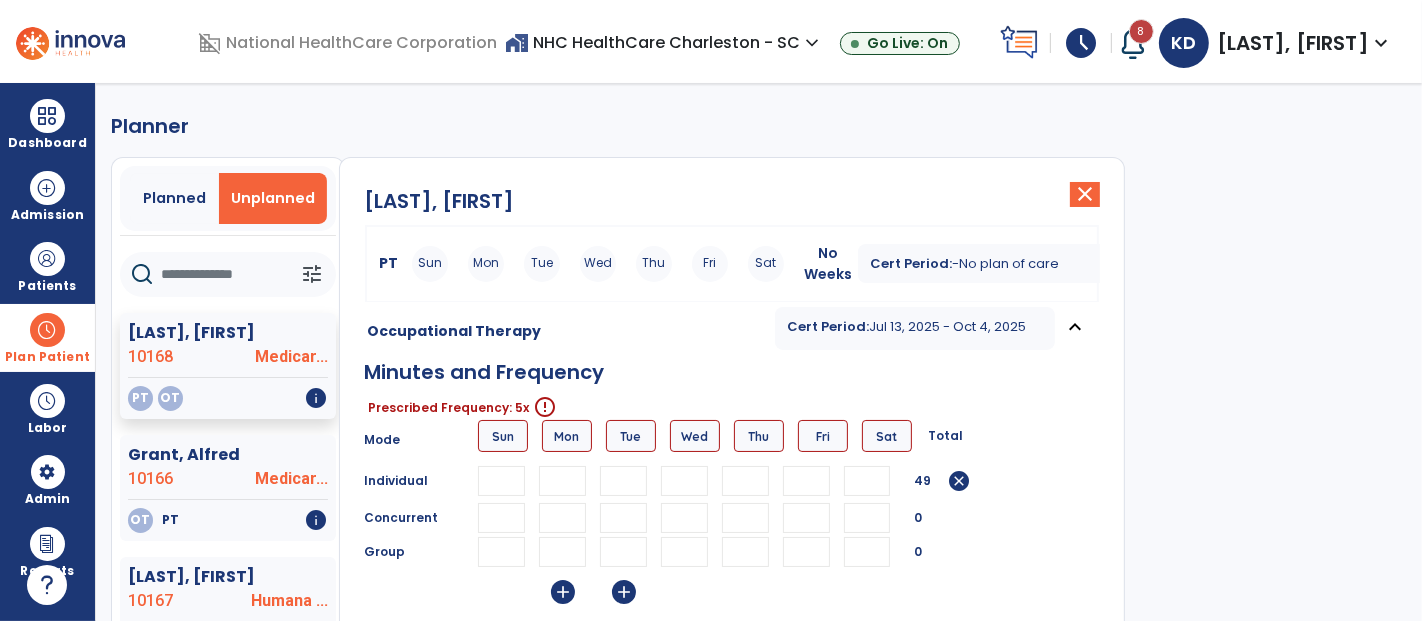 type on "**" 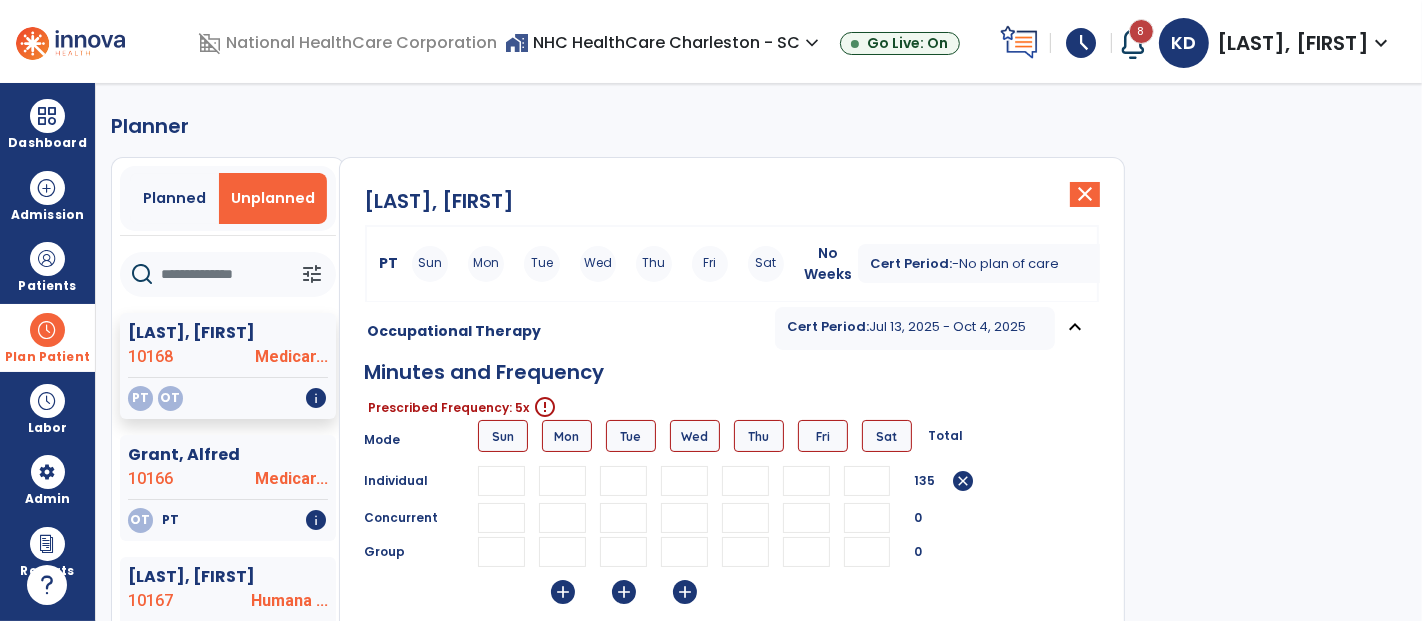 type on "**" 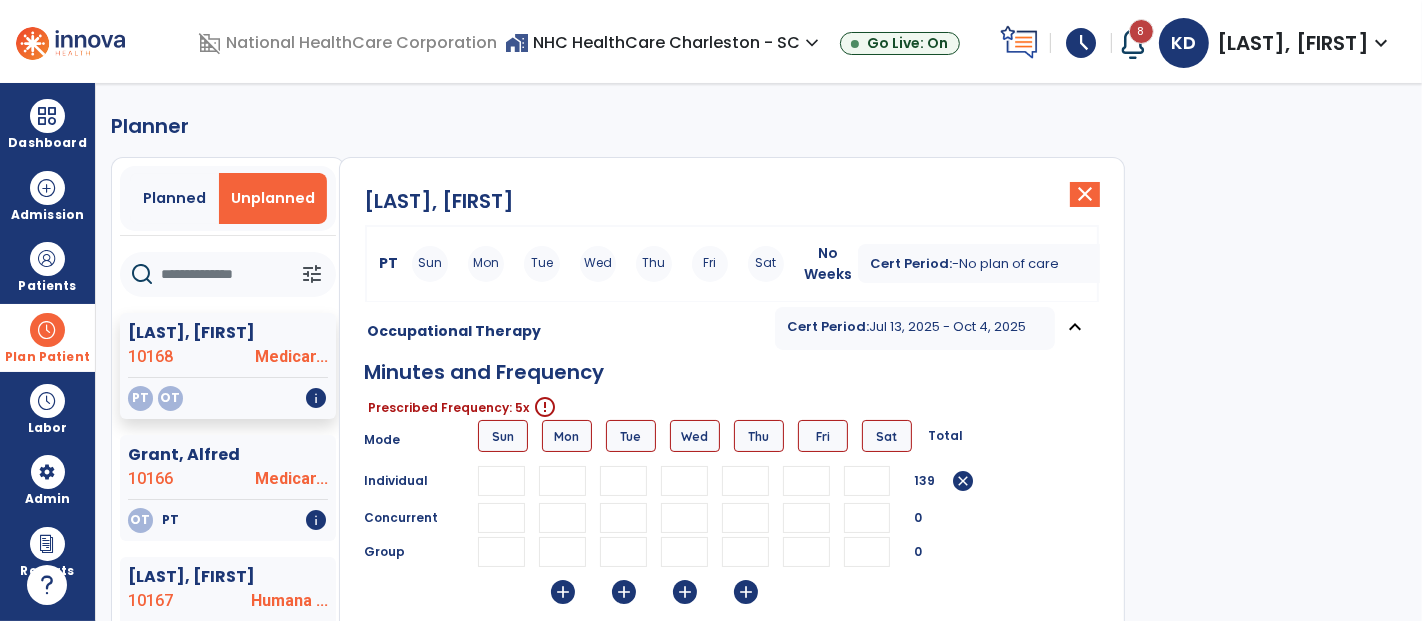 type on "**" 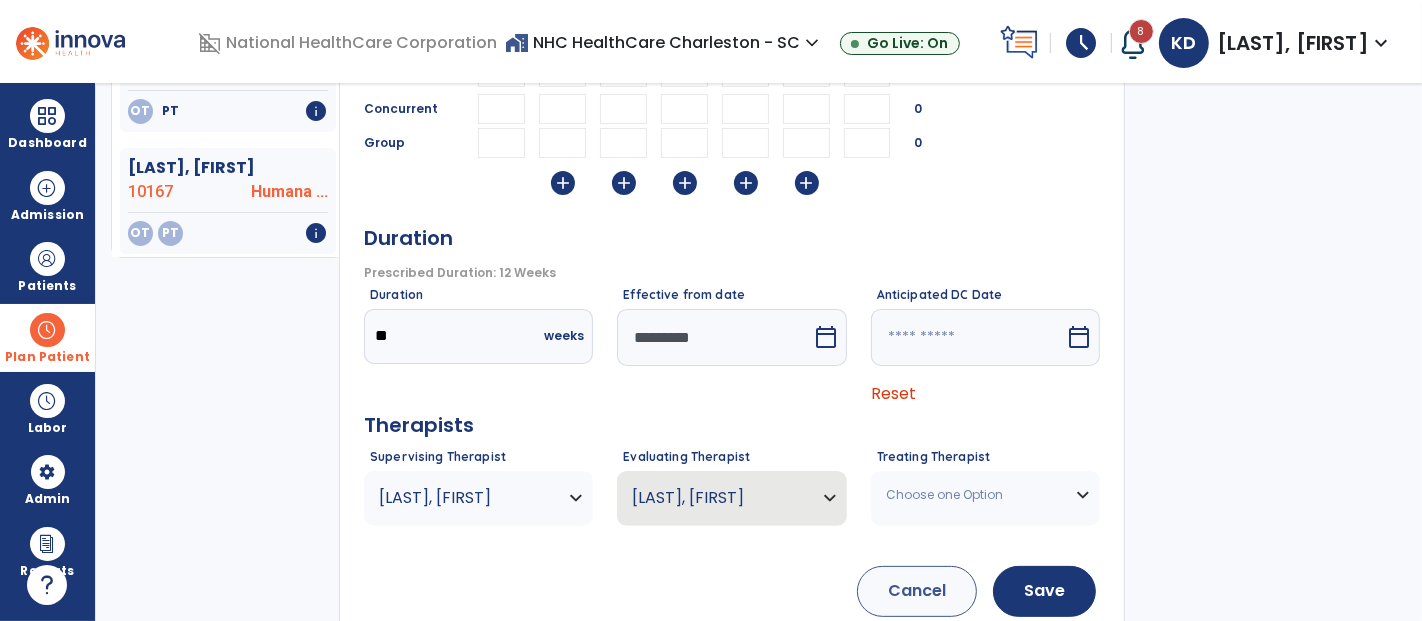 scroll, scrollTop: 444, scrollLeft: 0, axis: vertical 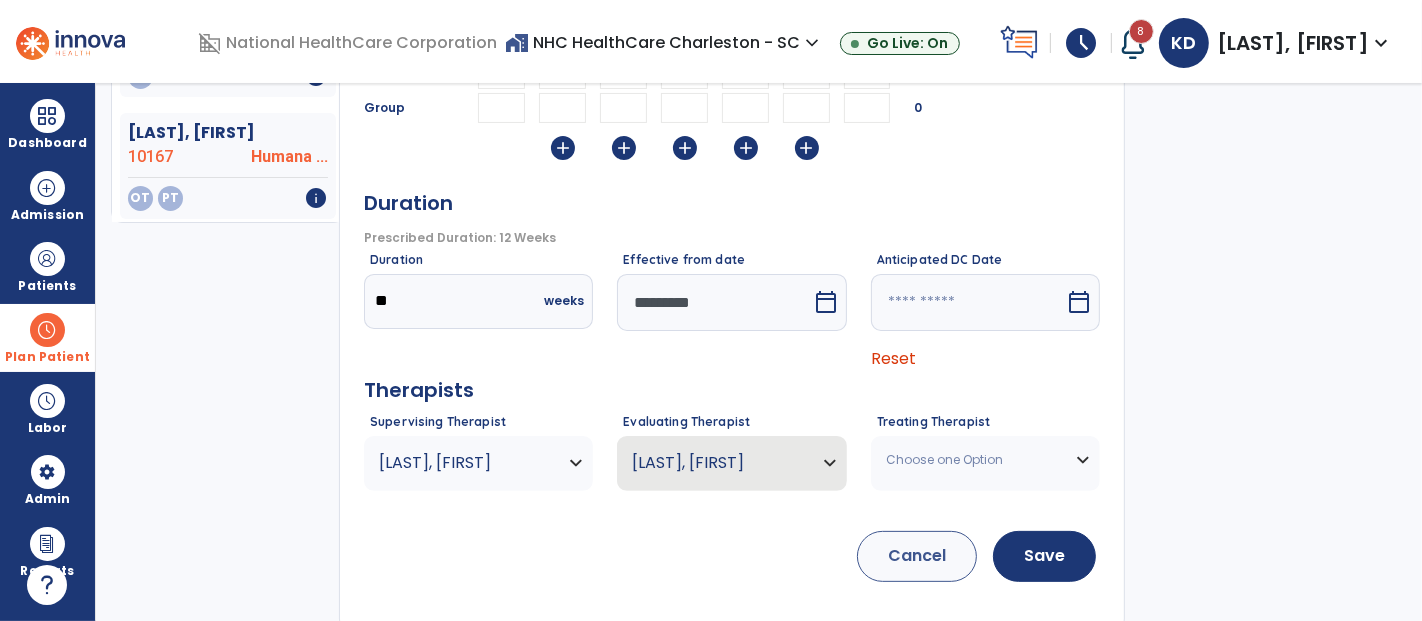 type on "**" 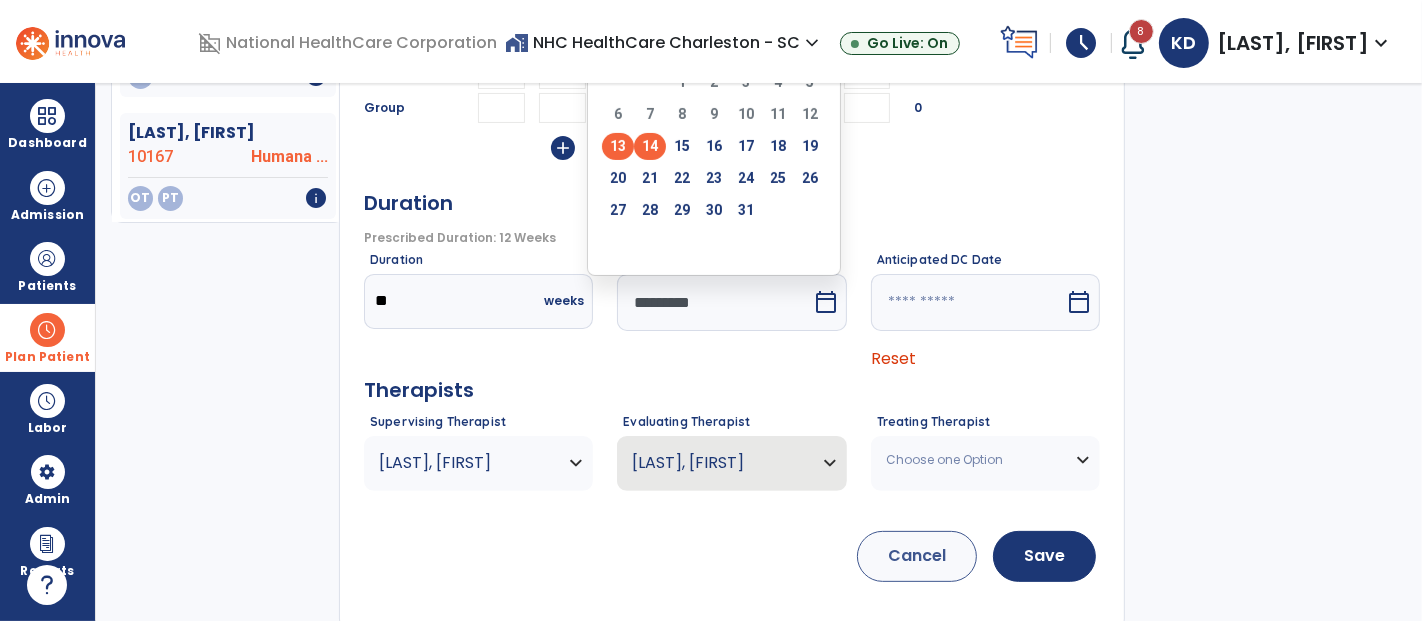 click on "14" at bounding box center [650, 146] 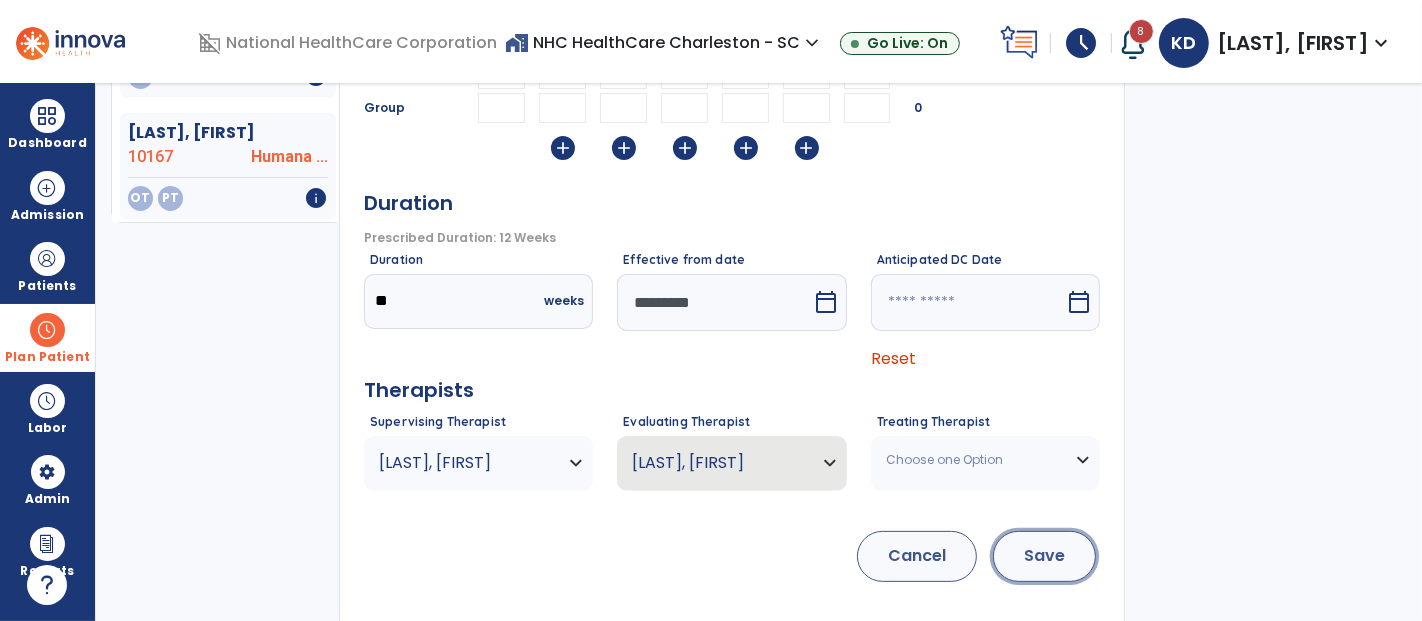 click on "Save" at bounding box center [1044, 556] 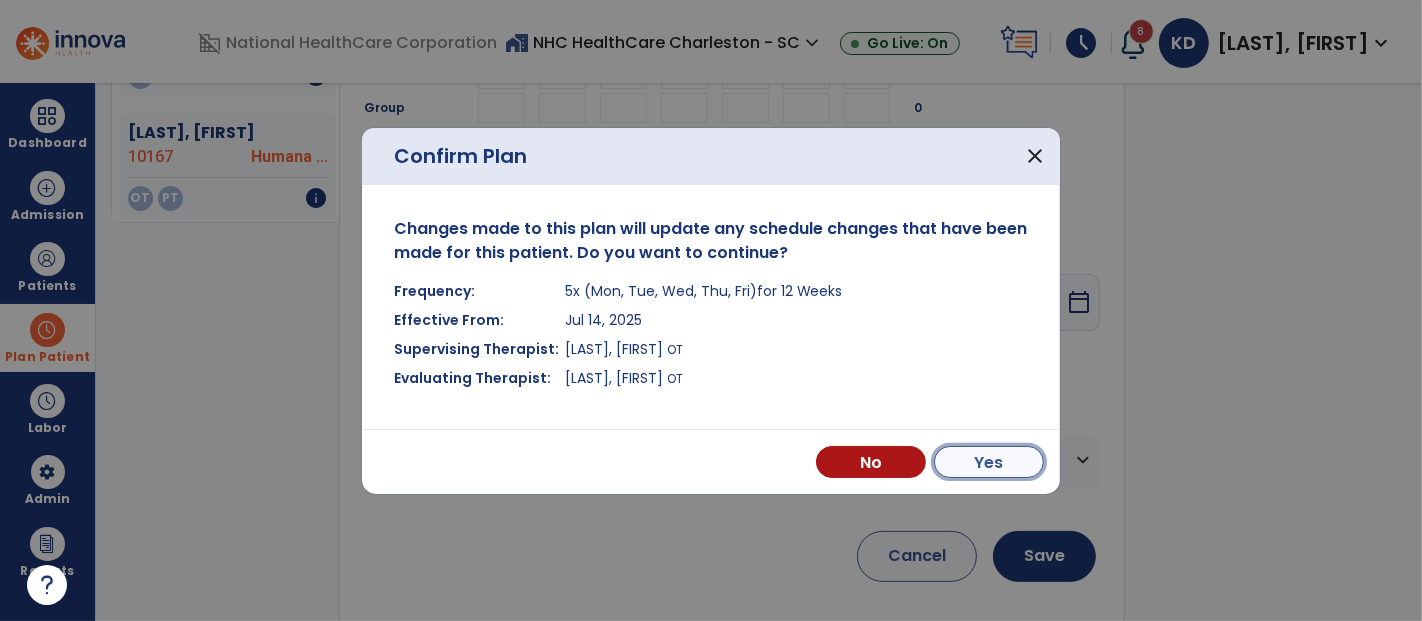 click on "Yes" at bounding box center (989, 462) 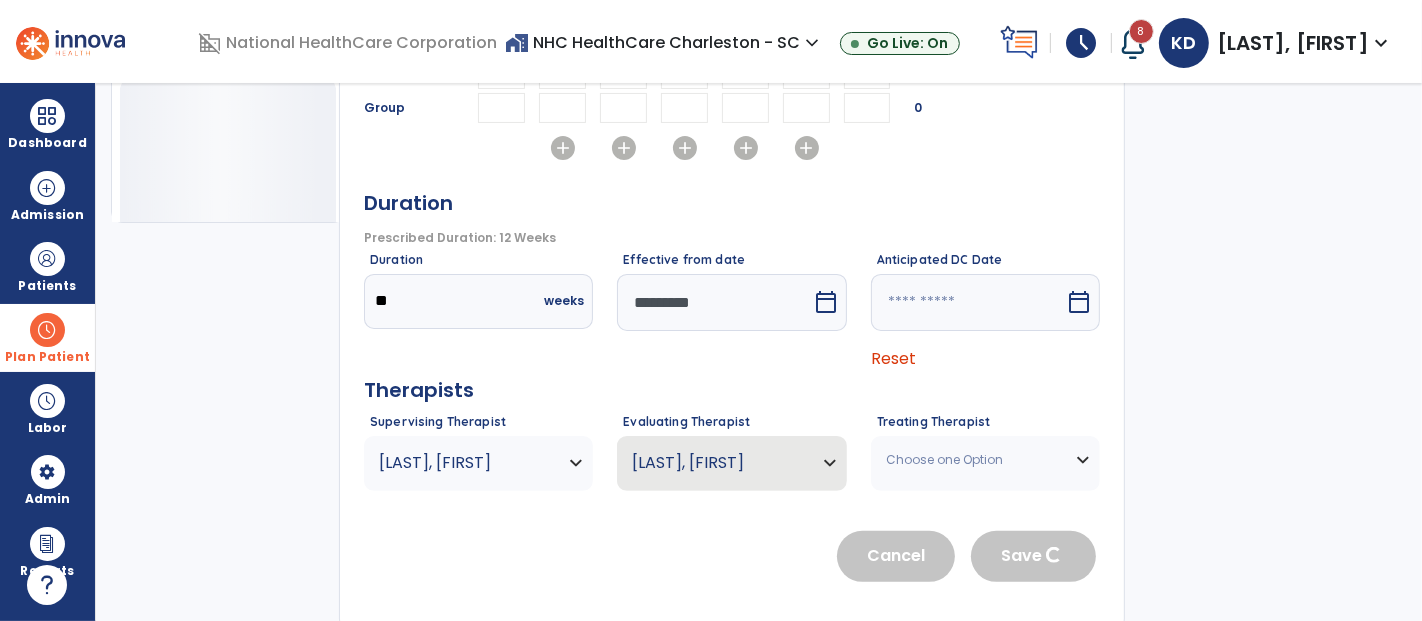 type 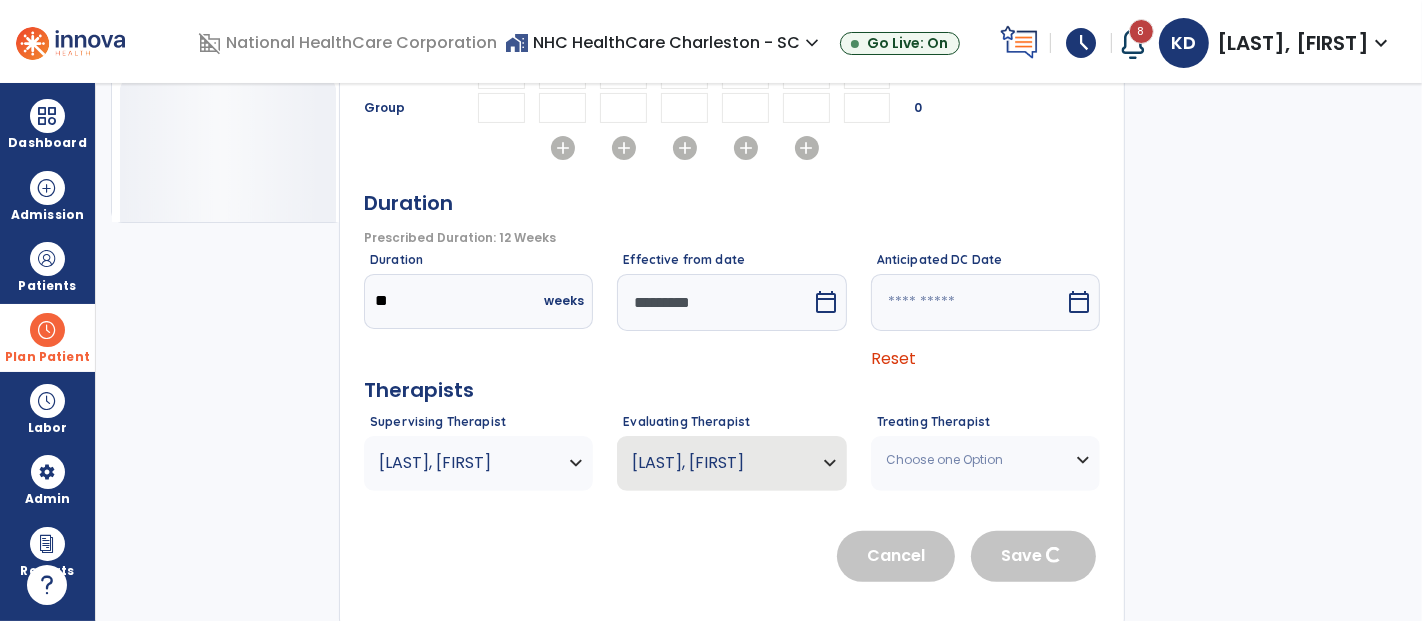 type 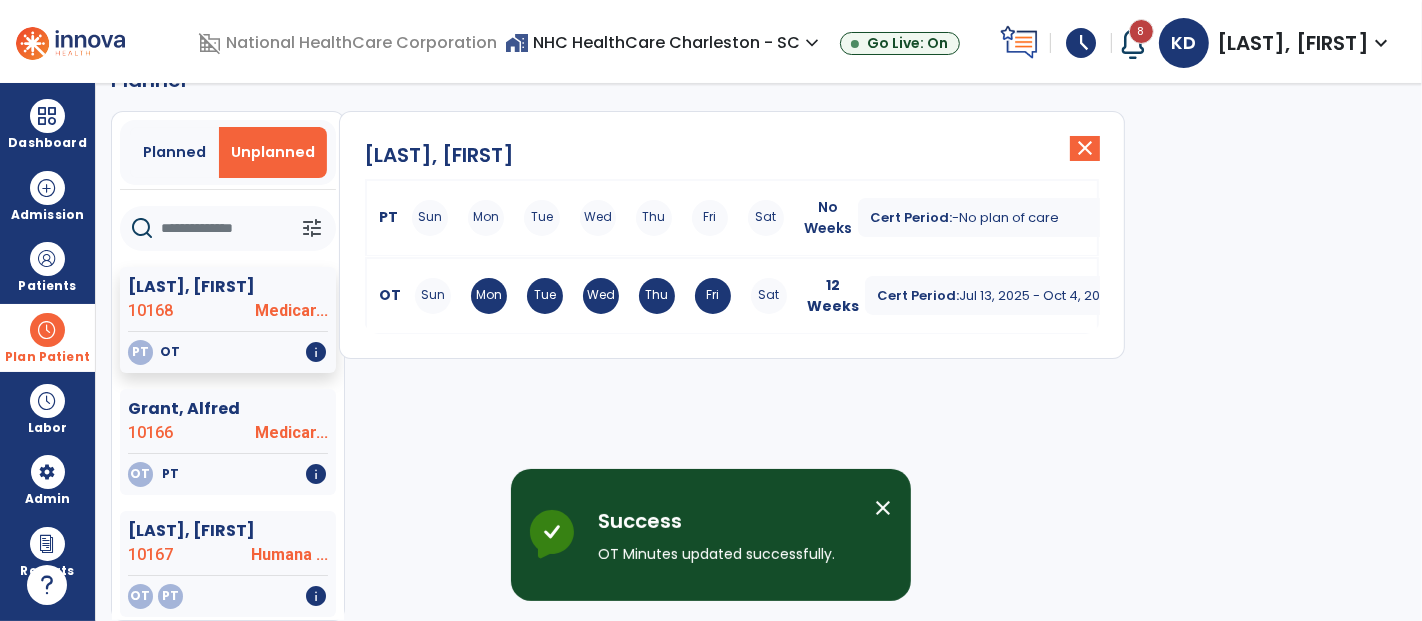 scroll, scrollTop: 45, scrollLeft: 0, axis: vertical 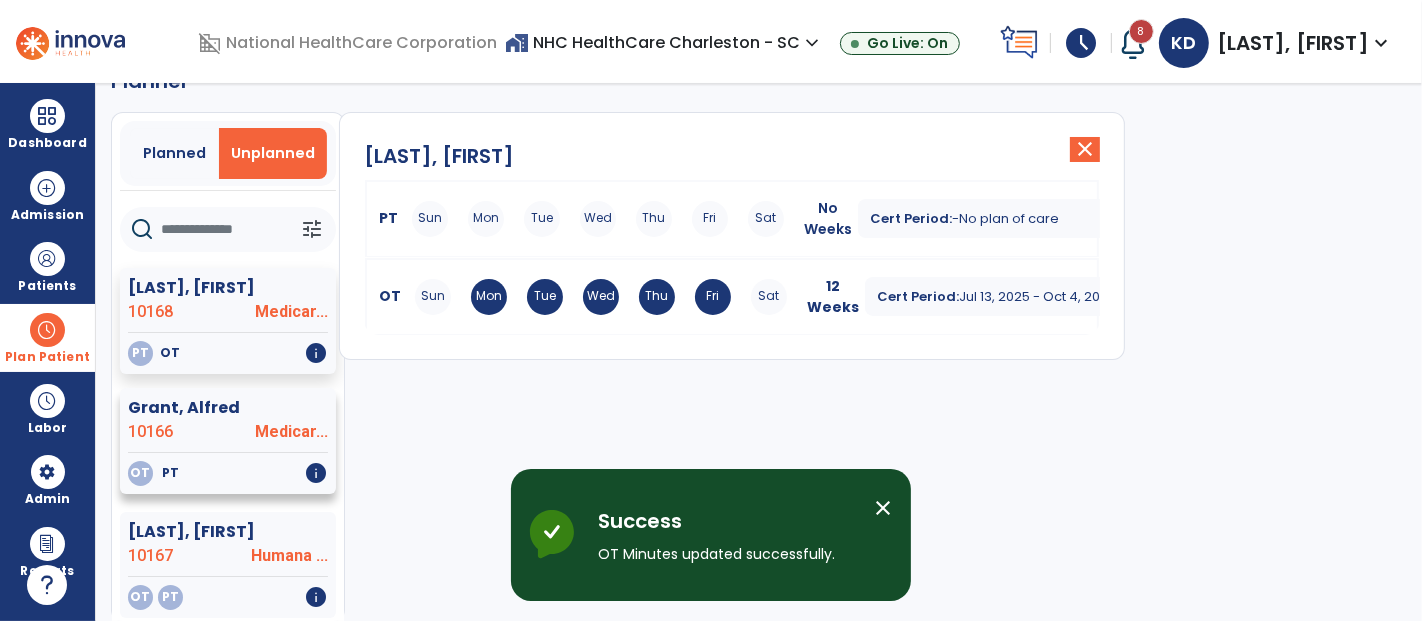 click on "Medicar..." 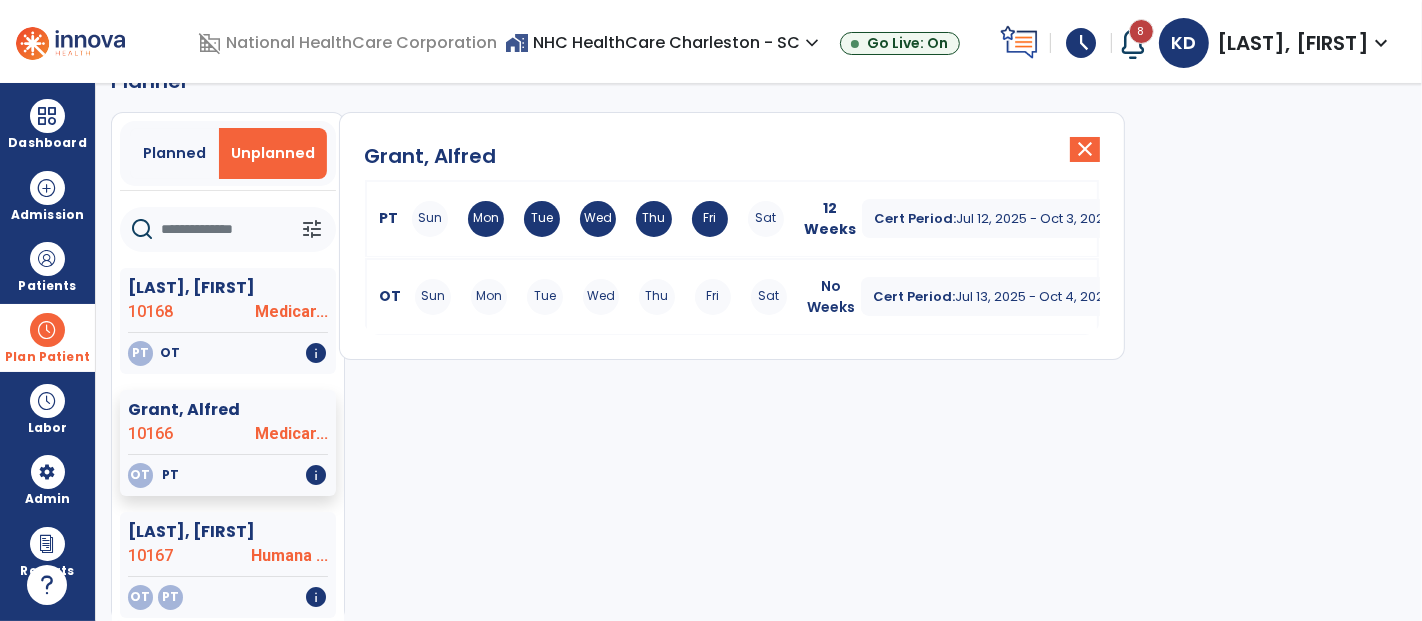 click on "Mon" at bounding box center (489, 297) 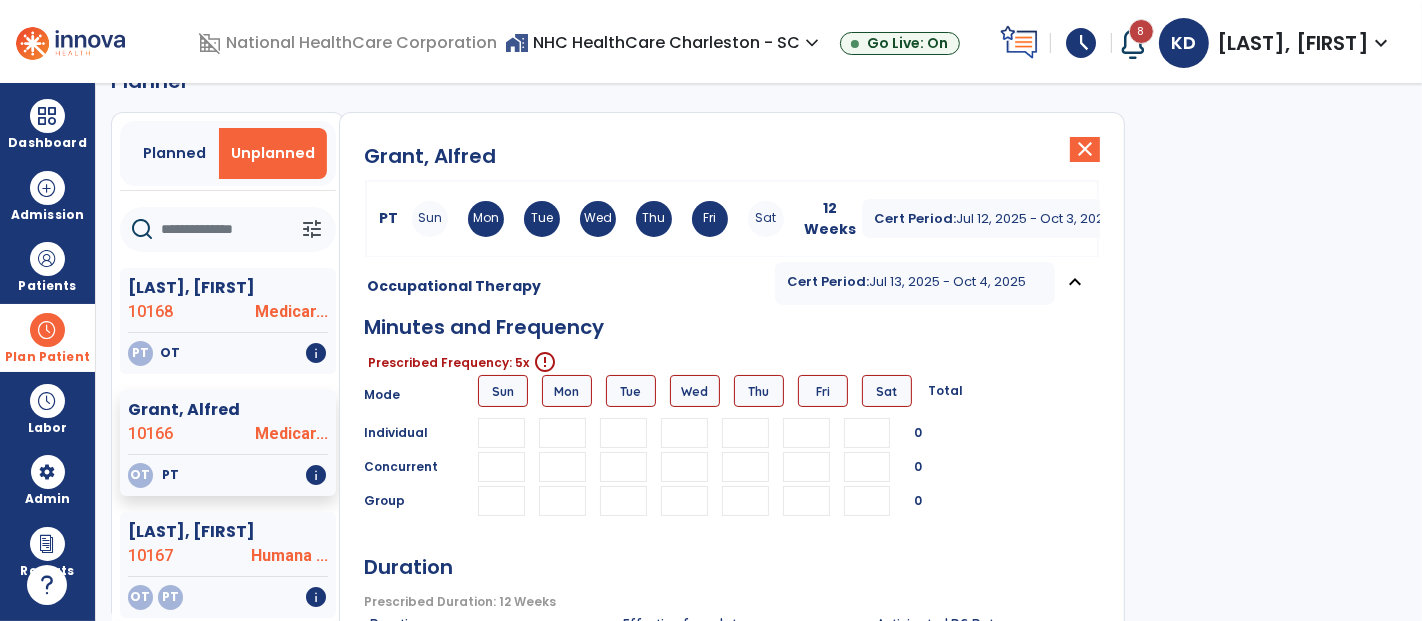 click at bounding box center [562, 433] 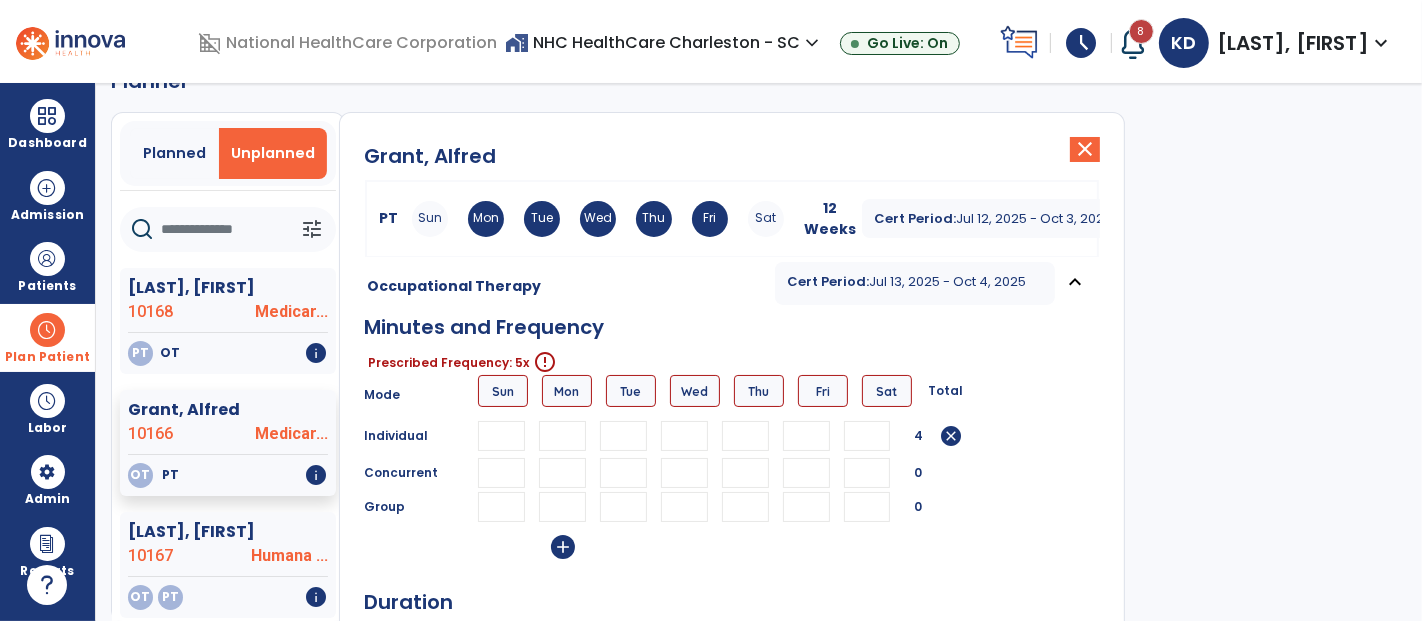 type on "**" 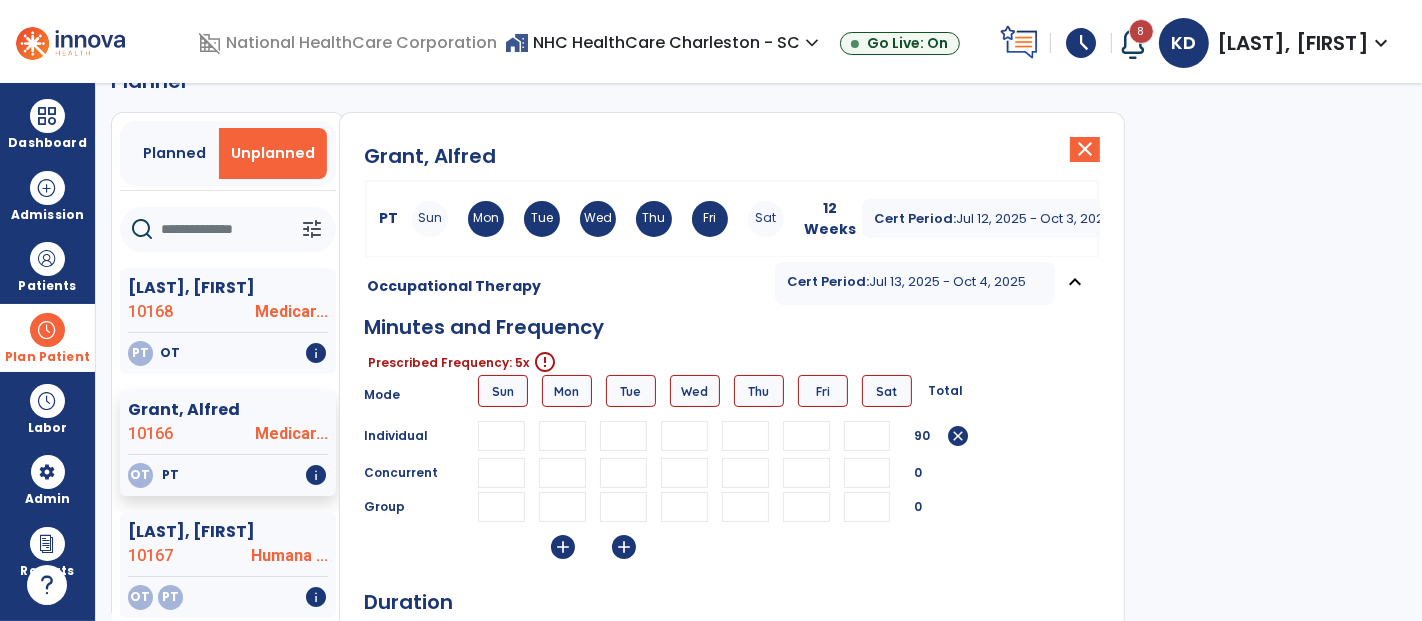 type on "**" 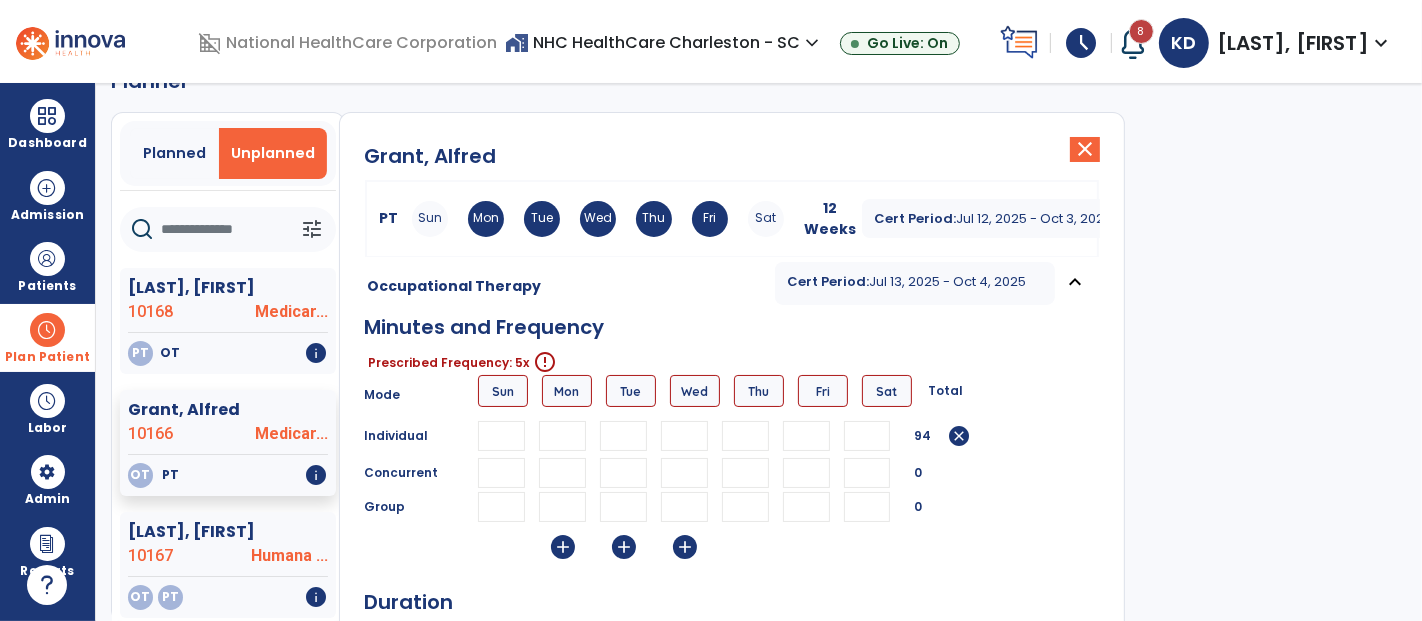 type on "**" 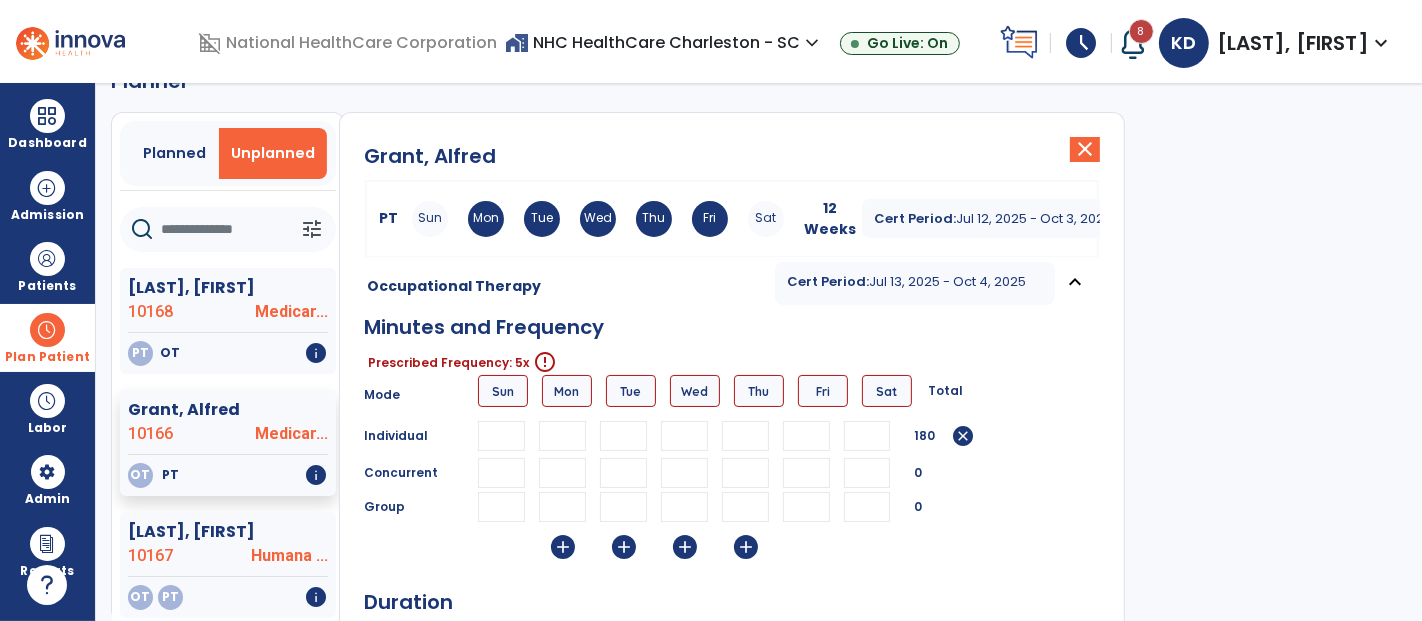 type on "**" 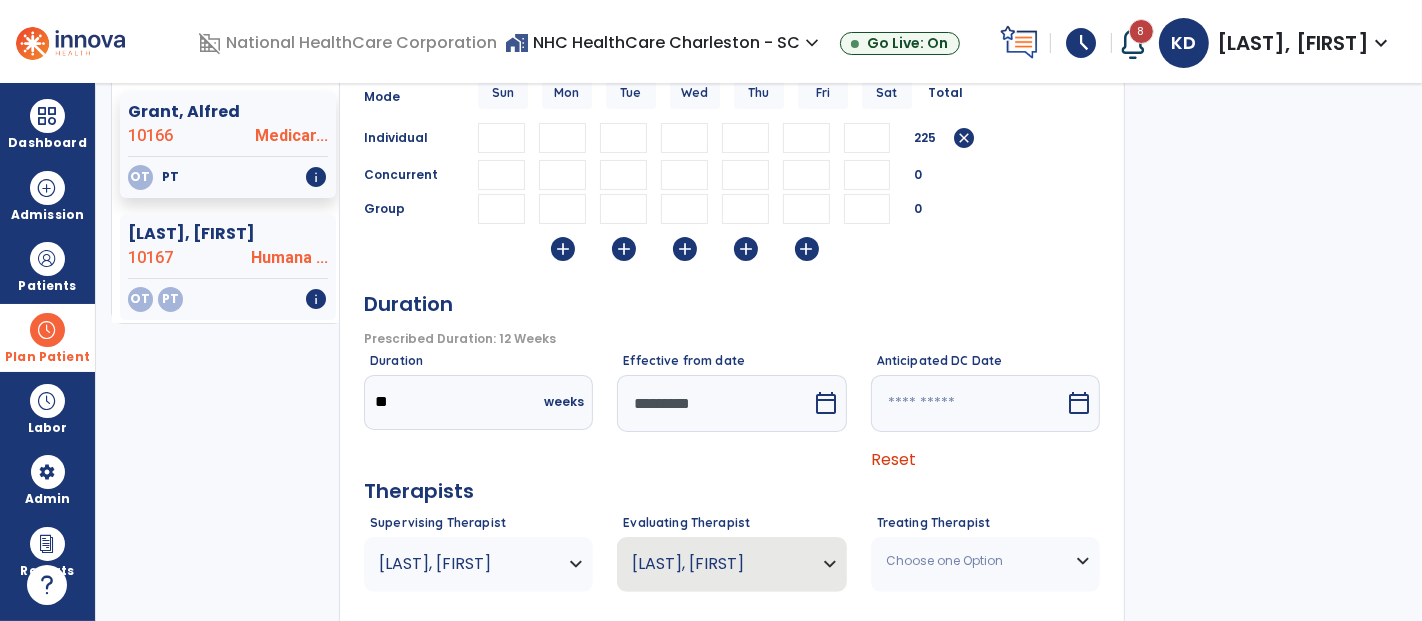scroll, scrollTop: 378, scrollLeft: 0, axis: vertical 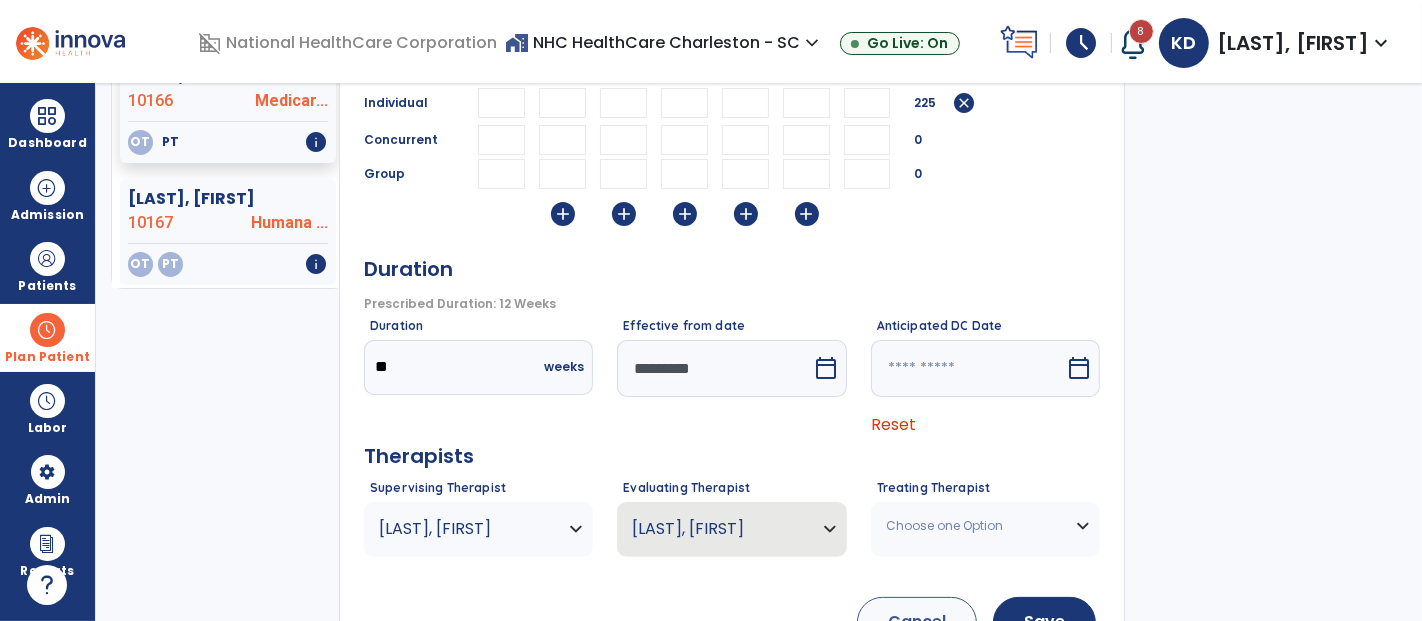 type on "**" 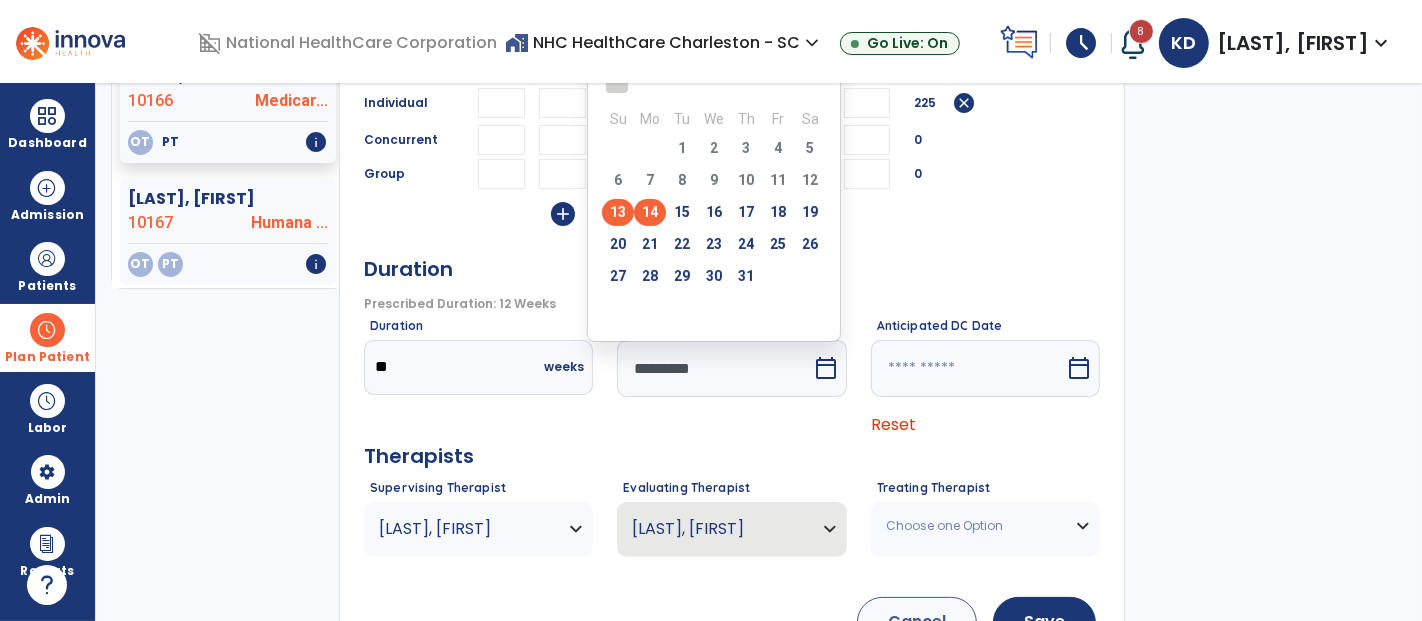 click on "14" at bounding box center [650, 212] 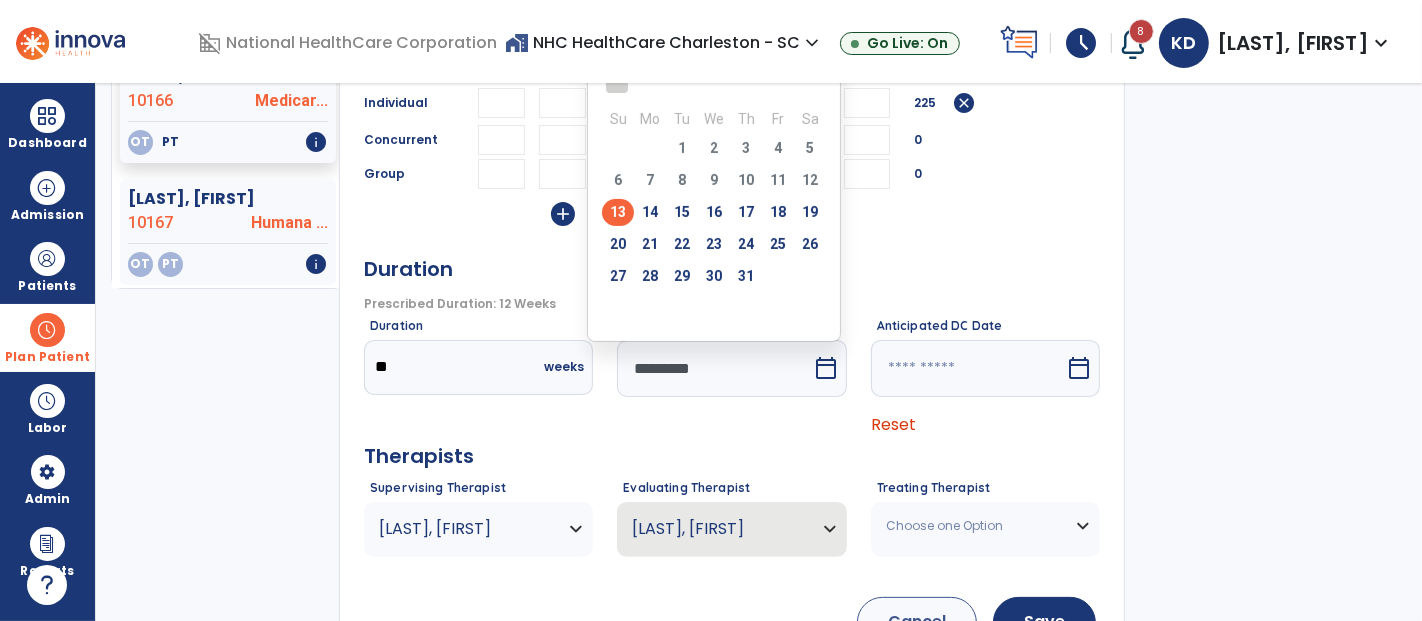 type on "*********" 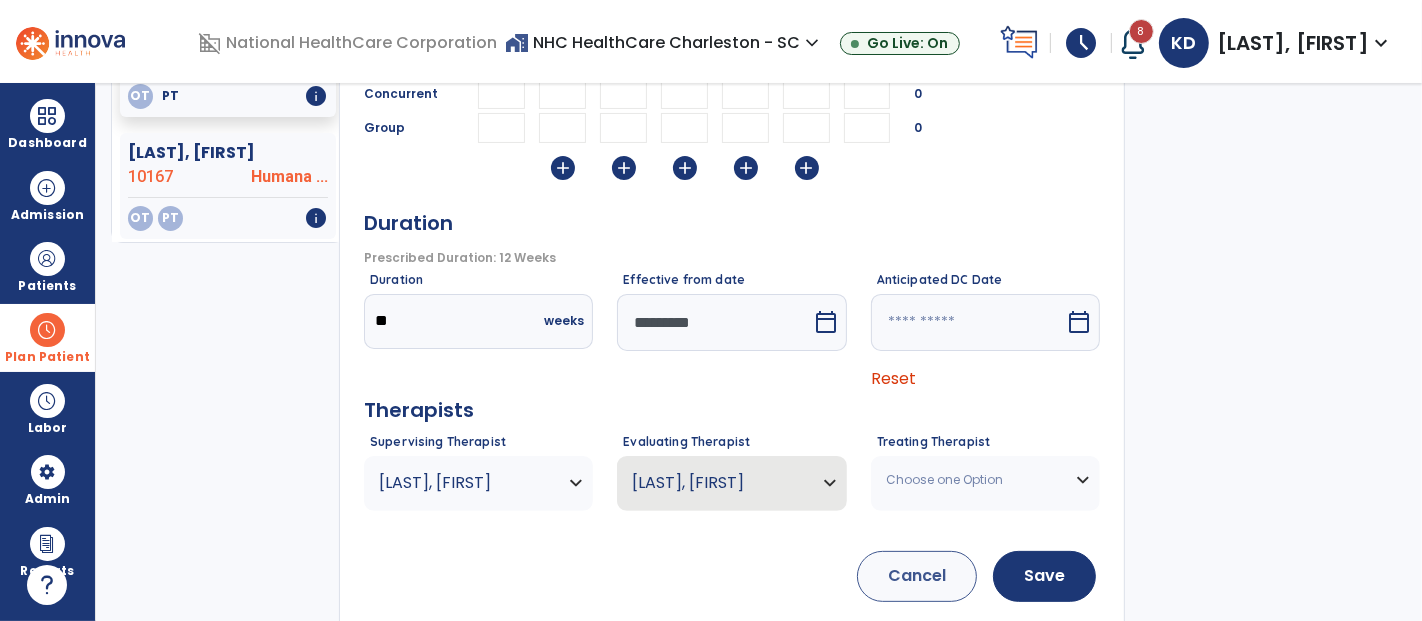 scroll, scrollTop: 449, scrollLeft: 0, axis: vertical 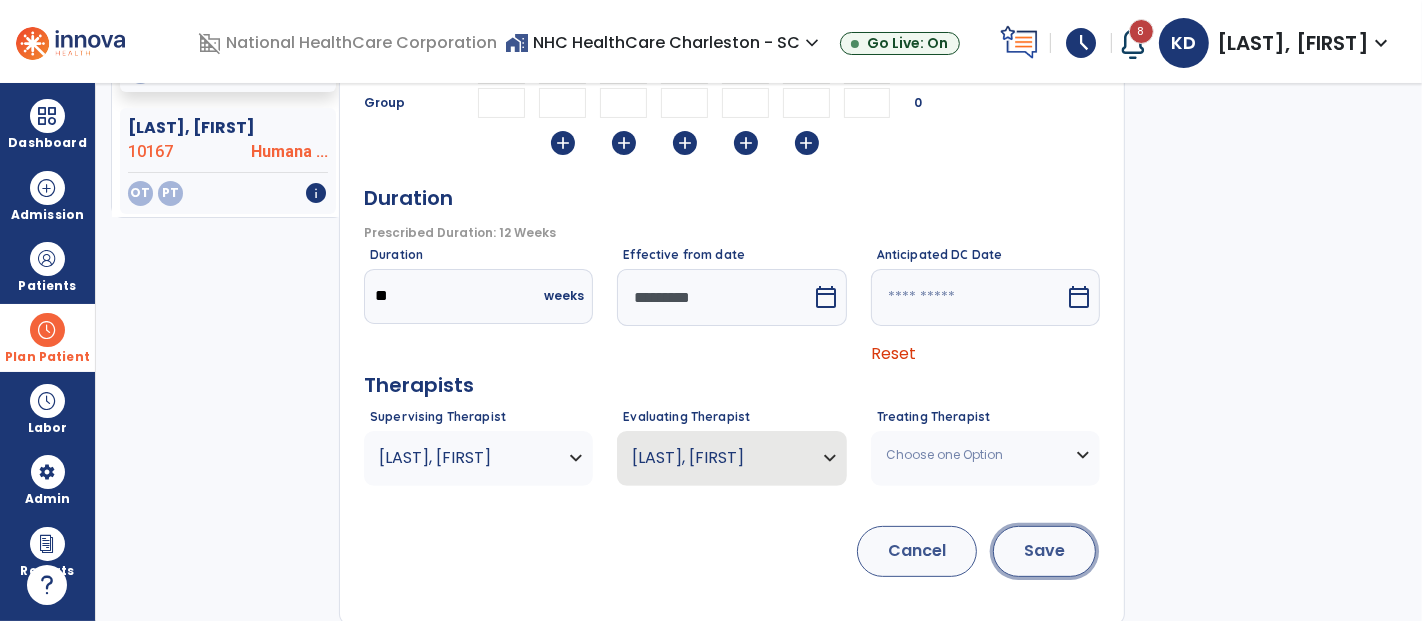 click on "Save" at bounding box center (1044, 551) 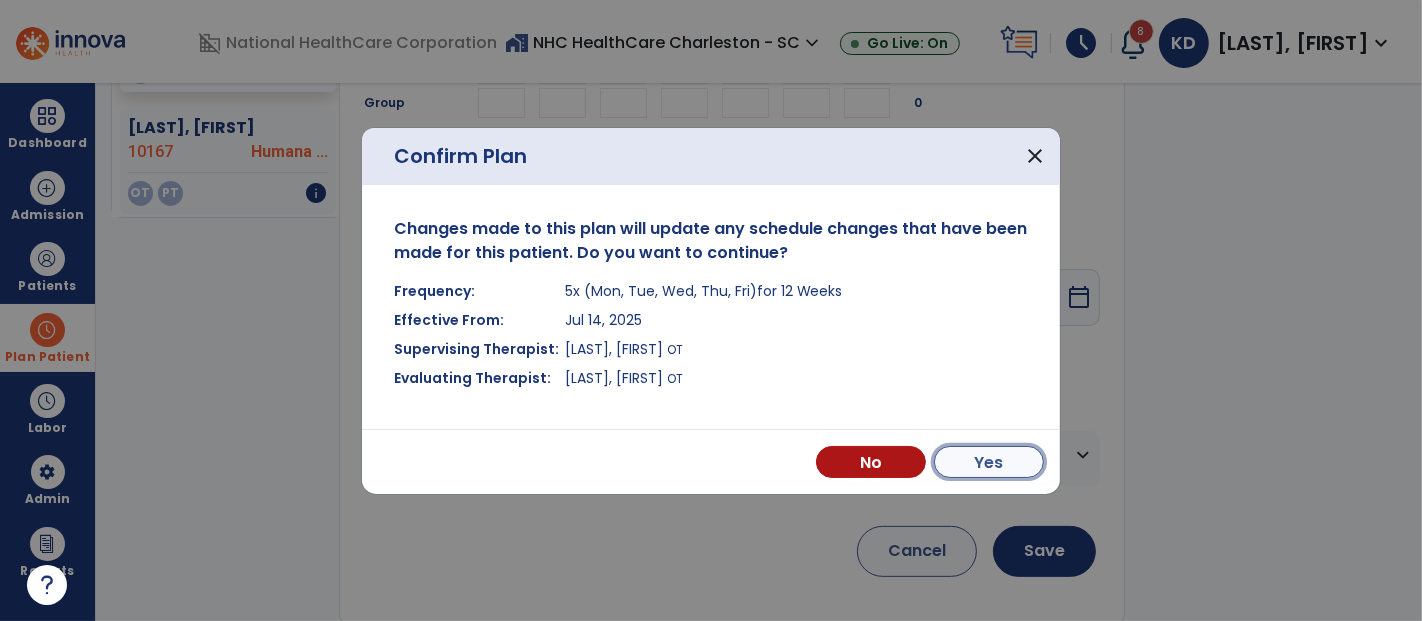 click on "Yes" at bounding box center [989, 462] 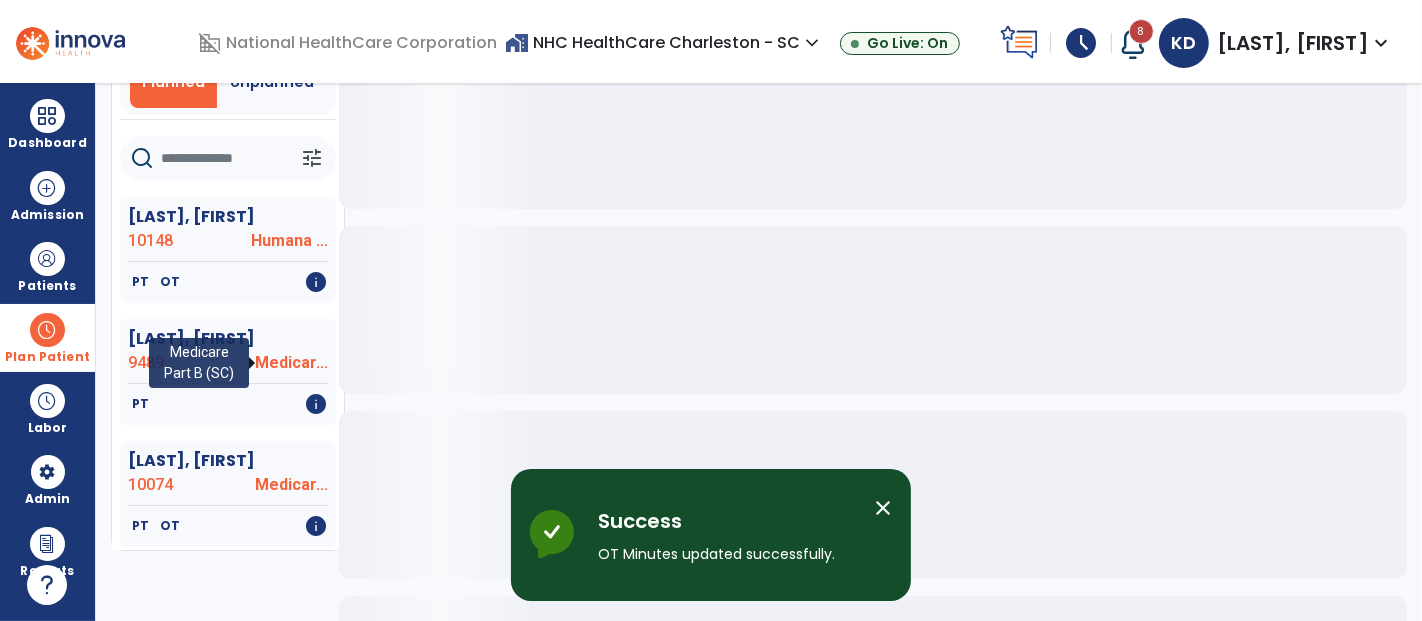 scroll, scrollTop: 0, scrollLeft: 0, axis: both 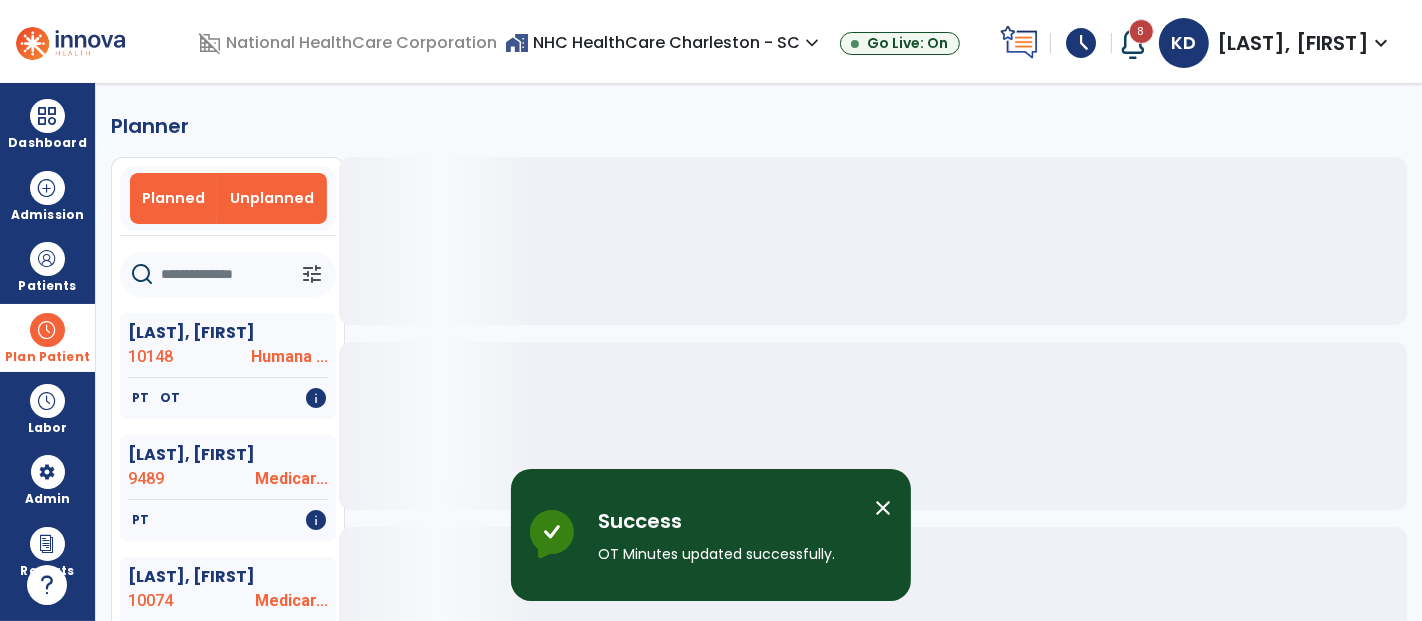 click on "Unplanned" at bounding box center [272, 198] 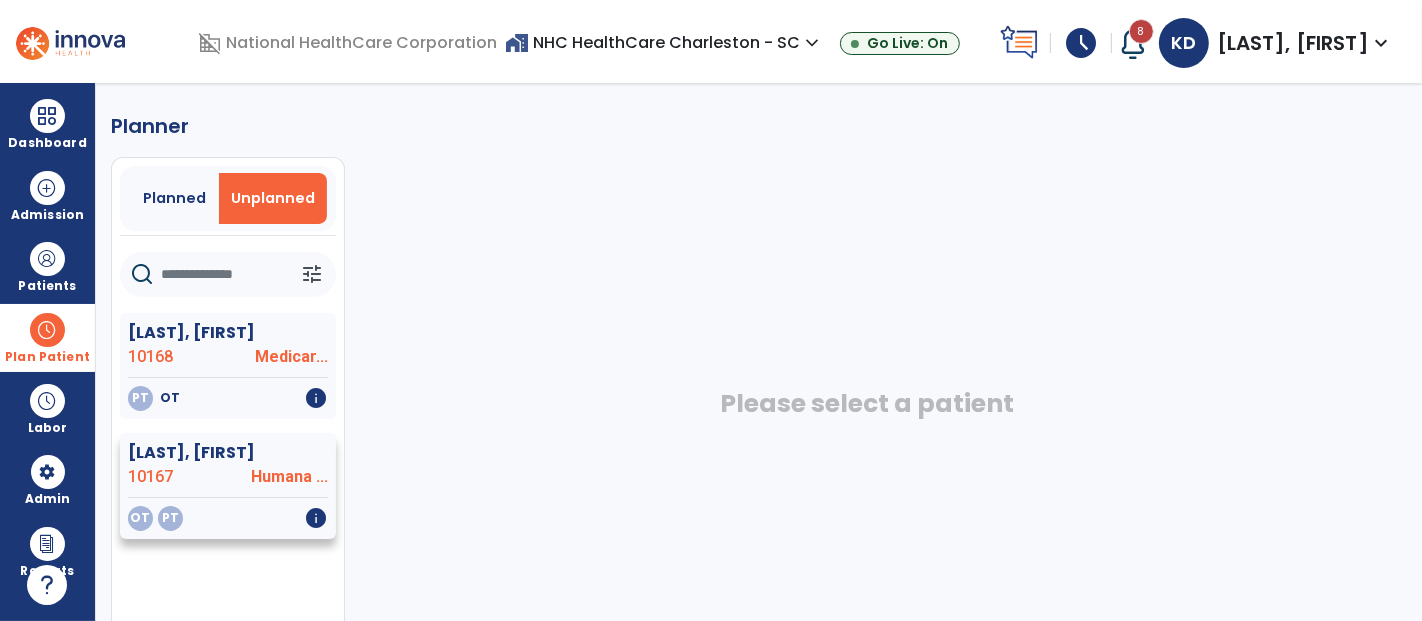 click on "OT   PT   info" 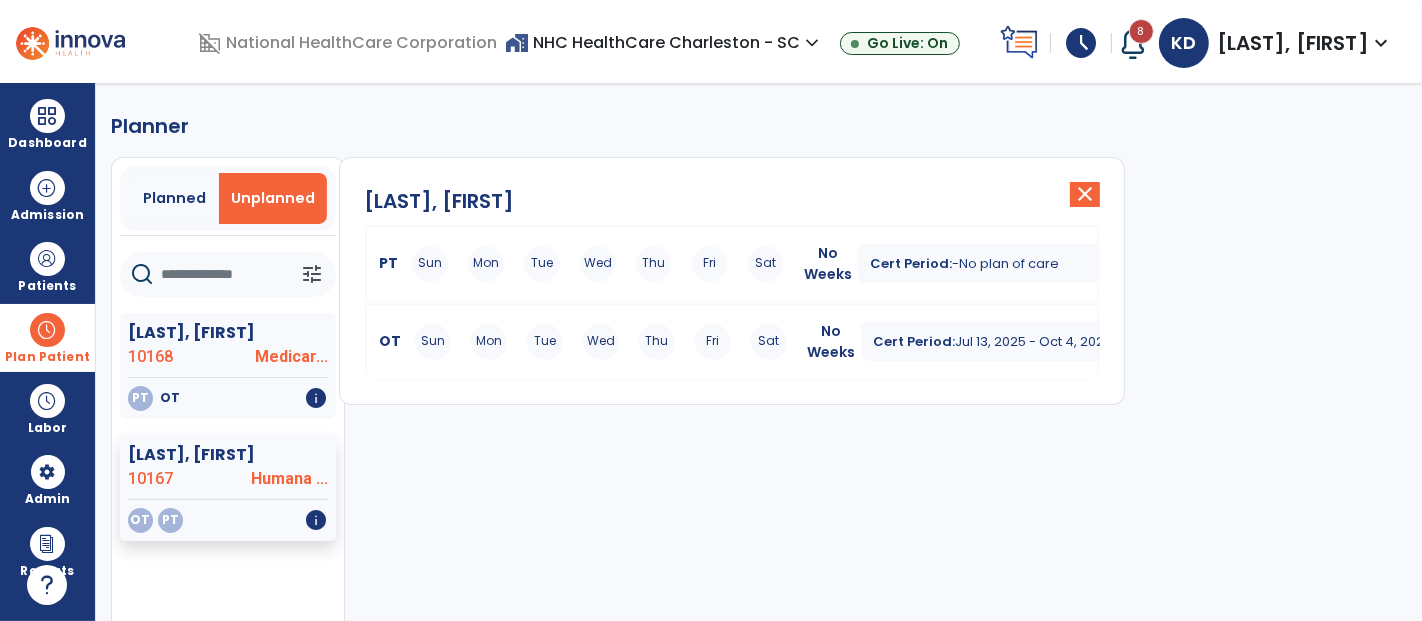 click on "Mon" at bounding box center [489, 342] 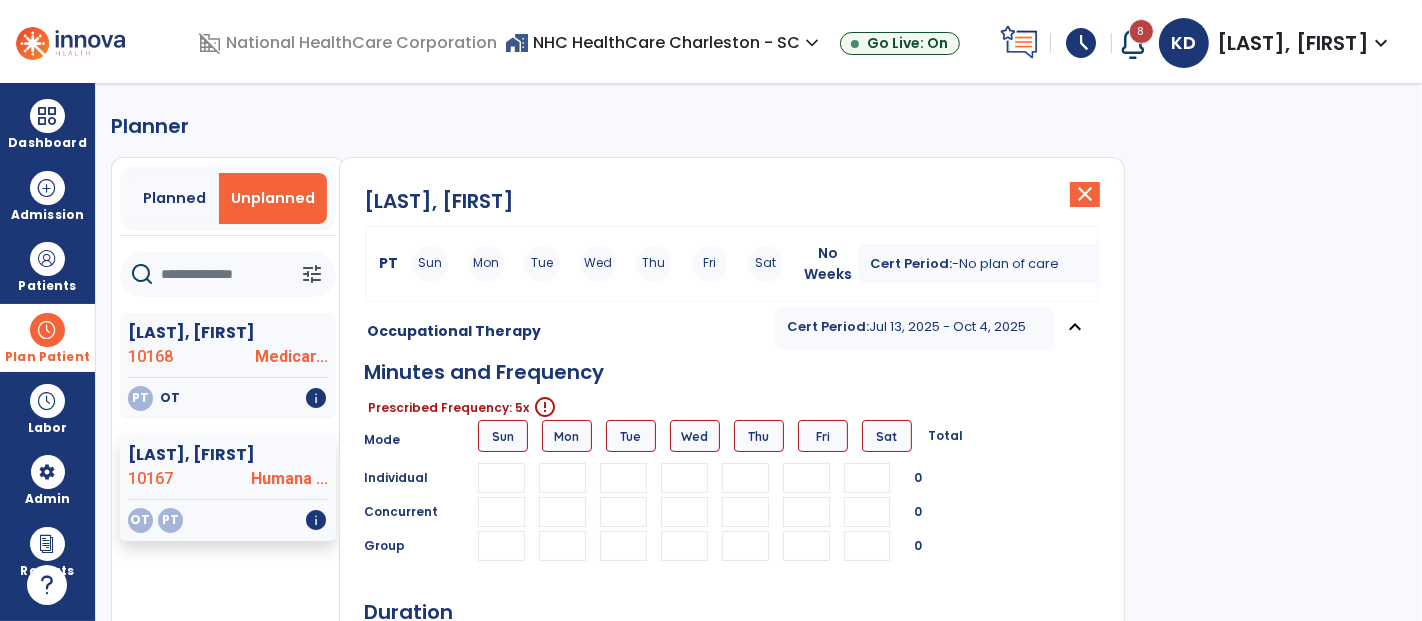 scroll, scrollTop: 111, scrollLeft: 0, axis: vertical 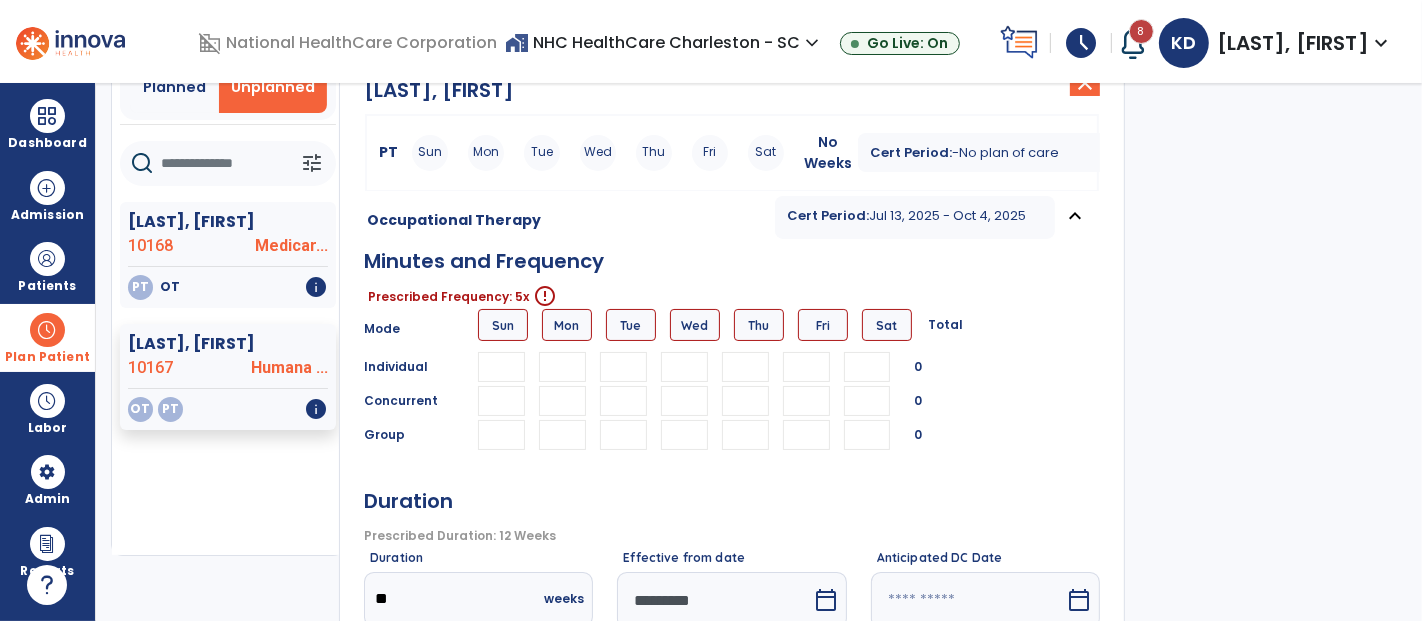 click at bounding box center [562, 367] 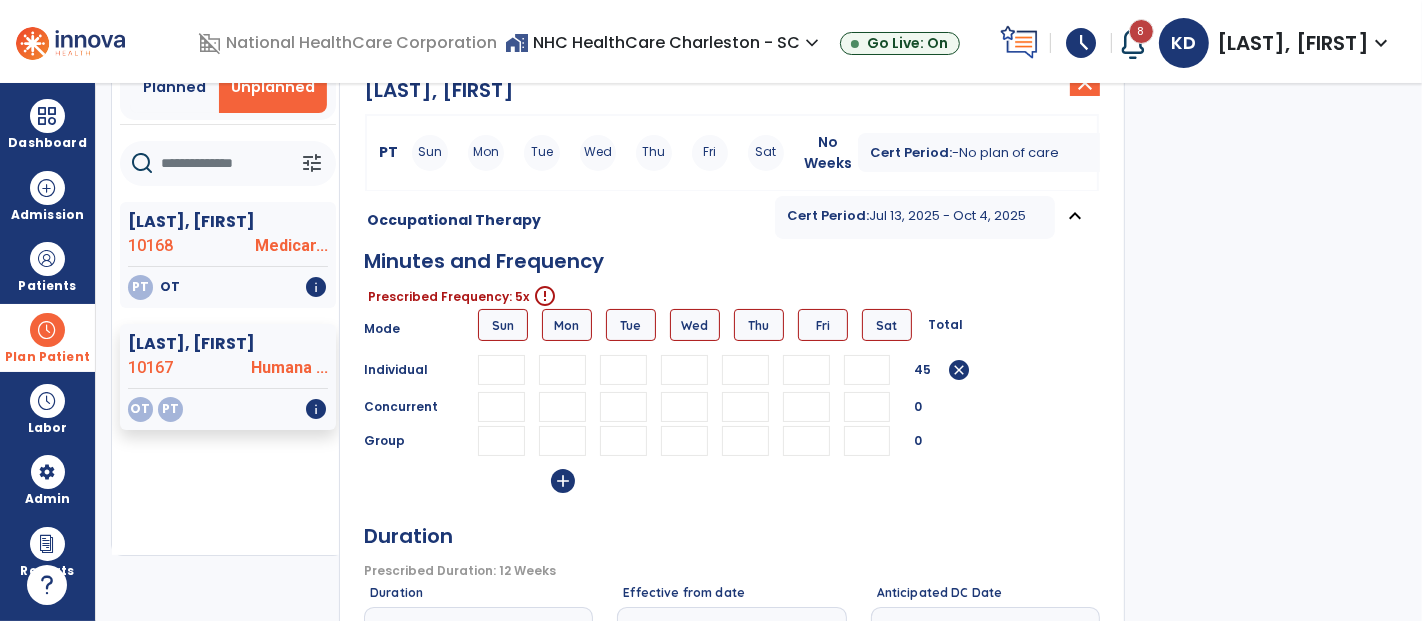type on "**" 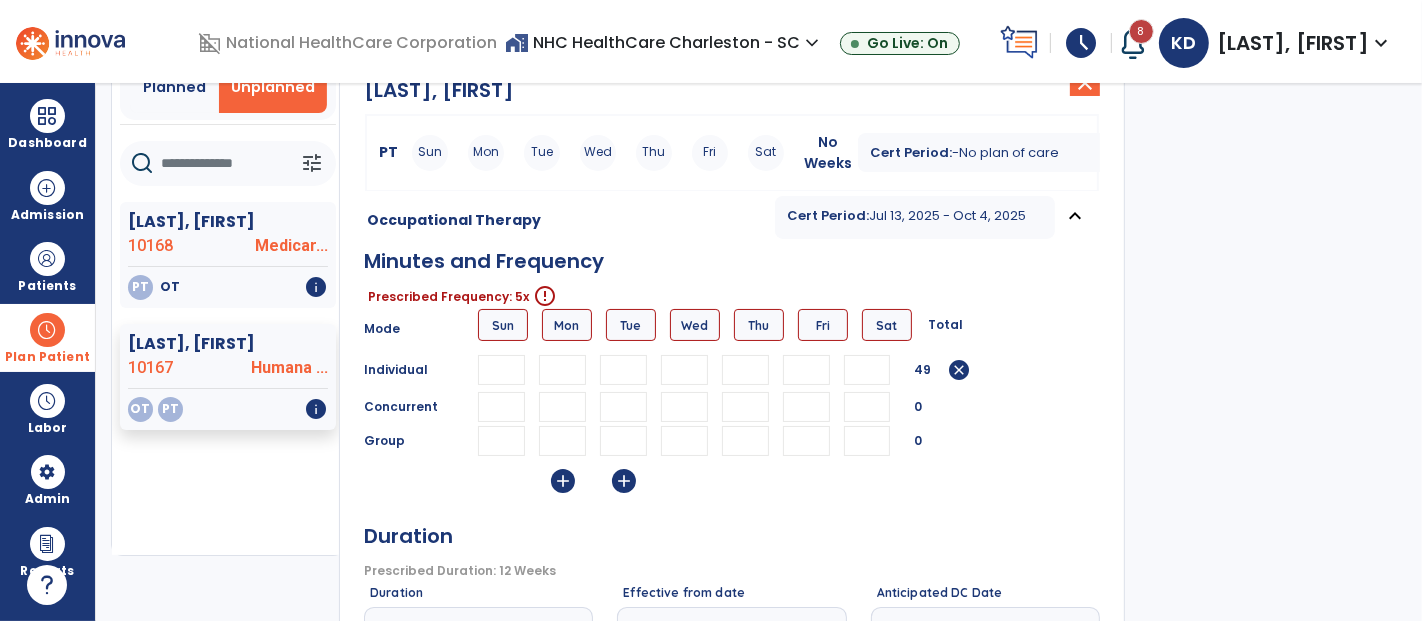 type on "**" 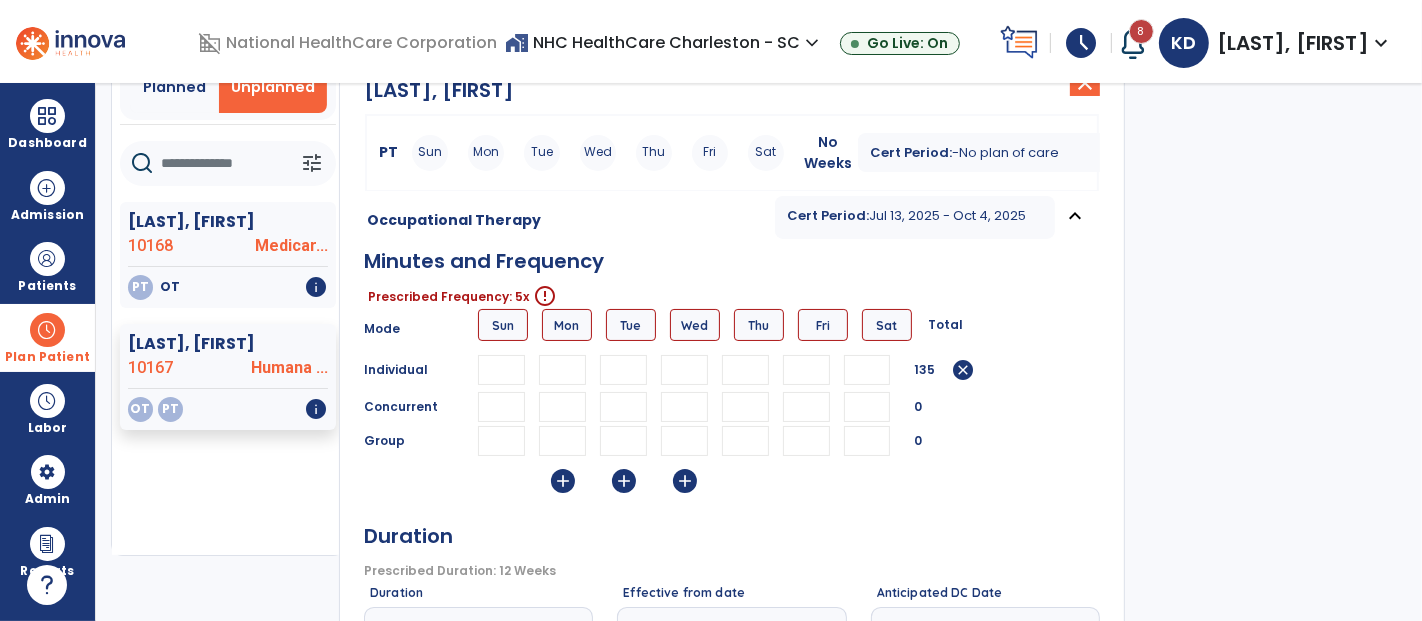 type on "**" 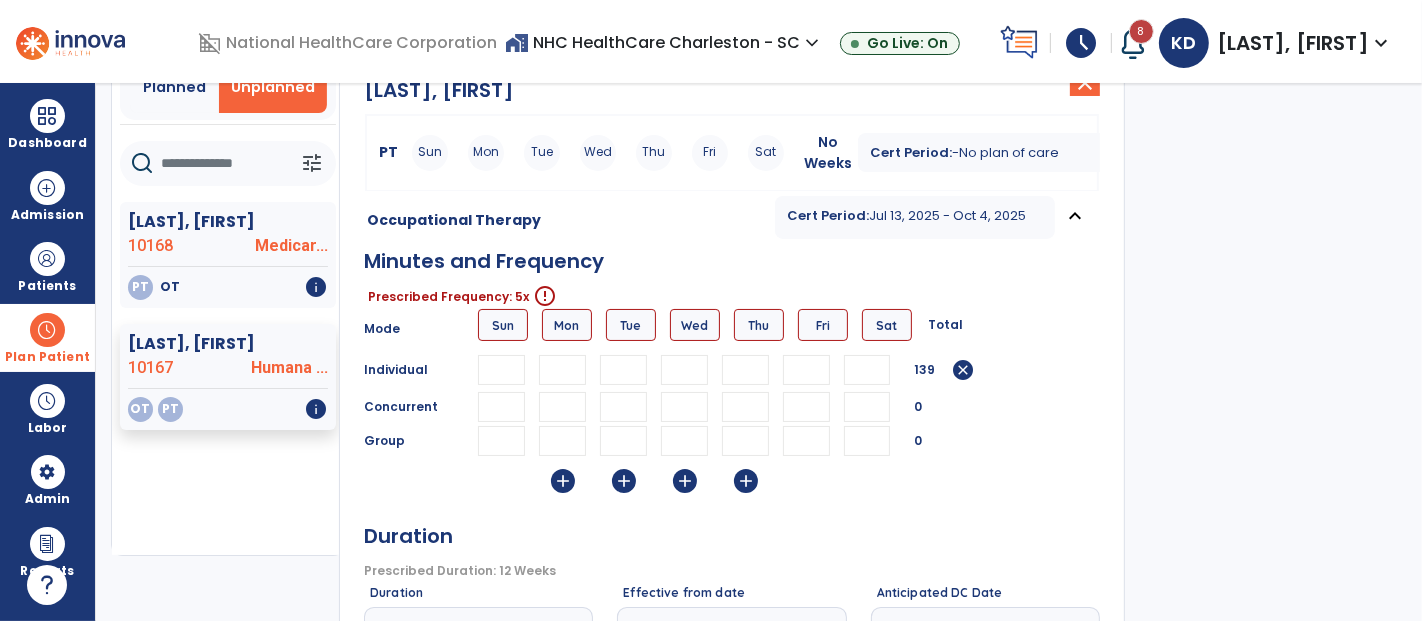 type on "**" 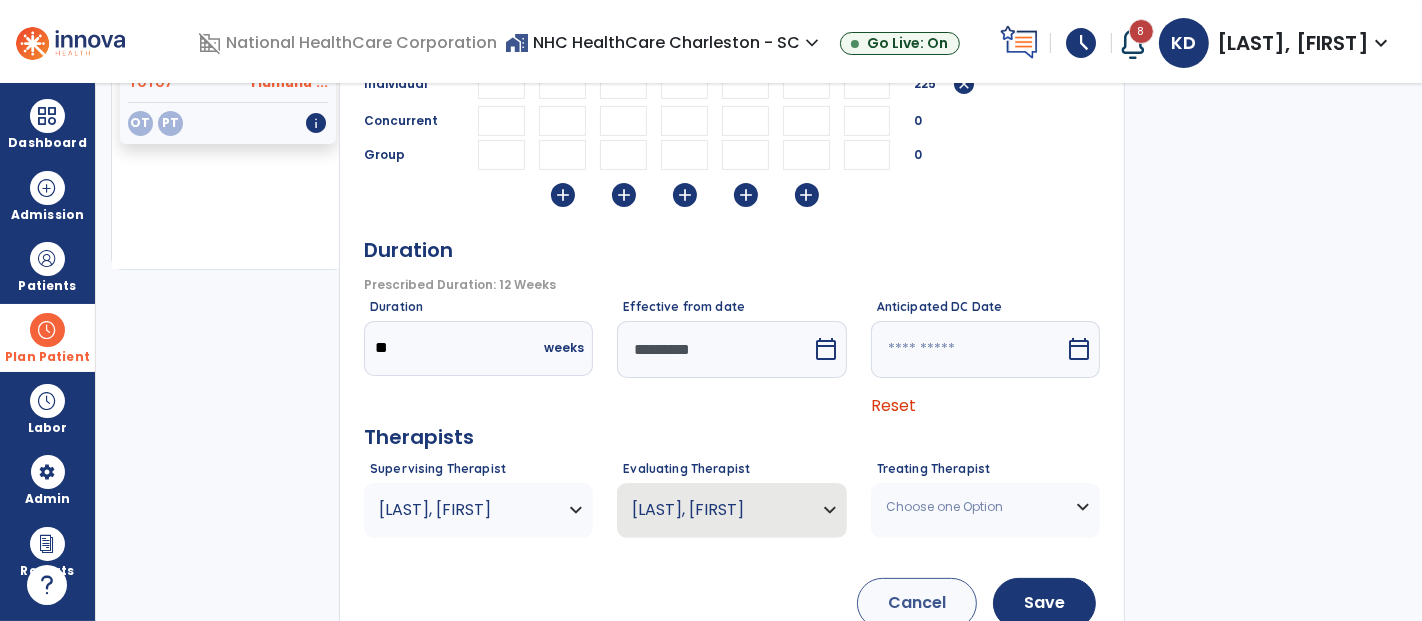 scroll, scrollTop: 449, scrollLeft: 0, axis: vertical 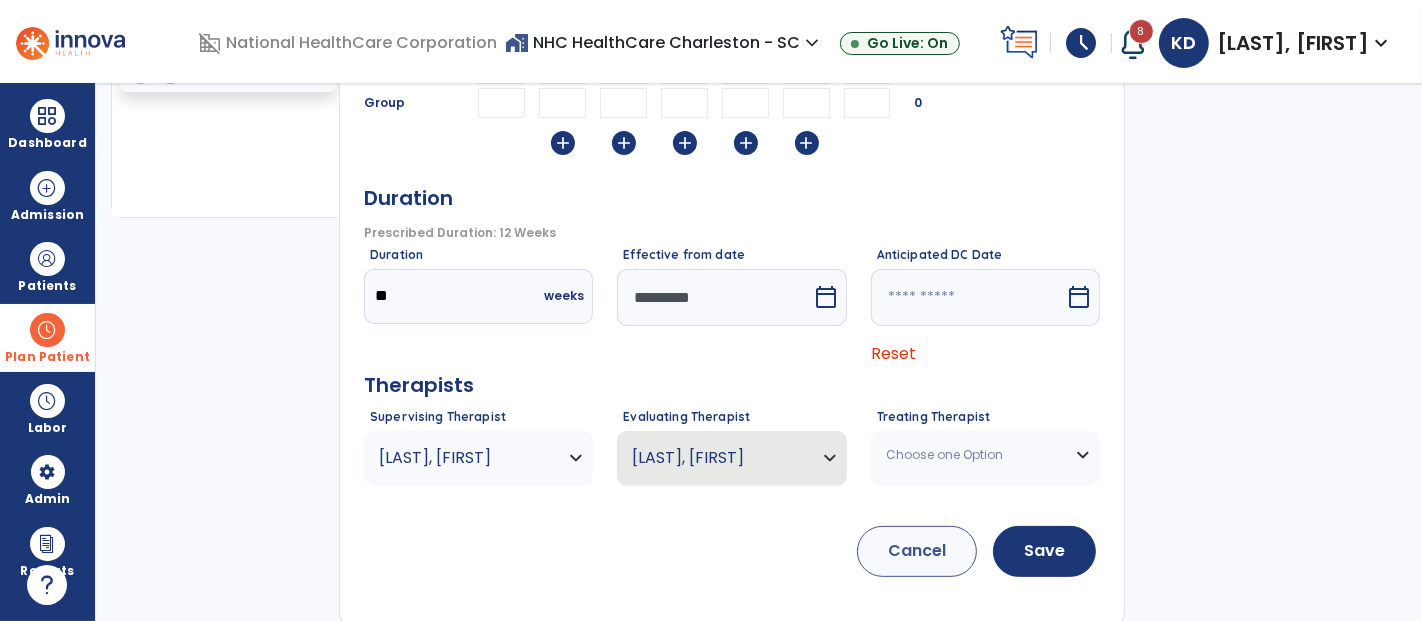 type on "**" 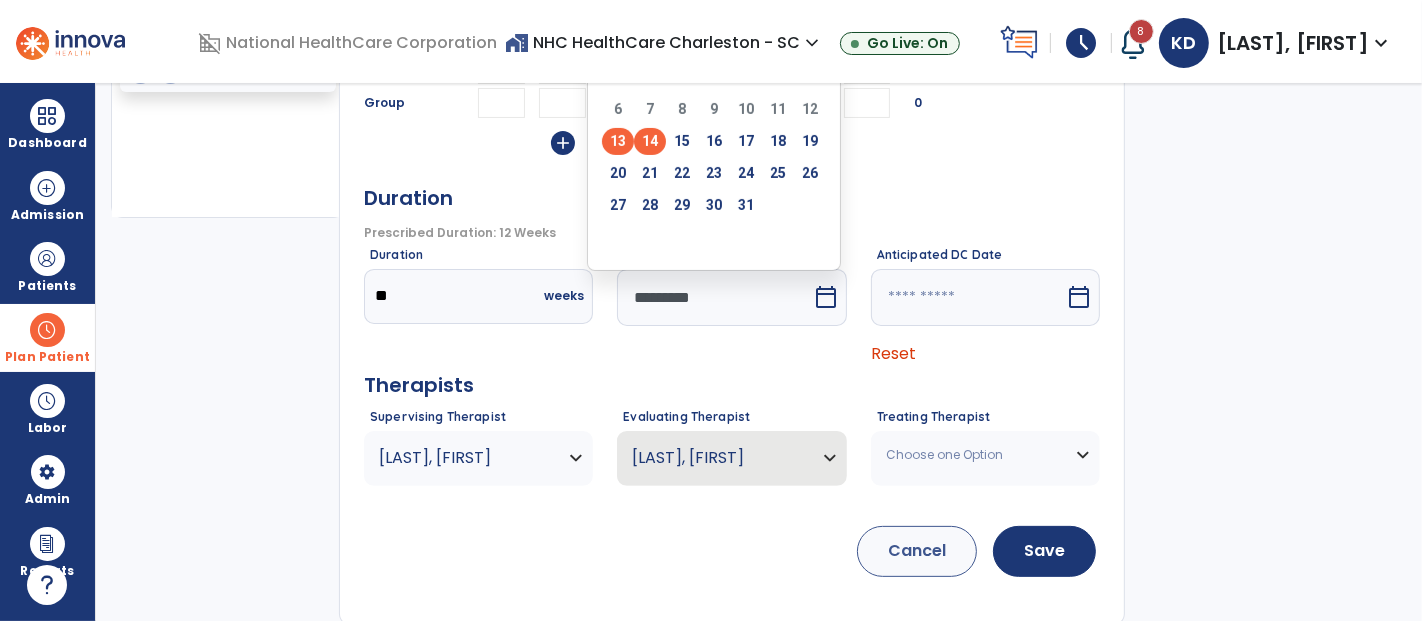 click on "14" at bounding box center [650, 141] 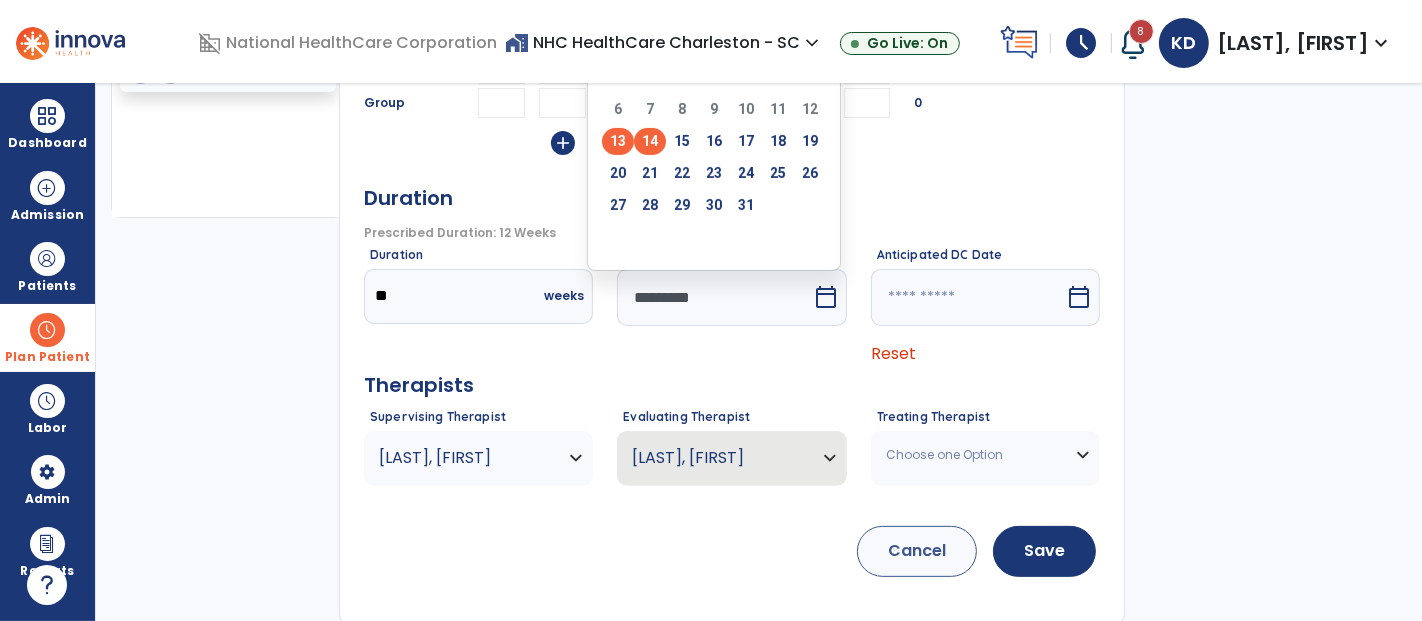 type on "*********" 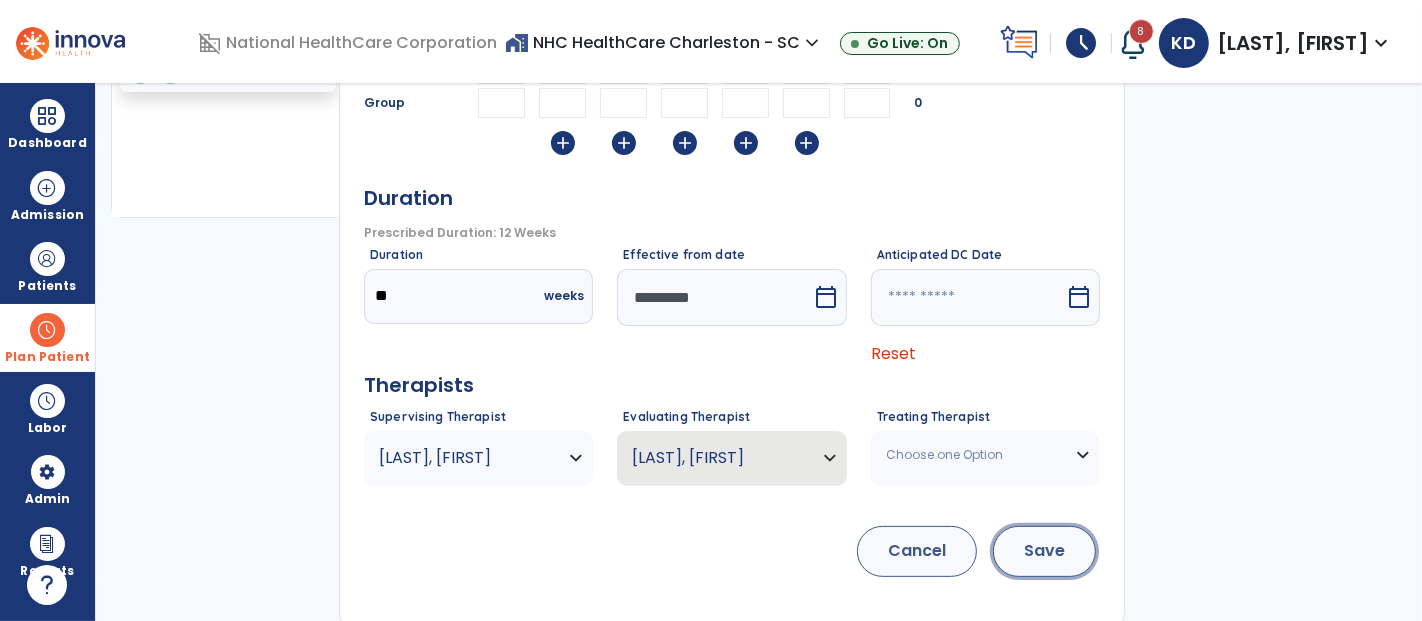 click on "Save" at bounding box center (1044, 551) 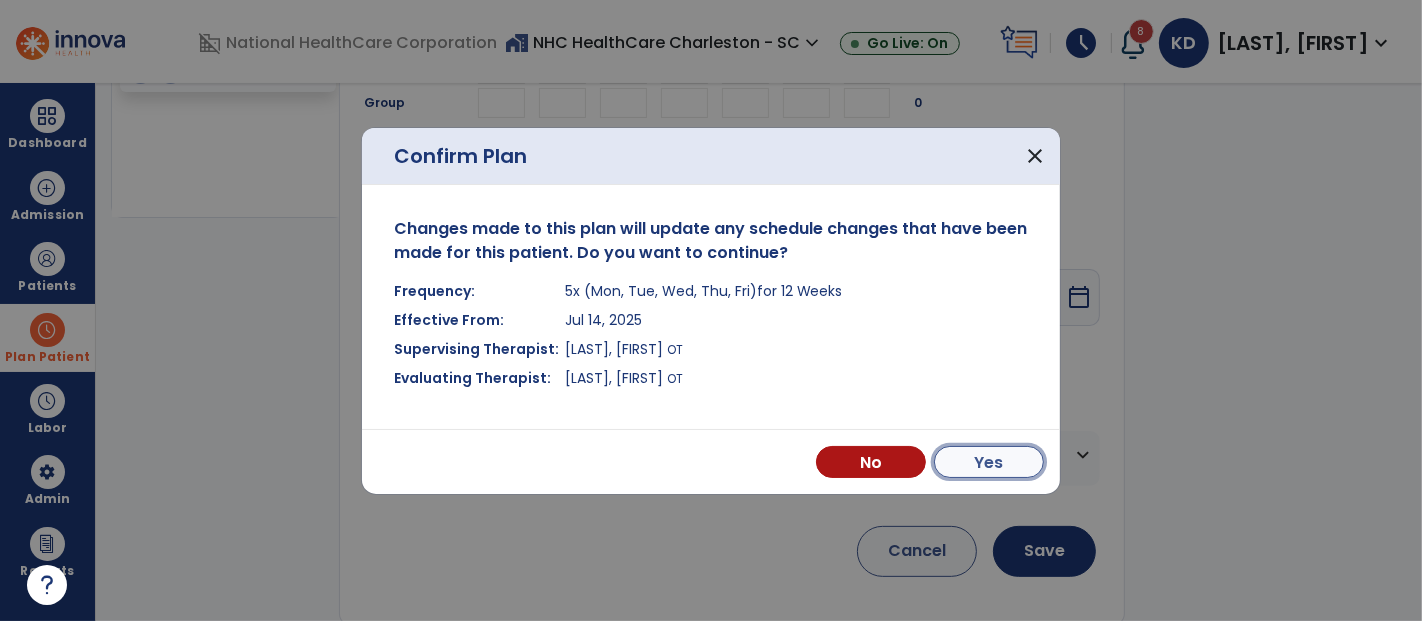 click on "Yes" at bounding box center (989, 462) 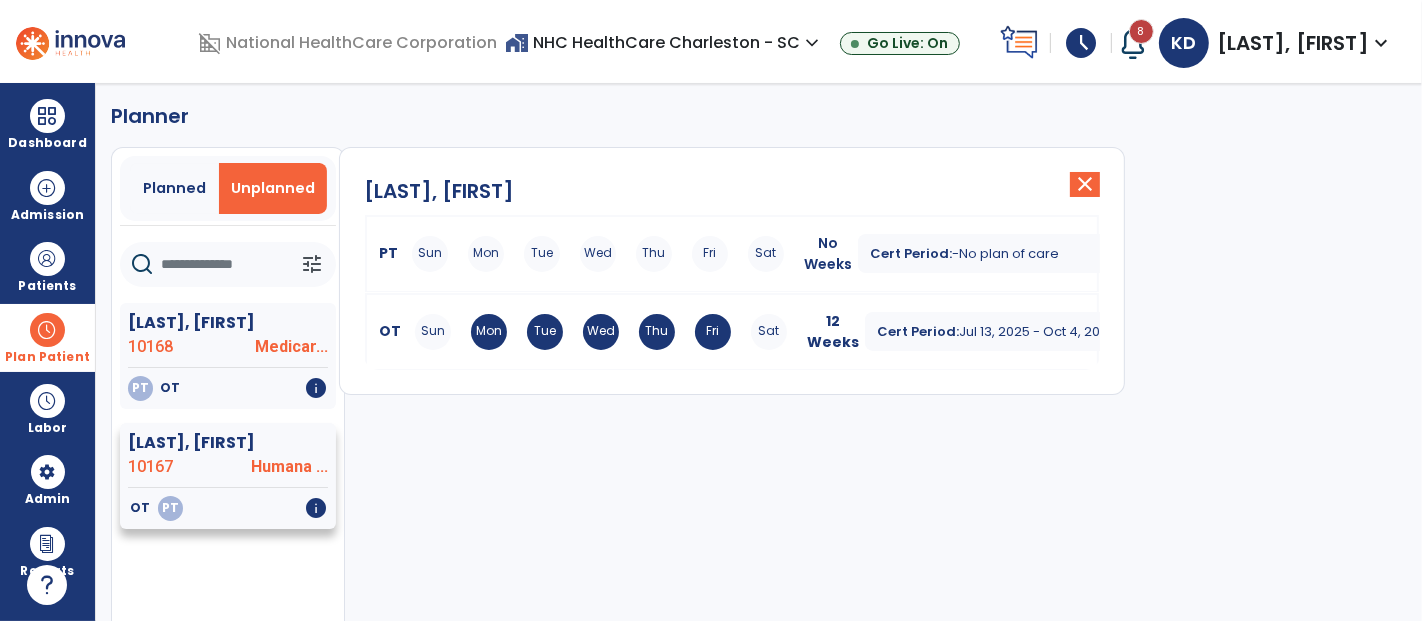 scroll, scrollTop: 0, scrollLeft: 0, axis: both 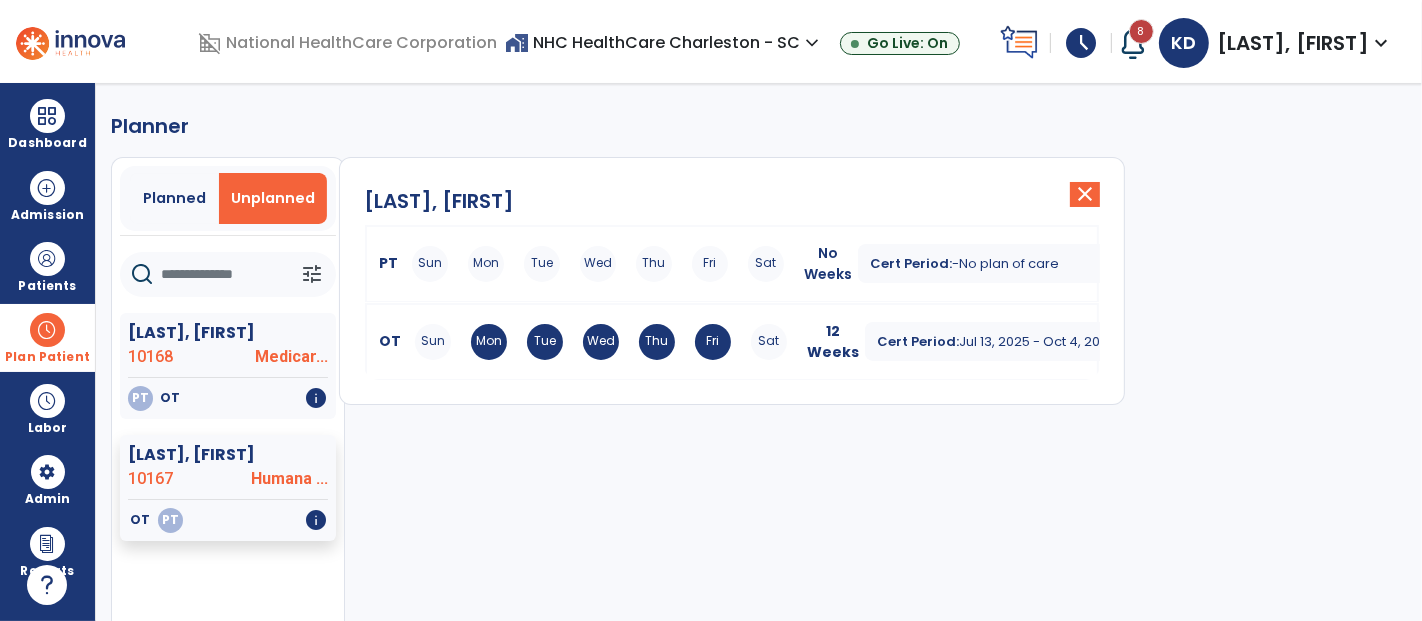 click at bounding box center (47, 330) 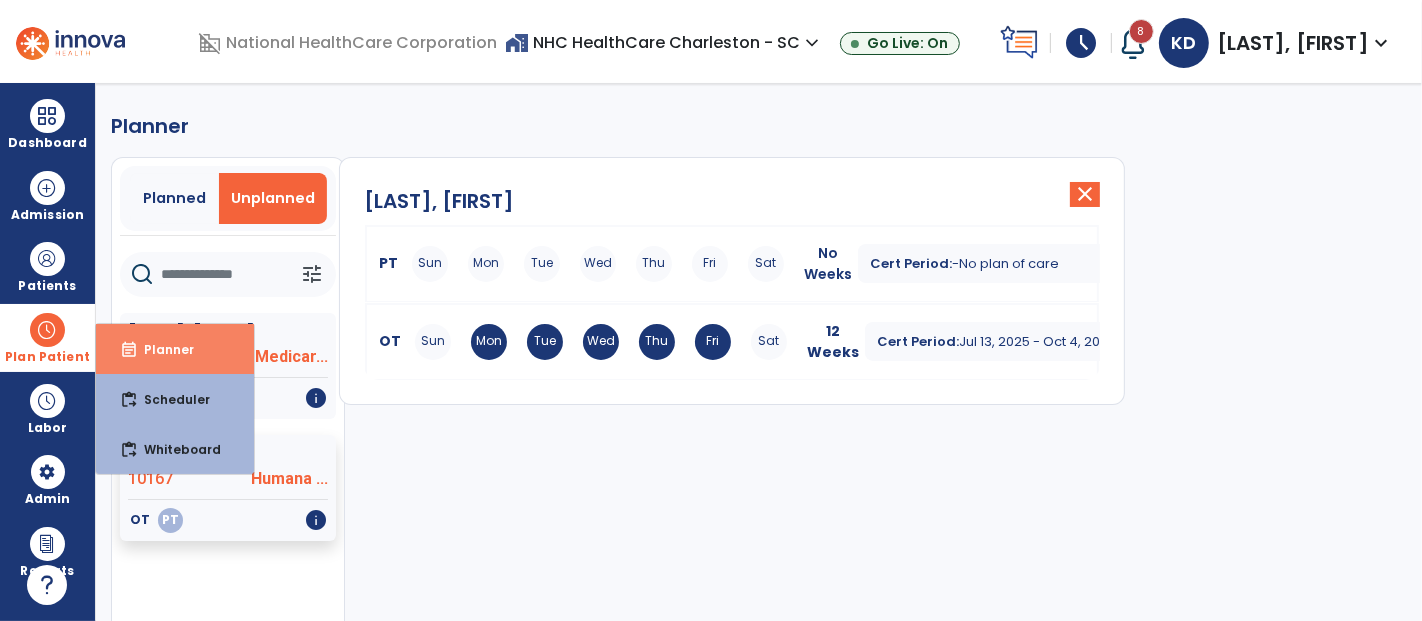 click on "Planner" at bounding box center [161, 349] 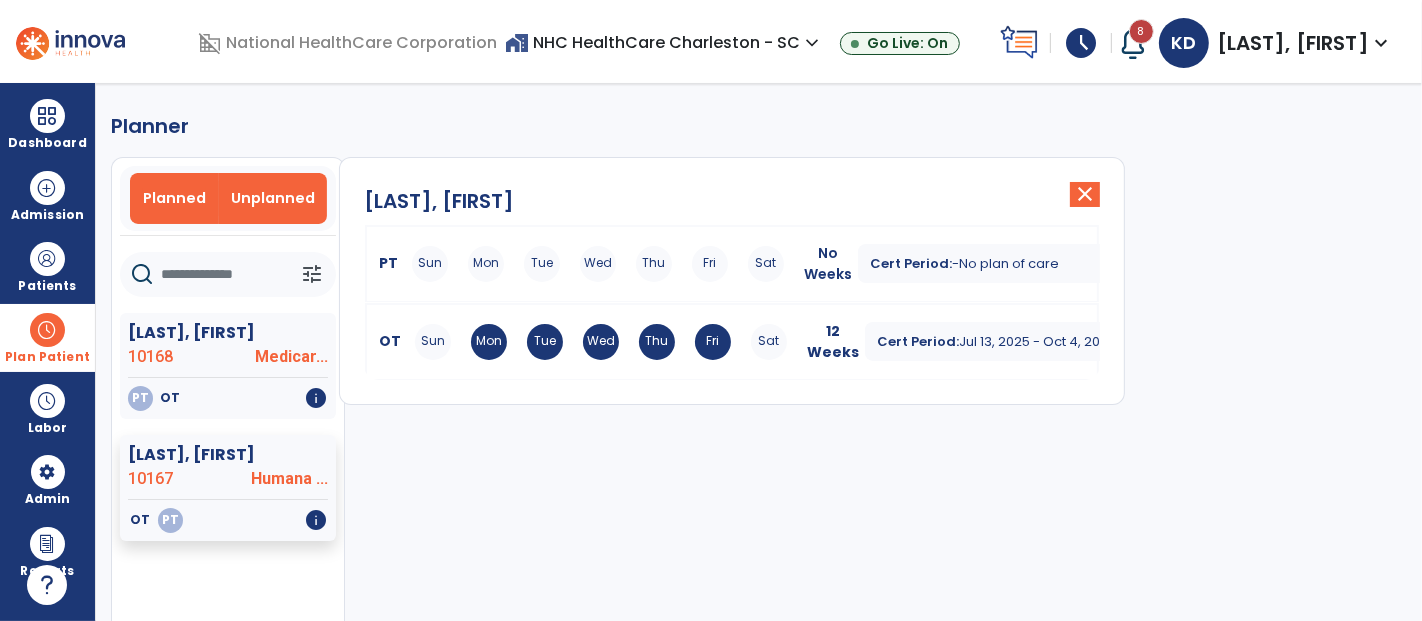 click on "Planned" at bounding box center [174, 198] 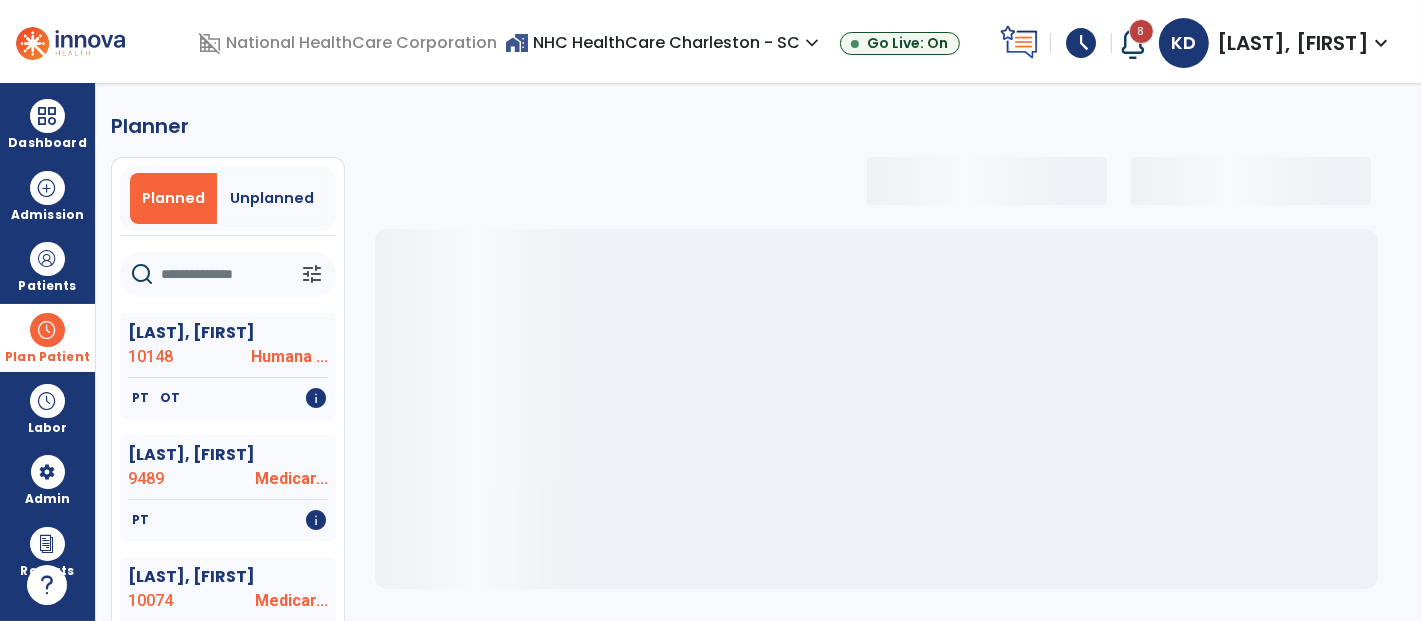 click 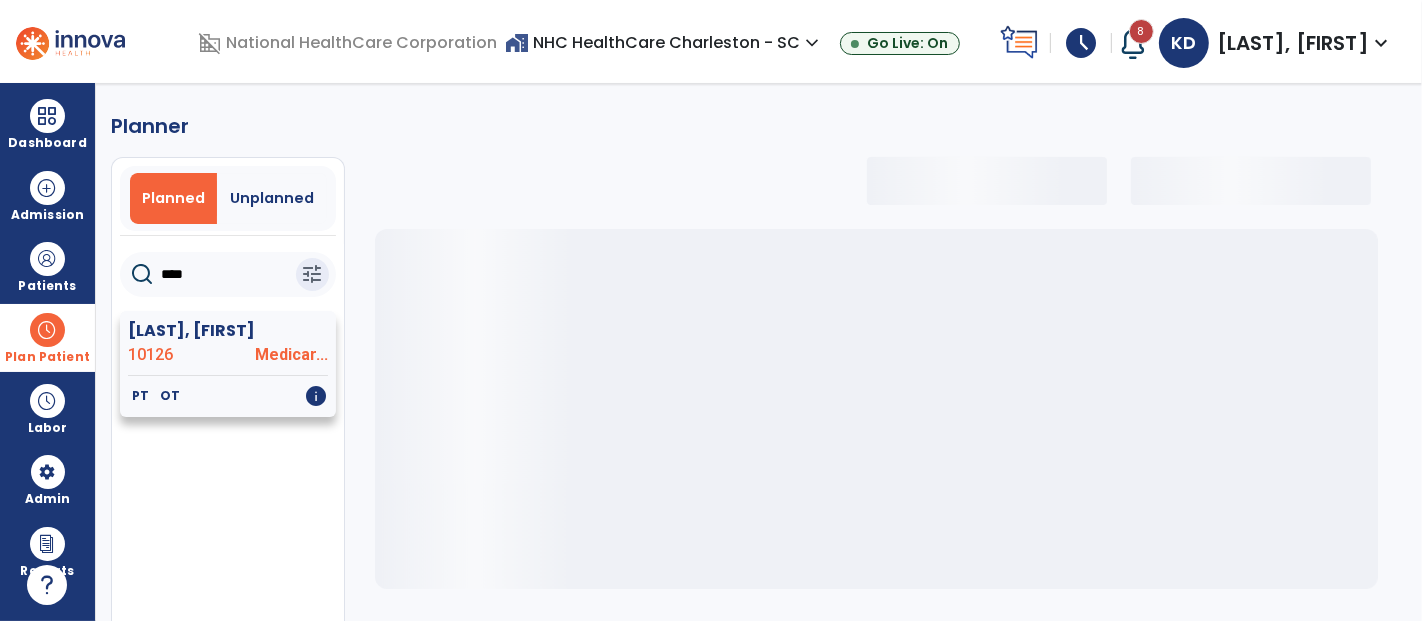 type on "****" 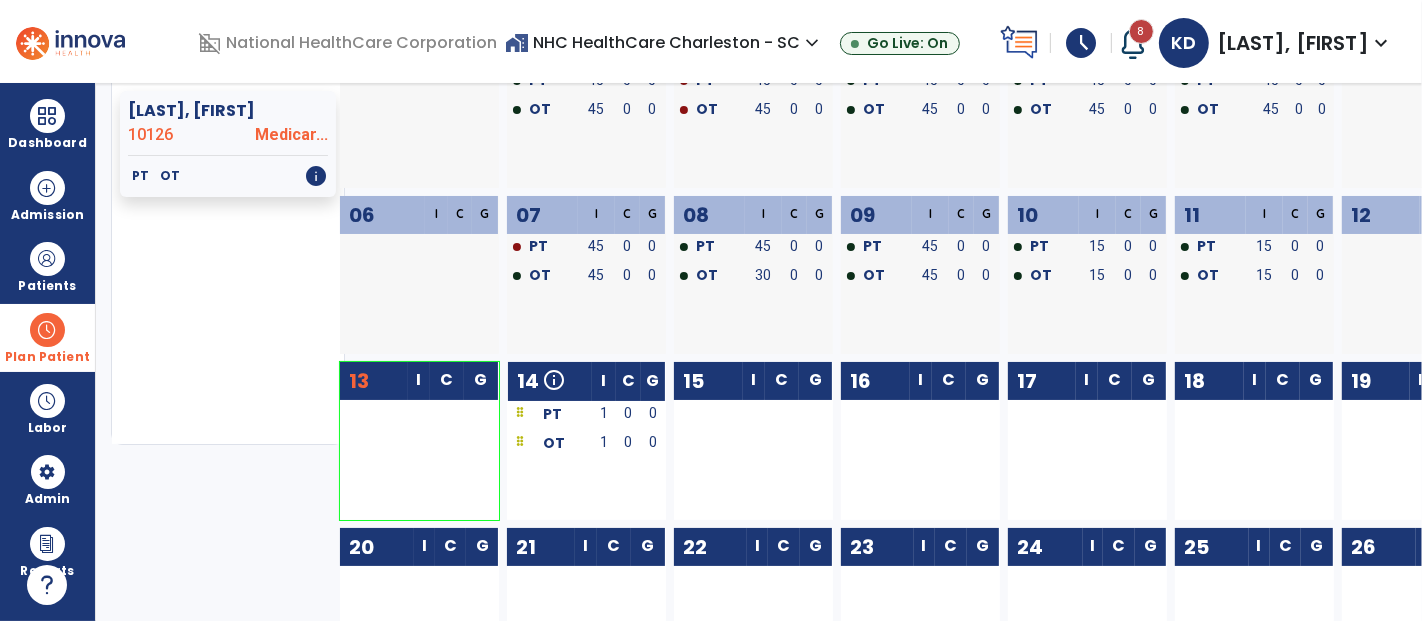 scroll, scrollTop: 0, scrollLeft: 0, axis: both 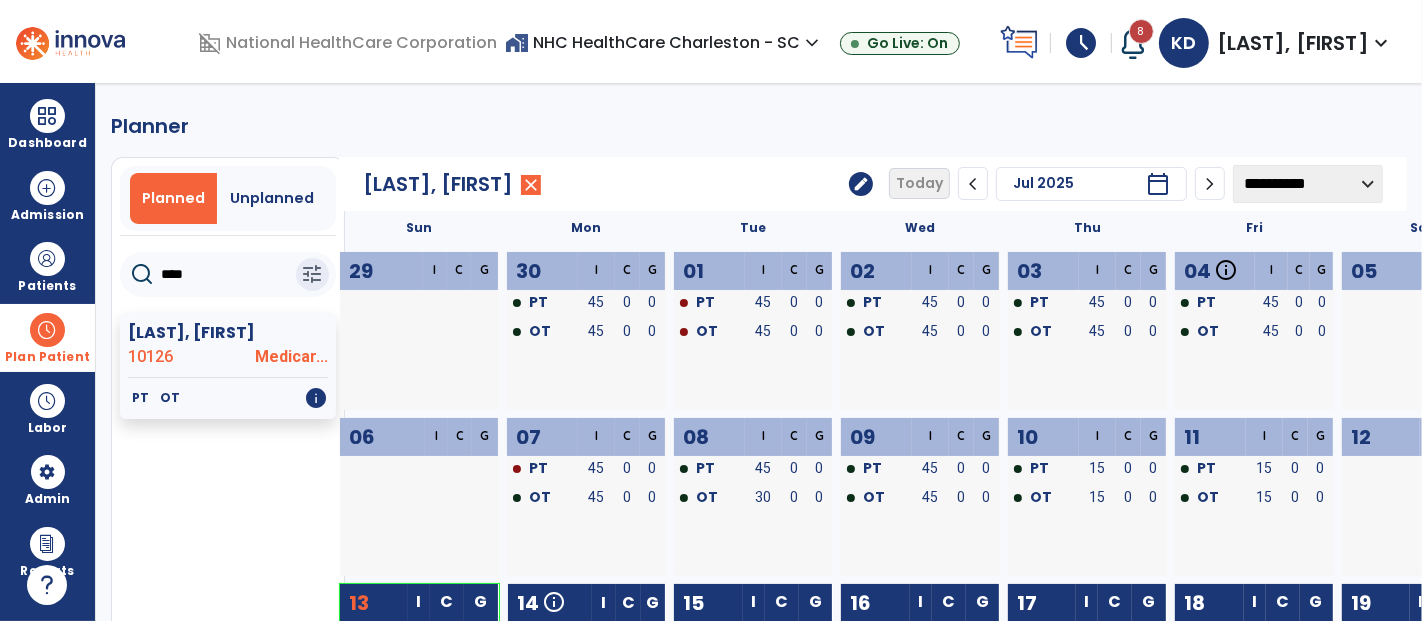 click on "edit" 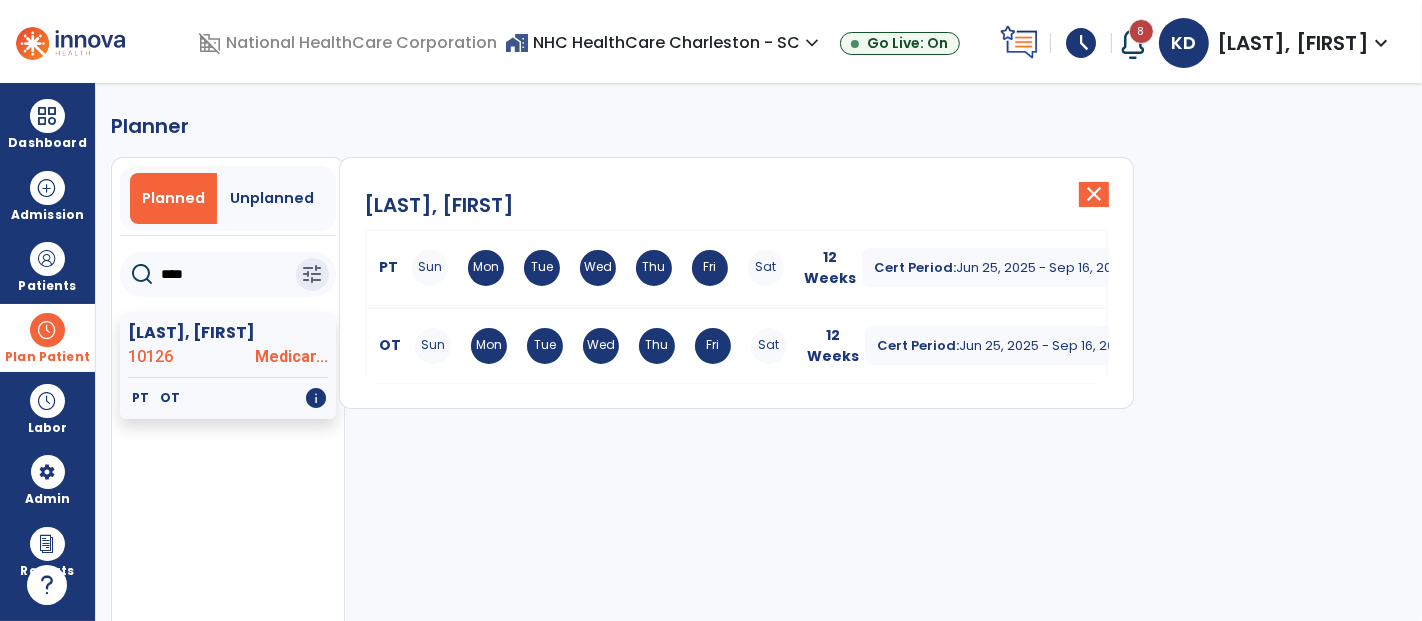 click on "Mon" at bounding box center (486, 268) 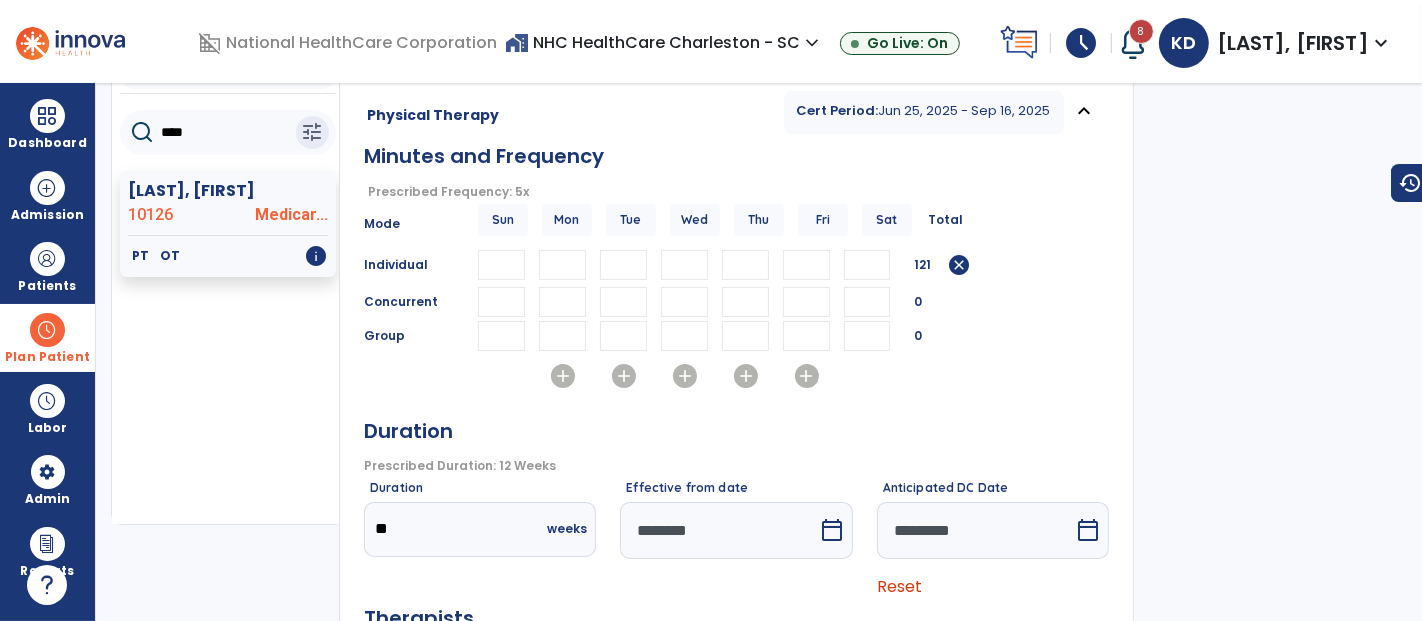 scroll, scrollTop: 222, scrollLeft: 0, axis: vertical 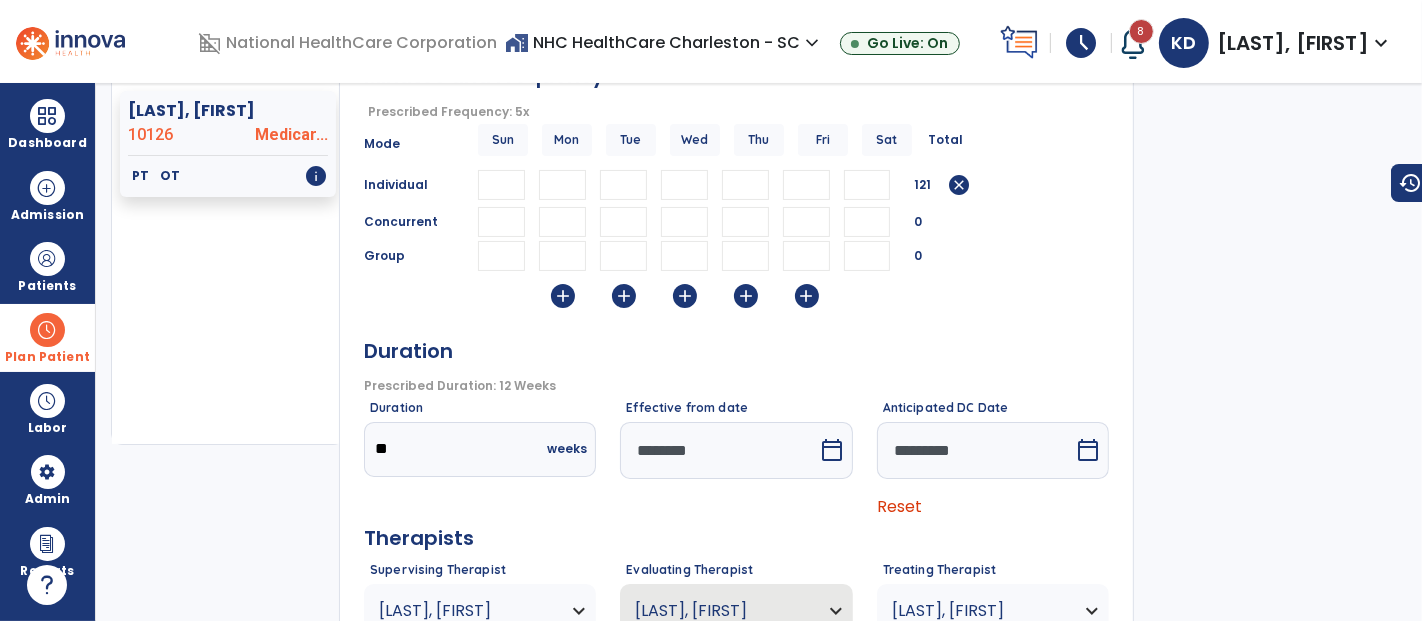 click on "*********" at bounding box center (975, 450) 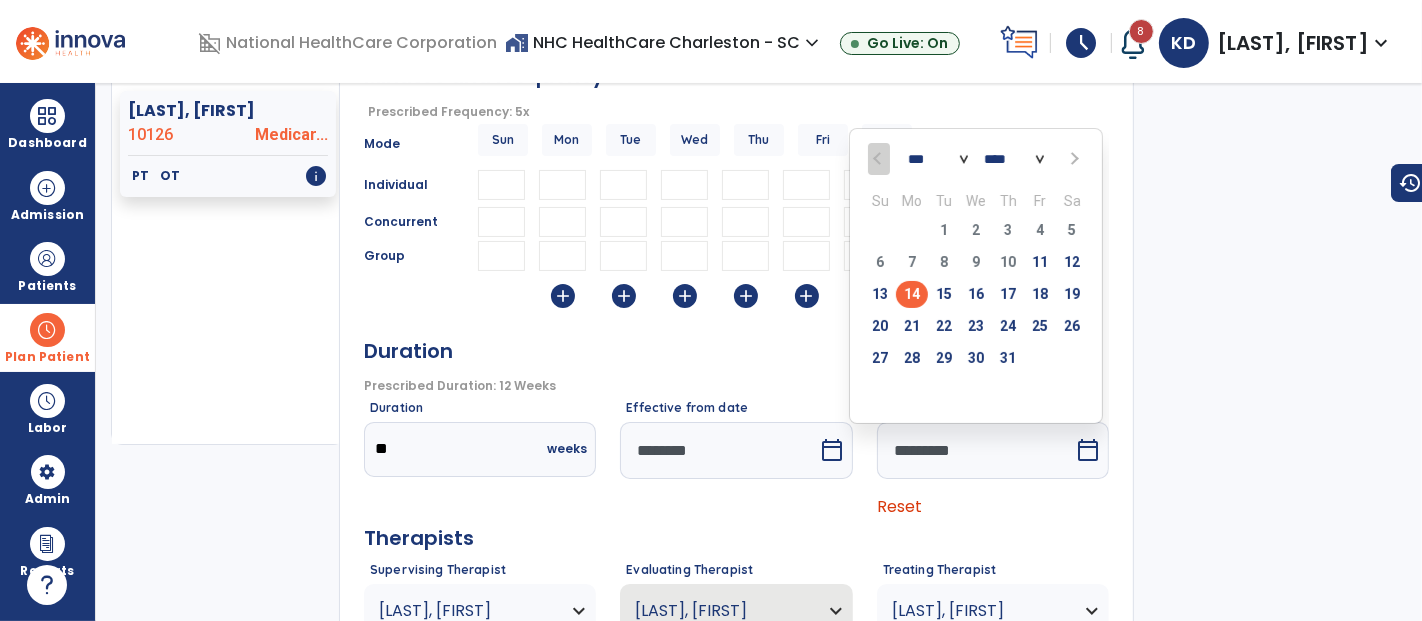 click on "Reset" at bounding box center (899, 506) 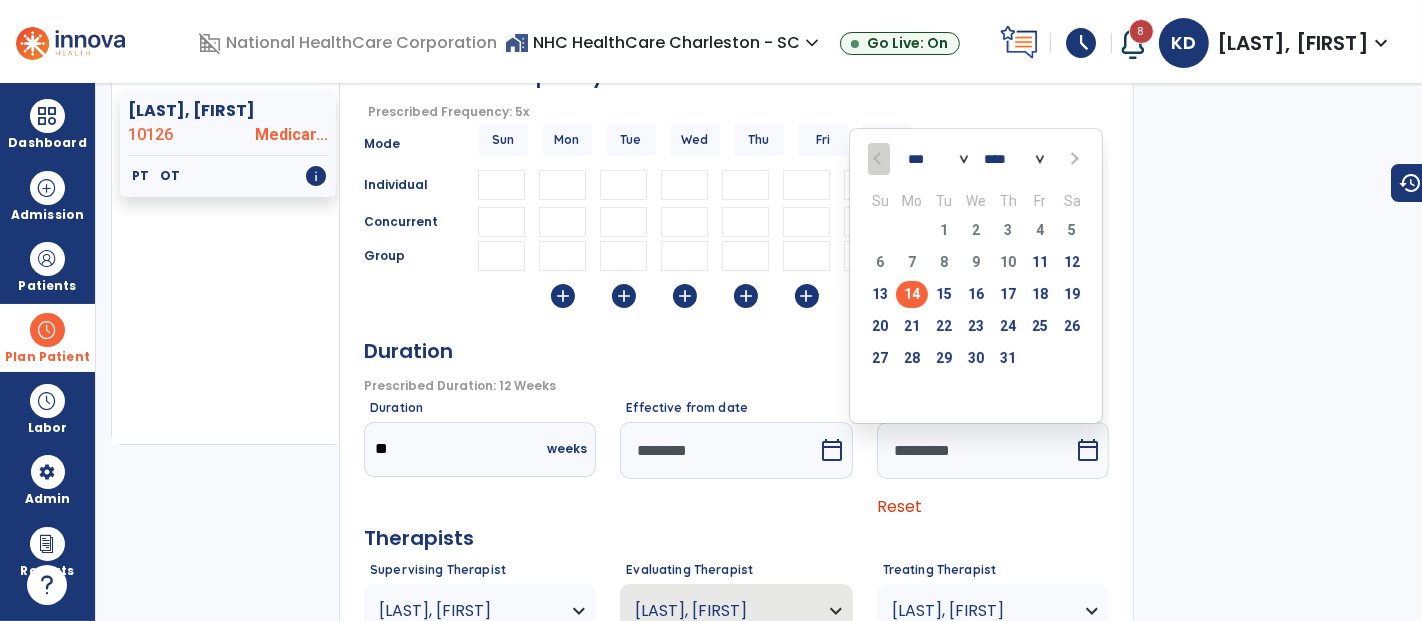 type 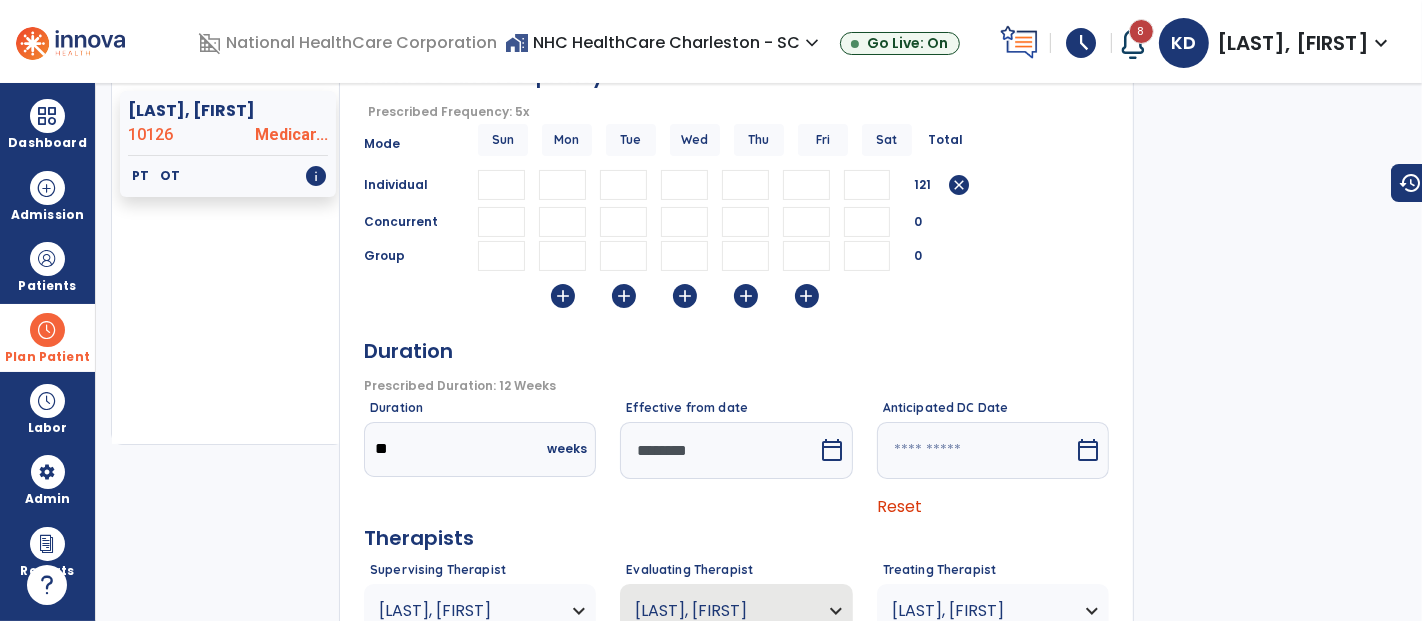 click on "********" at bounding box center [718, 450] 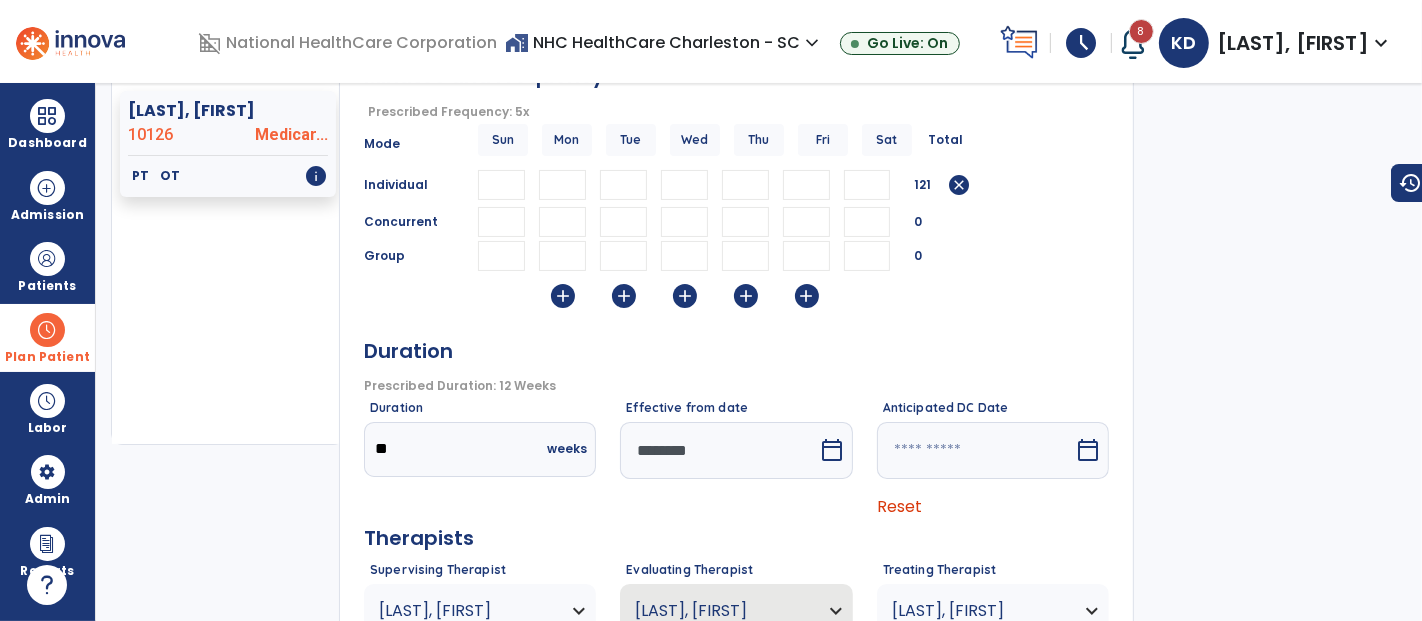 select on "*" 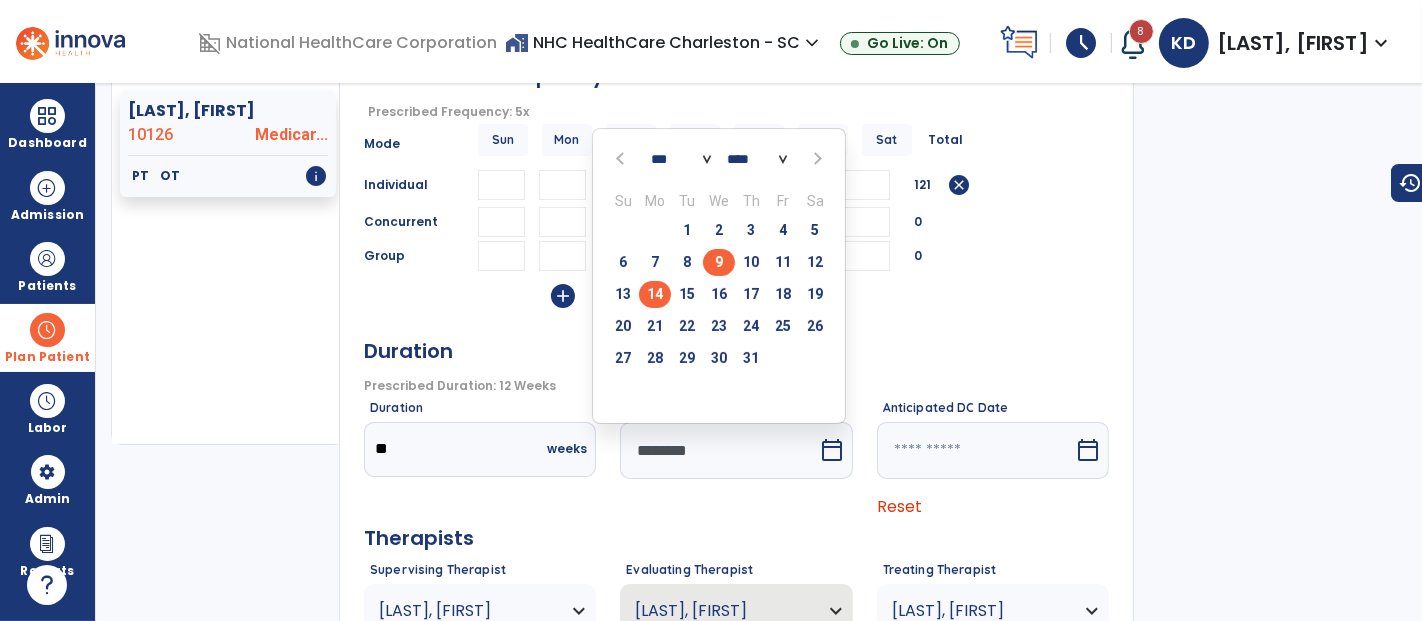 click on "14" at bounding box center [655, 294] 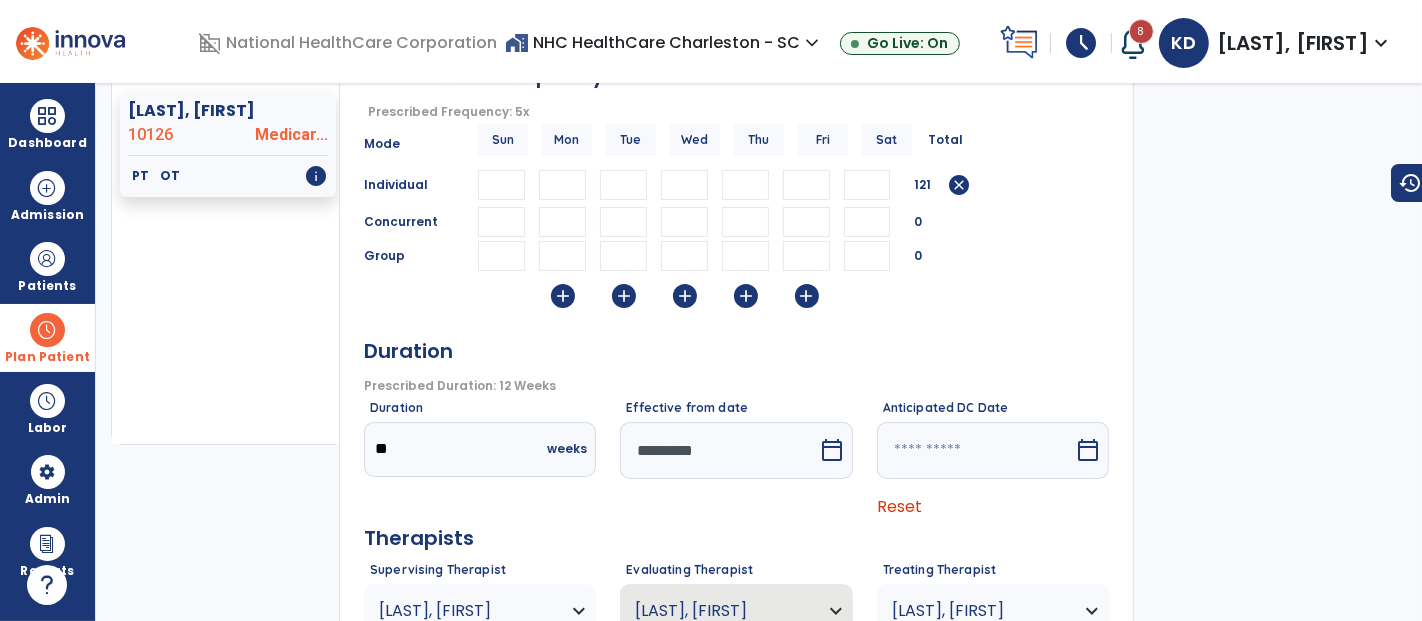 scroll, scrollTop: 111, scrollLeft: 0, axis: vertical 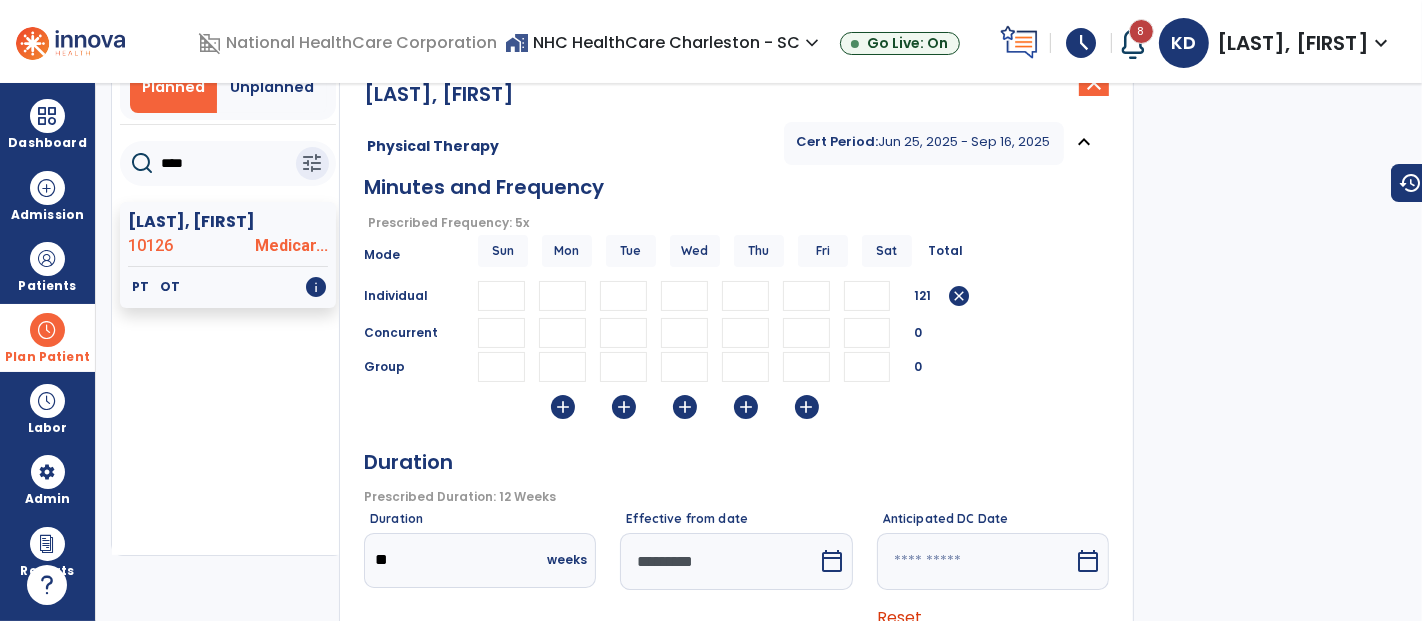 click on "*" at bounding box center [562, 296] 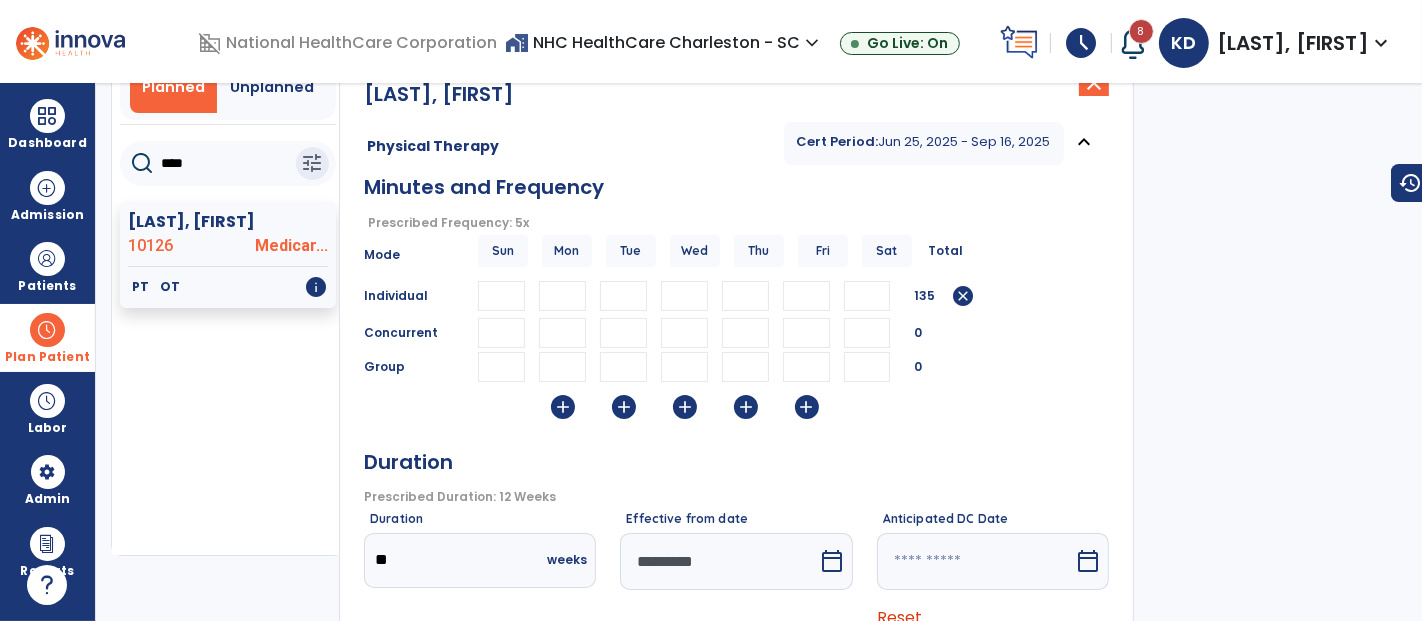 type on "**" 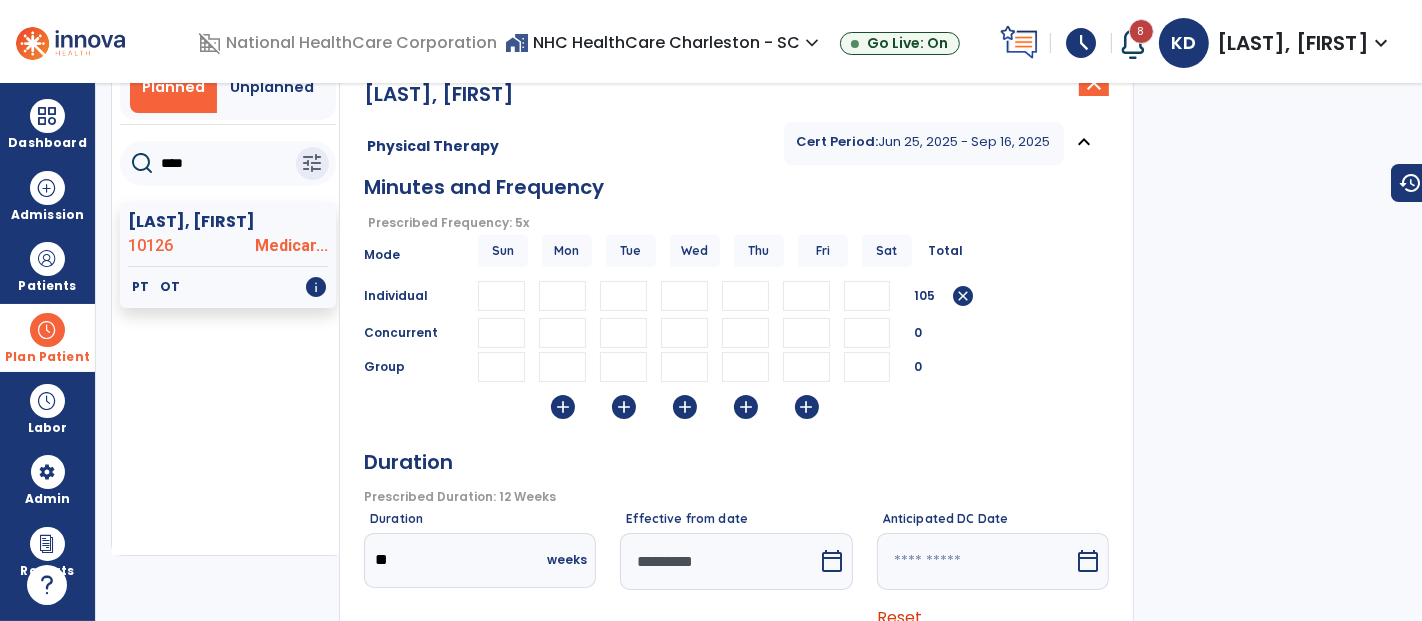 type on "**" 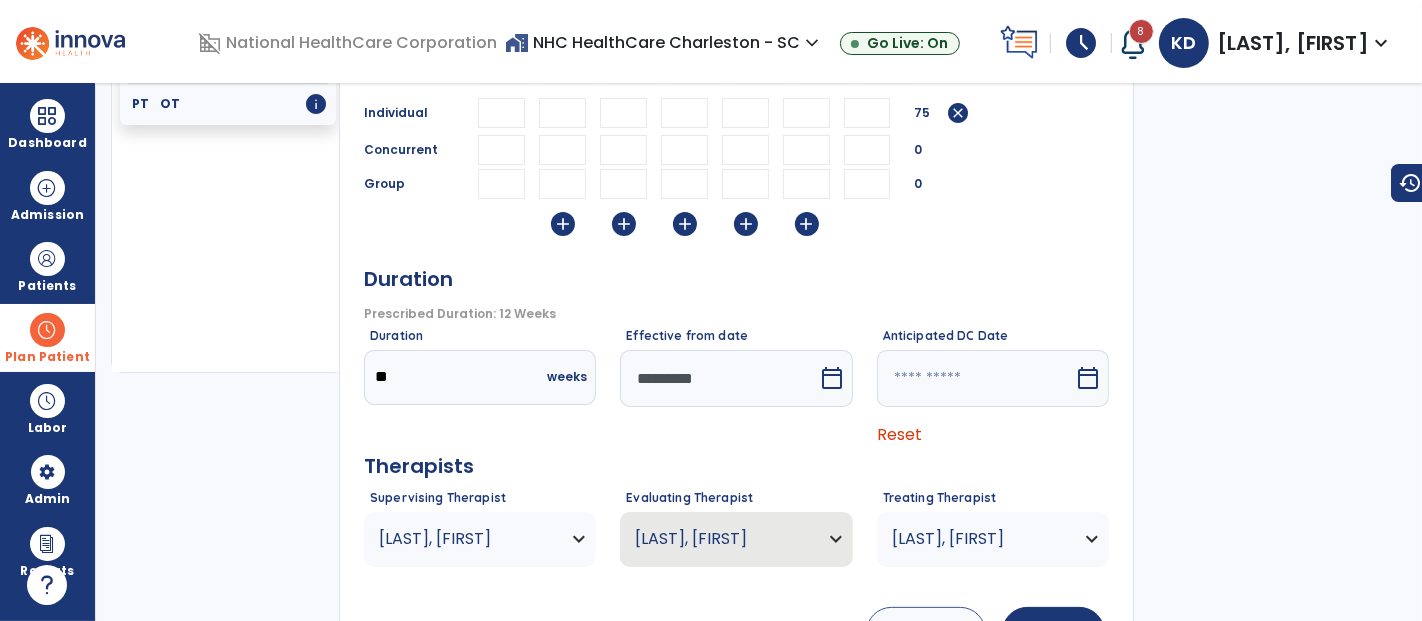 scroll, scrollTop: 444, scrollLeft: 0, axis: vertical 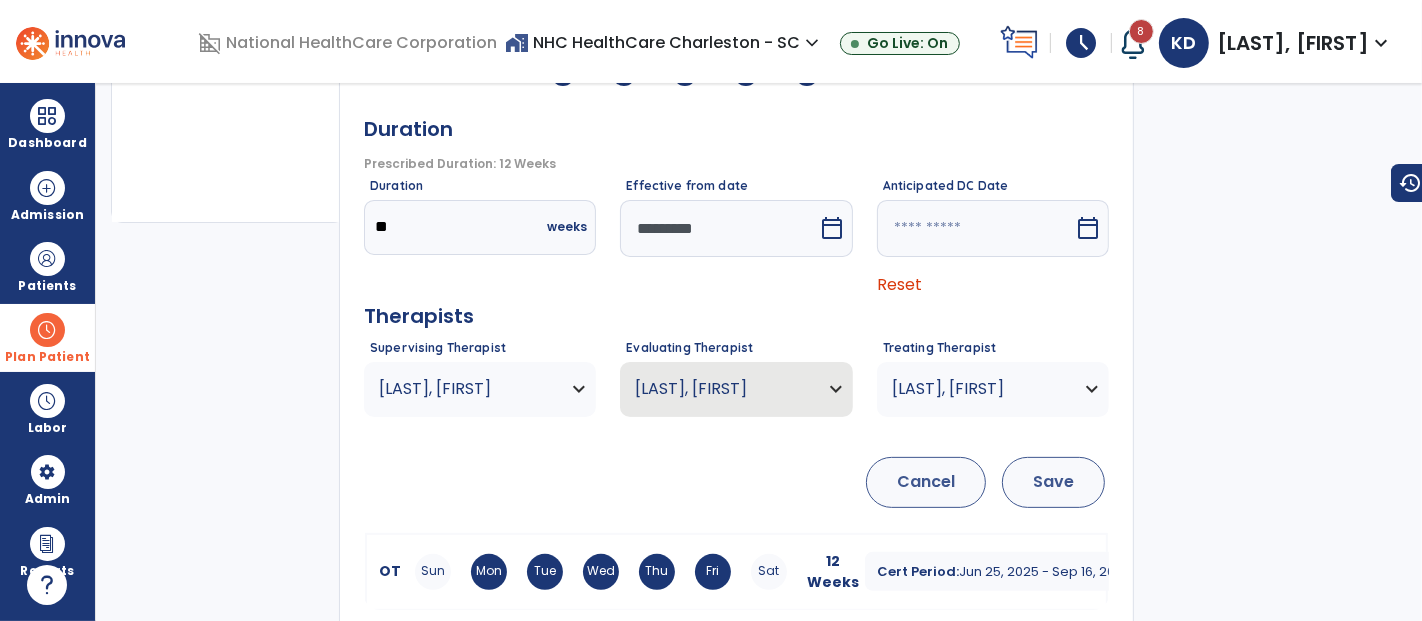type on "**" 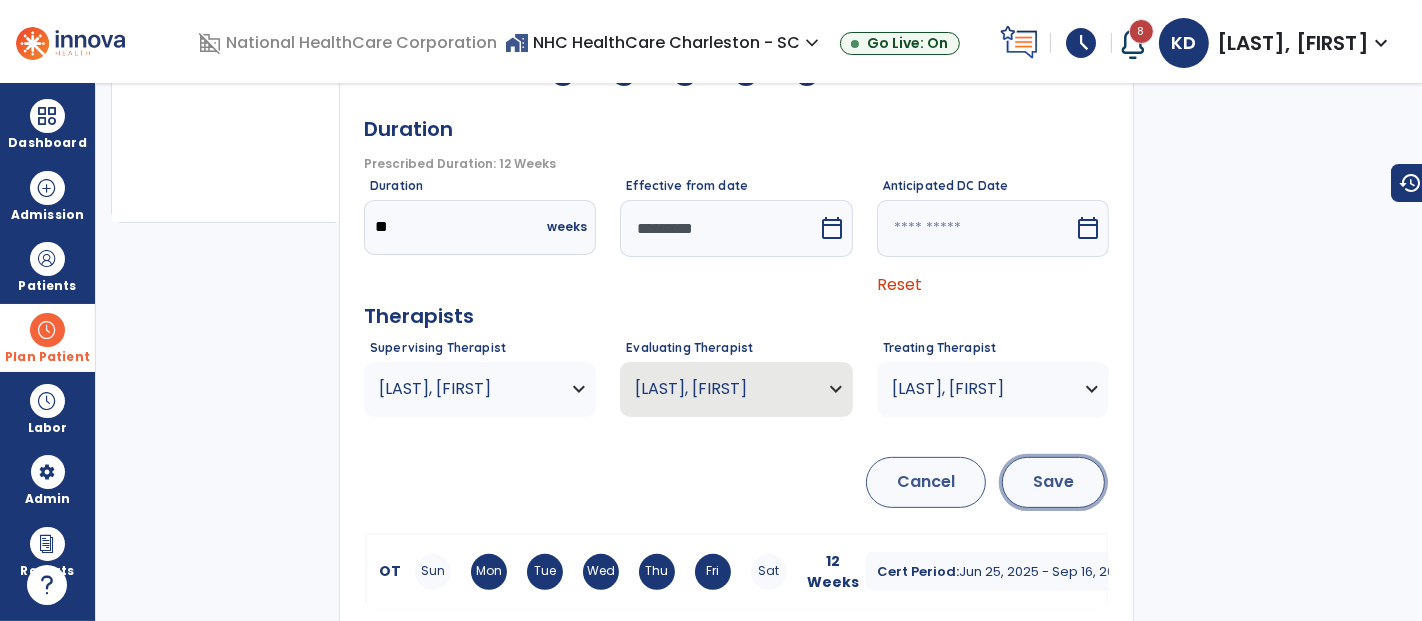 click on "Save" at bounding box center [1053, 482] 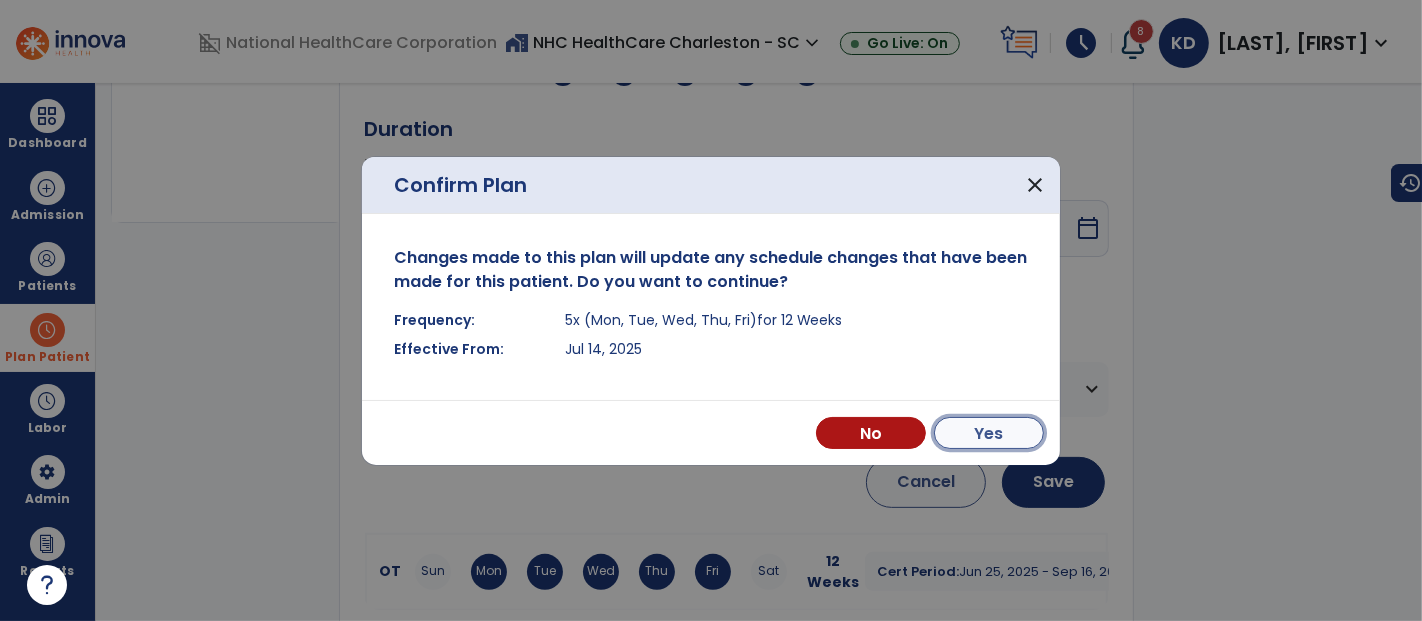 click on "Yes" at bounding box center (989, 433) 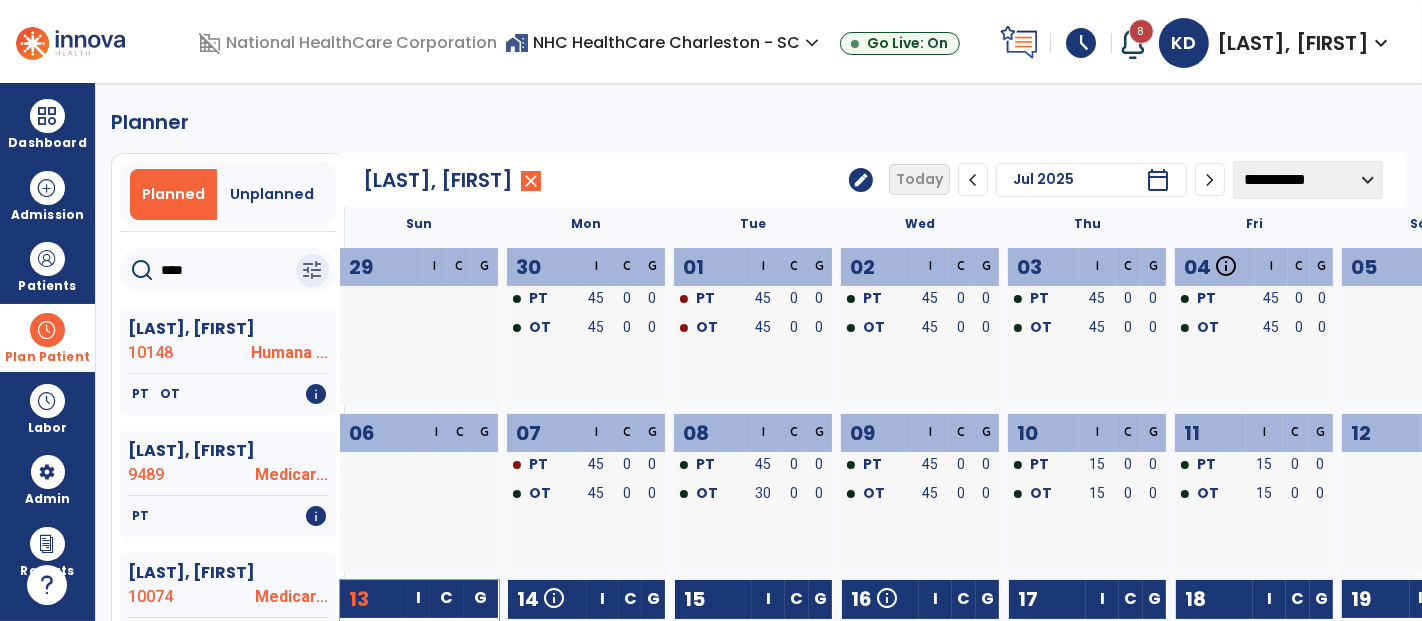 scroll, scrollTop: 0, scrollLeft: 0, axis: both 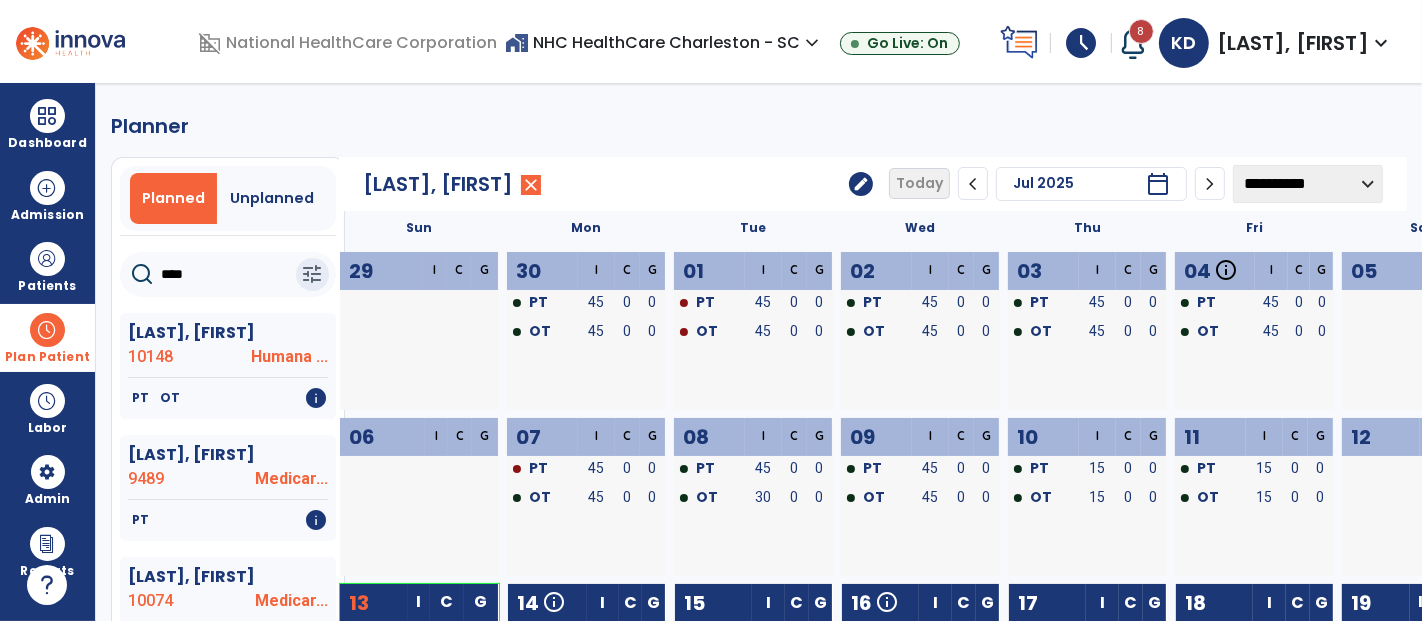 click on "edit" 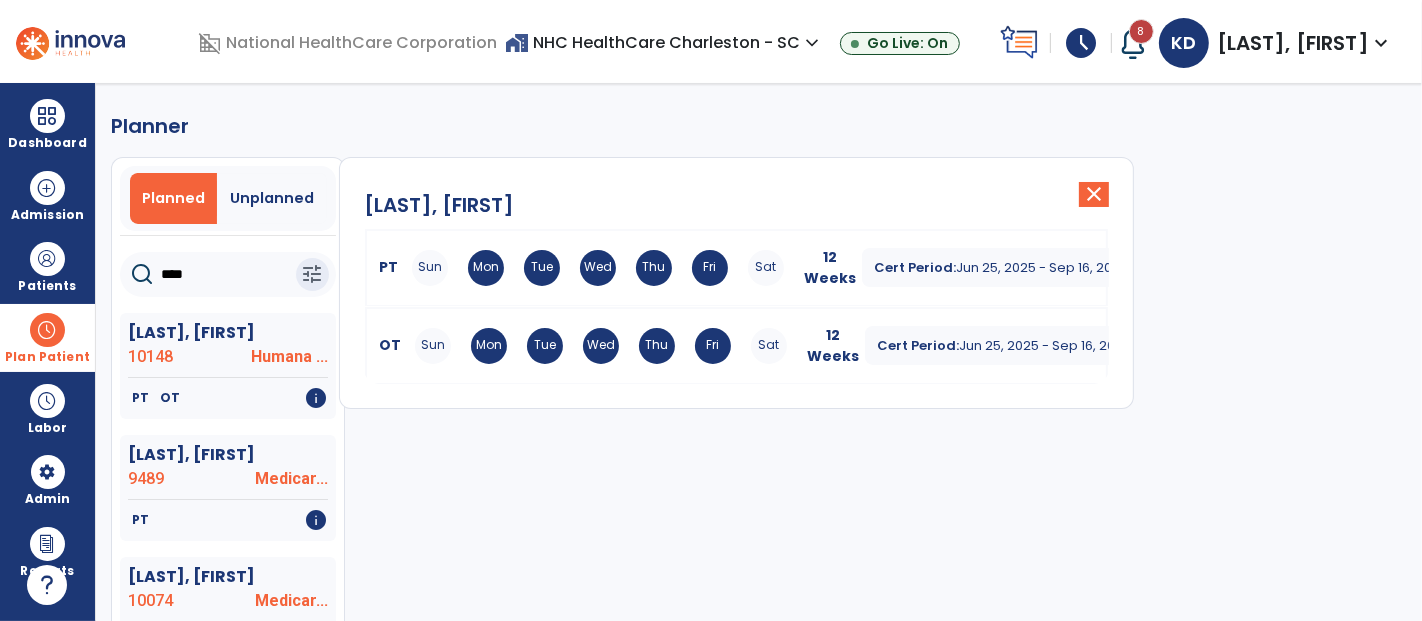 click on "Mon" at bounding box center [489, 346] 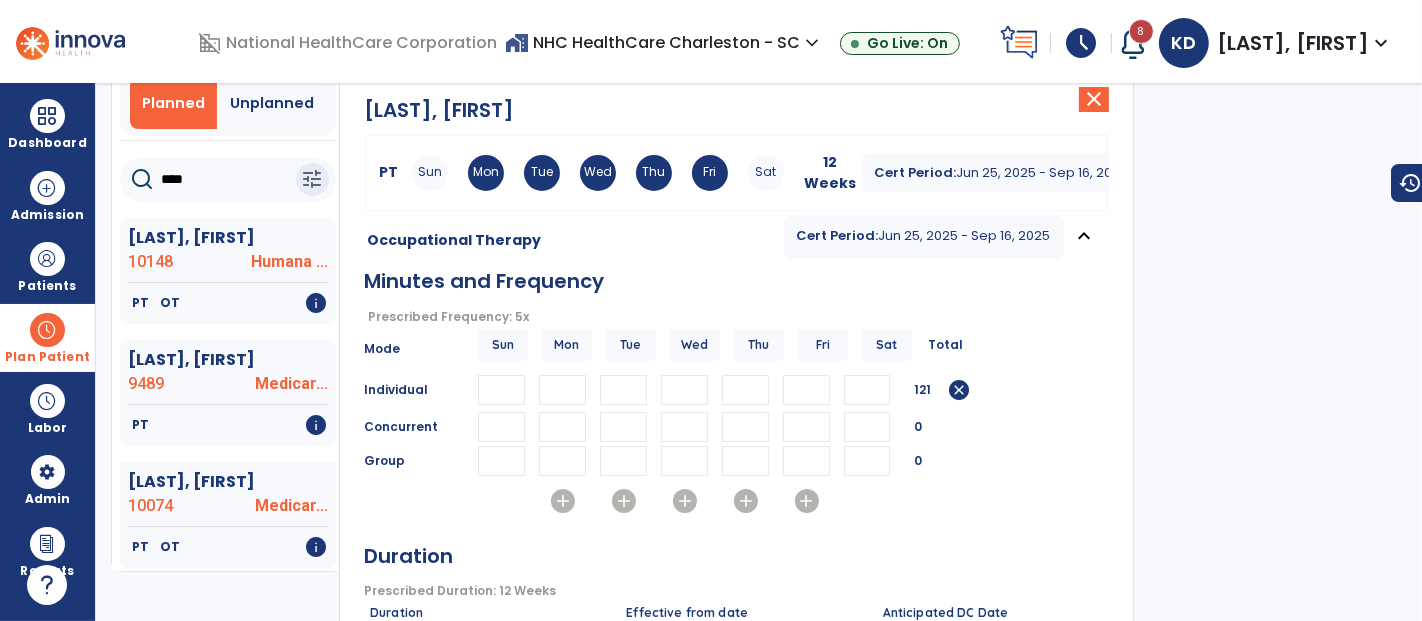 scroll, scrollTop: 222, scrollLeft: 0, axis: vertical 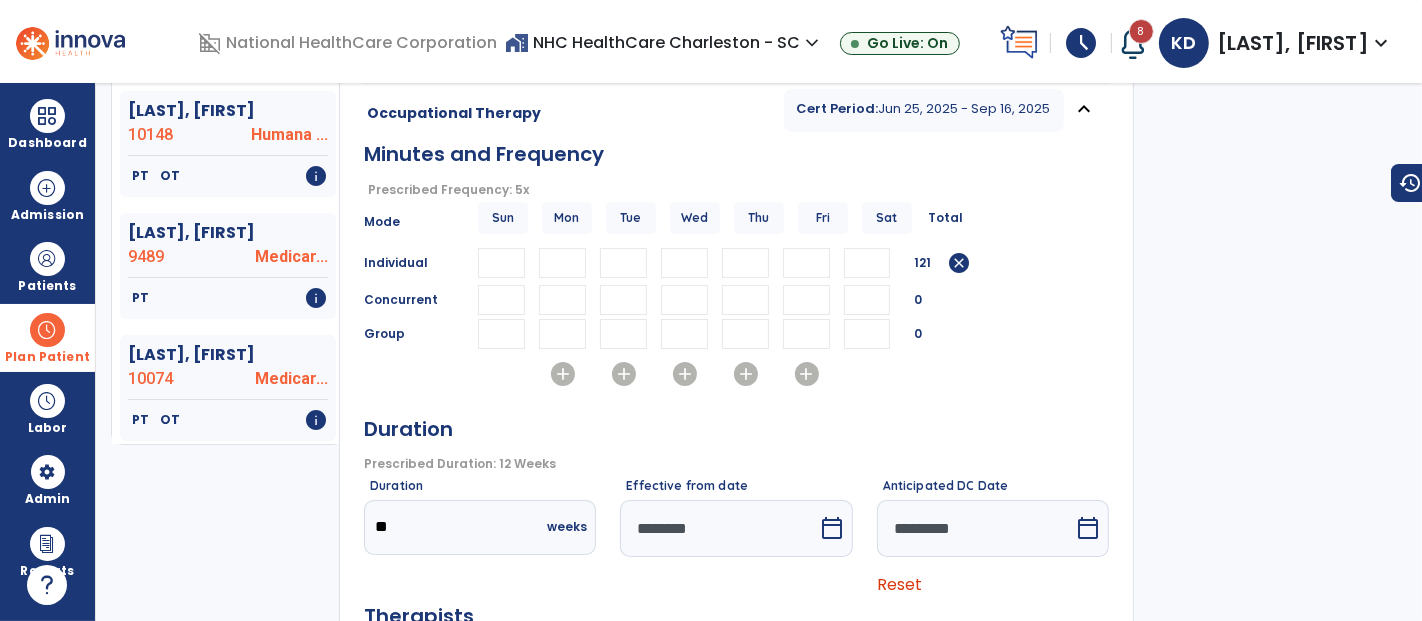 click on "*" at bounding box center (562, 263) 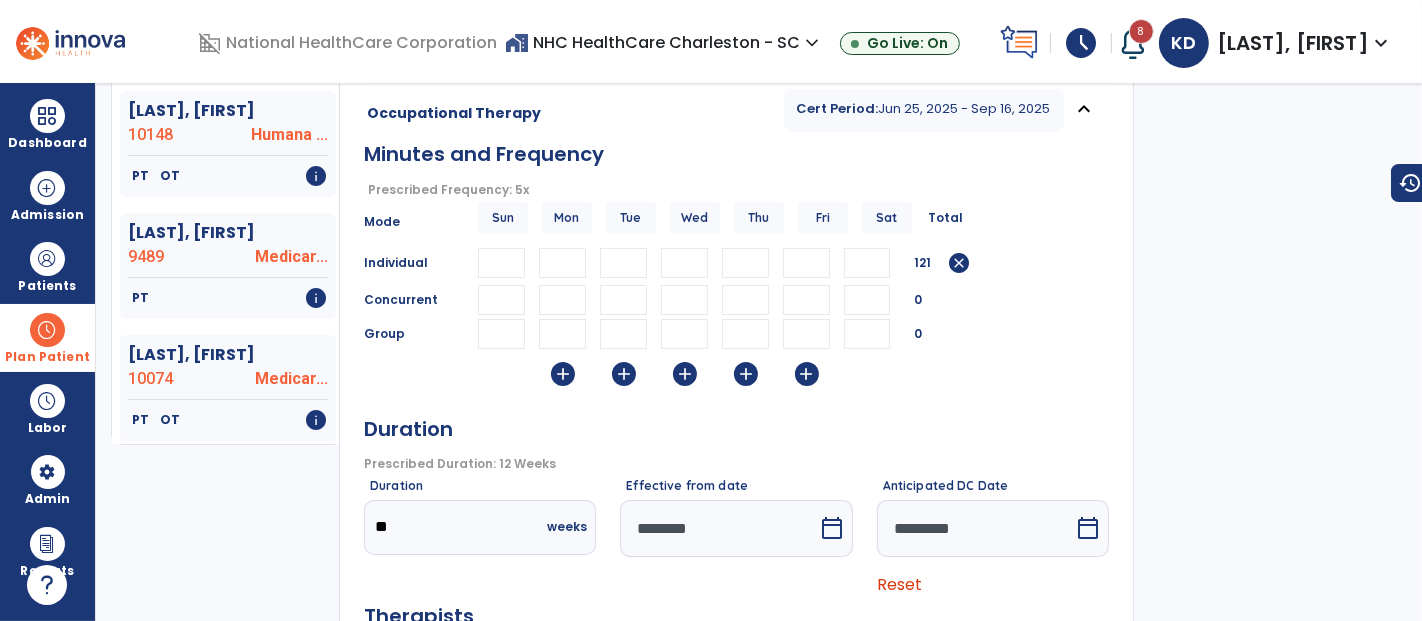 type 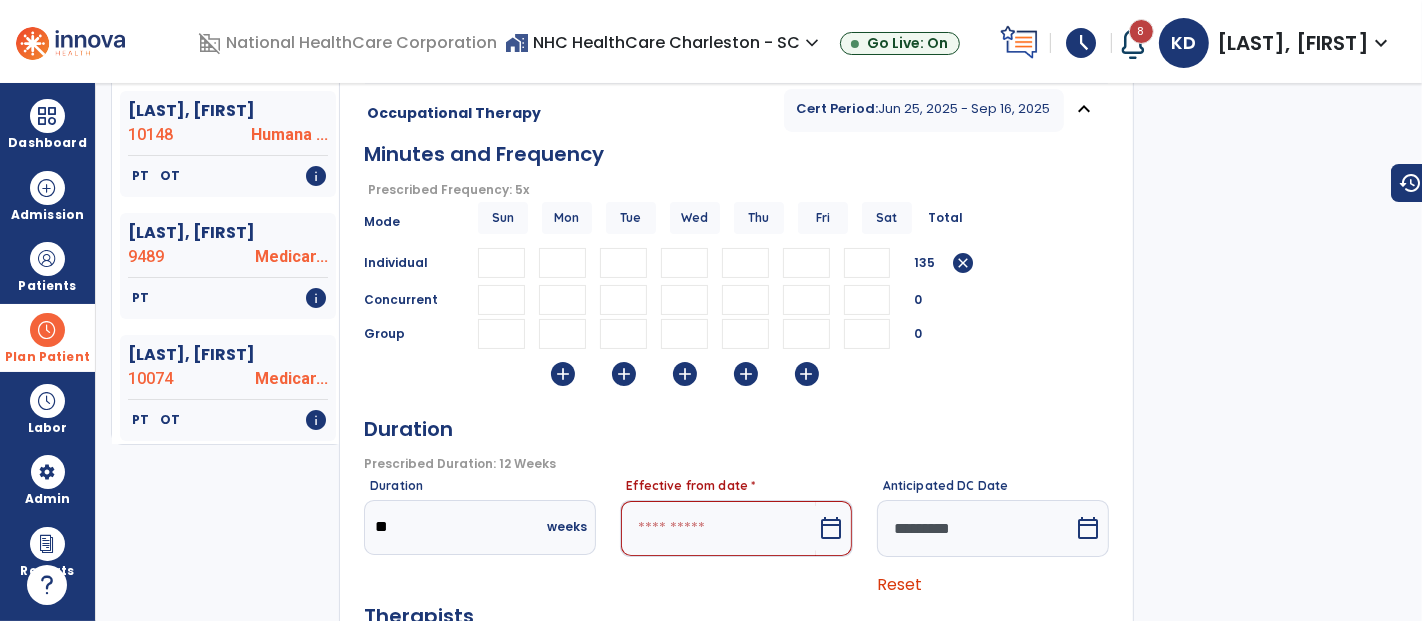 type on "**" 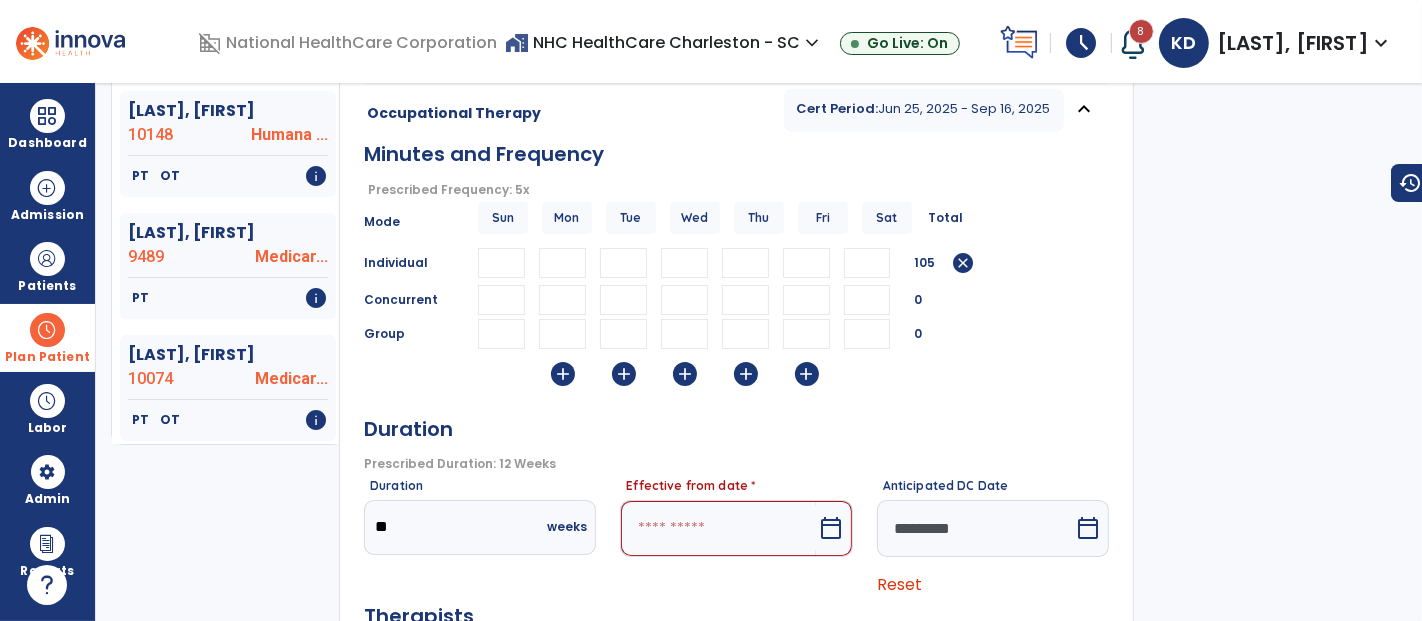 type on "**" 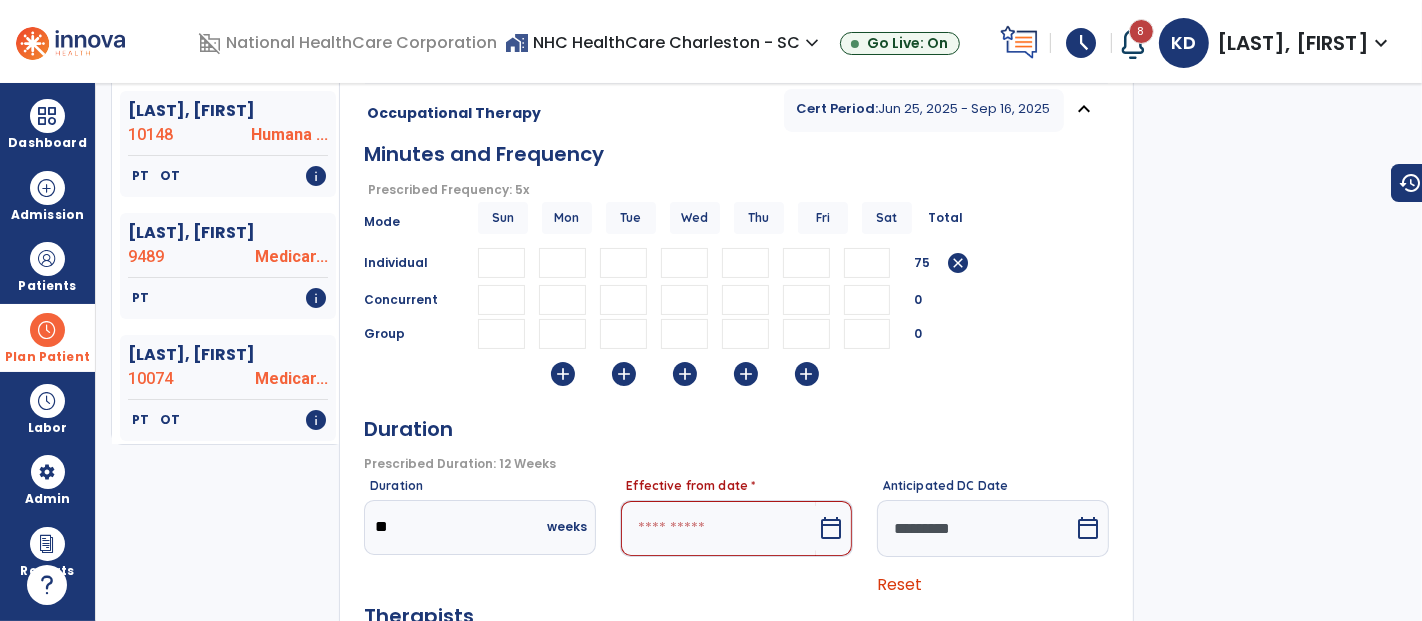 type on "**" 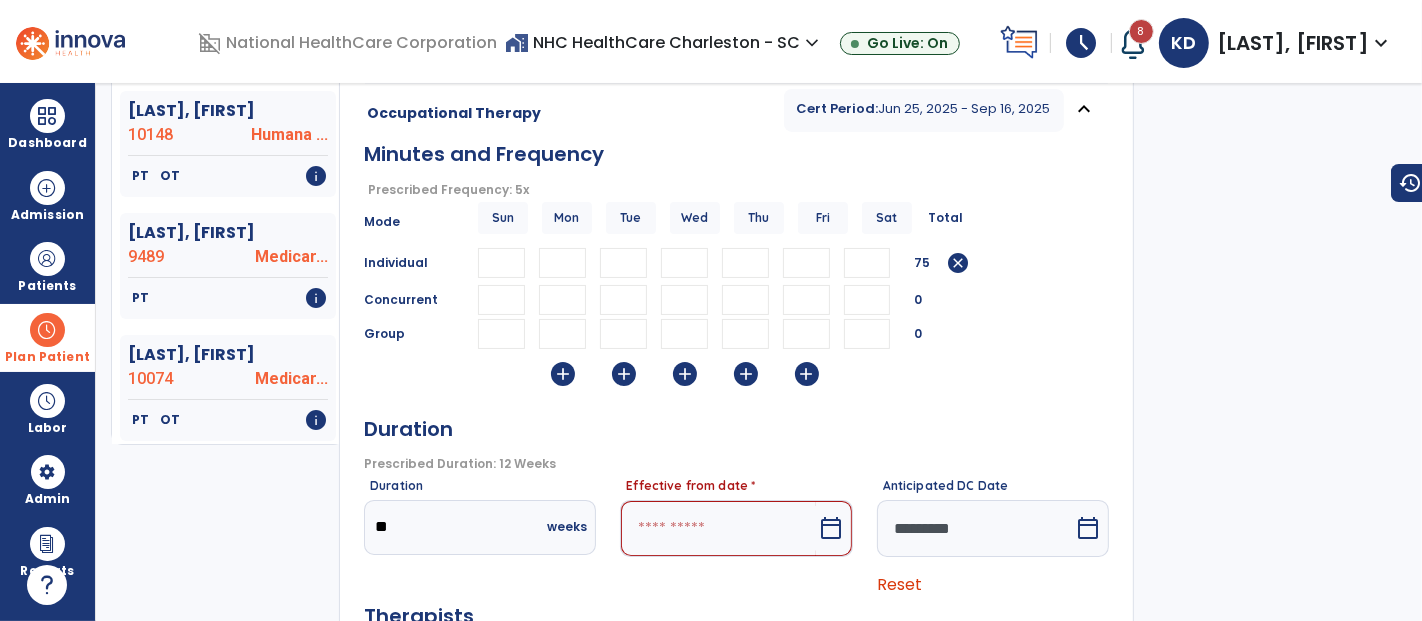 click at bounding box center (718, 528) 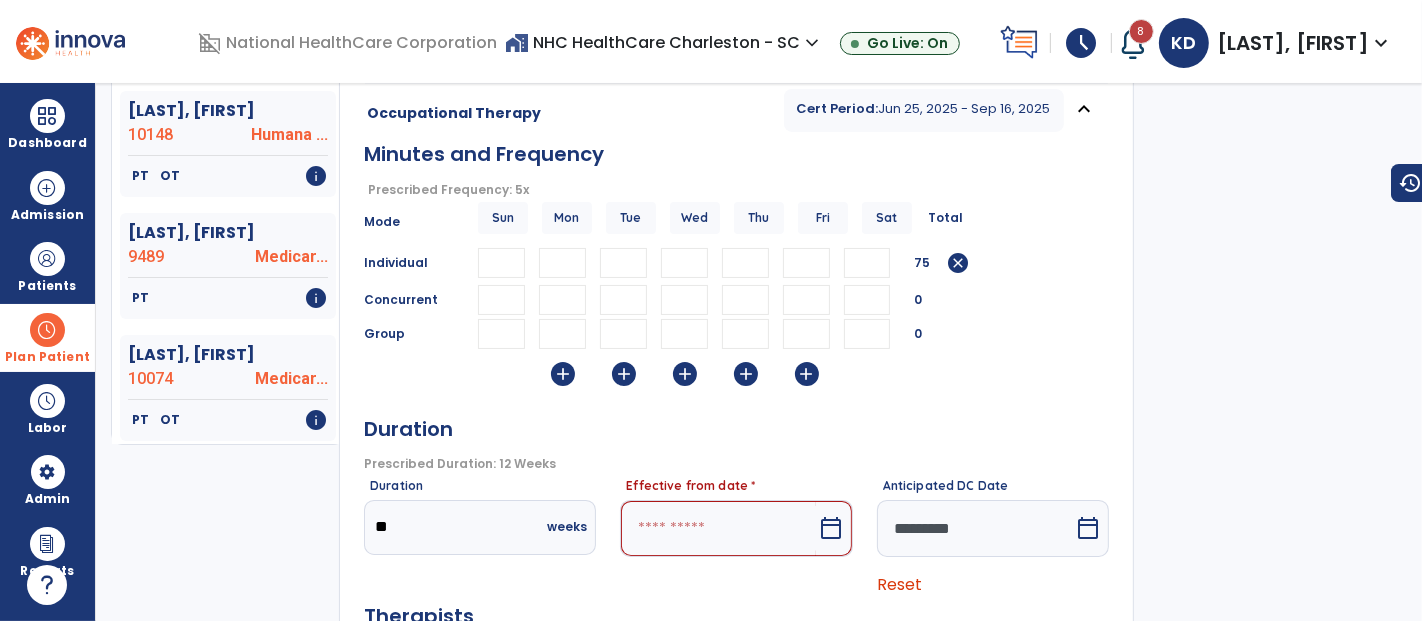 select on "*" 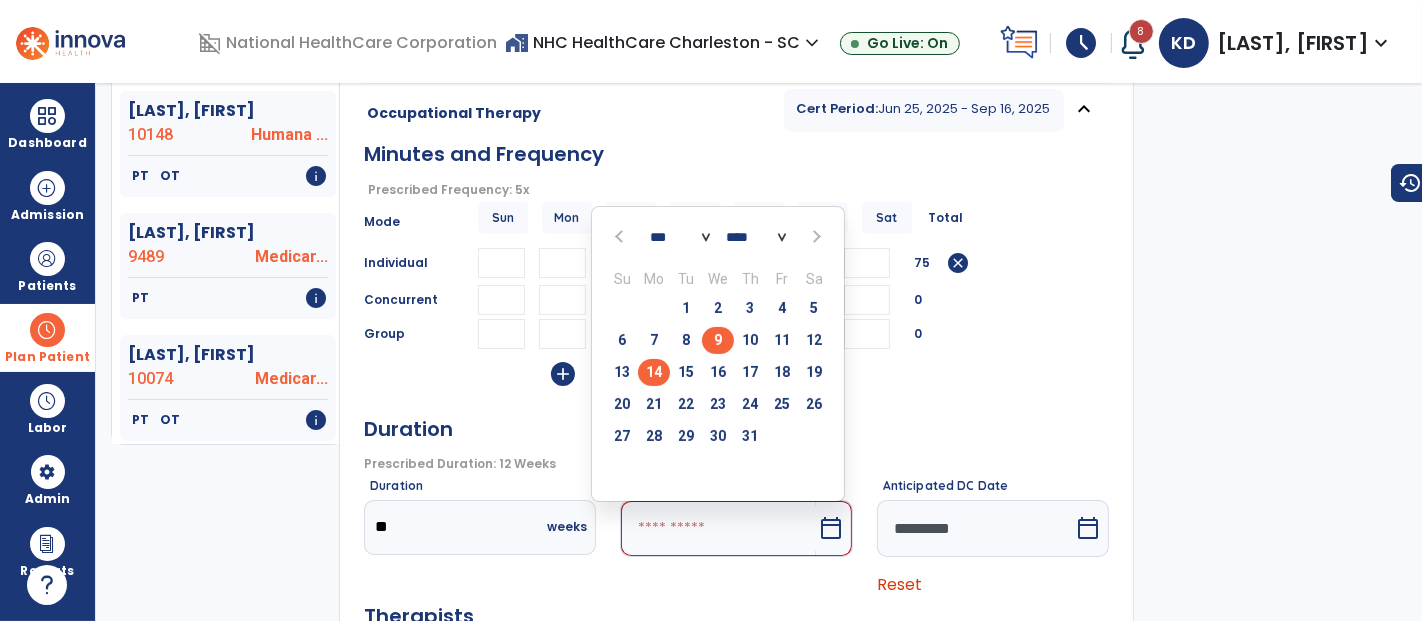 click on "14" at bounding box center [654, 372] 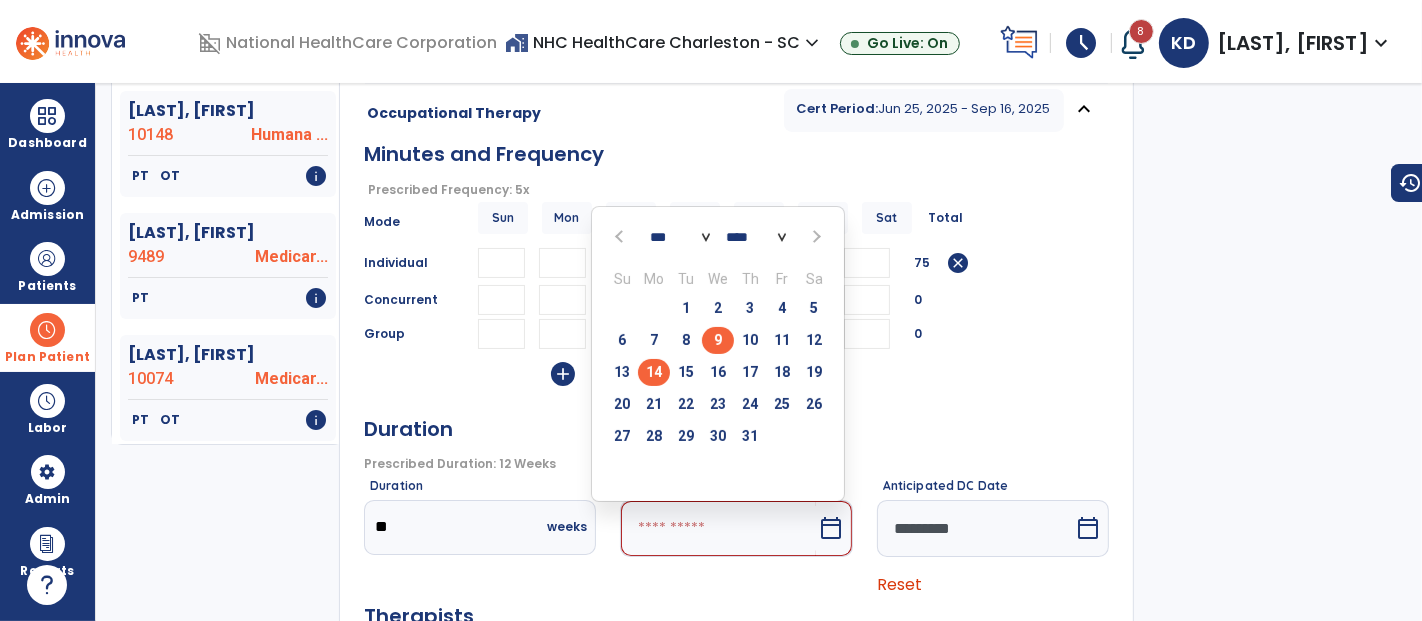 type on "*********" 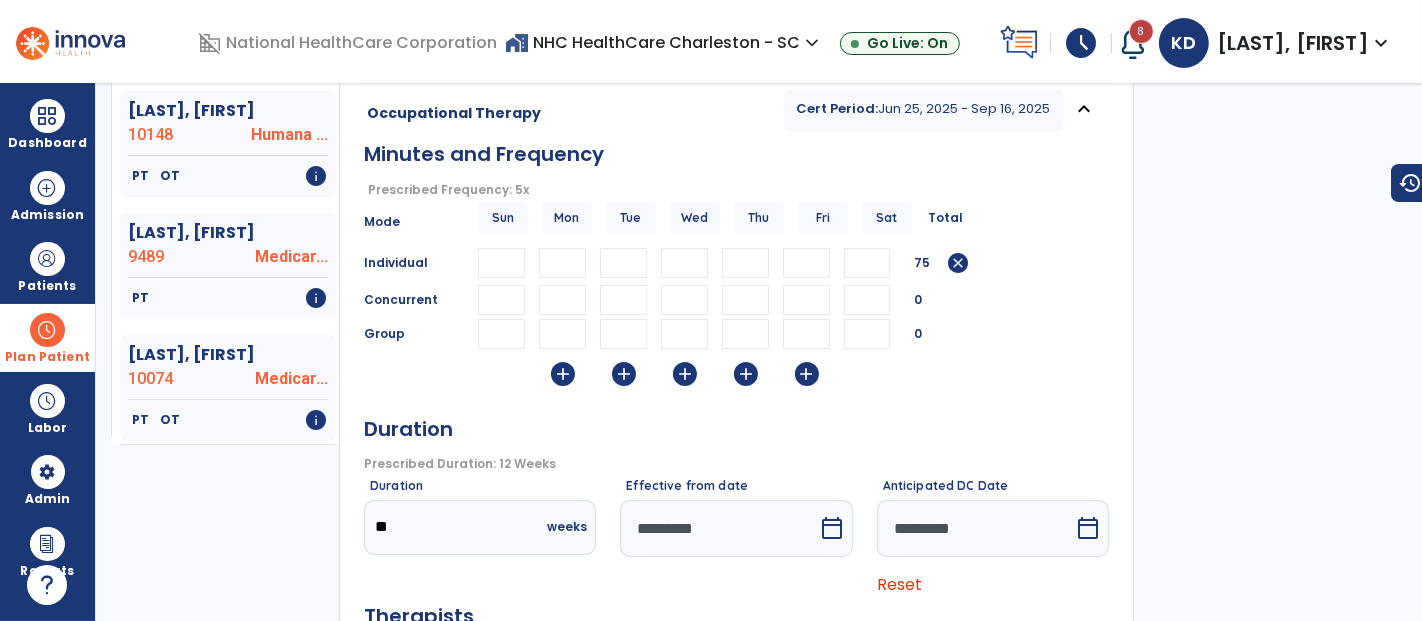 click on "Reset" at bounding box center (899, 584) 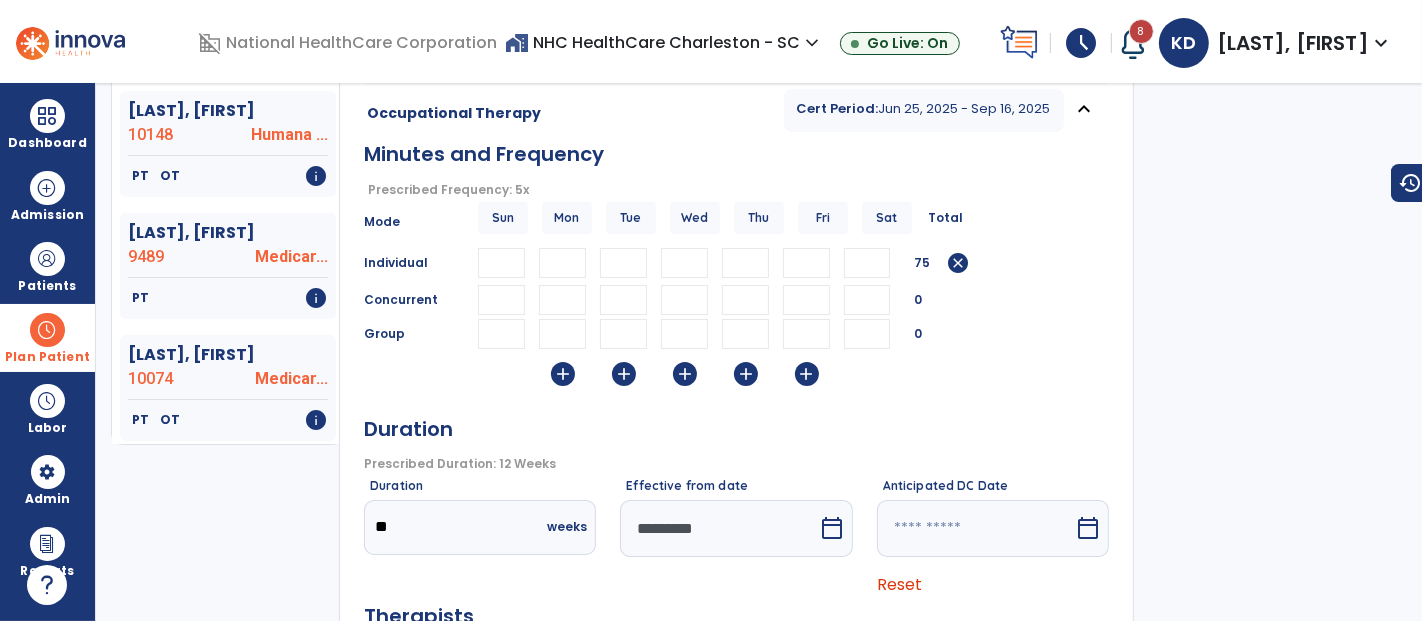scroll, scrollTop: 454, scrollLeft: 0, axis: vertical 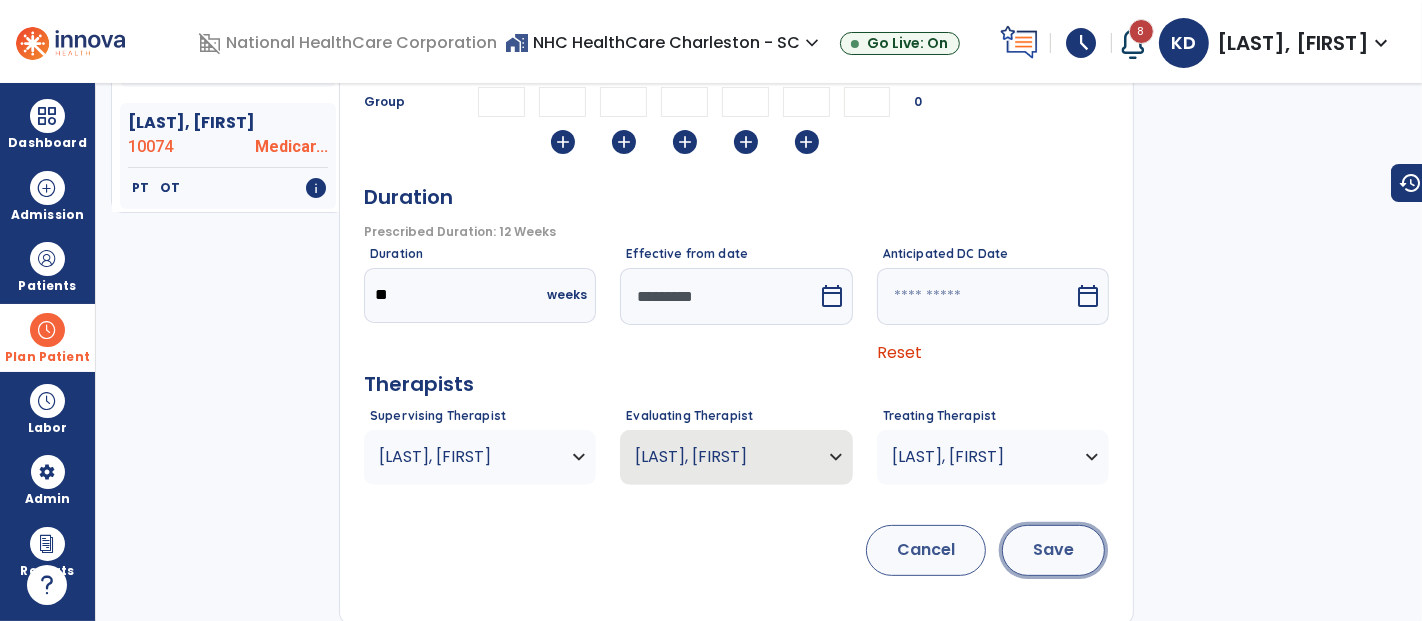 click on "Save" at bounding box center (1053, 550) 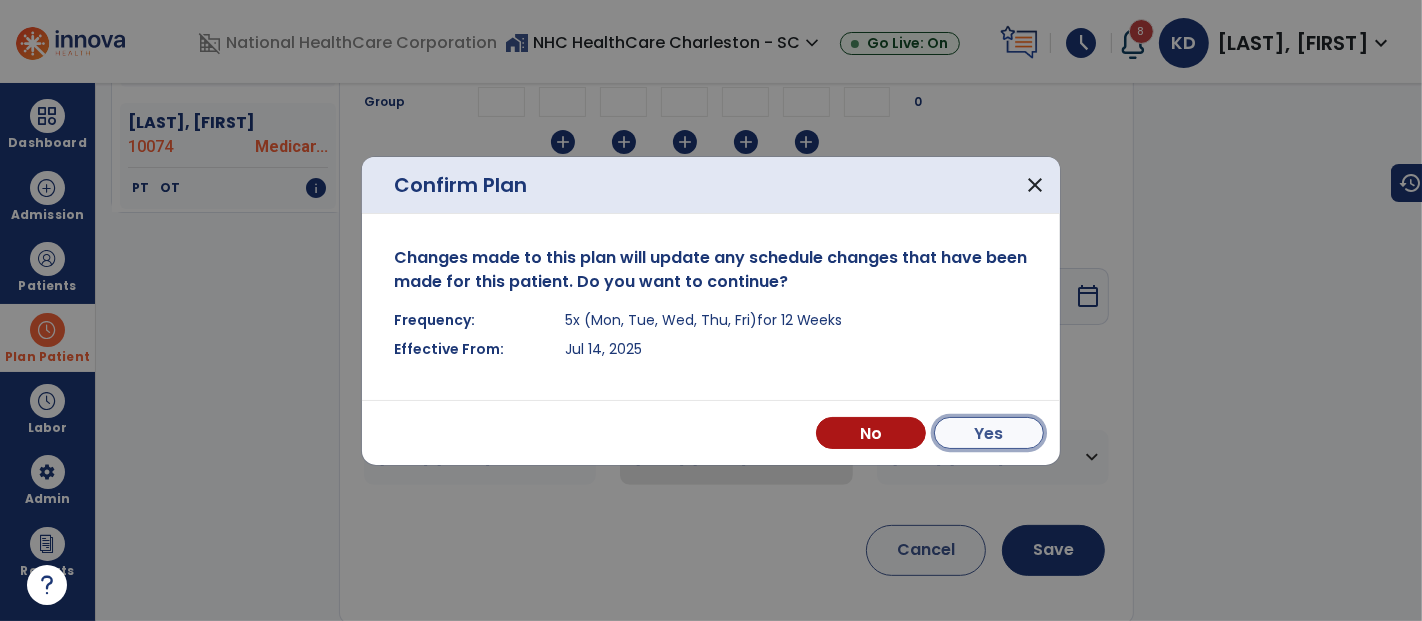 click on "Yes" at bounding box center [989, 433] 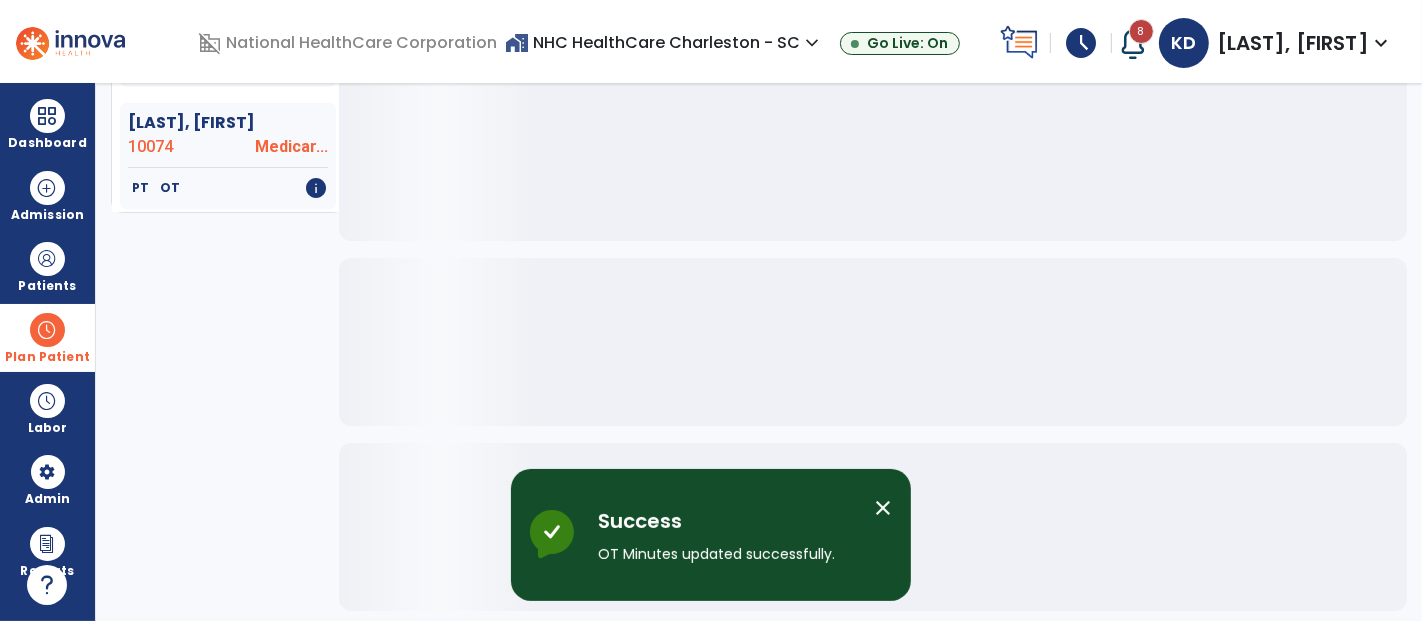 scroll, scrollTop: 452, scrollLeft: 0, axis: vertical 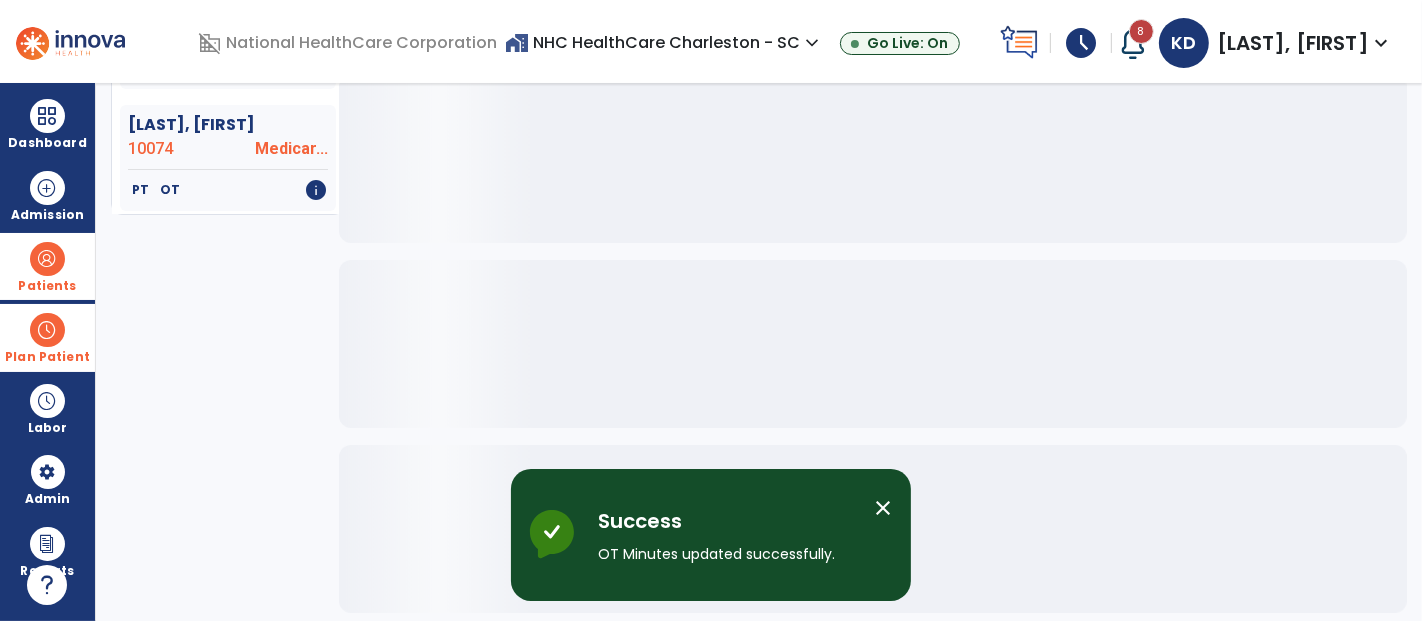 click at bounding box center [47, 259] 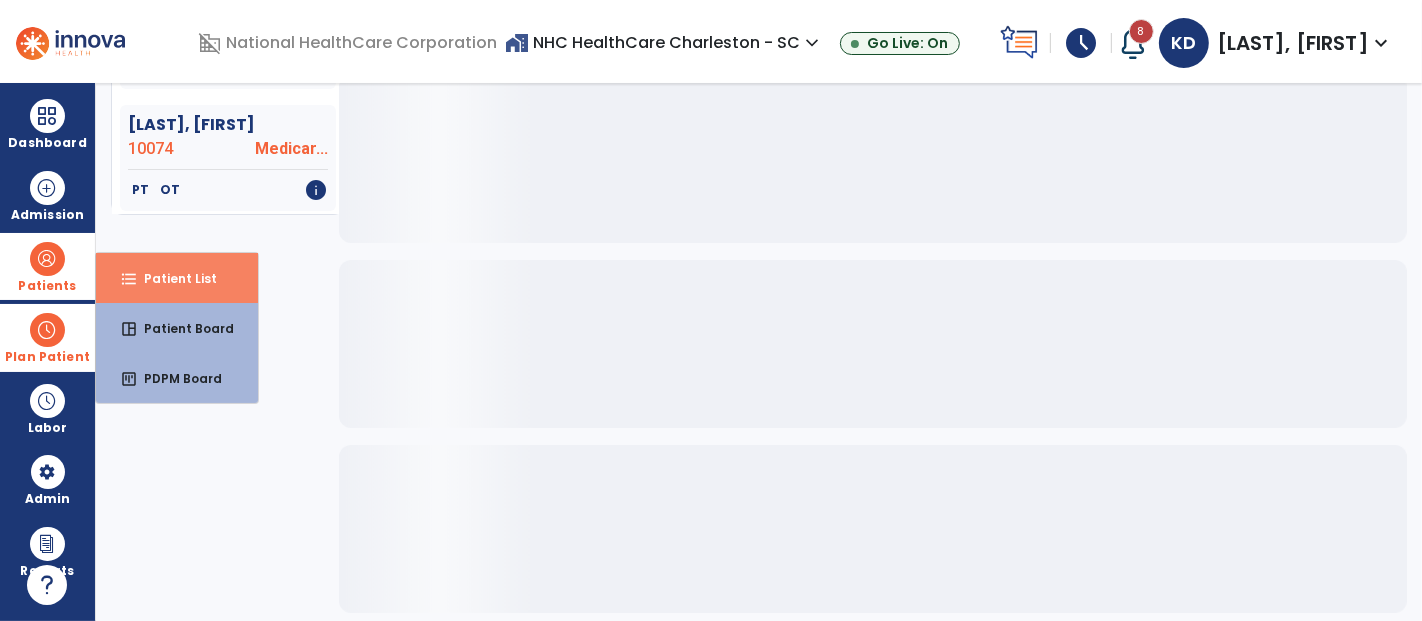 click on "Patient List" at bounding box center [172, 278] 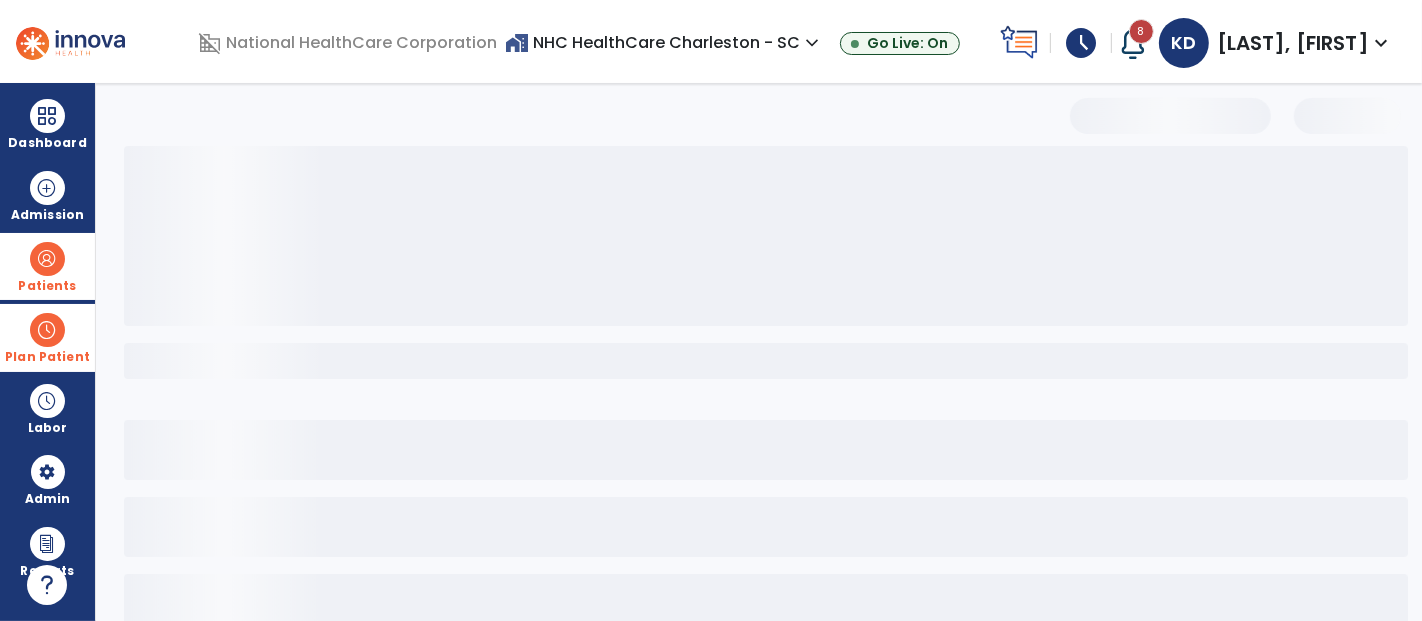 scroll, scrollTop: 0, scrollLeft: 0, axis: both 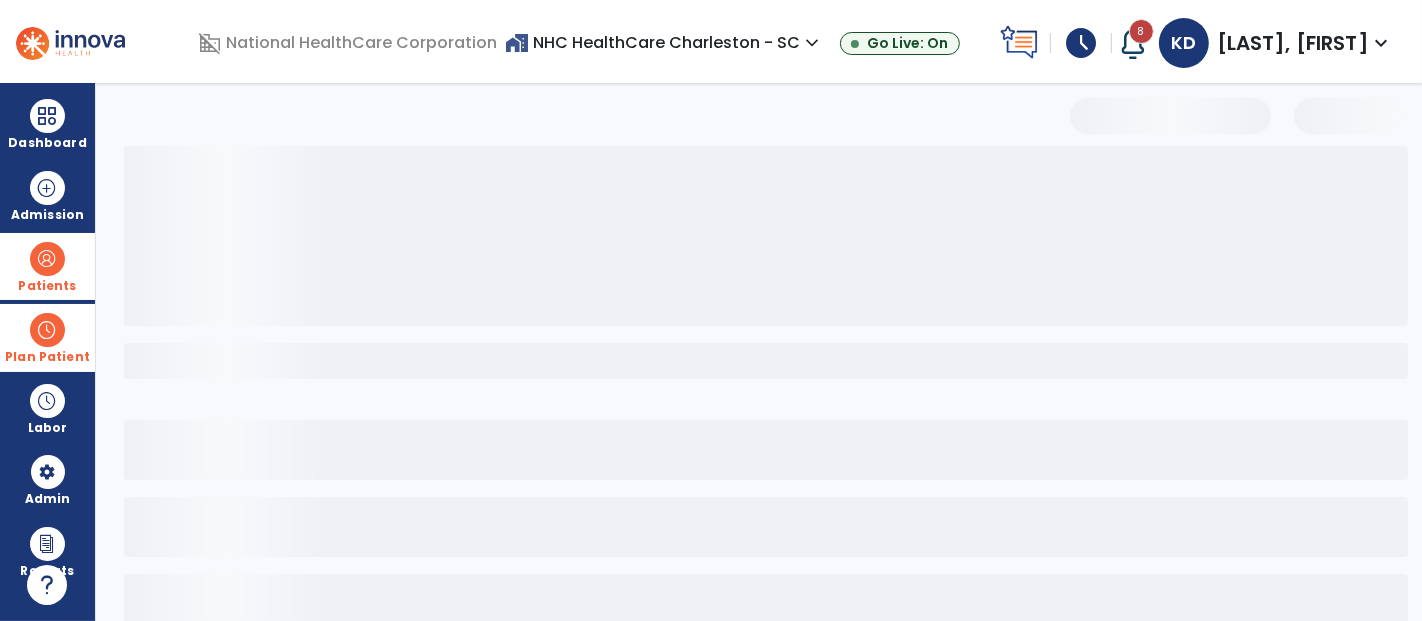 select on "***" 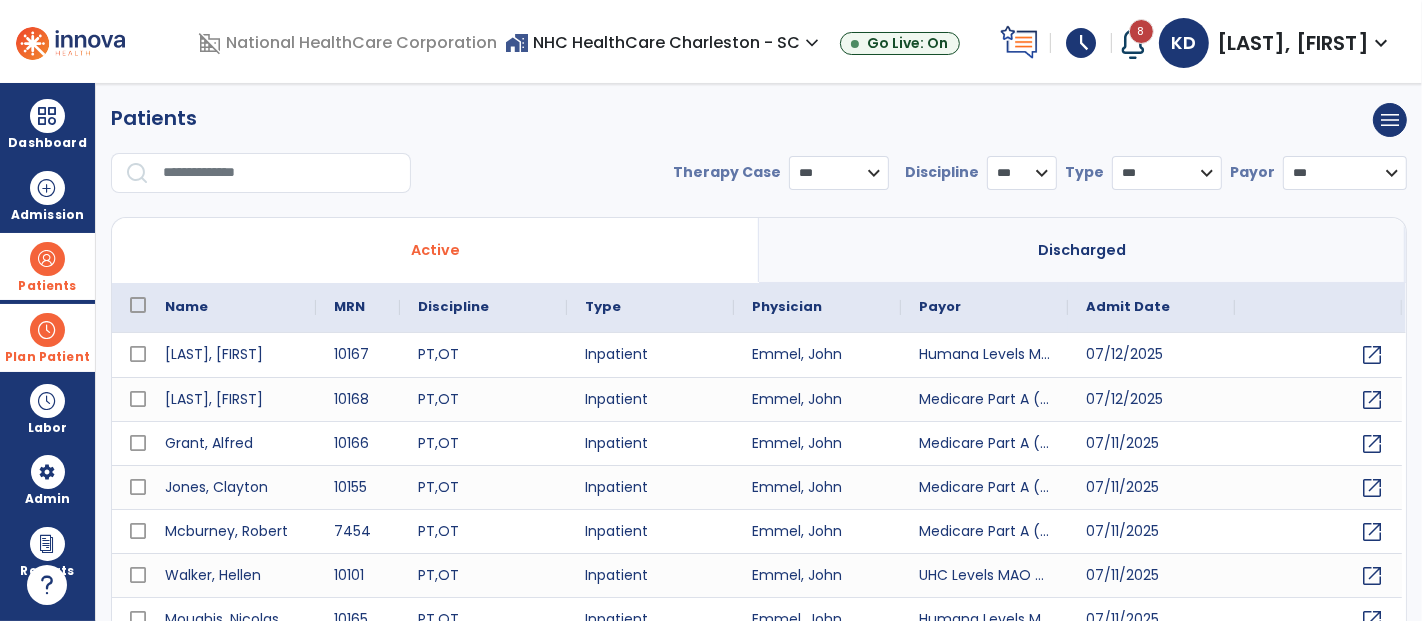 click at bounding box center [280, 173] 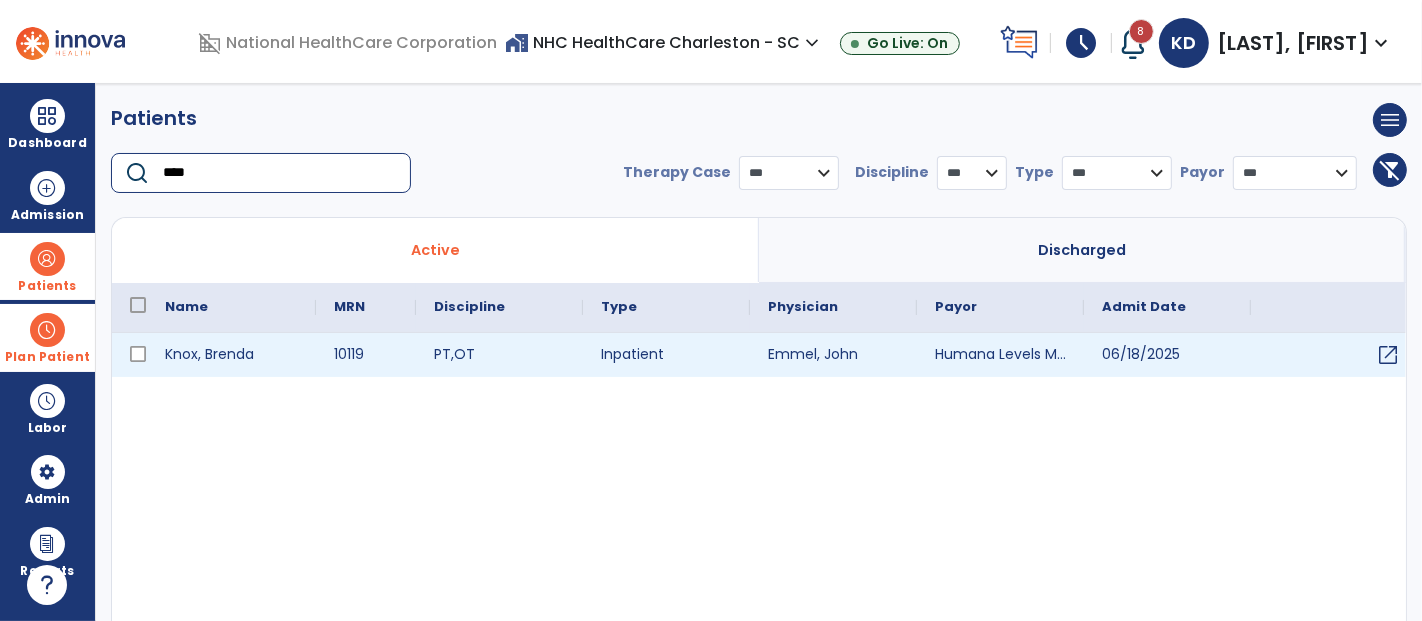 type on "****" 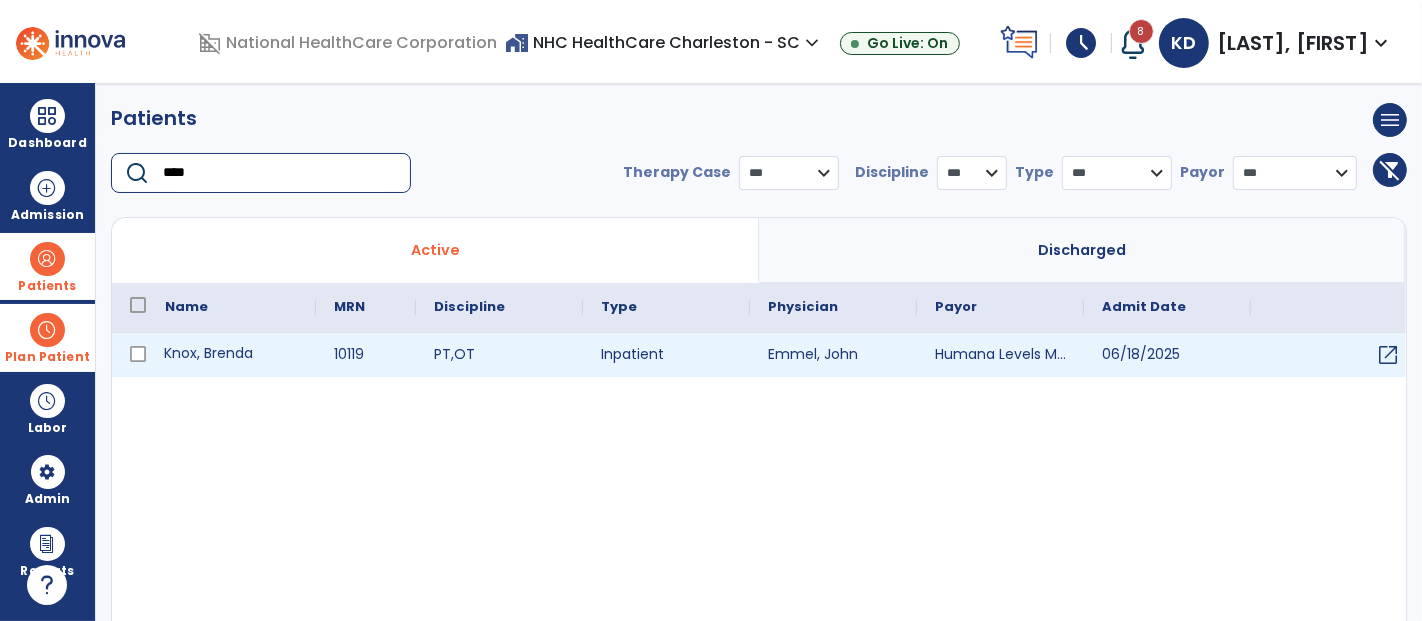 click on "Knox, Brenda" at bounding box center [231, 355] 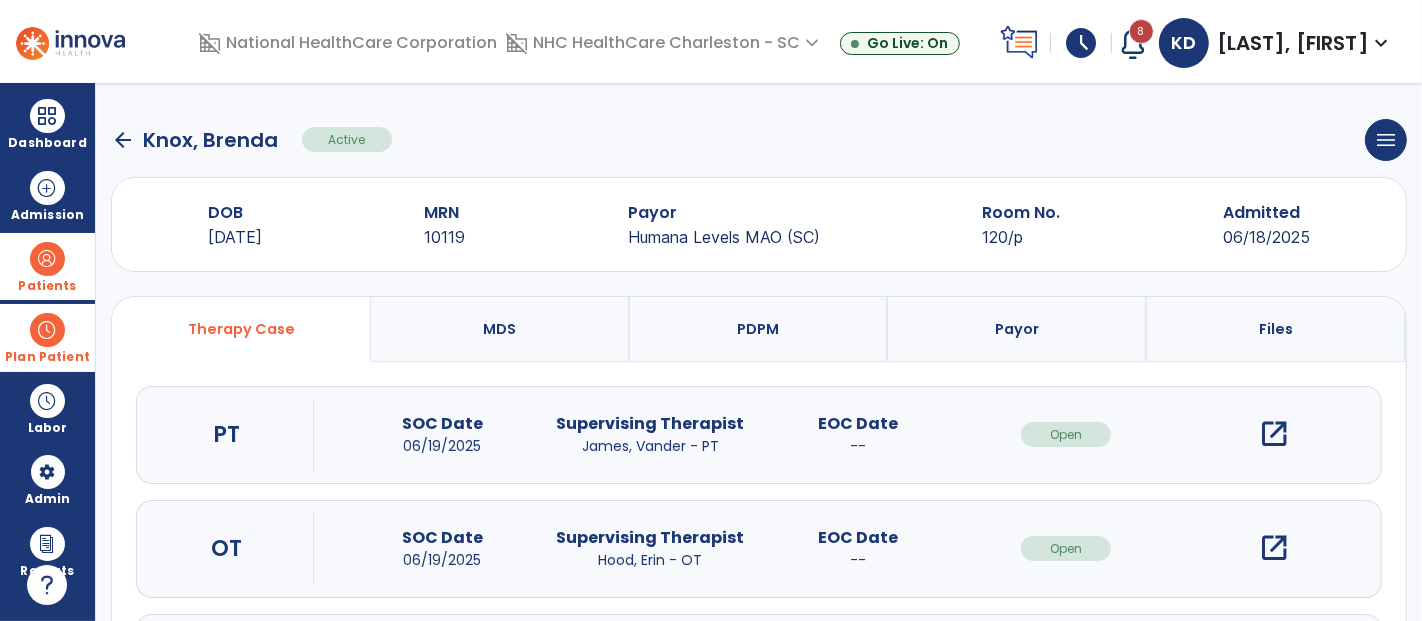 drag, startPoint x: 1284, startPoint y: 443, endPoint x: 1274, endPoint y: 435, distance: 12.806249 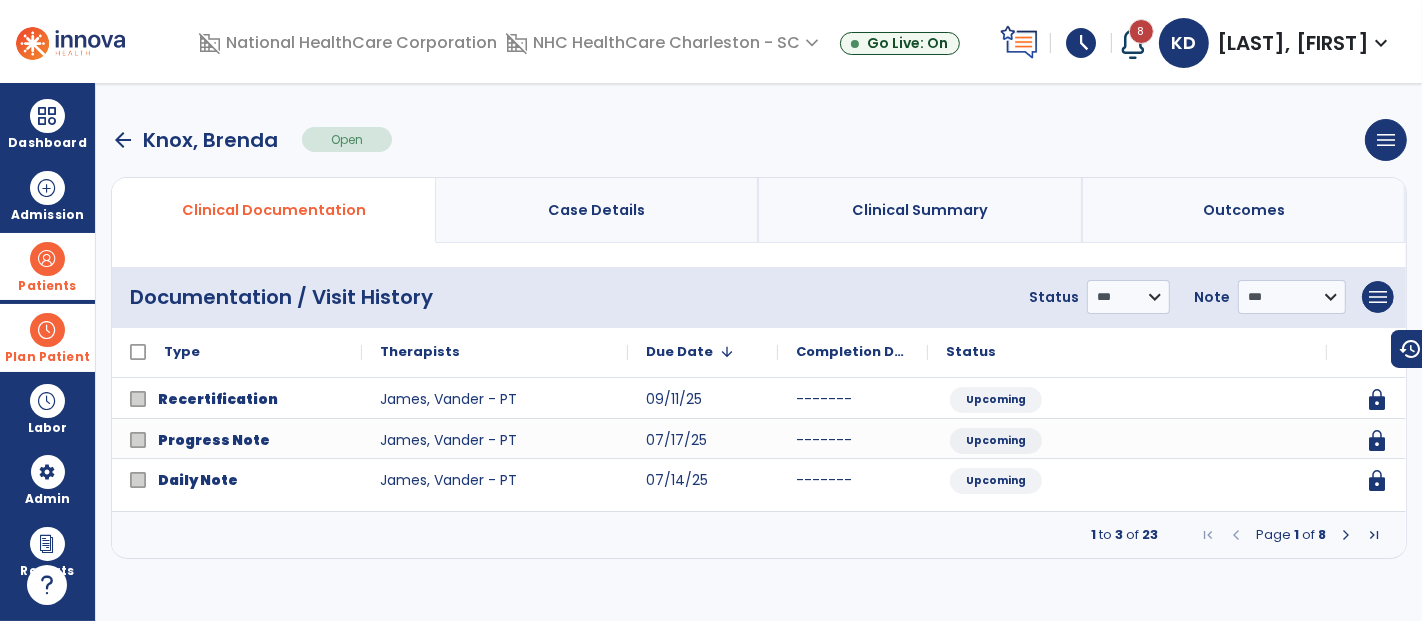 click at bounding box center [1346, 535] 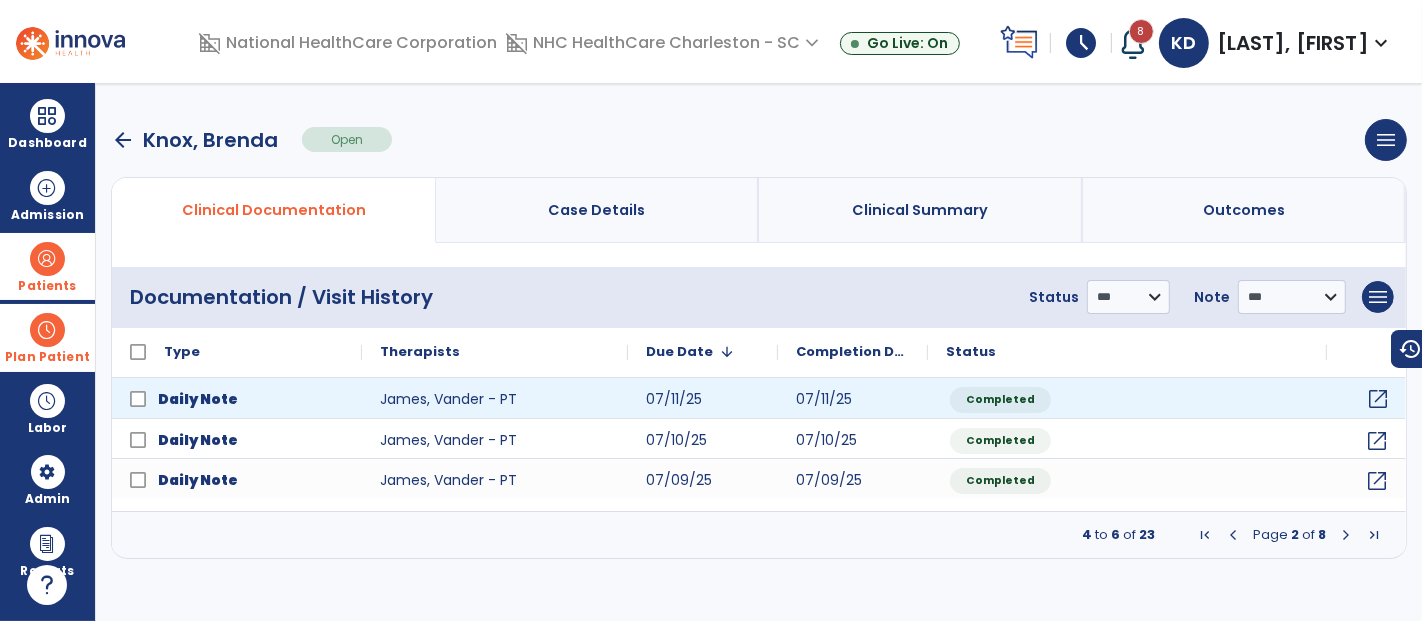 click on "open_in_new" 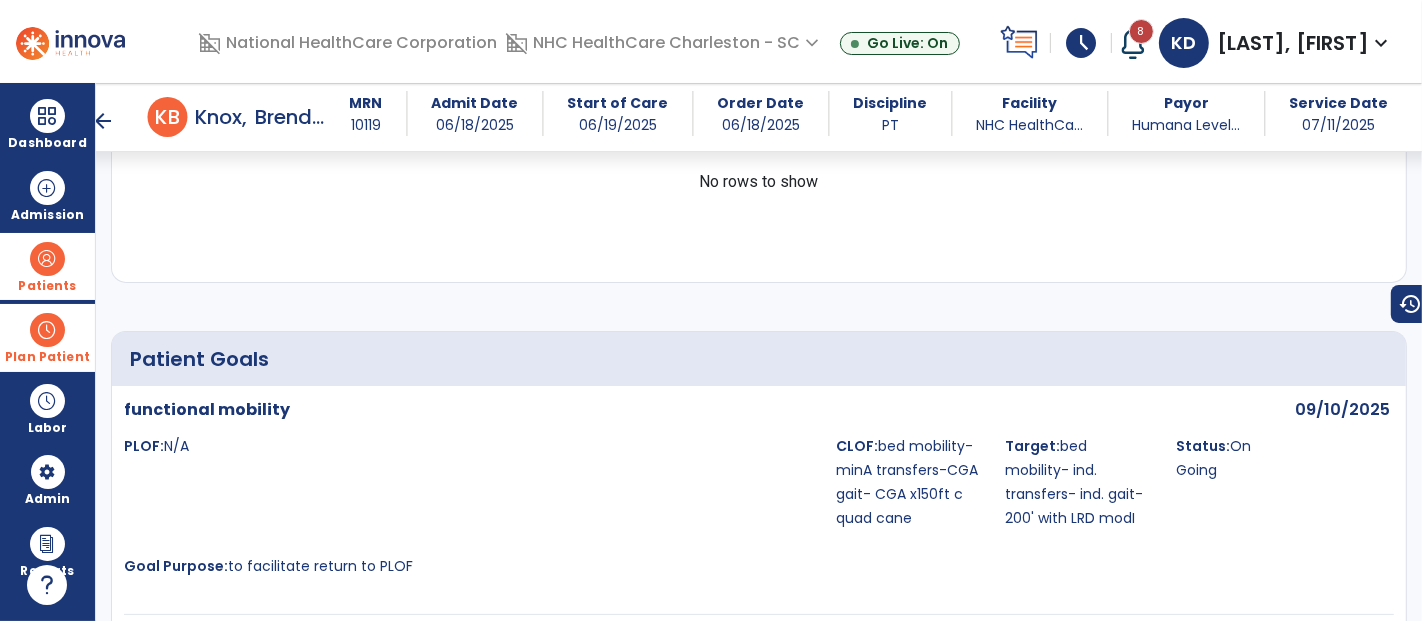 scroll, scrollTop: 2120, scrollLeft: 0, axis: vertical 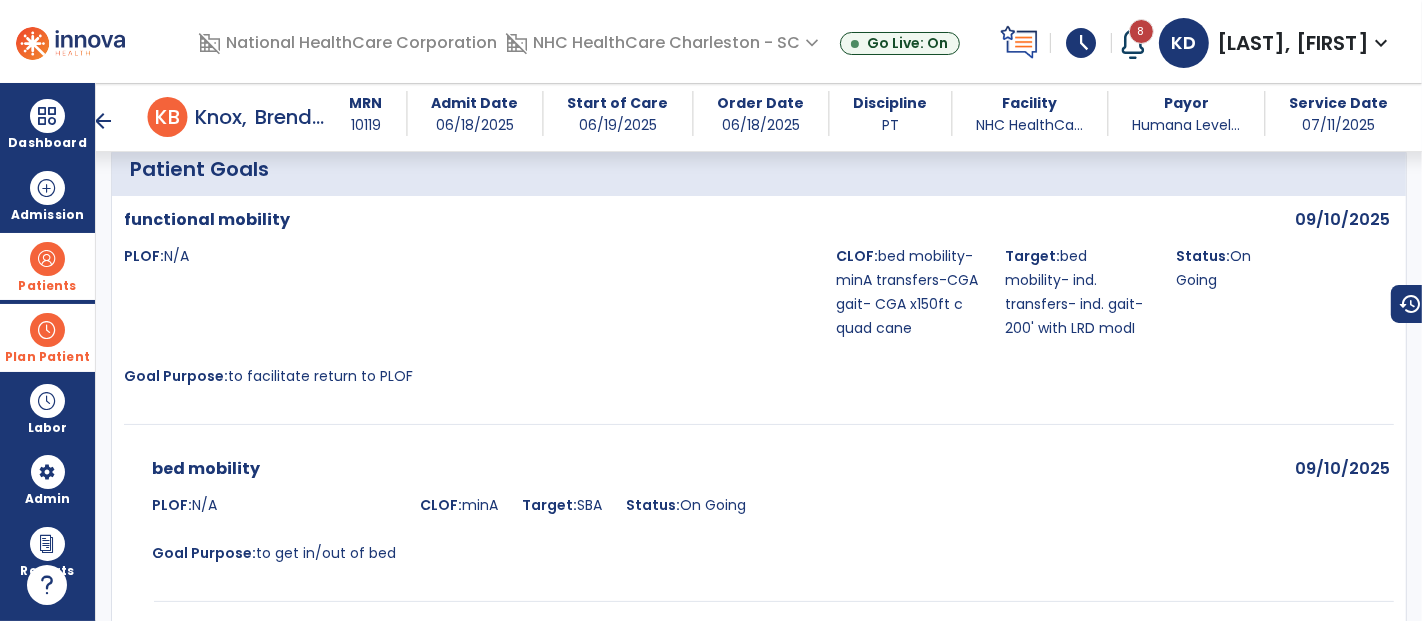 click on "arrow_back" at bounding box center [104, 121] 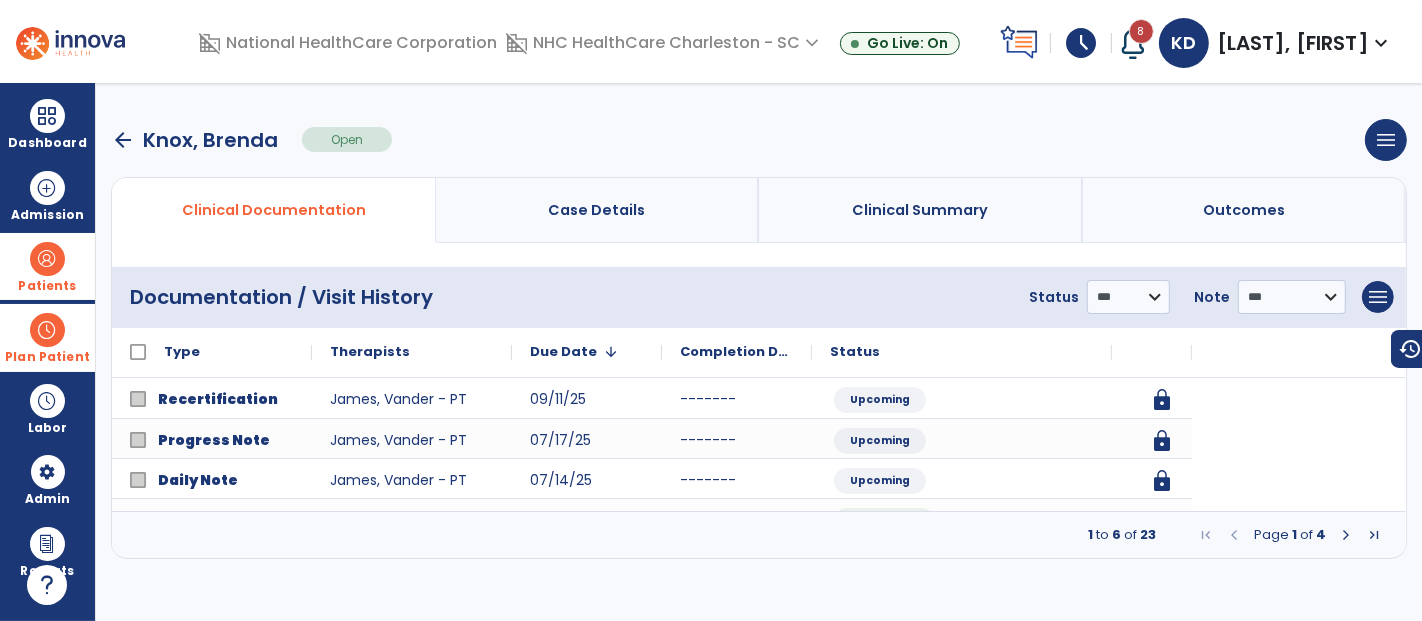 scroll, scrollTop: 0, scrollLeft: 0, axis: both 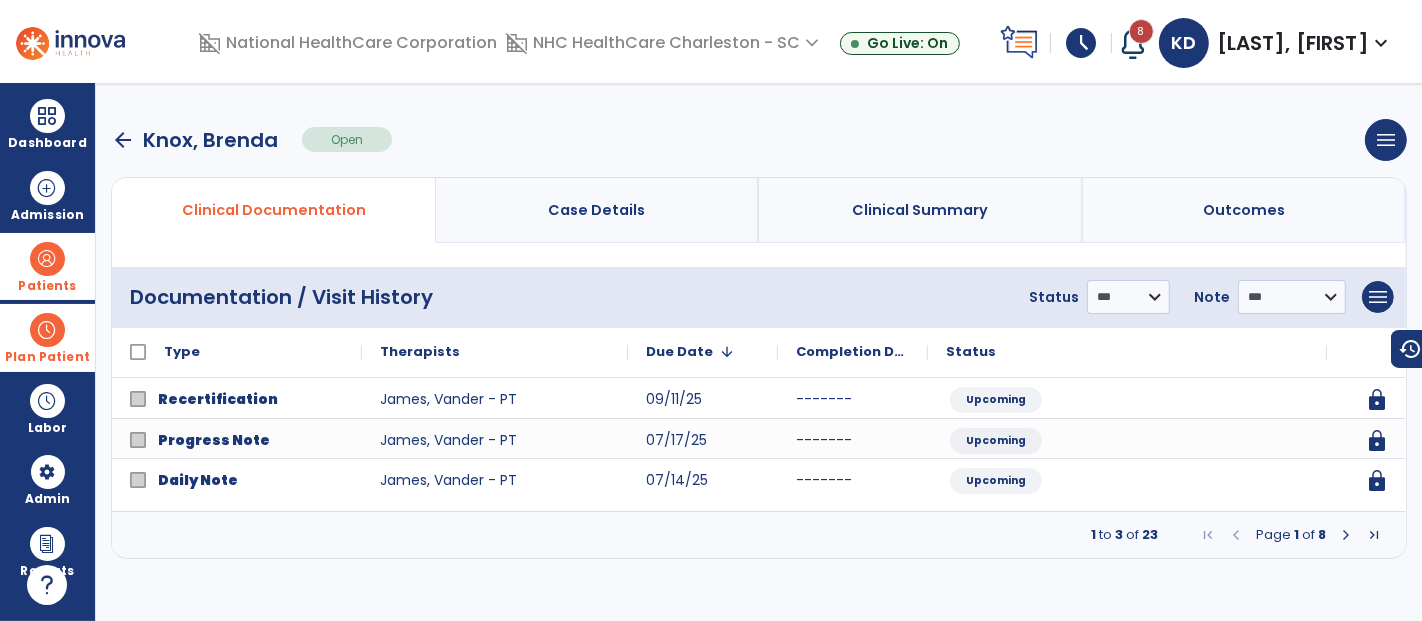 click at bounding box center [1346, 535] 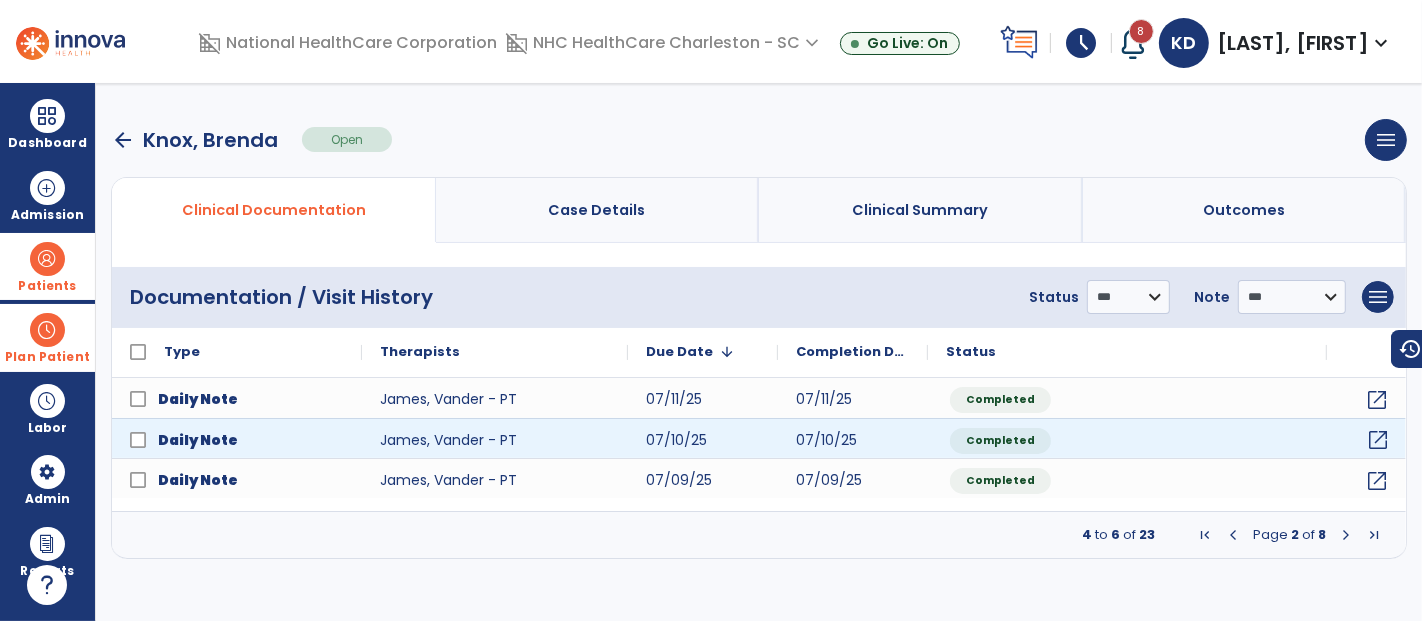 click on "open_in_new" 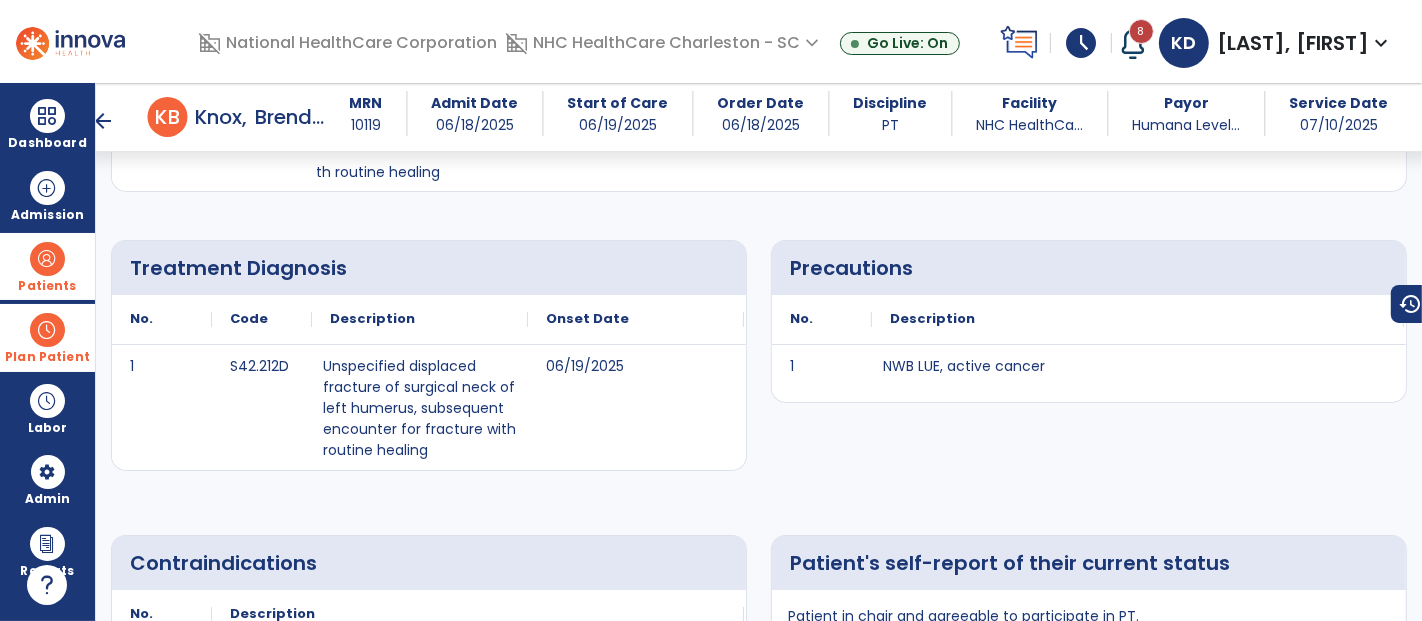 scroll, scrollTop: 0, scrollLeft: 0, axis: both 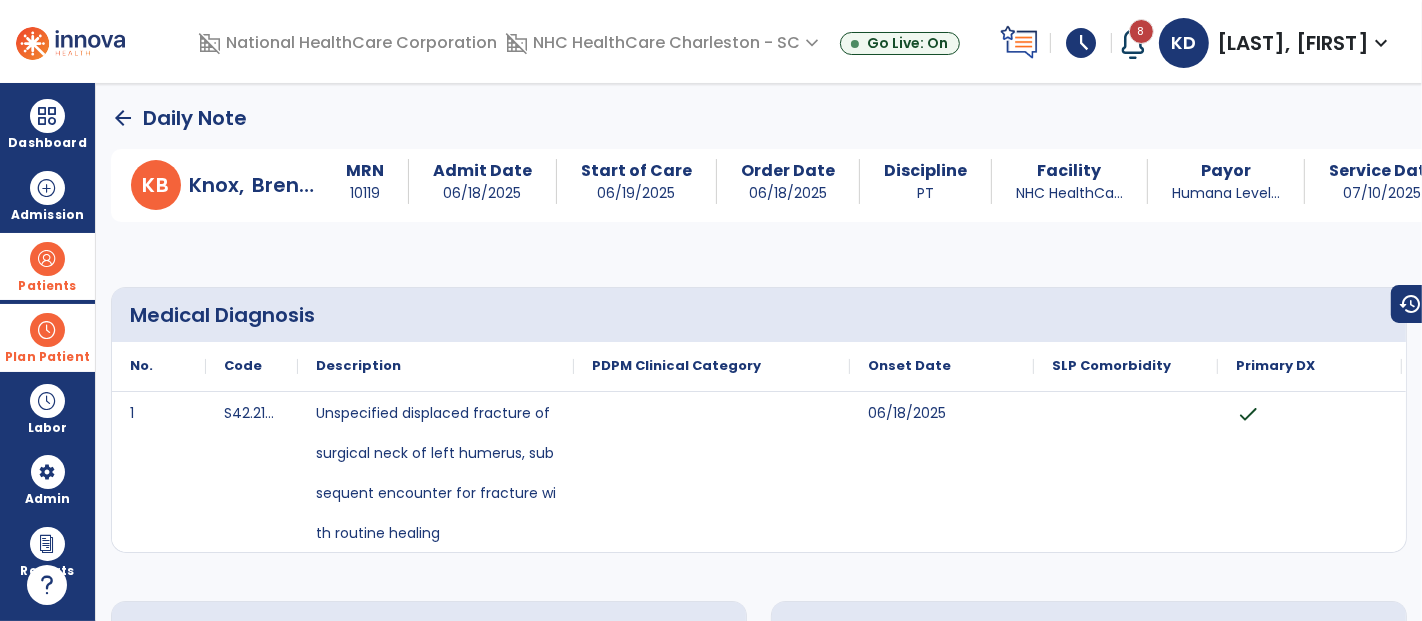 click on "arrow_back" 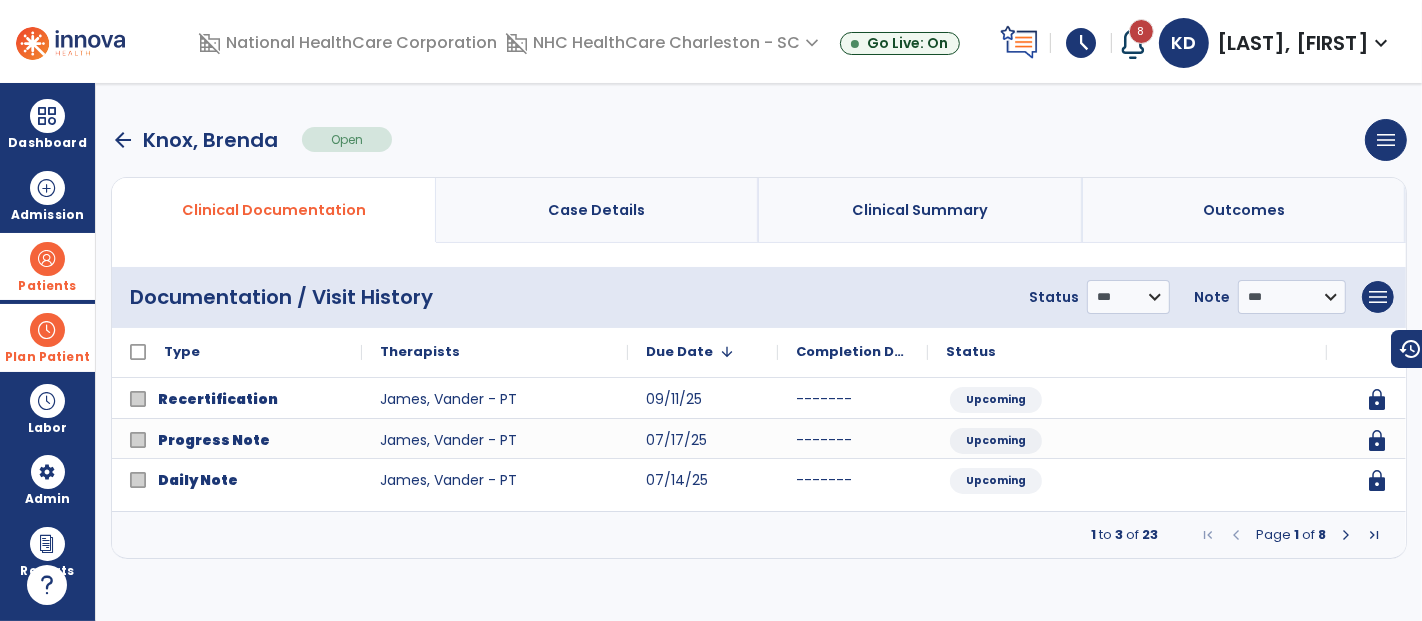 click at bounding box center [1346, 535] 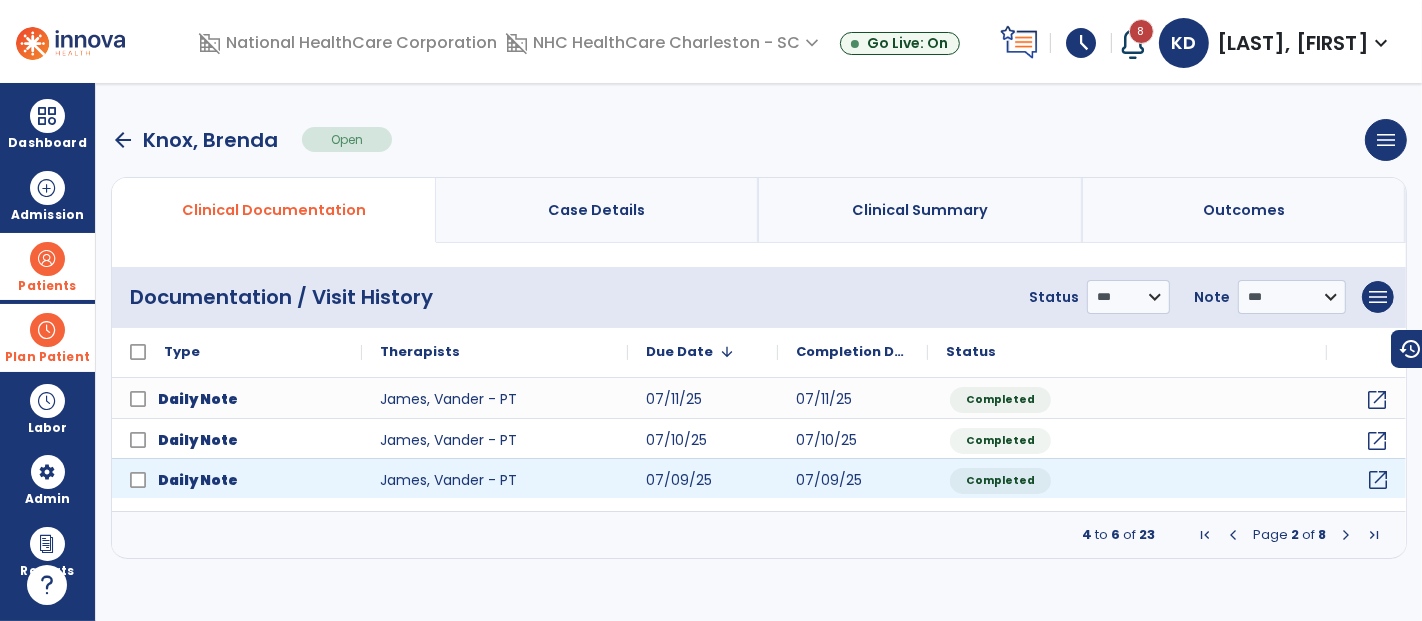 click on "open_in_new" 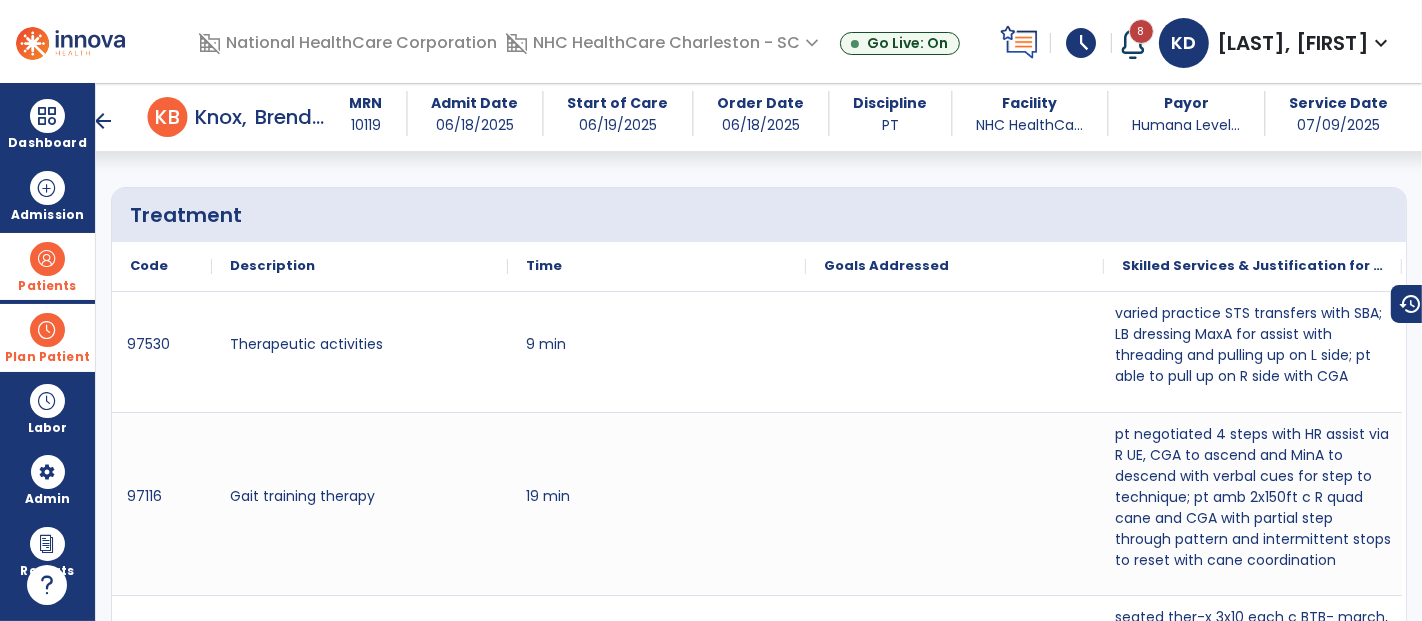 scroll, scrollTop: 1231, scrollLeft: 0, axis: vertical 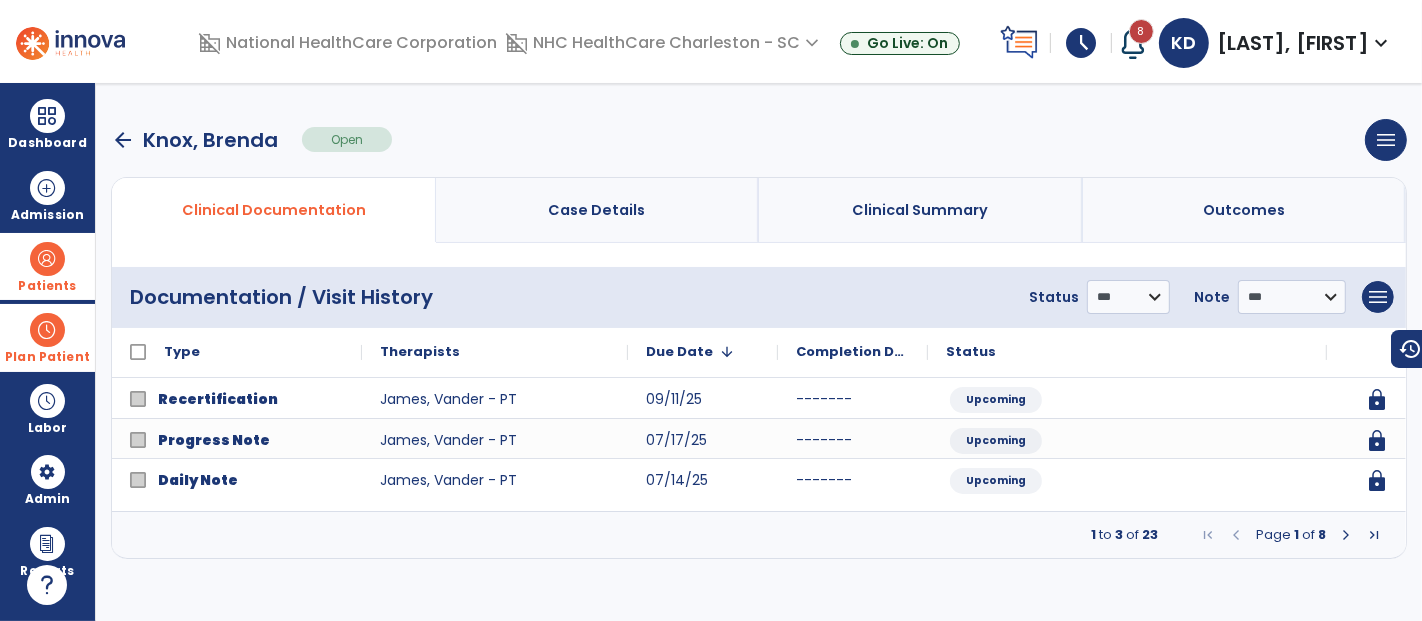 click on "arrow_back" at bounding box center [123, 140] 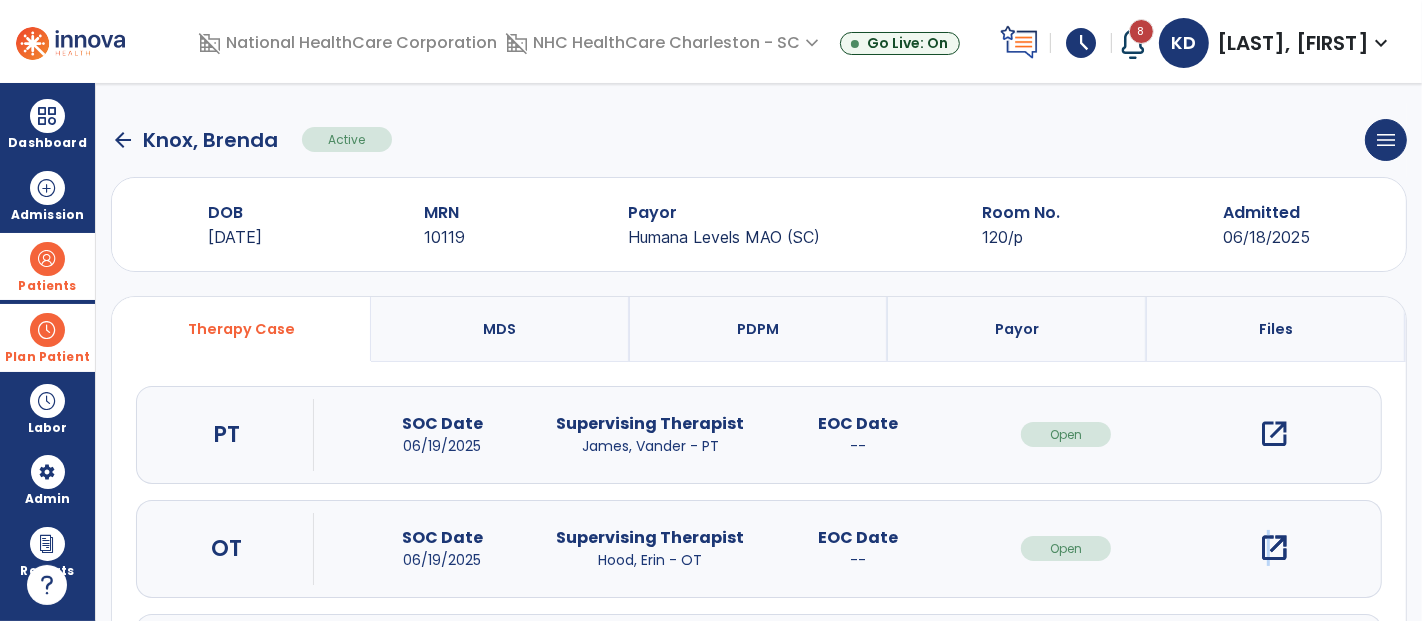 click on "open_in_new" at bounding box center [1274, 548] 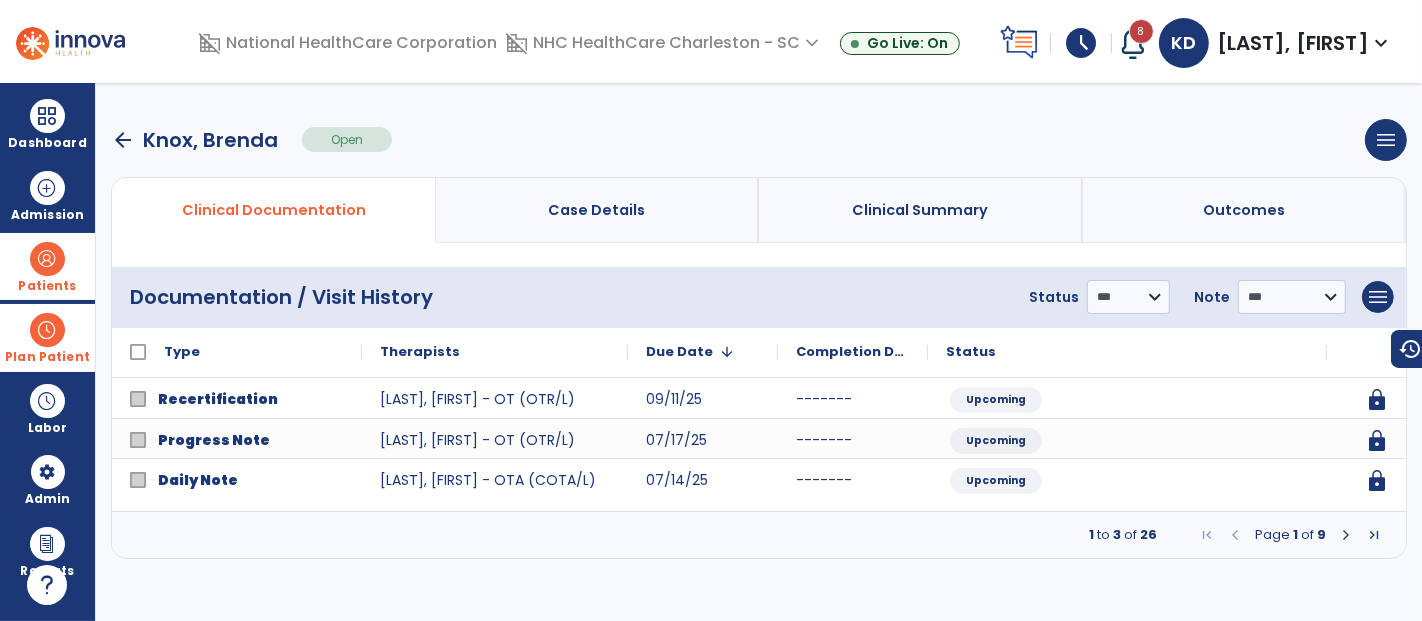 click at bounding box center (1346, 535) 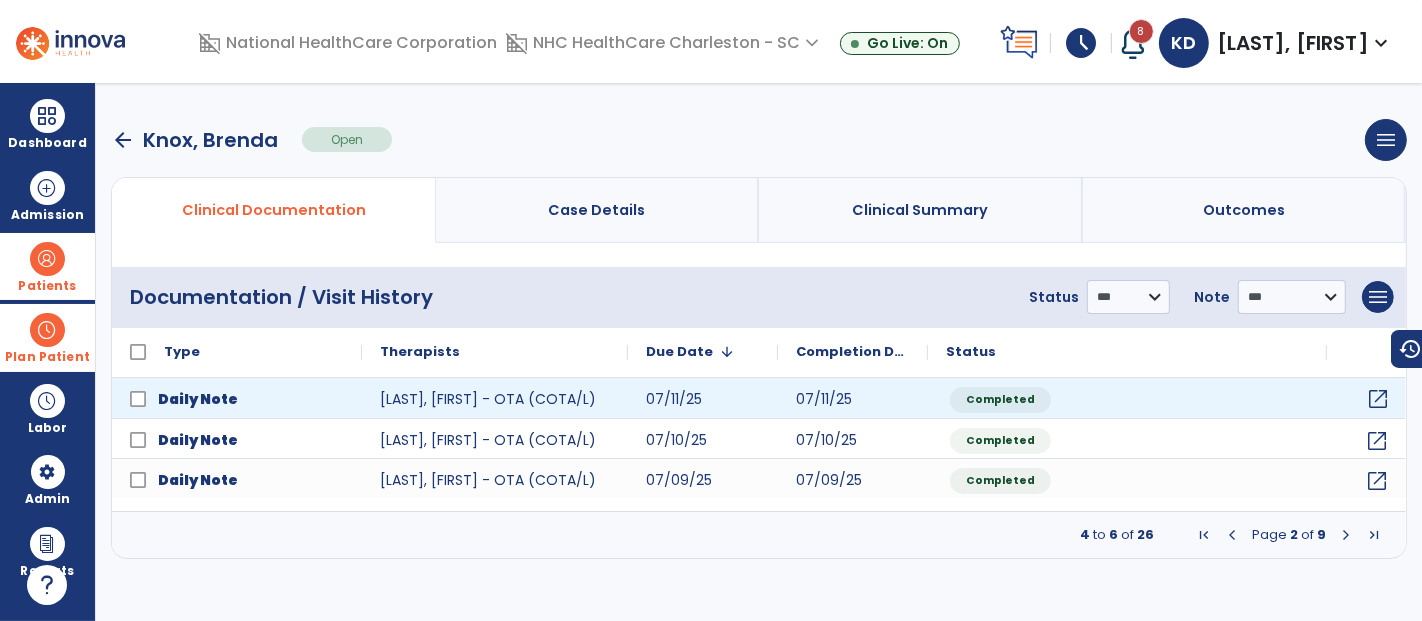 click on "open_in_new" 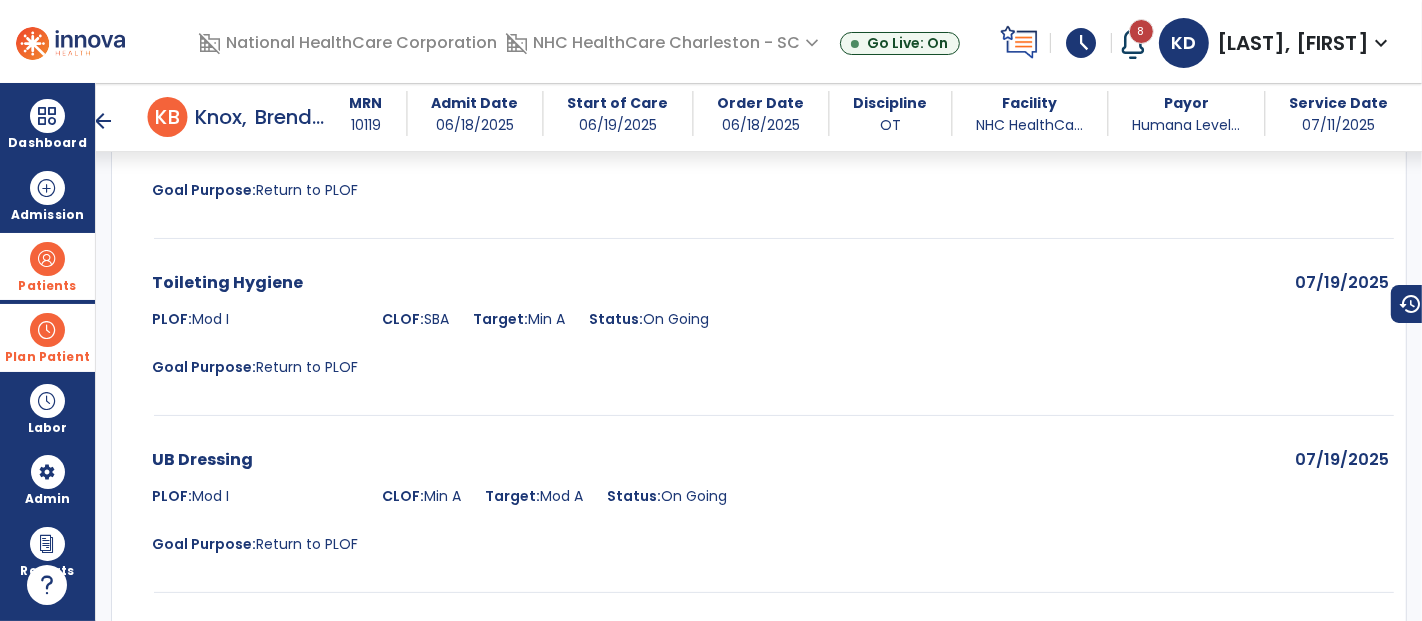 scroll, scrollTop: 2222, scrollLeft: 0, axis: vertical 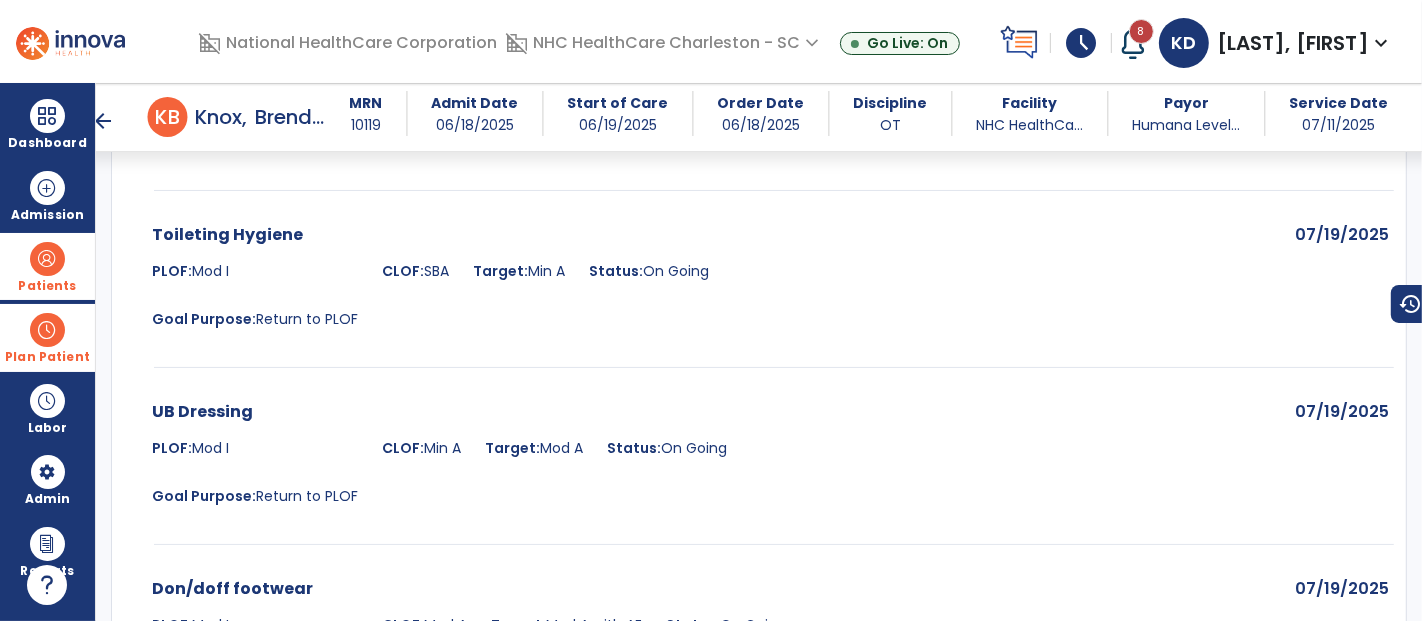 click on "arrow_back" at bounding box center (104, 121) 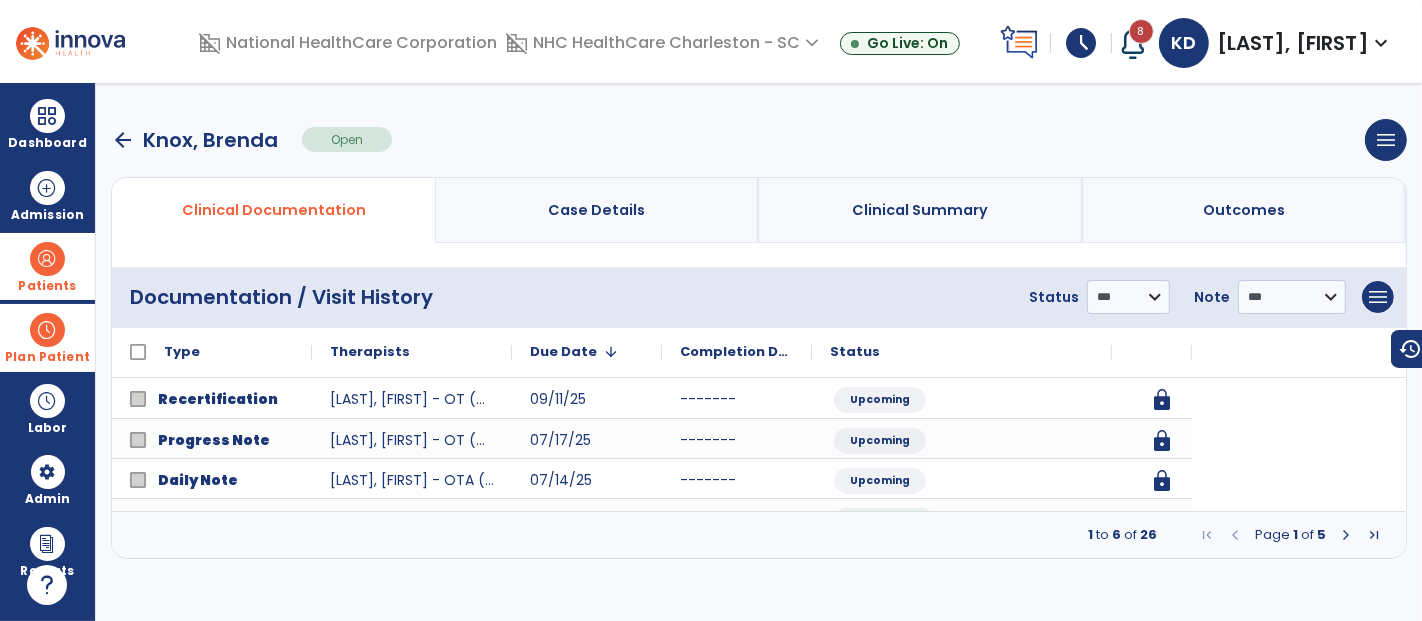 scroll, scrollTop: 0, scrollLeft: 0, axis: both 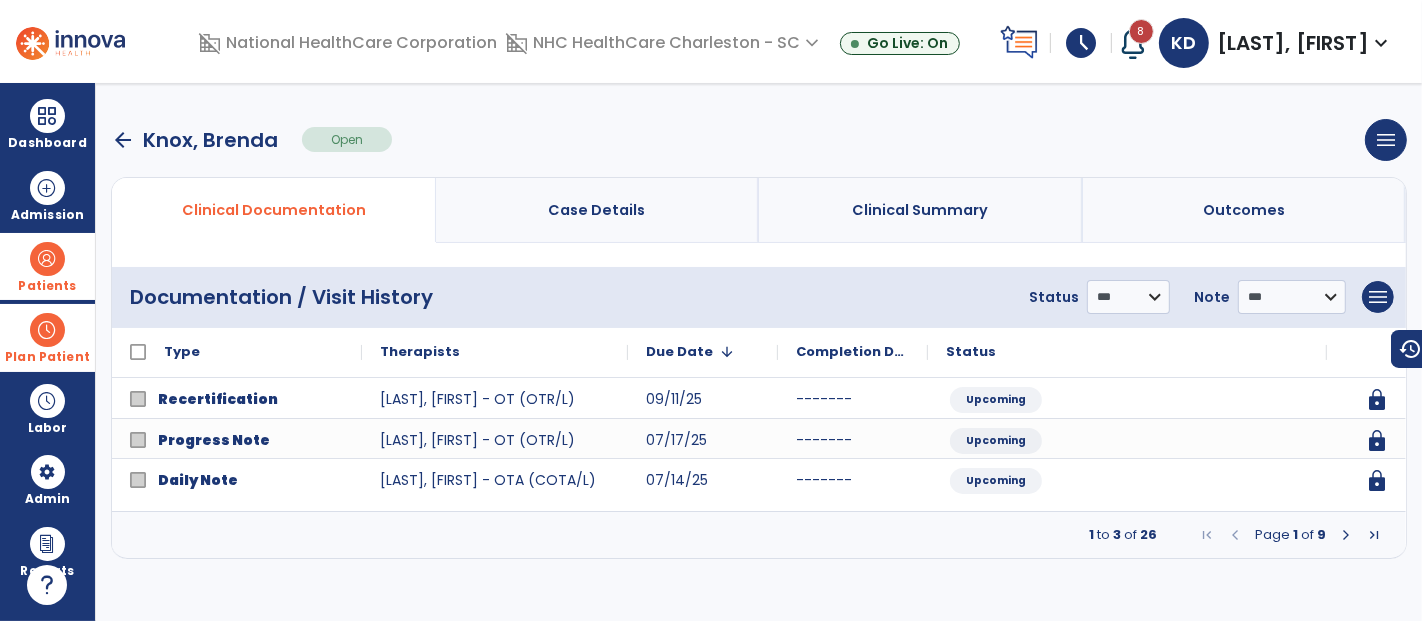 click on "arrow_back" at bounding box center (123, 140) 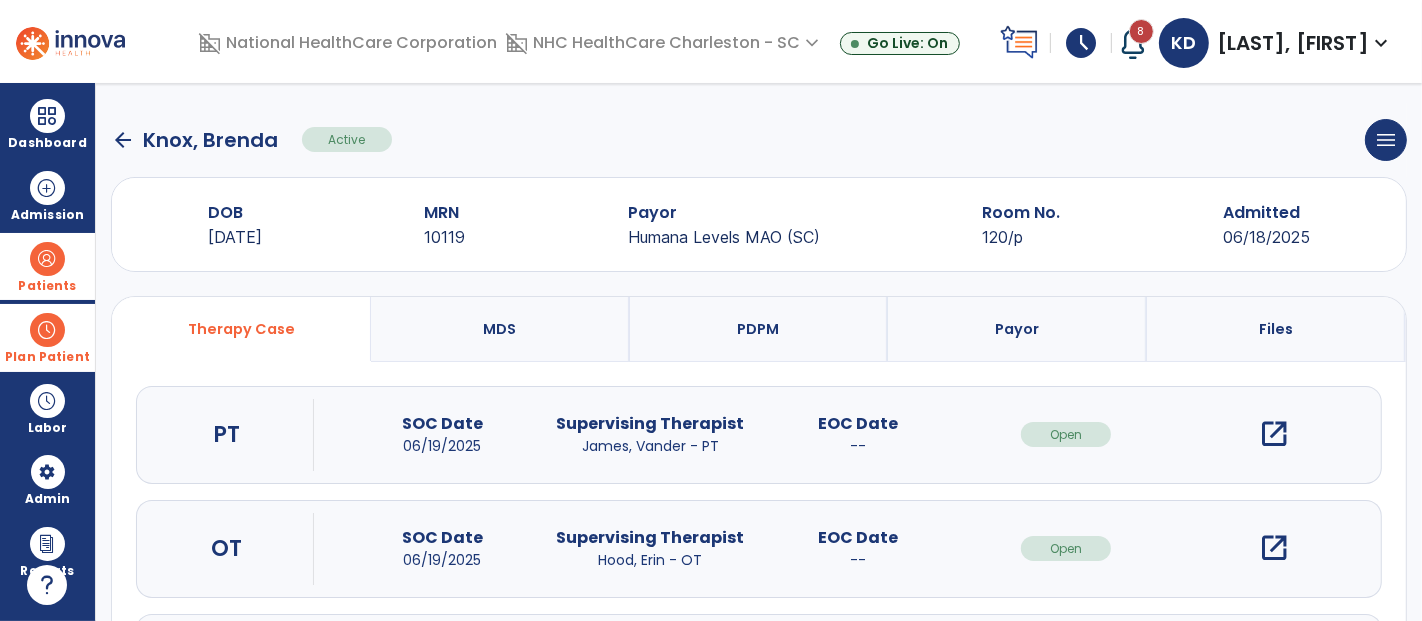 click on "arrow_back" 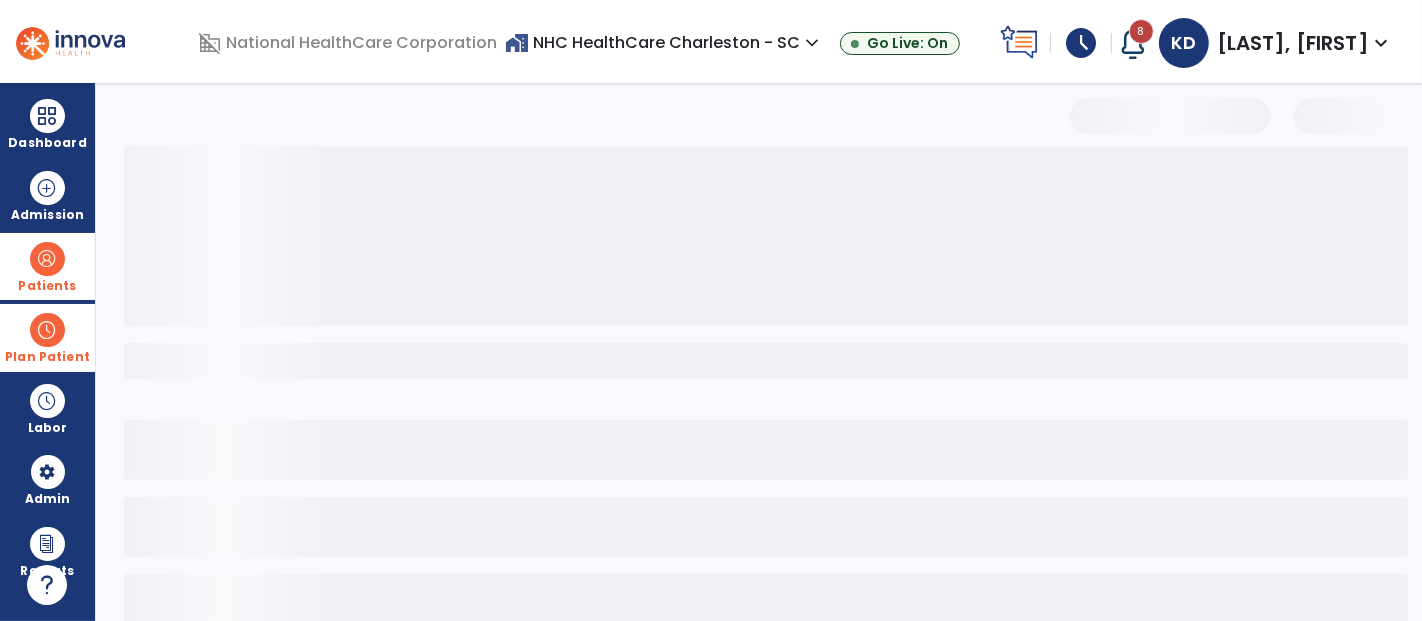 select on "***" 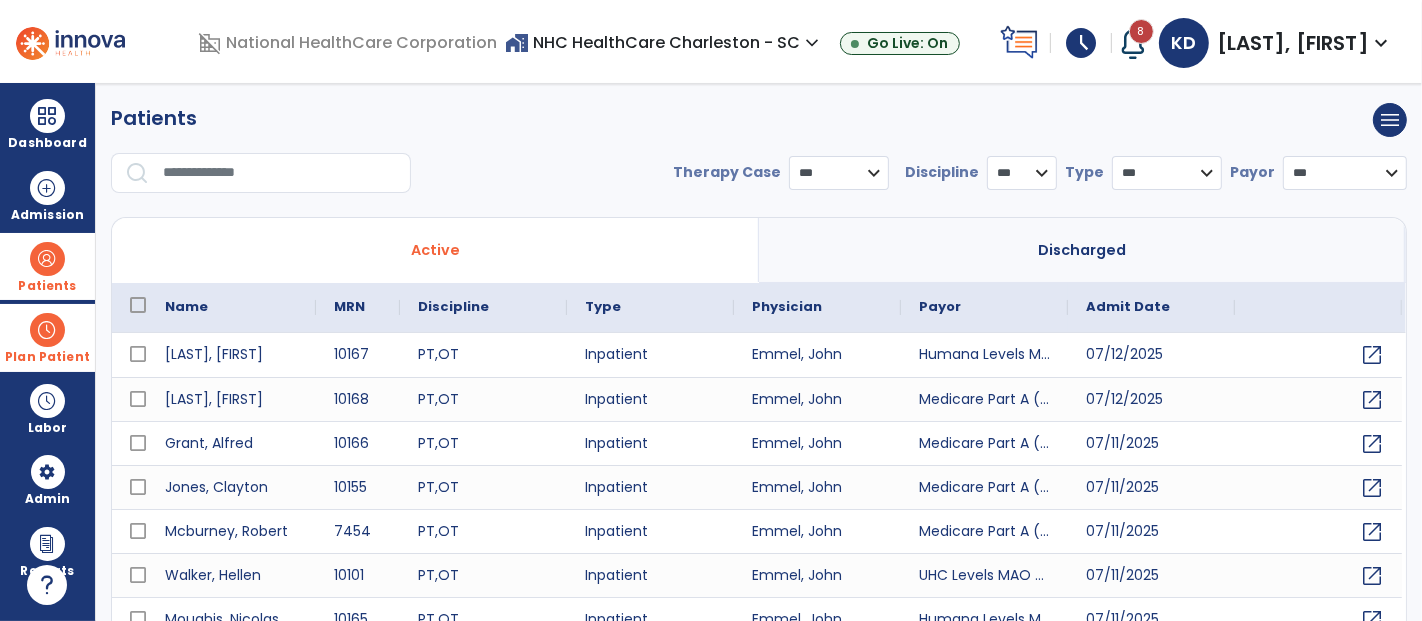 click at bounding box center [280, 173] 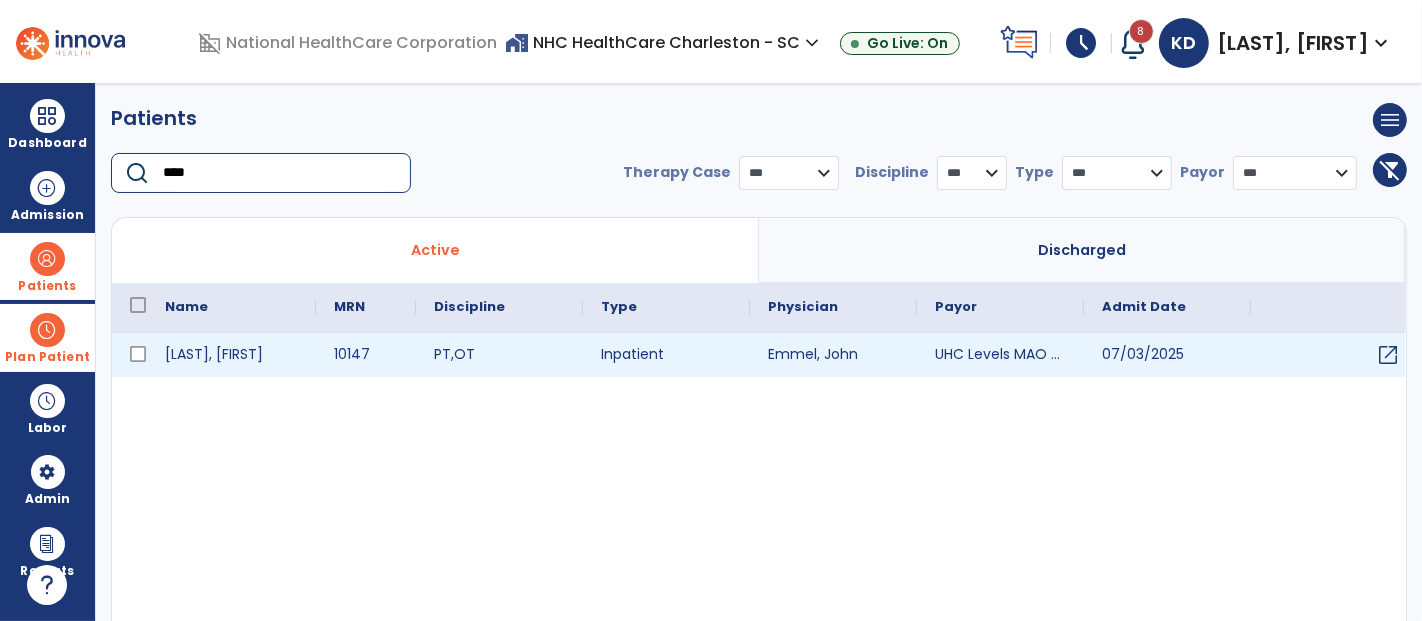 type on "****" 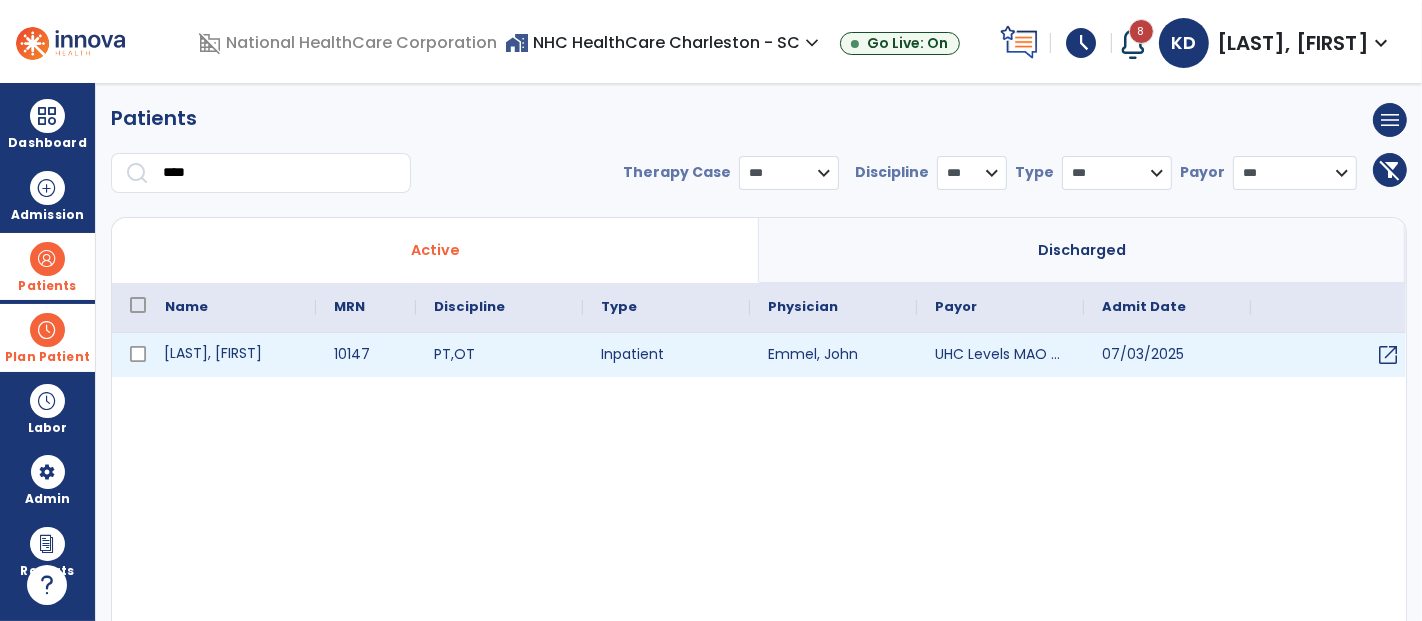 click on "Esch, Barbara" at bounding box center [231, 355] 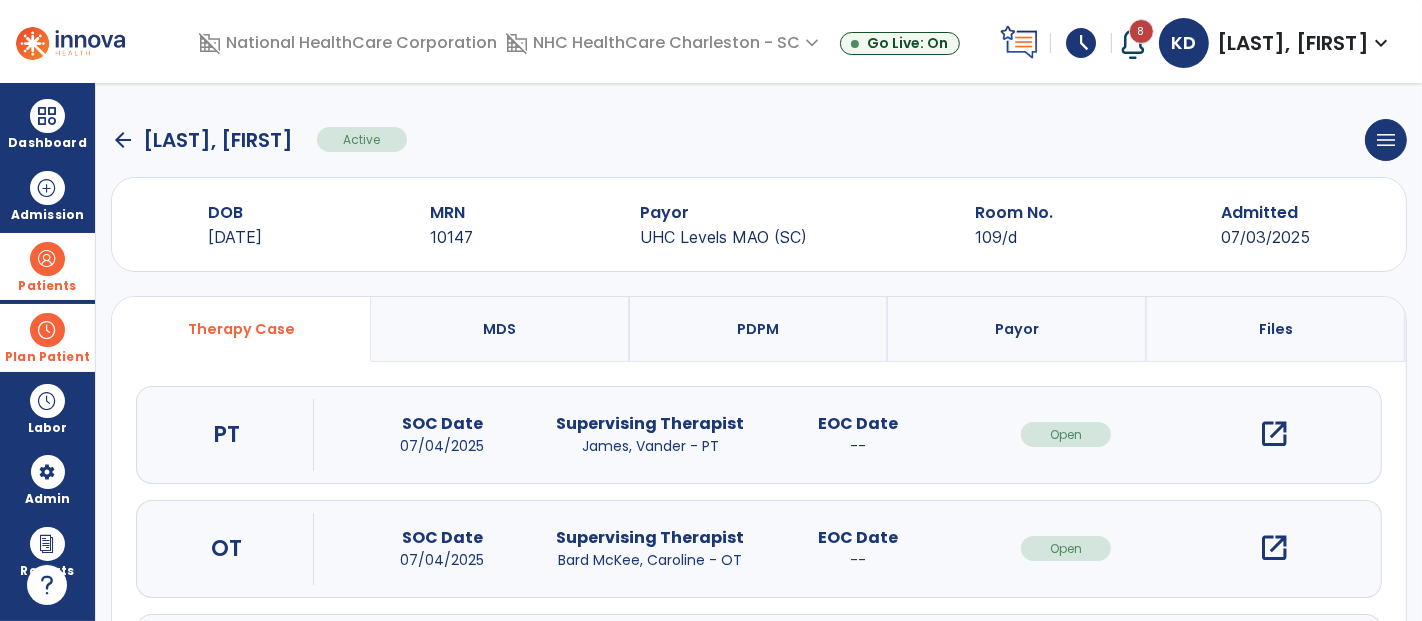 click on "open_in_new" at bounding box center (1274, 548) 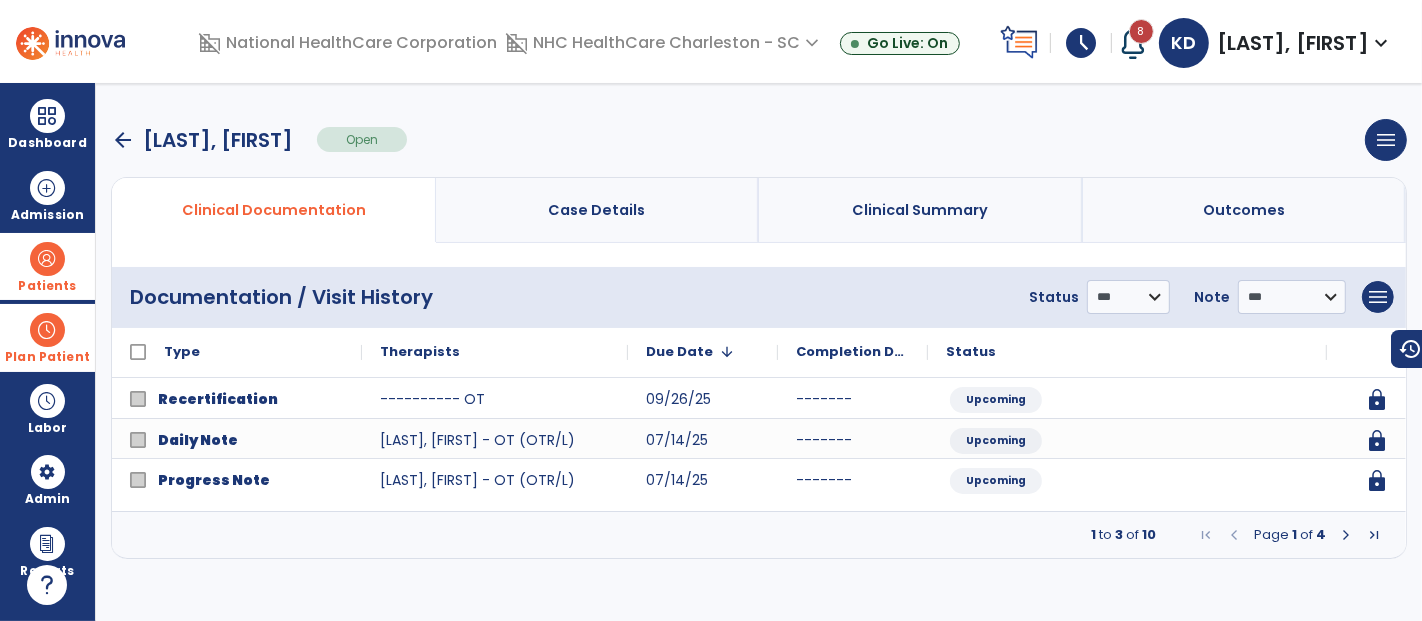click at bounding box center [1346, 535] 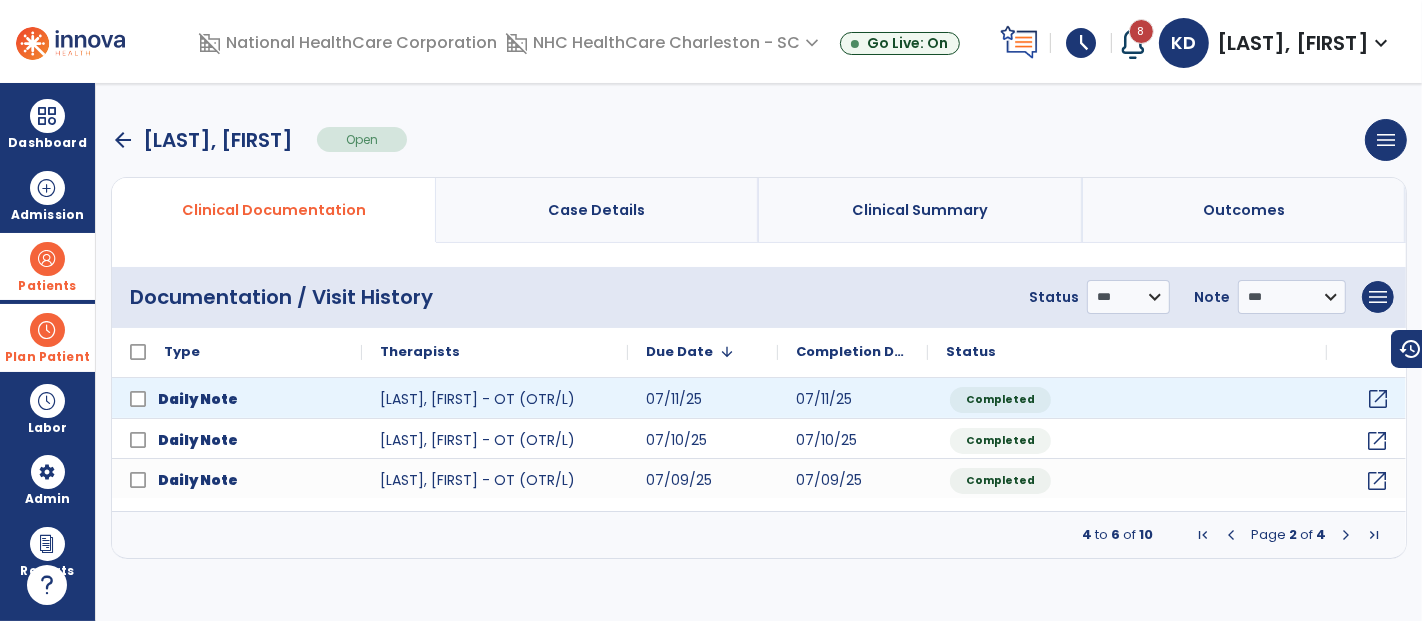 click on "open_in_new" 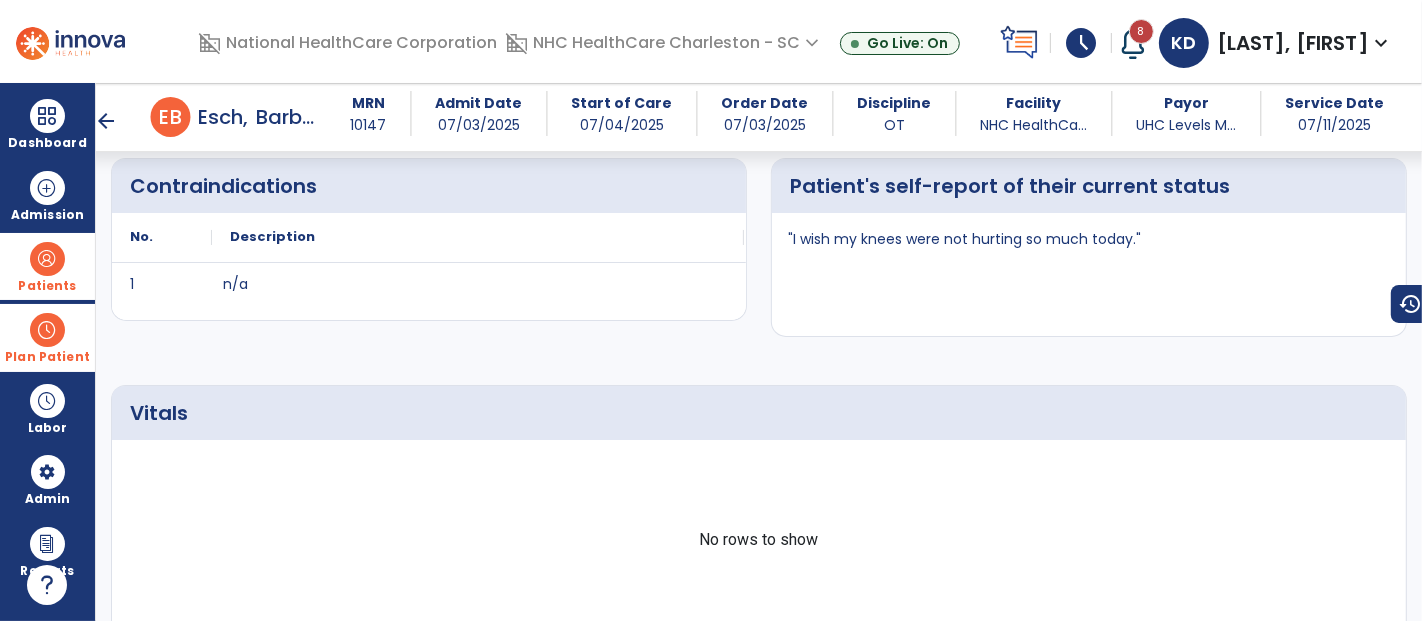 scroll, scrollTop: 888, scrollLeft: 0, axis: vertical 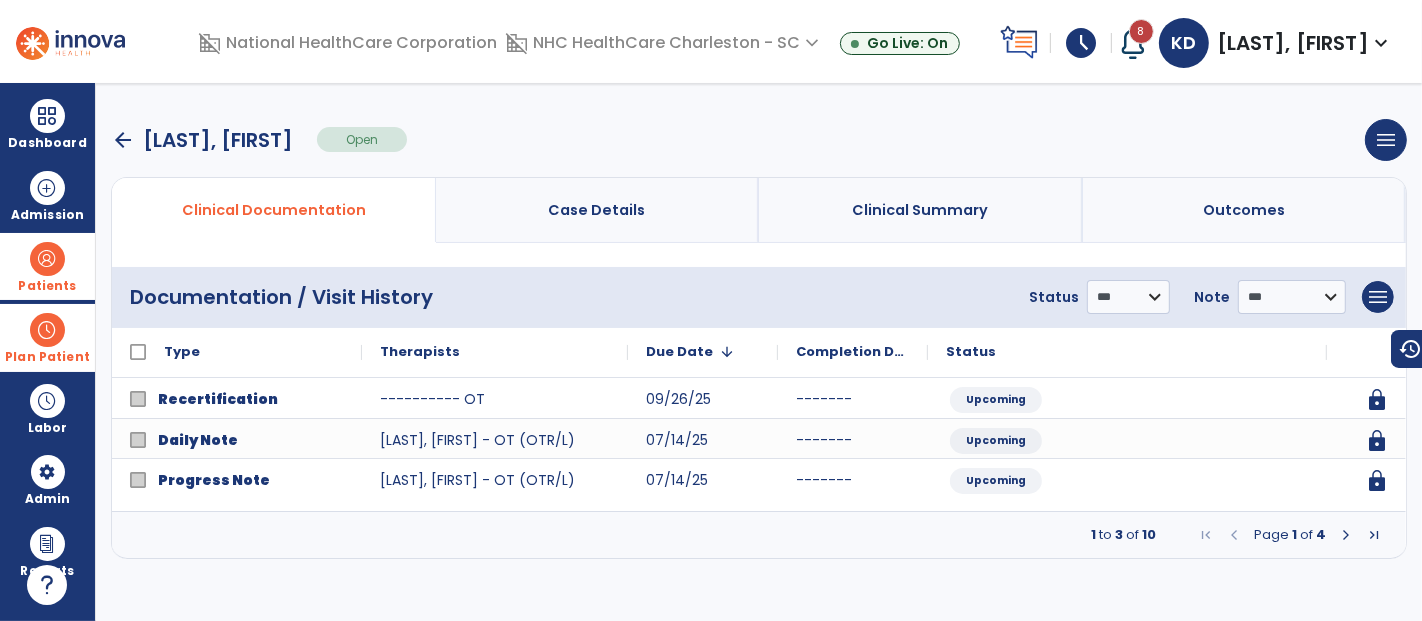 click on "arrow_back" at bounding box center (123, 140) 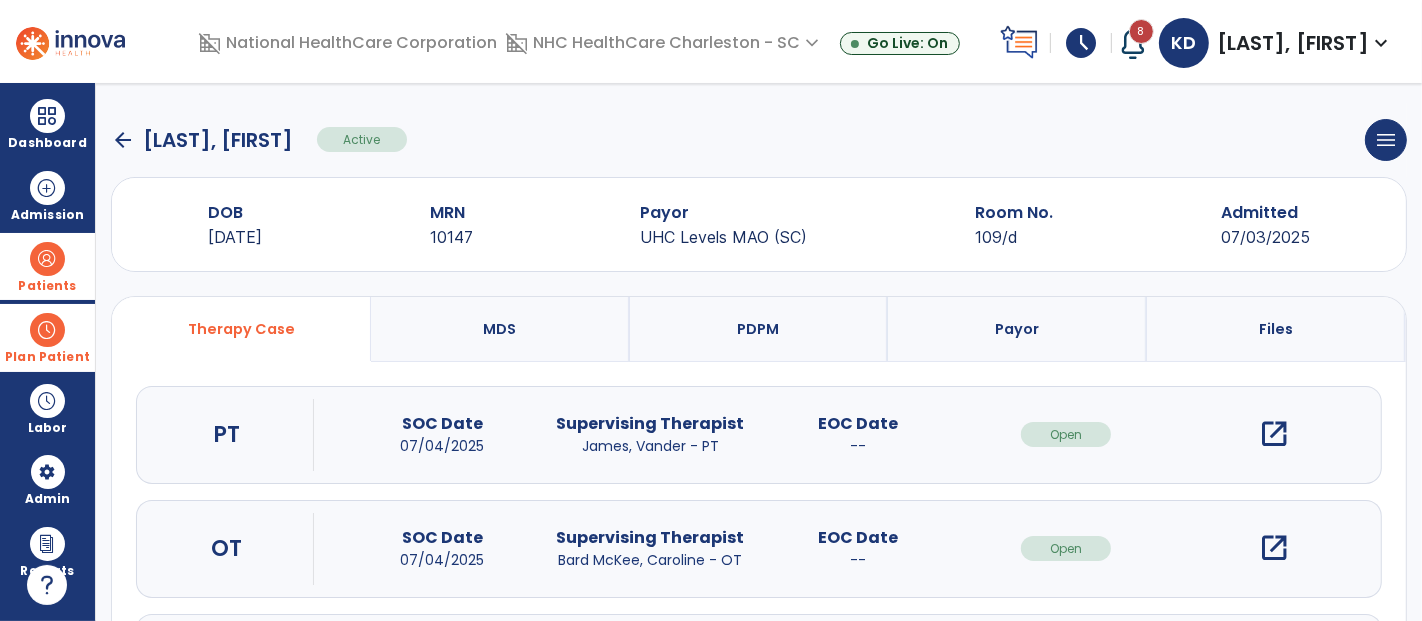 click on "open_in_new" at bounding box center [1274, 434] 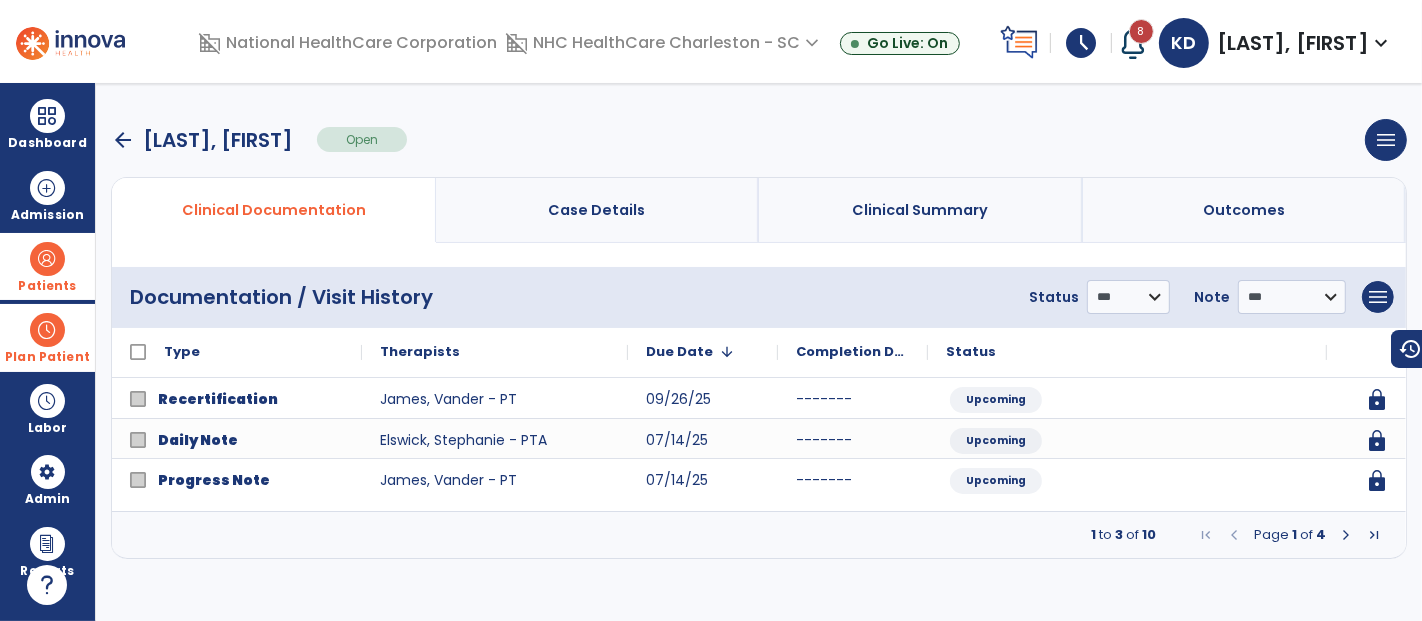 click at bounding box center (1346, 535) 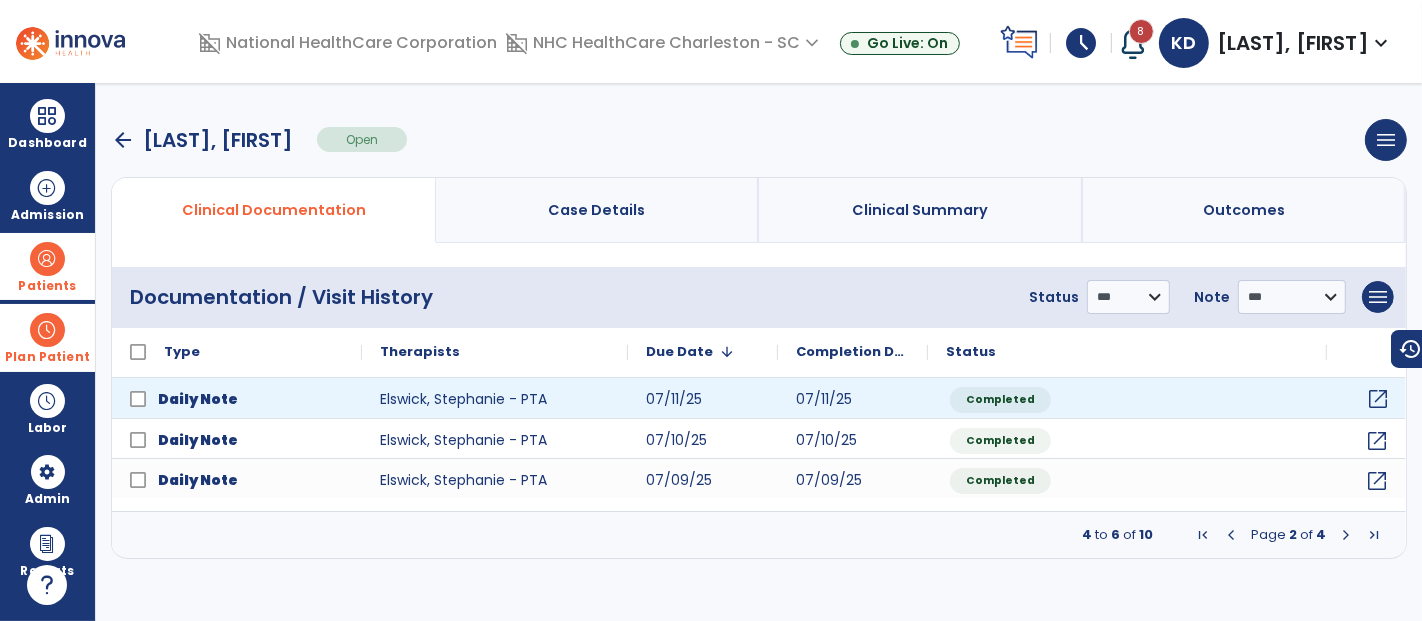 click on "open_in_new" 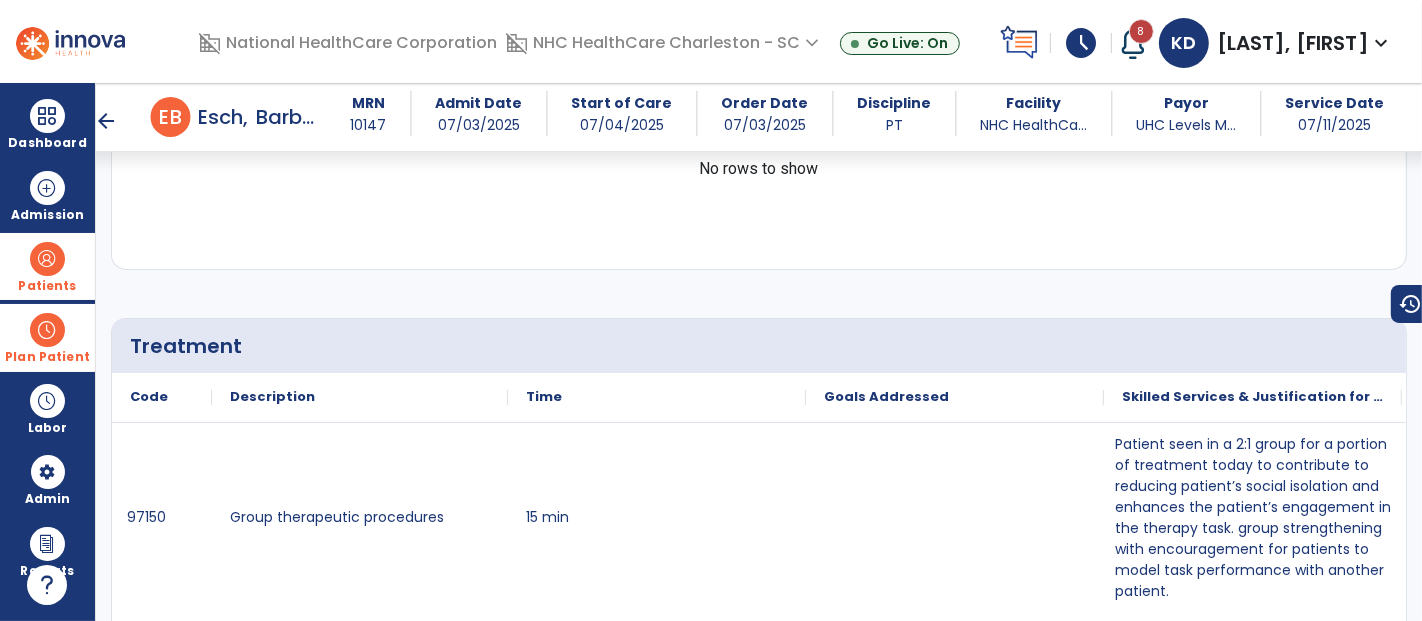 scroll, scrollTop: 1040, scrollLeft: 0, axis: vertical 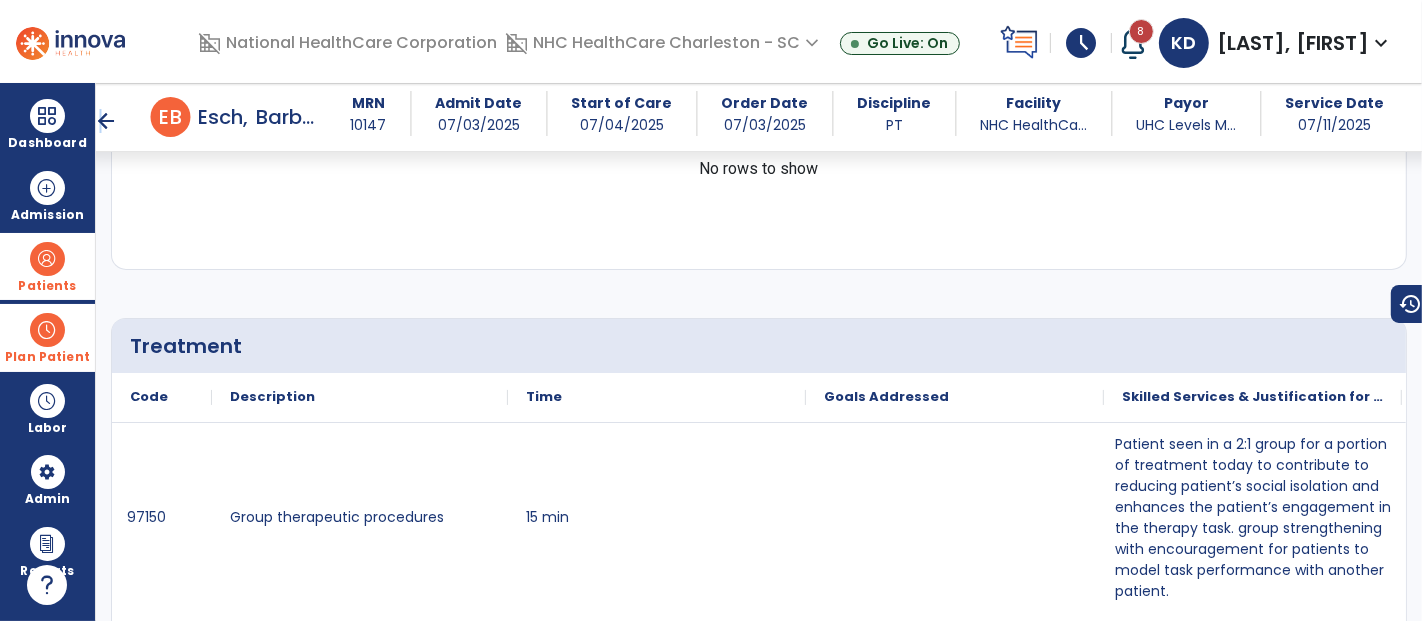 click on "arrow_back" at bounding box center (107, 121) 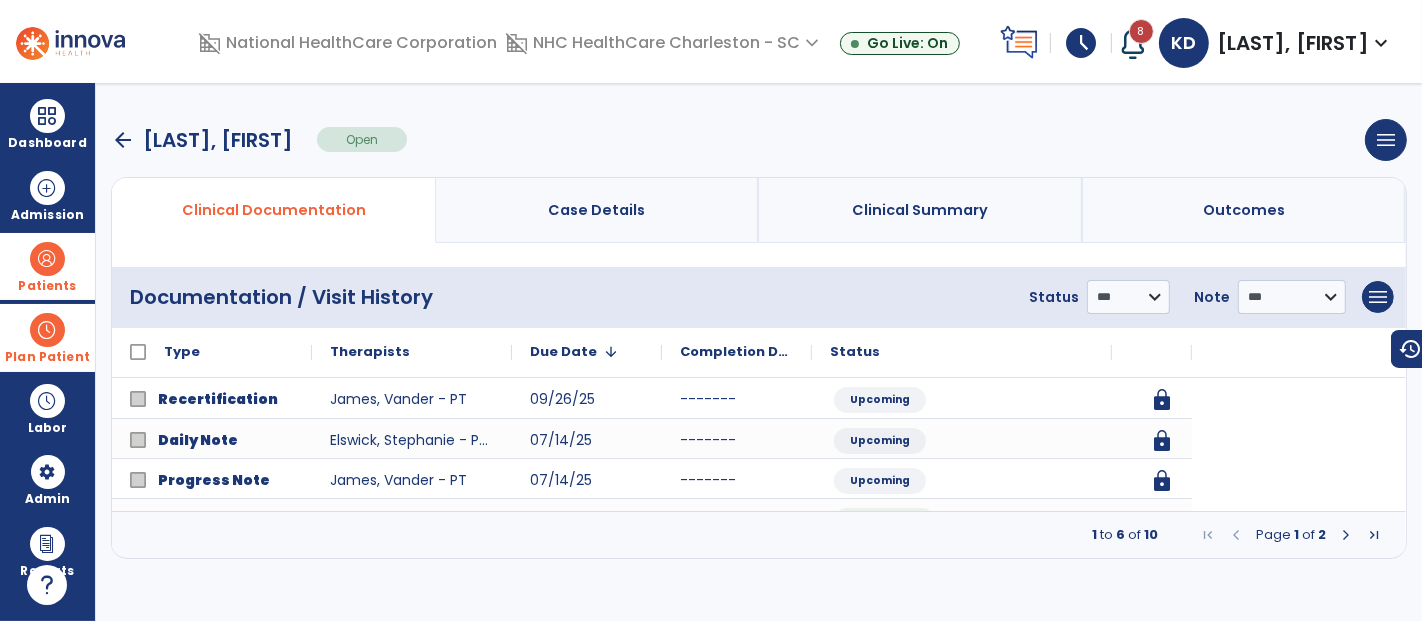 scroll, scrollTop: 0, scrollLeft: 0, axis: both 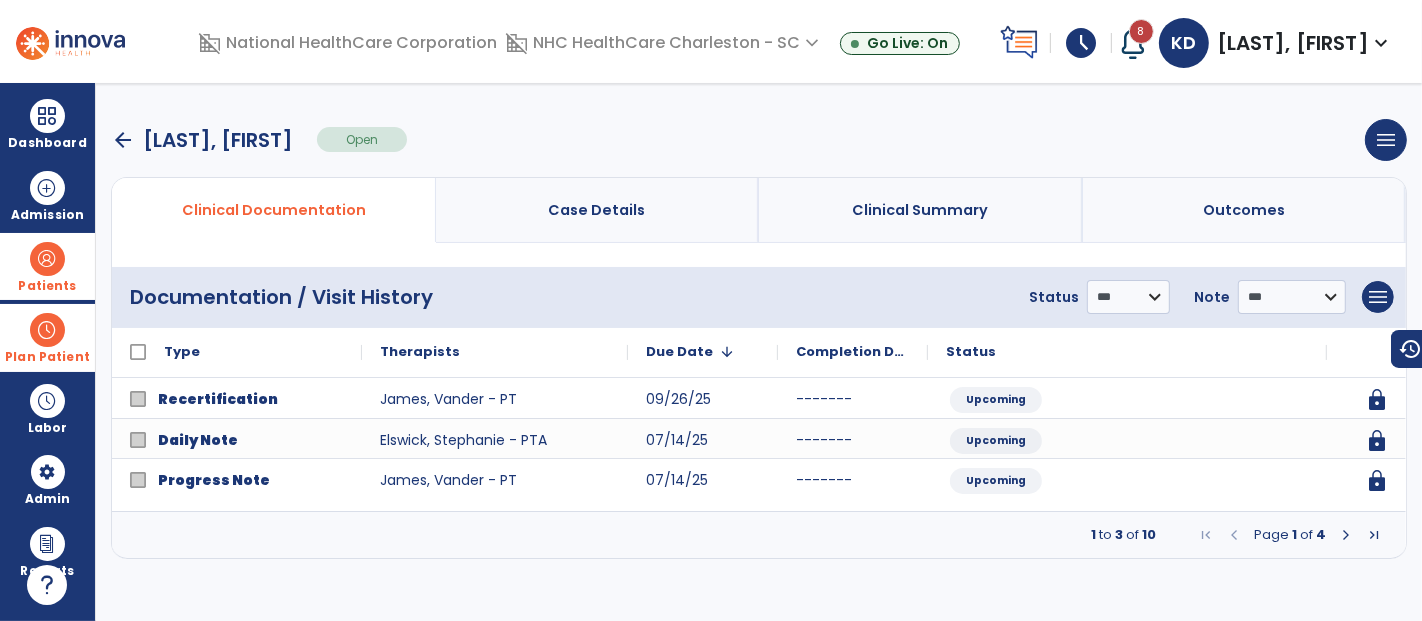 click on "arrow_back" at bounding box center [123, 140] 